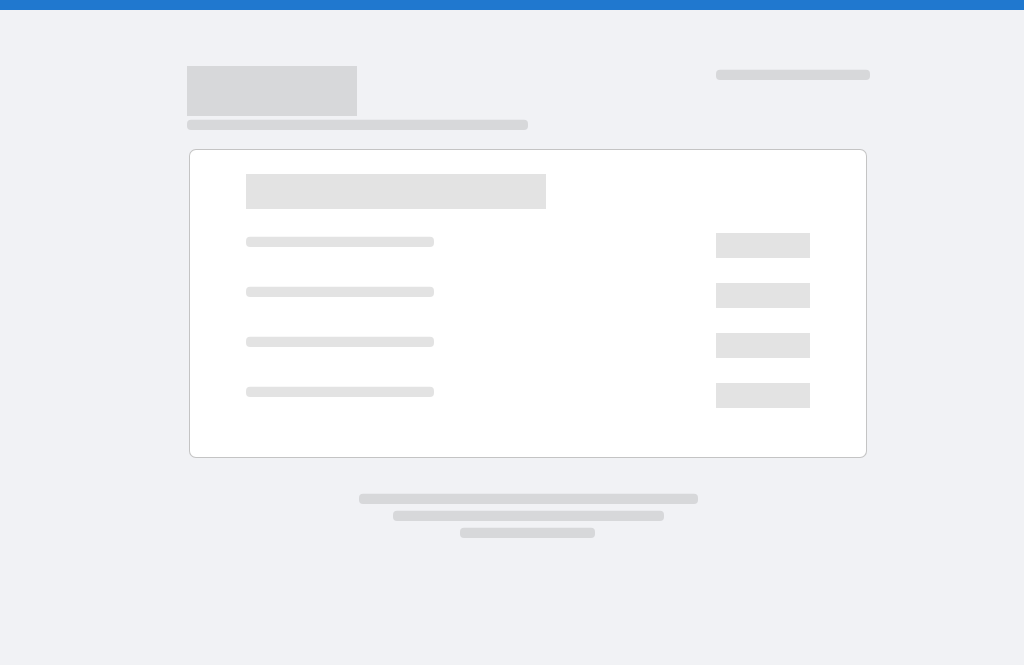 scroll, scrollTop: 0, scrollLeft: 0, axis: both 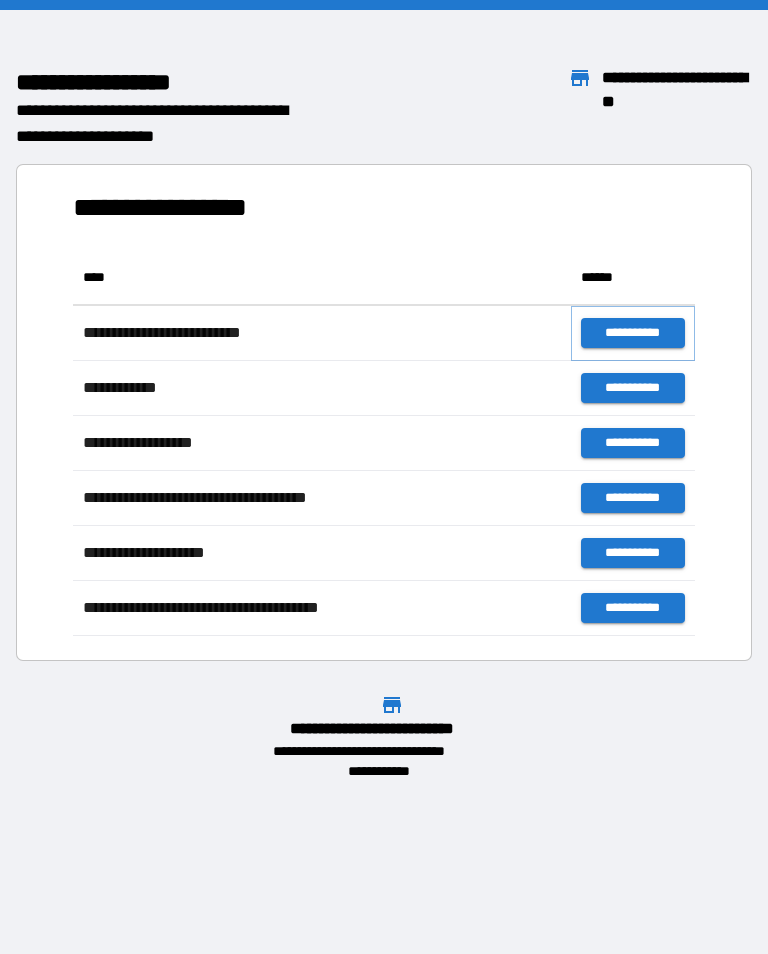 click on "**********" at bounding box center (633, 333) 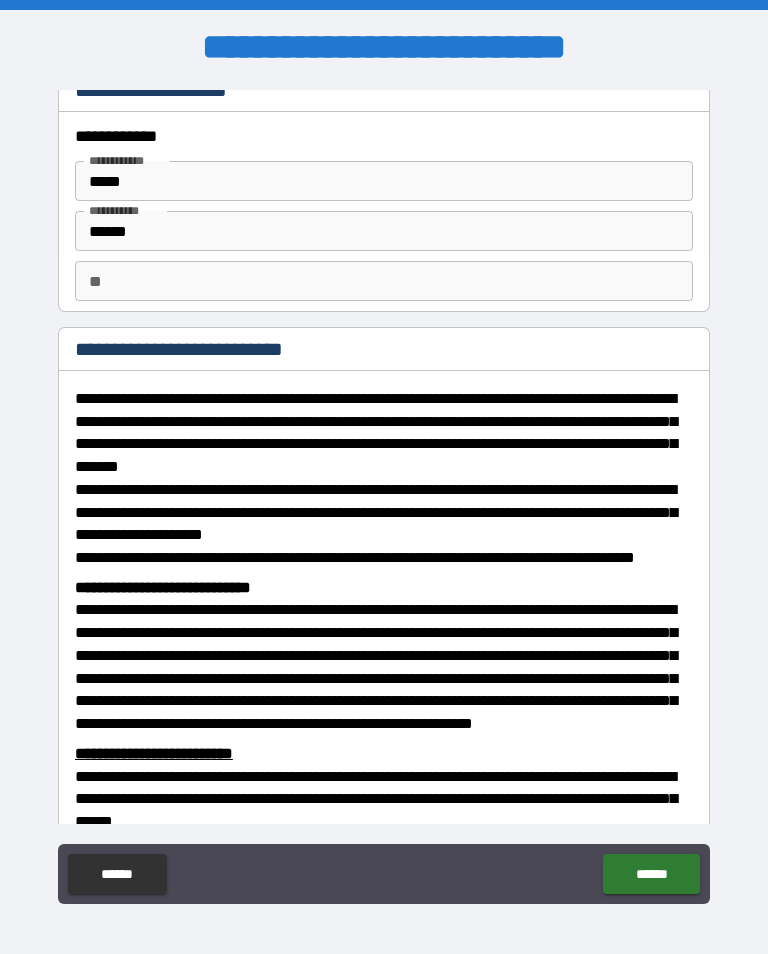 scroll, scrollTop: 28, scrollLeft: 0, axis: vertical 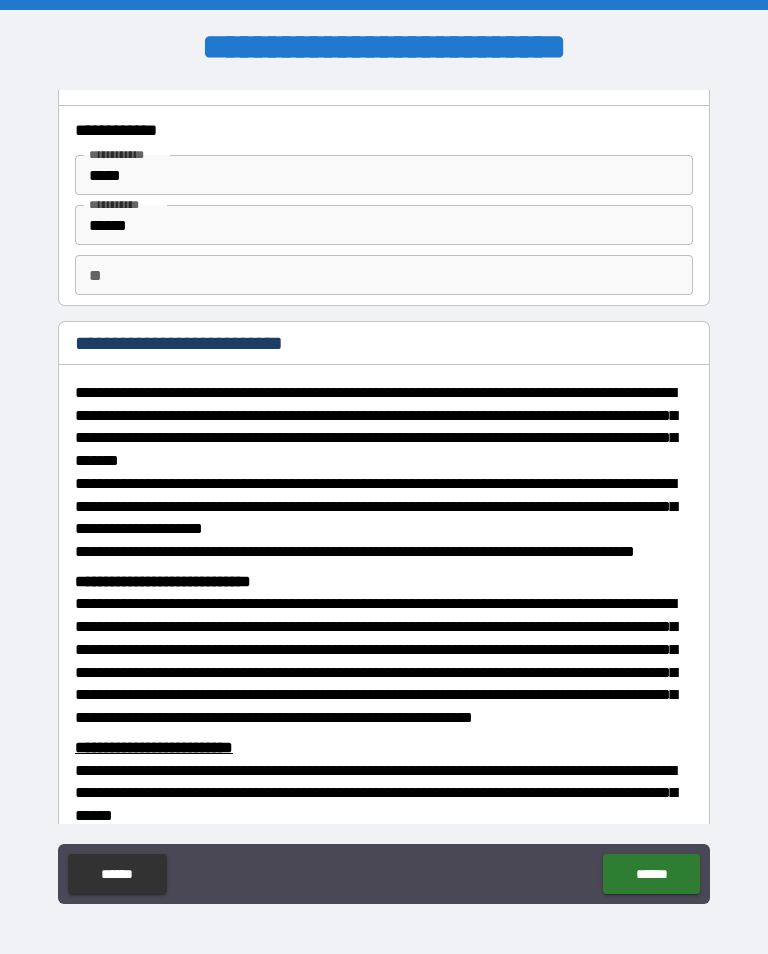 click on "**" at bounding box center [384, 275] 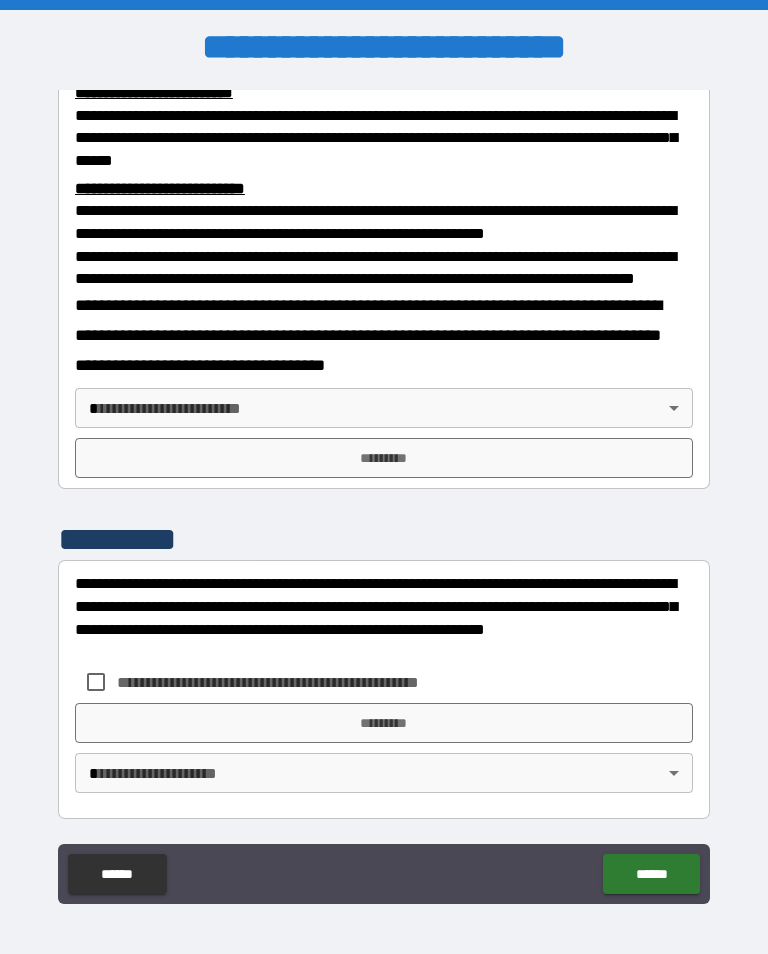 scroll, scrollTop: 734, scrollLeft: 0, axis: vertical 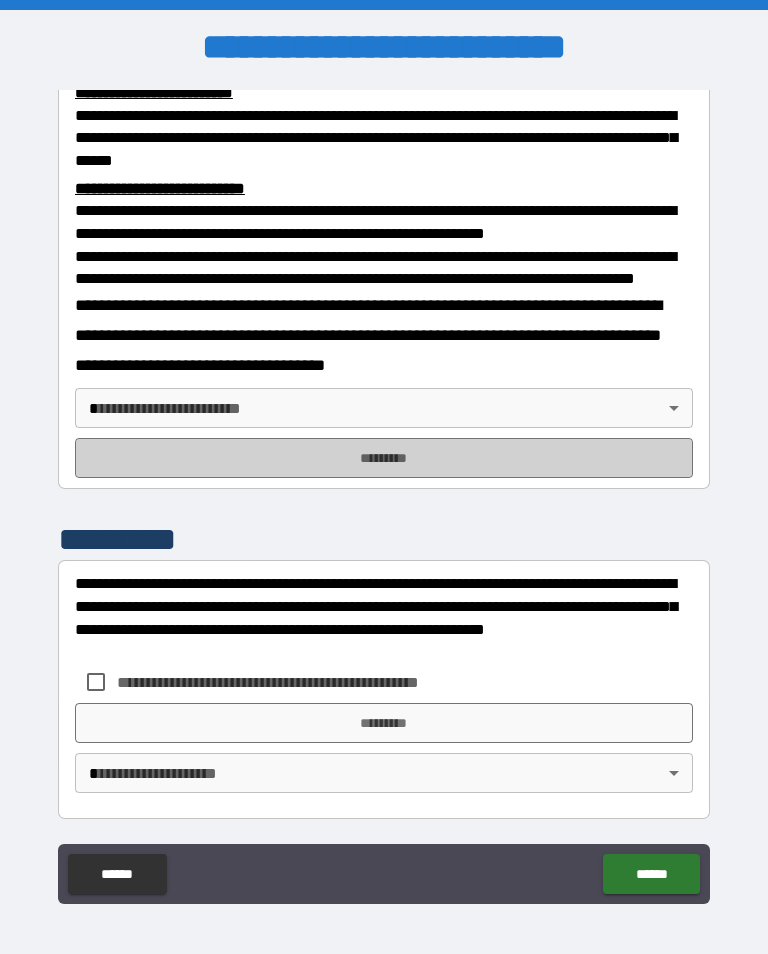 type on "*" 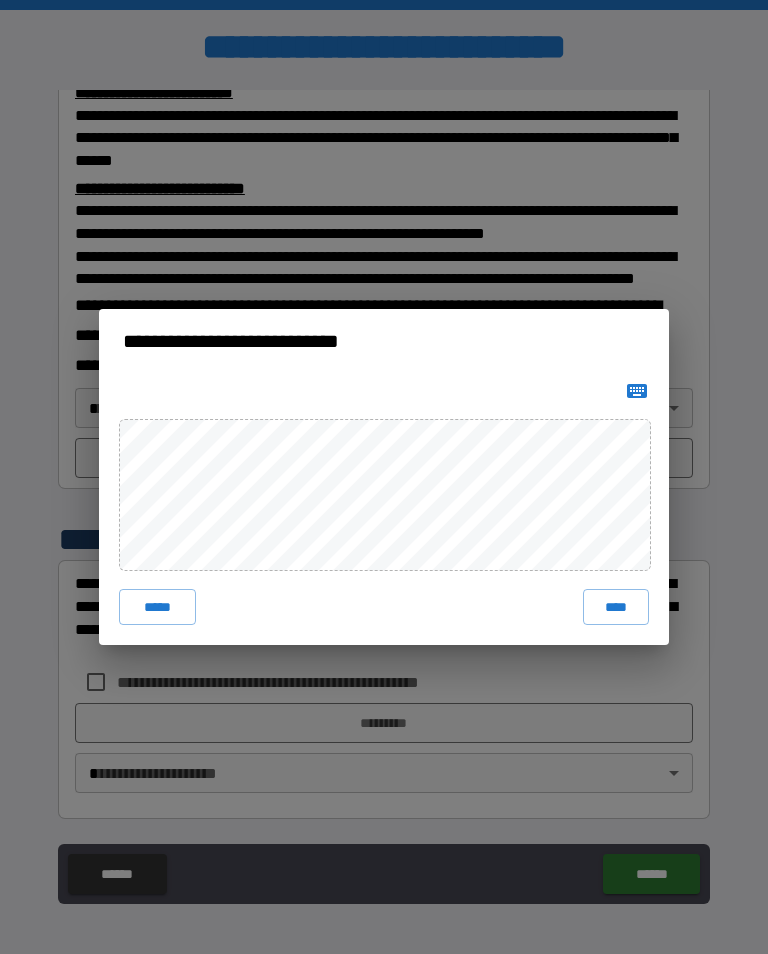 click on "****" at bounding box center (616, 607) 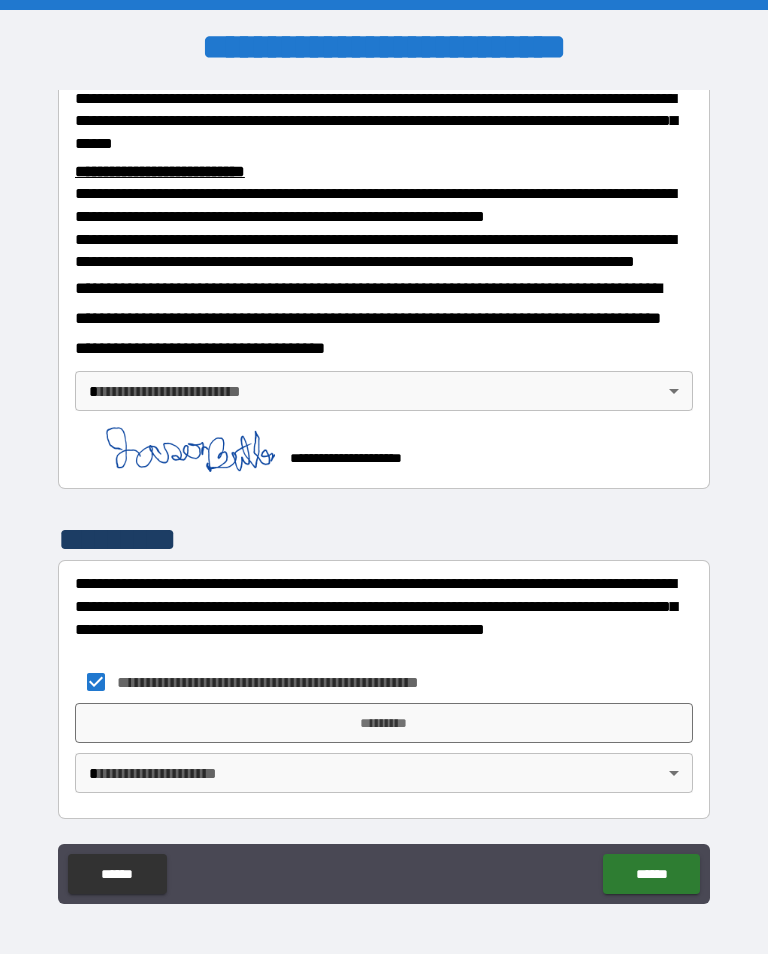 scroll, scrollTop: 751, scrollLeft: 0, axis: vertical 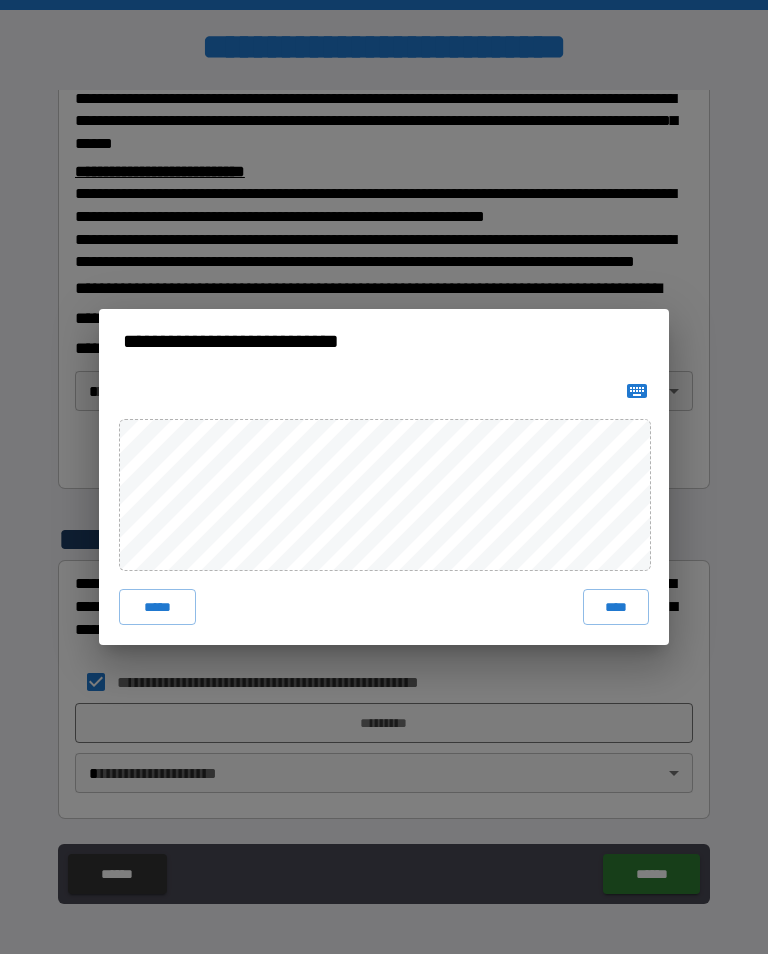 click on "****" at bounding box center (616, 607) 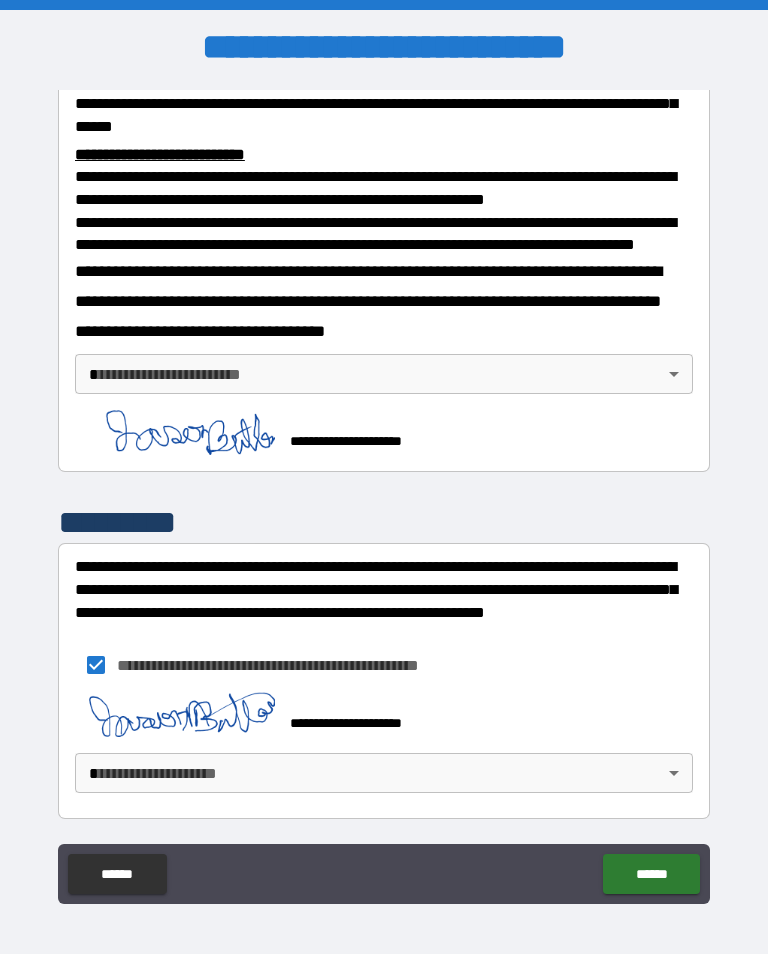 scroll, scrollTop: 768, scrollLeft: 0, axis: vertical 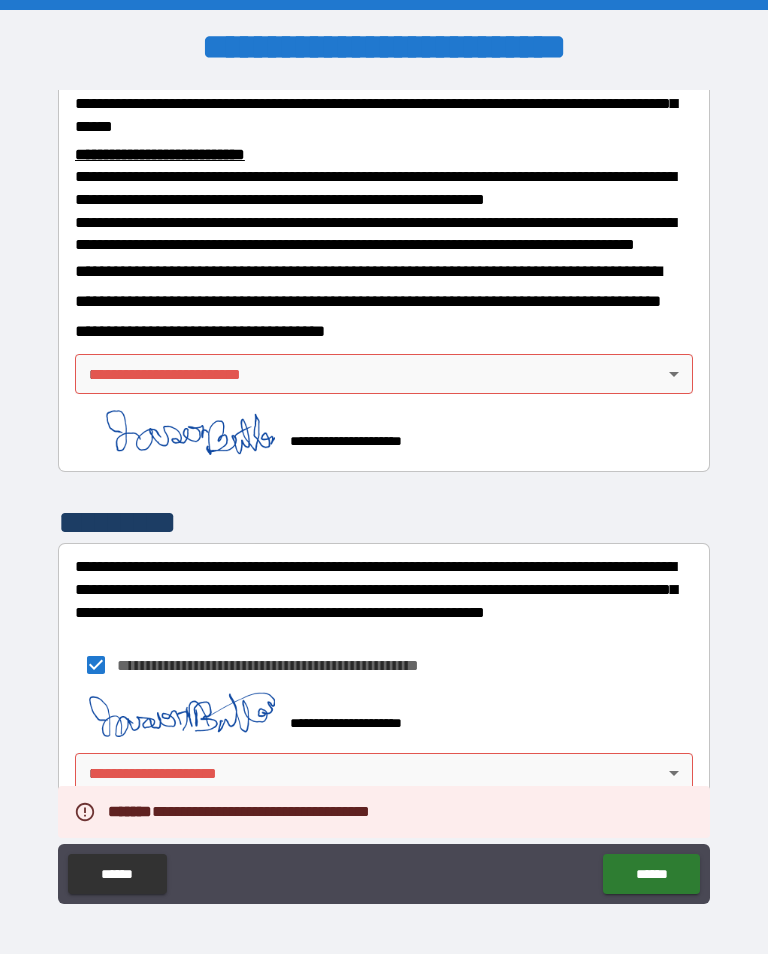click on "**********" at bounding box center [384, 492] 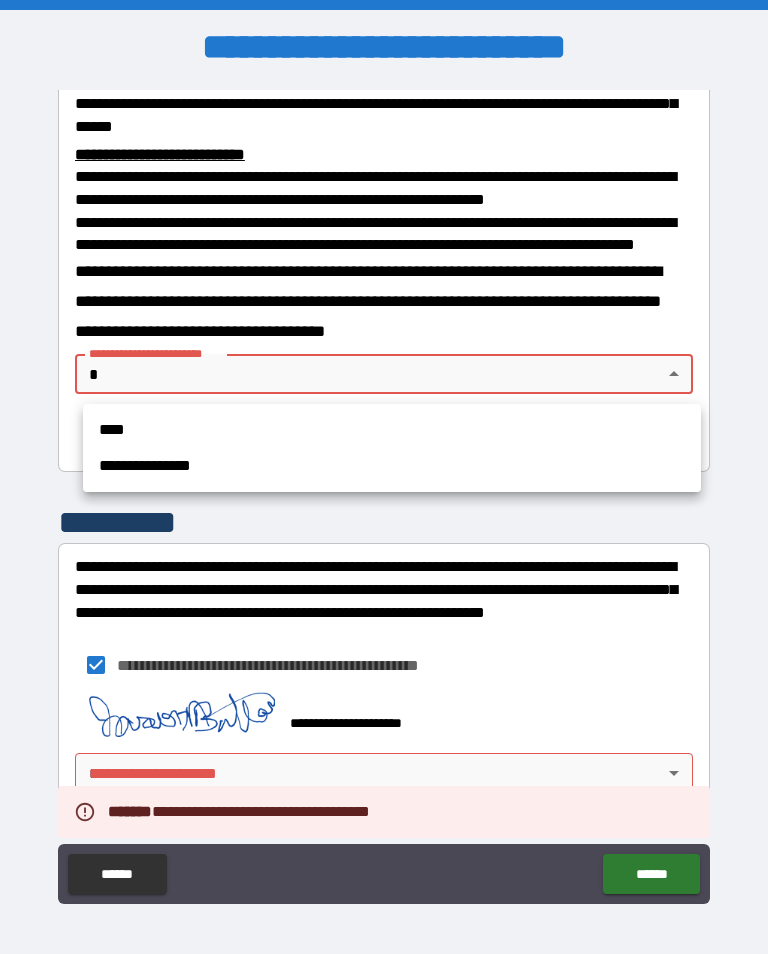 click on "****" at bounding box center (392, 430) 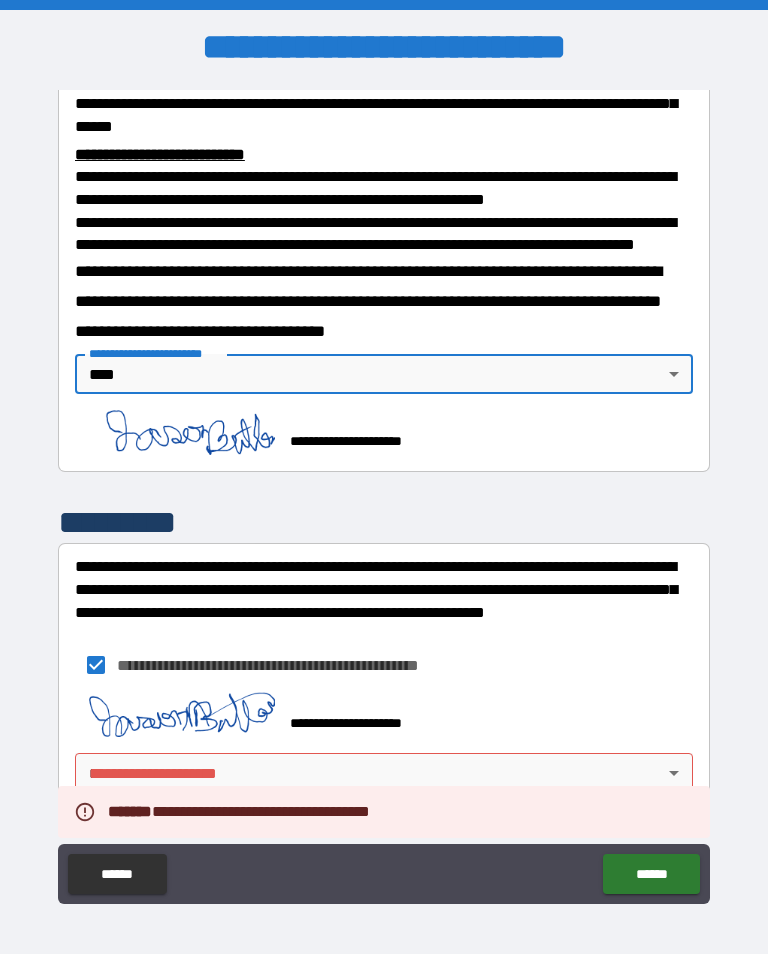 click on "**********" at bounding box center (384, 492) 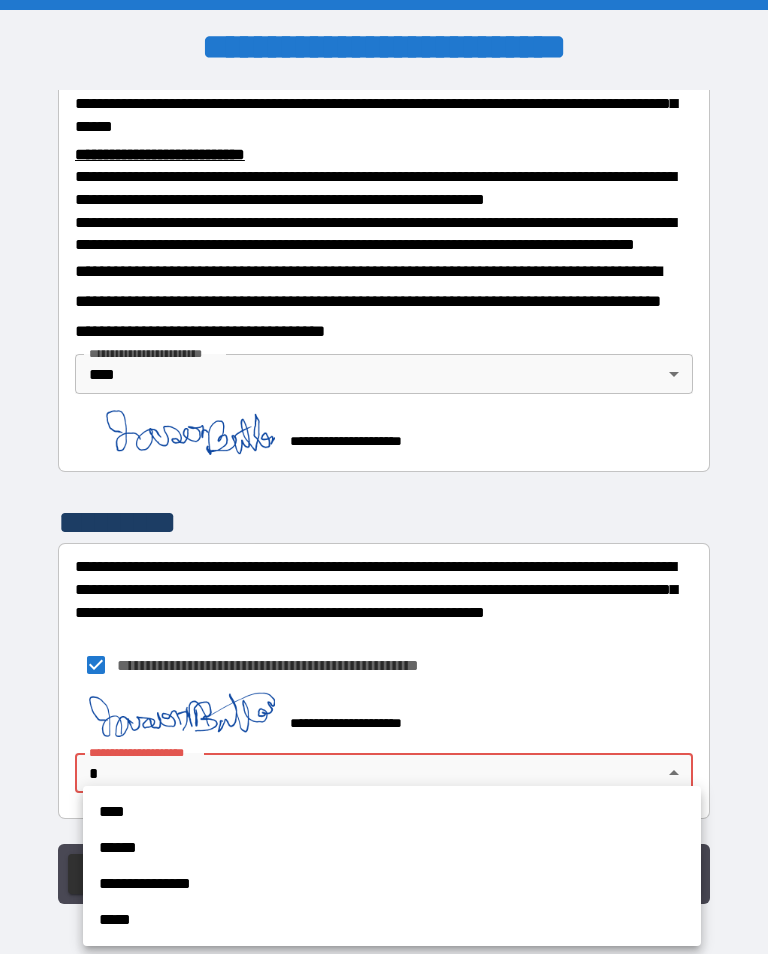 click on "****" at bounding box center (392, 812) 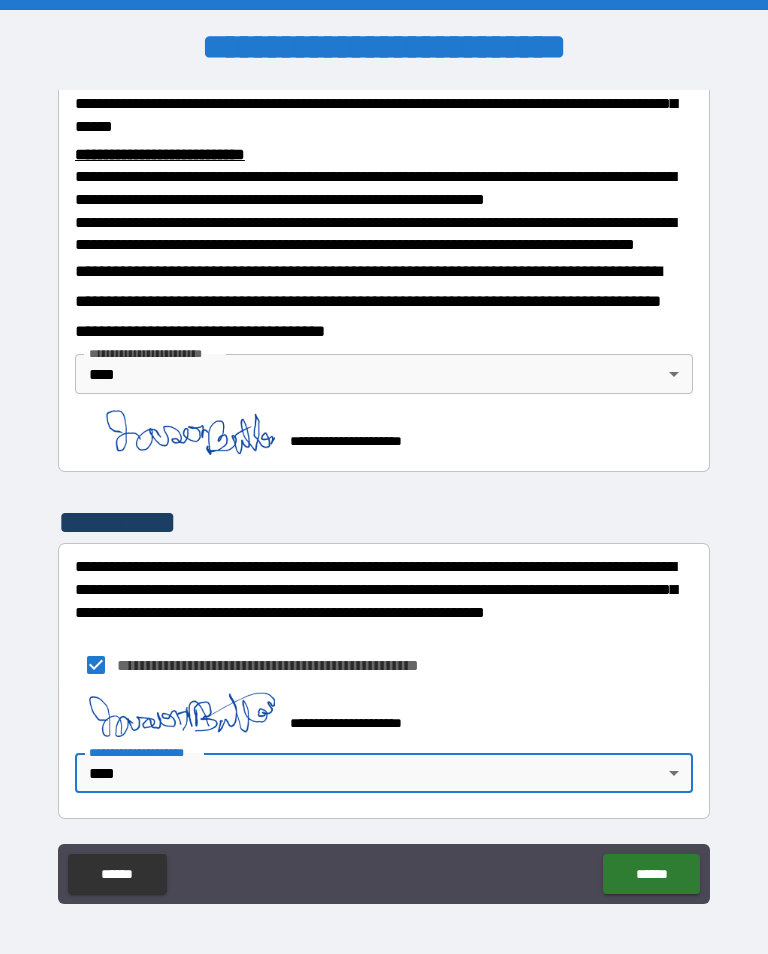 click on "******" at bounding box center [651, 874] 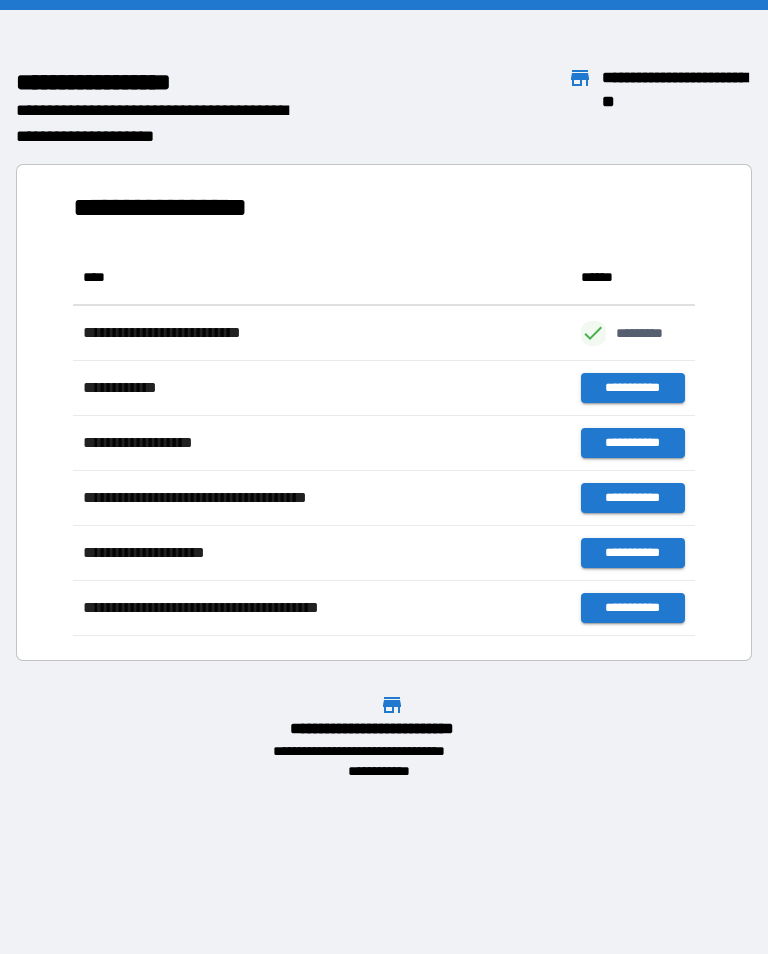 scroll, scrollTop: 386, scrollLeft: 622, axis: both 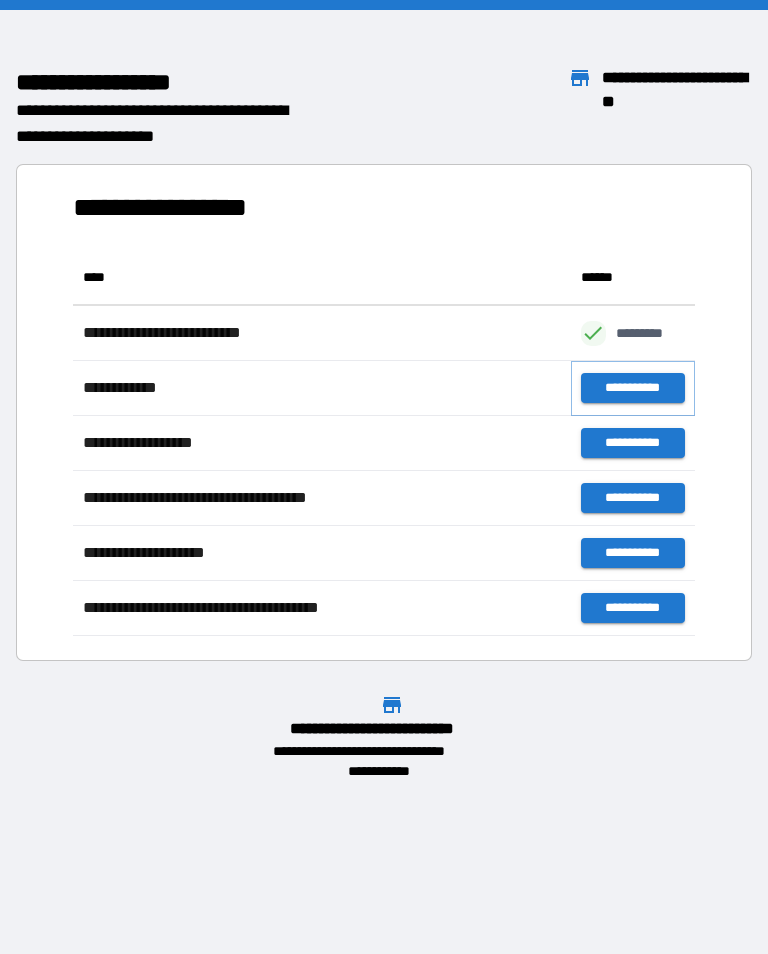 click on "**********" at bounding box center [633, 388] 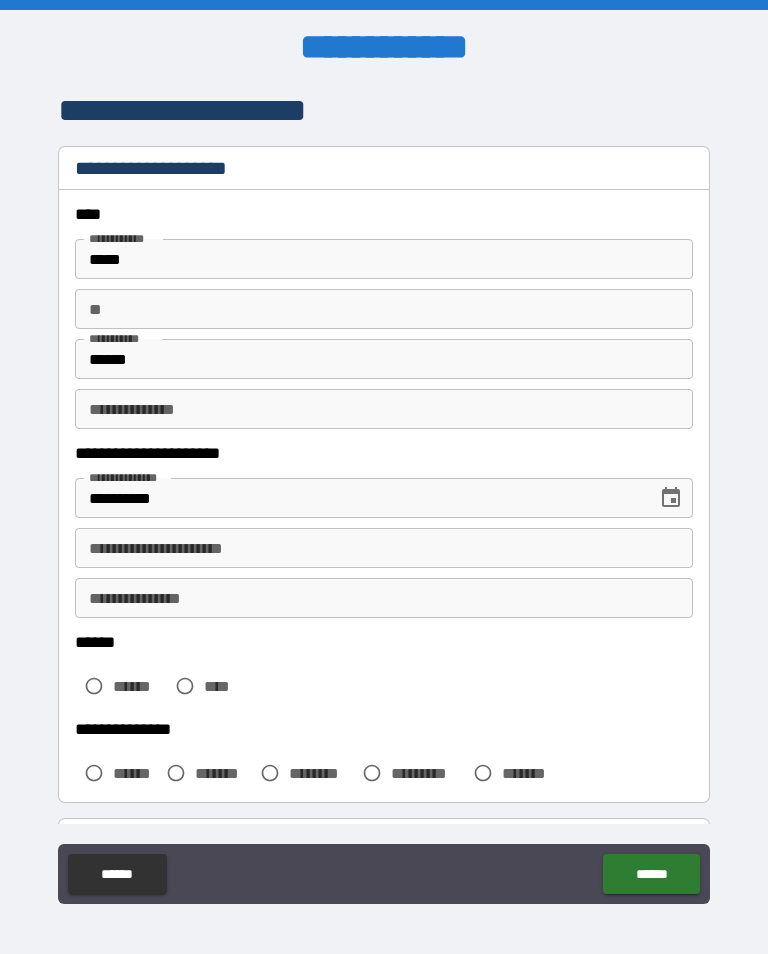 click on "**" at bounding box center [384, 309] 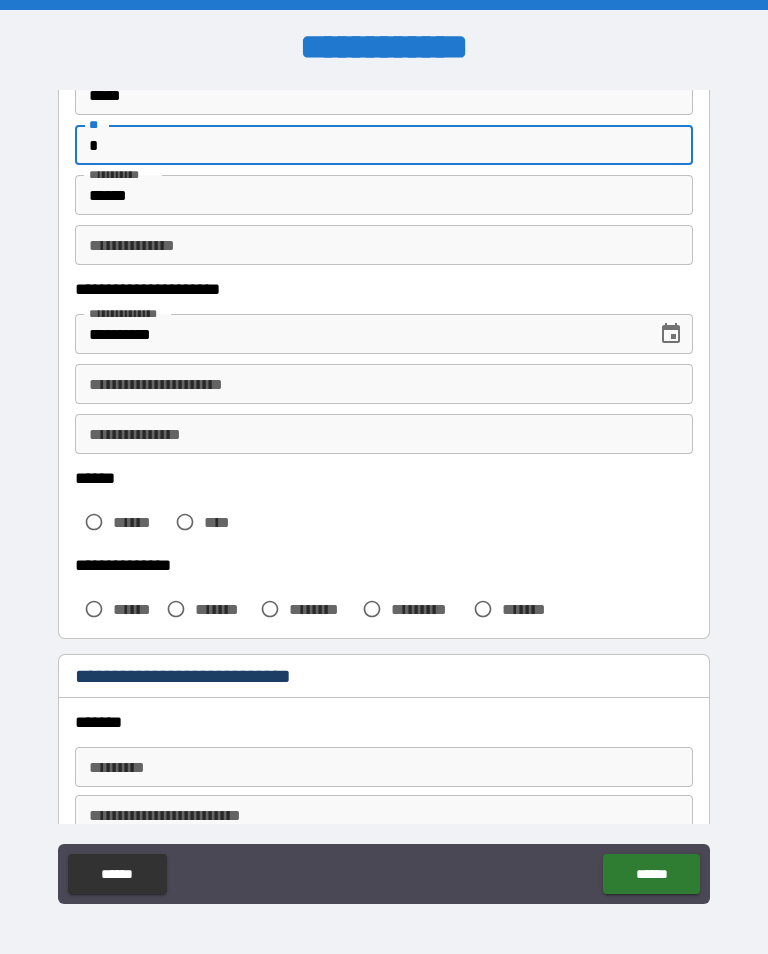 scroll, scrollTop: 172, scrollLeft: 0, axis: vertical 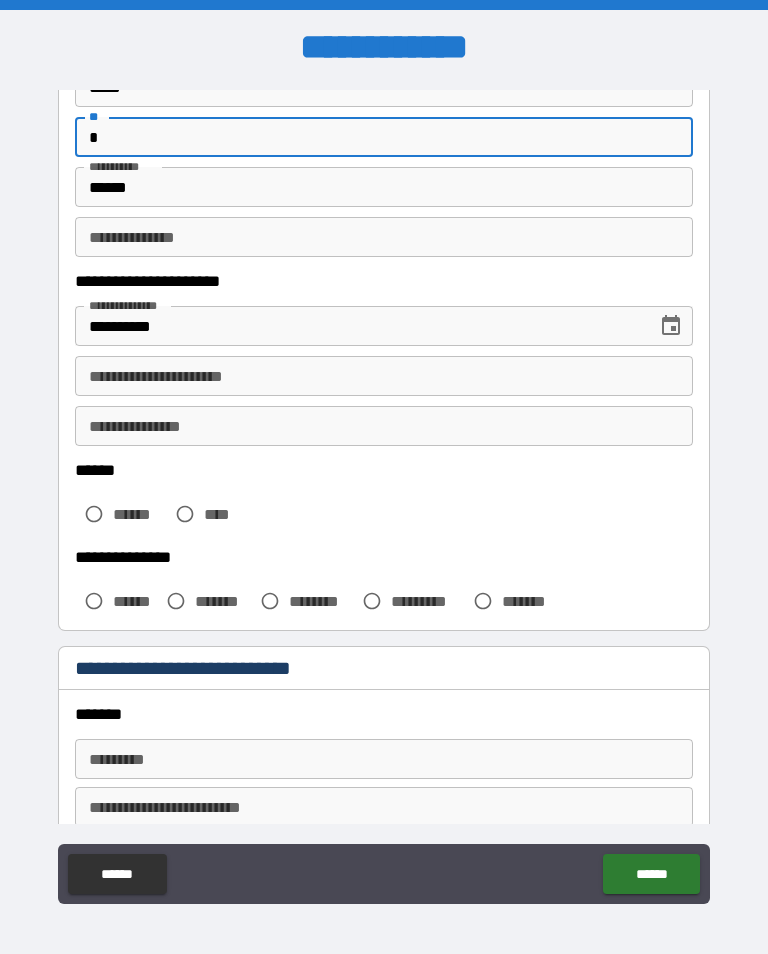 type on "*" 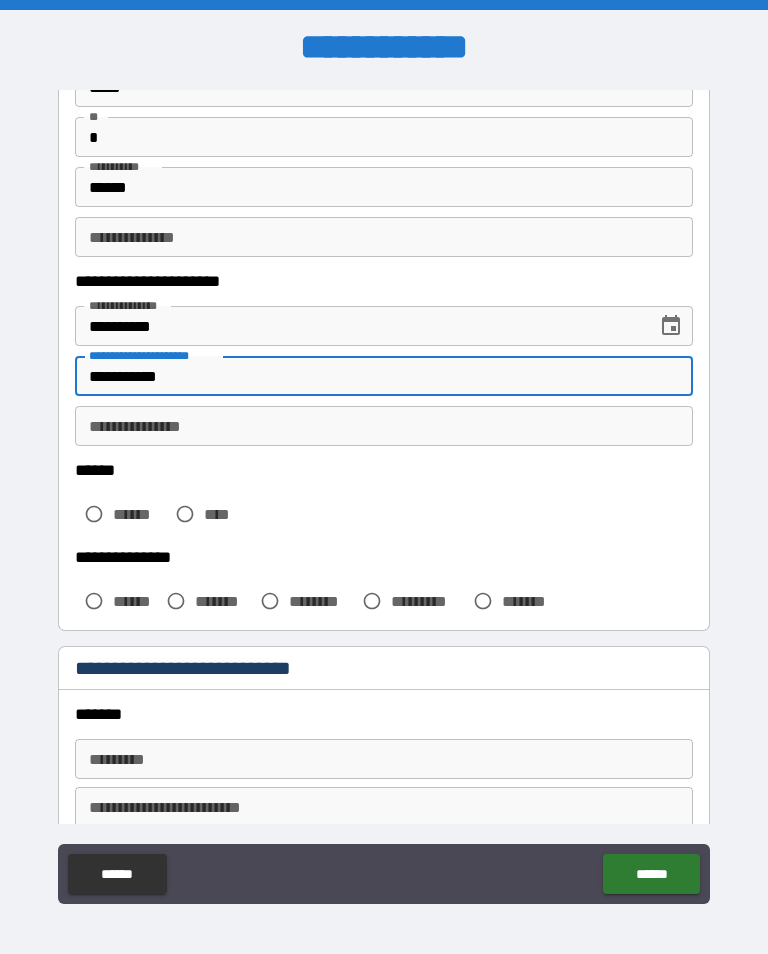 type on "**********" 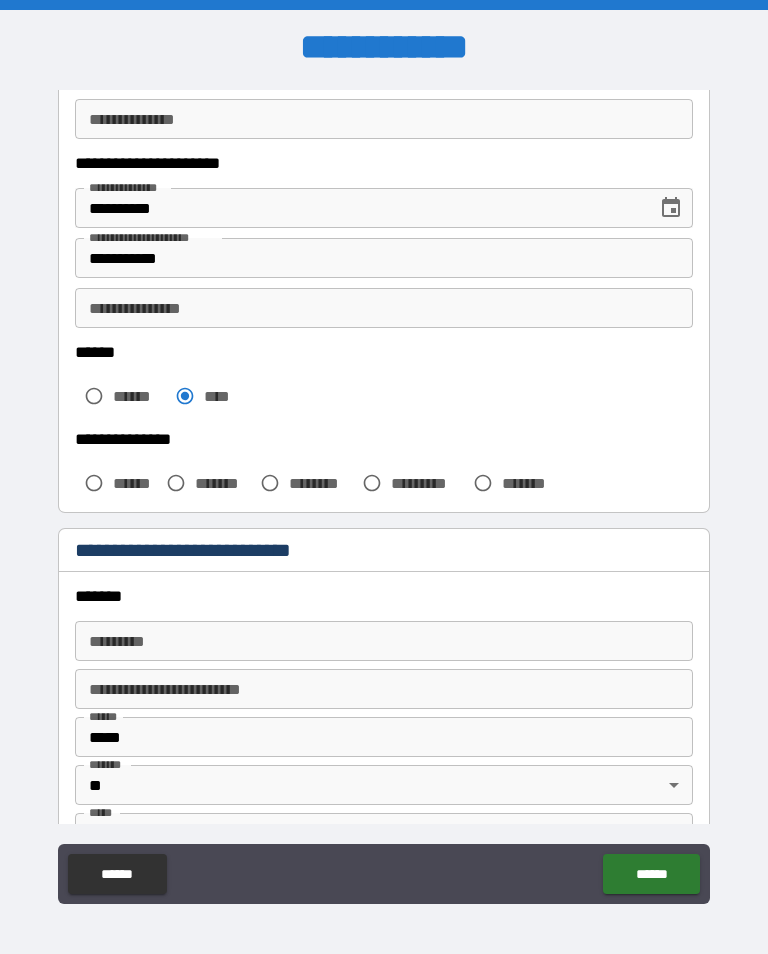 scroll, scrollTop: 291, scrollLeft: 0, axis: vertical 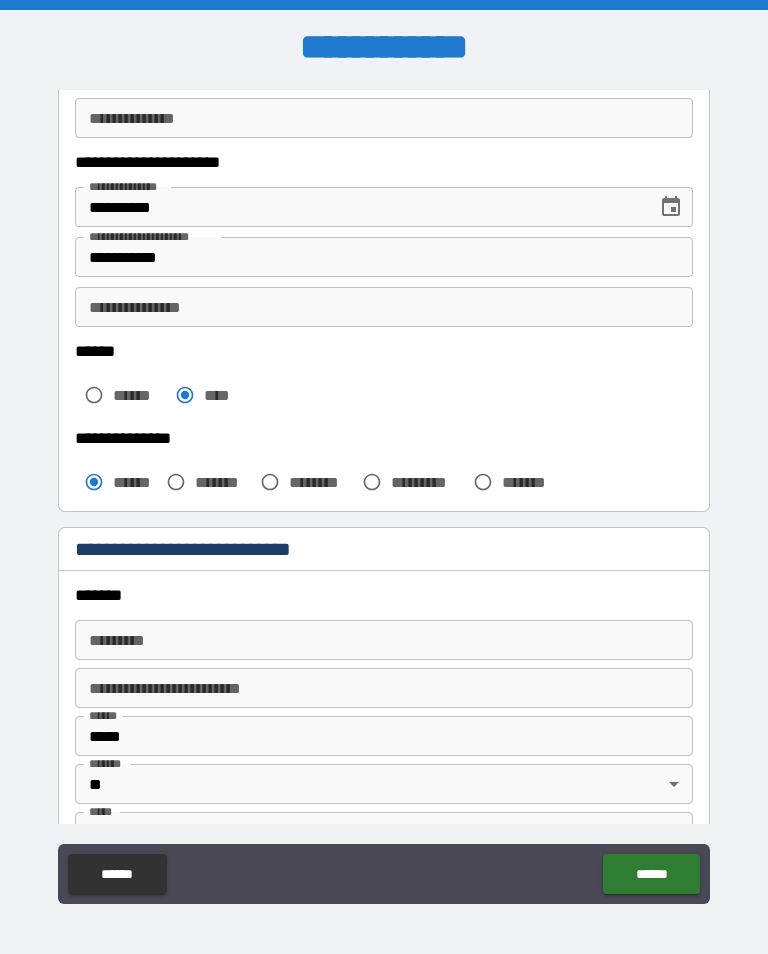 click on "*******   *" at bounding box center (384, 640) 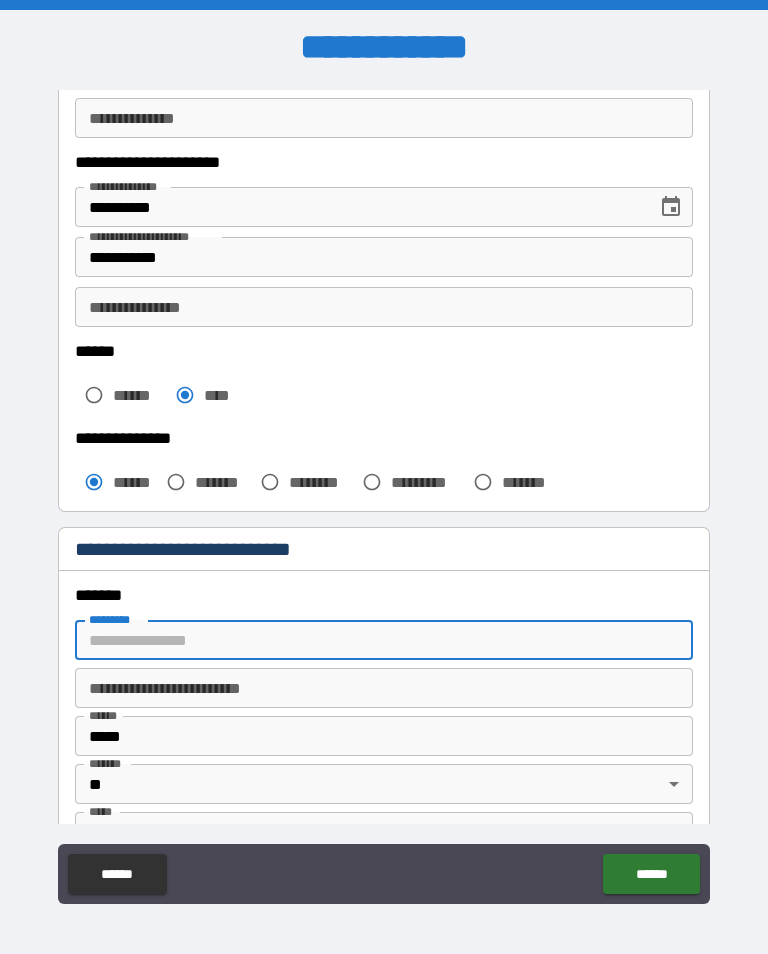 scroll, scrollTop: 5, scrollLeft: 0, axis: vertical 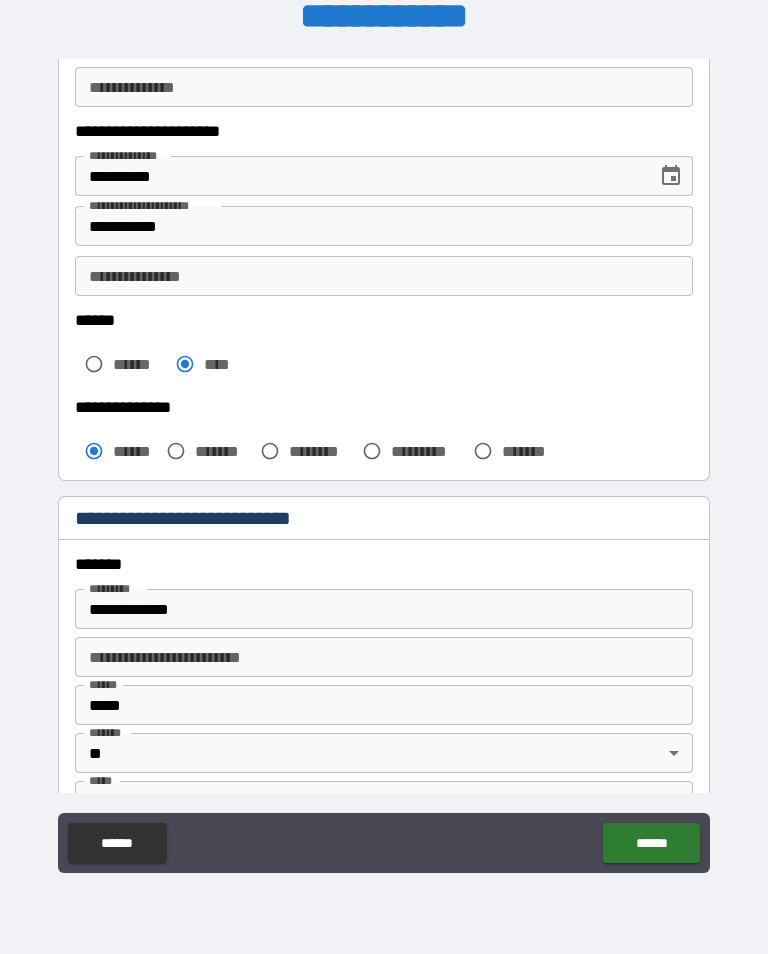 type on "**********" 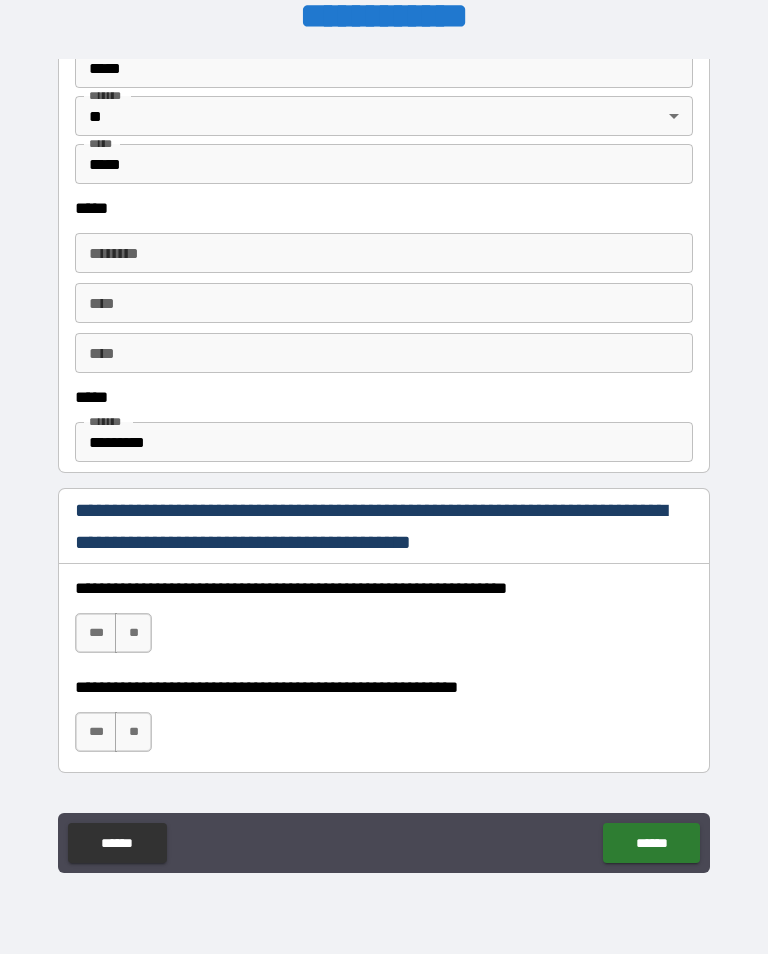 scroll, scrollTop: 929, scrollLeft: 0, axis: vertical 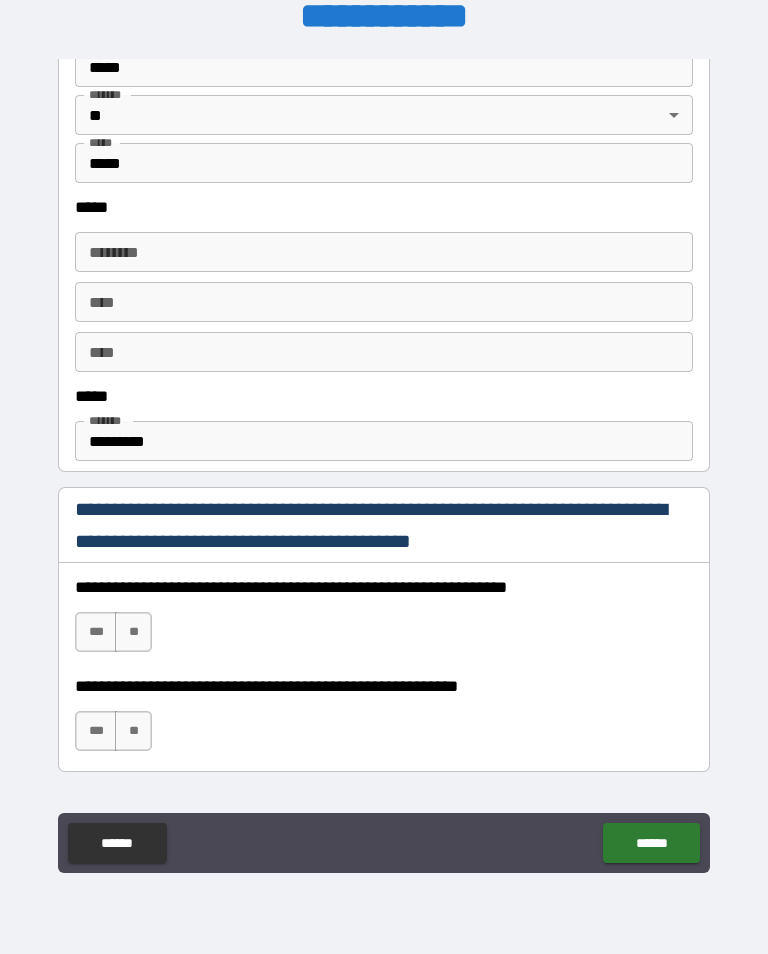 click on "**" at bounding box center [133, 632] 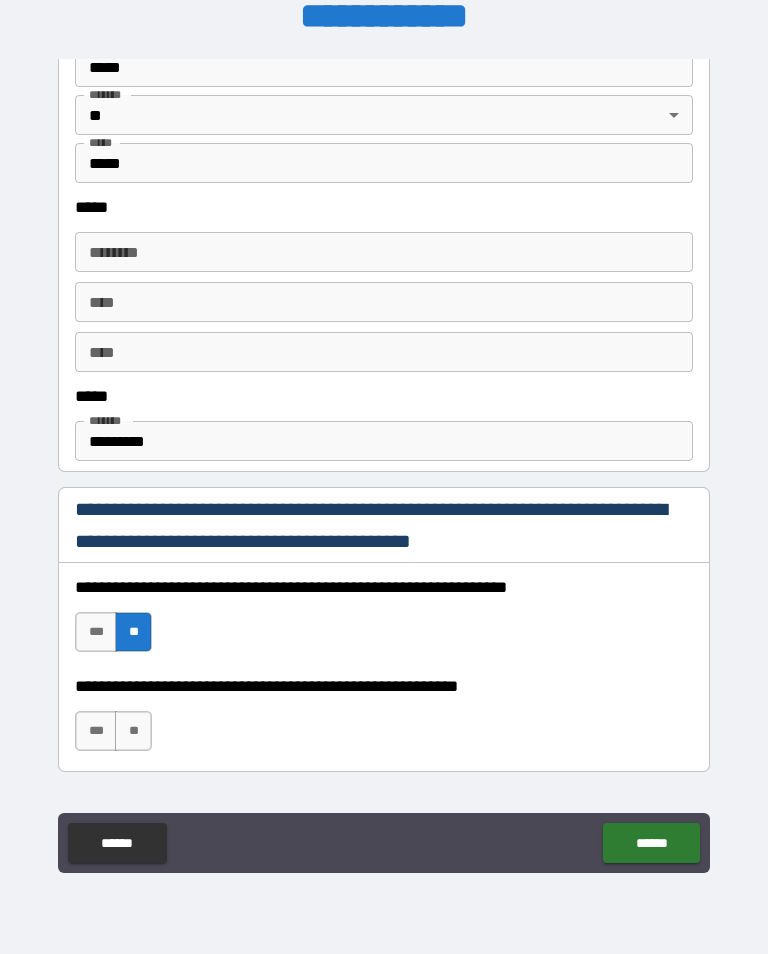 click on "**" at bounding box center (133, 731) 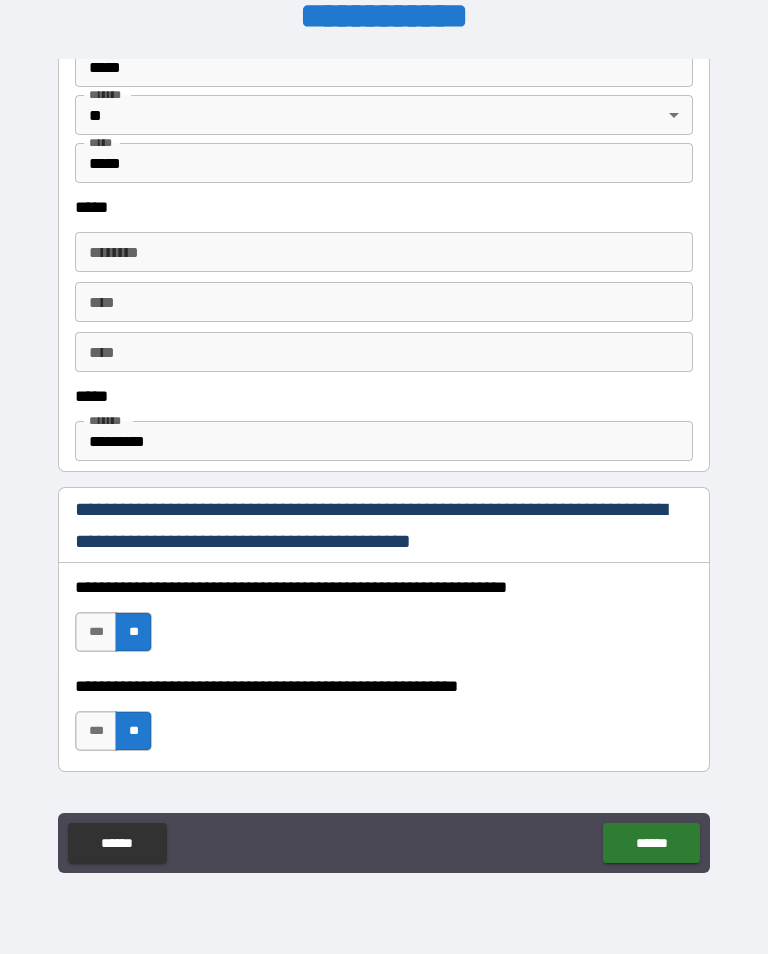 click on "******" at bounding box center [651, 843] 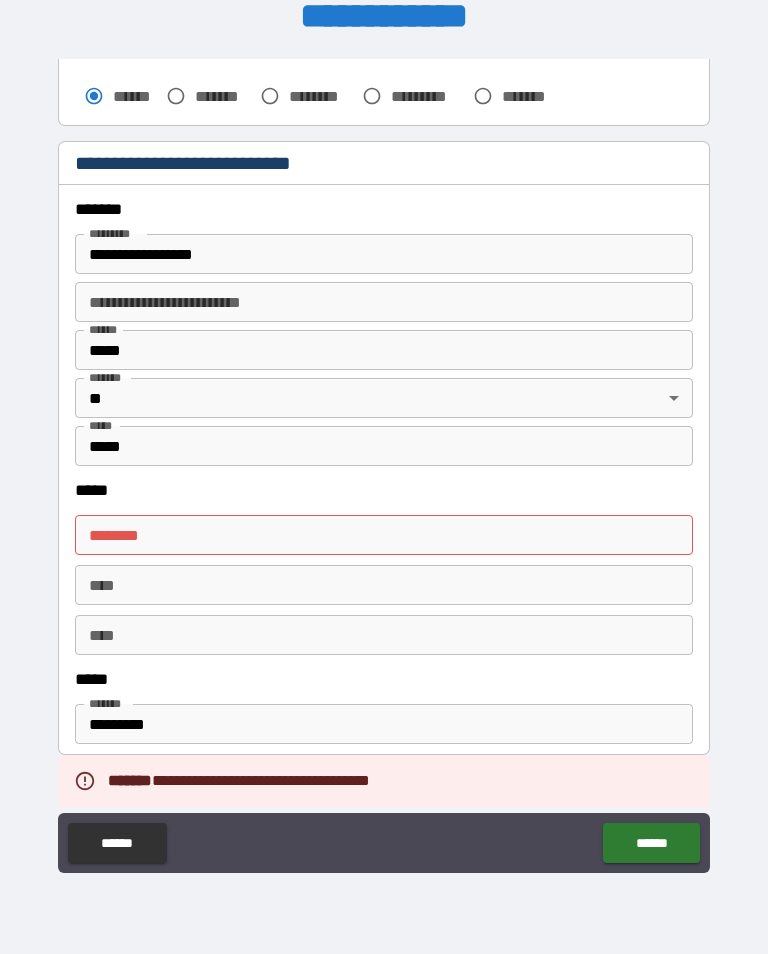 scroll, scrollTop: 649, scrollLeft: 0, axis: vertical 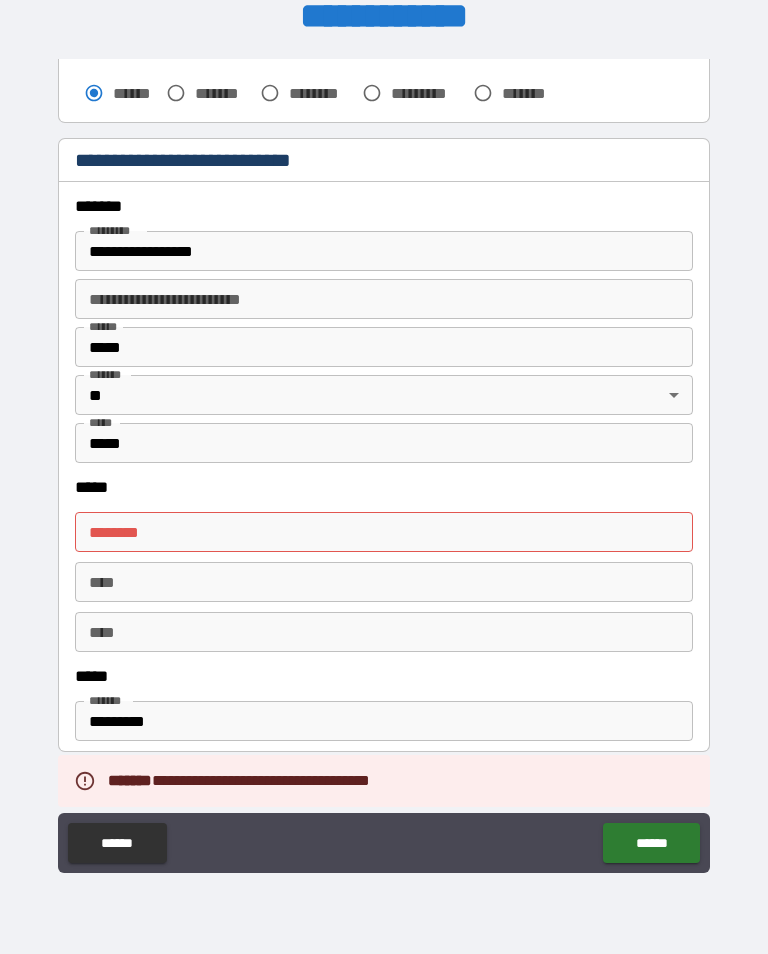 click on "******   *" at bounding box center (384, 532) 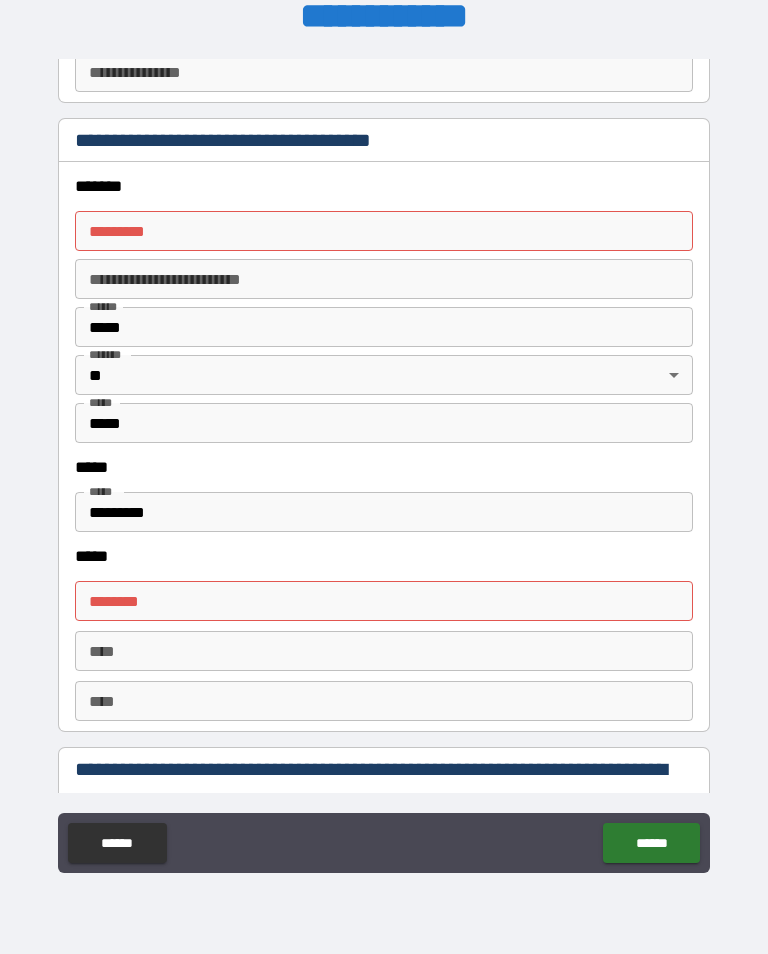 scroll, scrollTop: 2306, scrollLeft: 0, axis: vertical 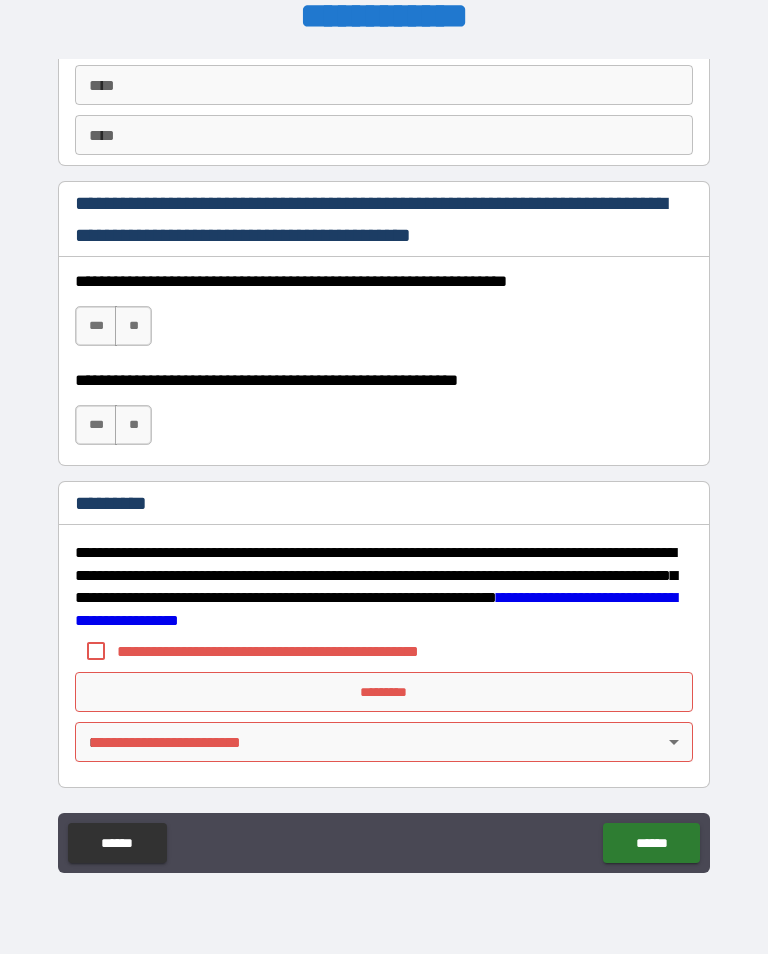 type on "**********" 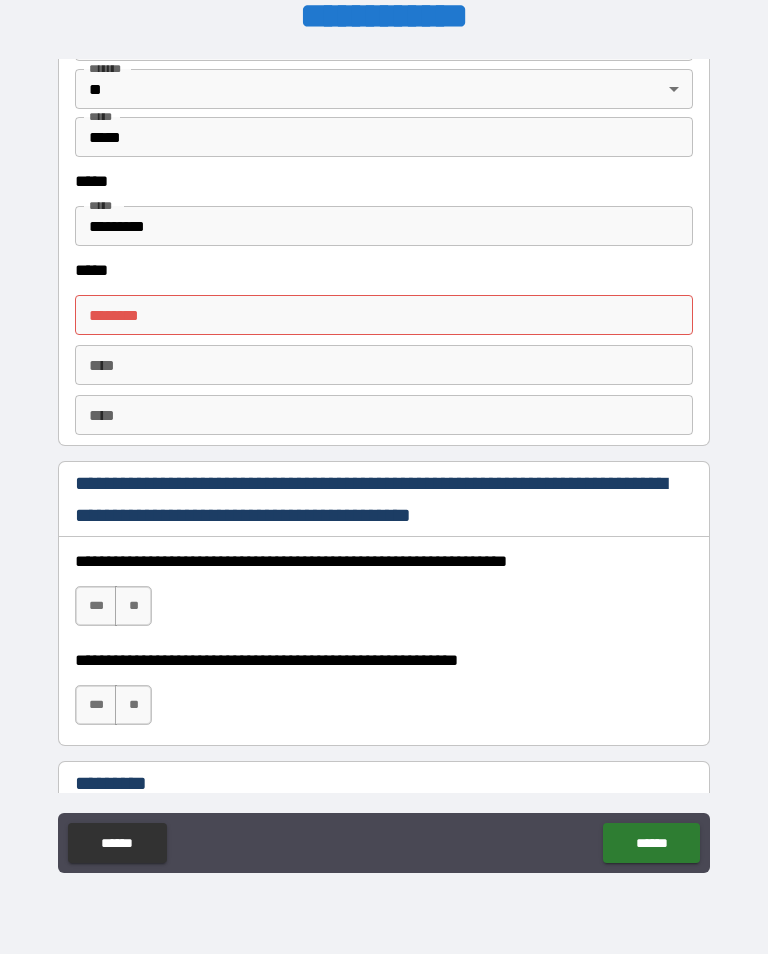 scroll, scrollTop: 2594, scrollLeft: 0, axis: vertical 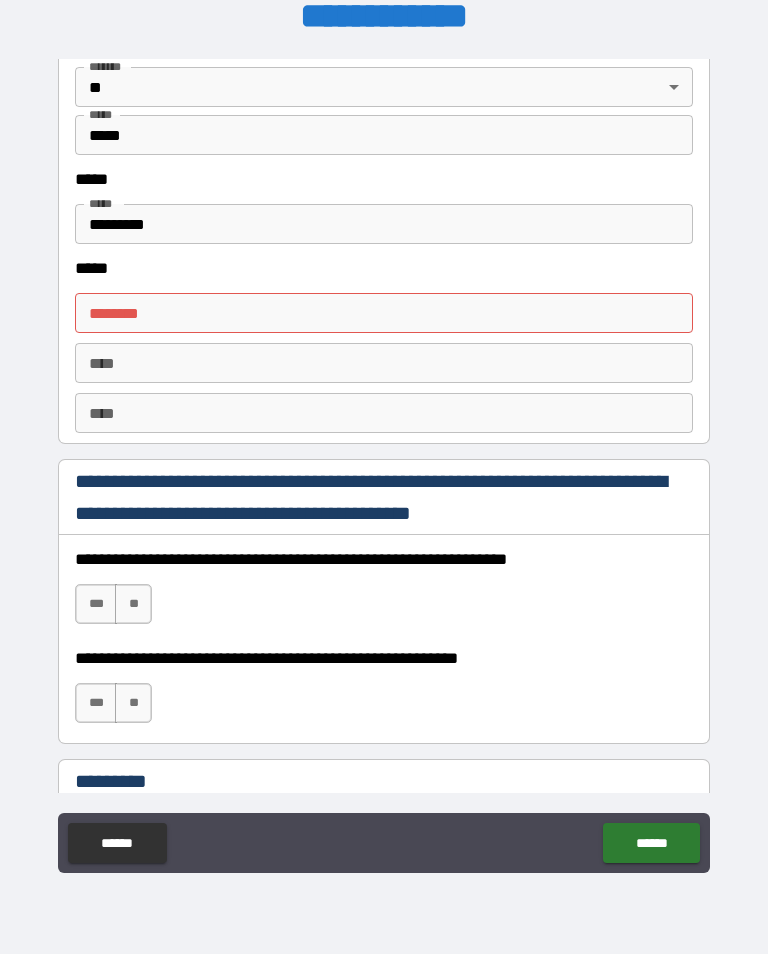 click on "******   *" at bounding box center (384, 313) 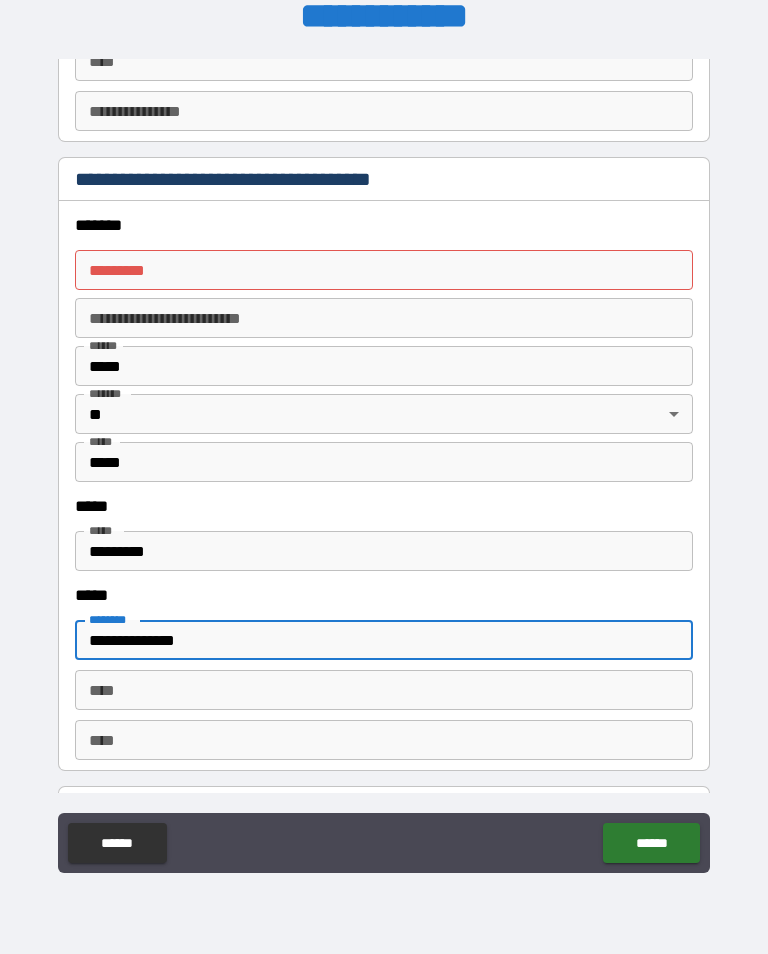 scroll, scrollTop: 2259, scrollLeft: 0, axis: vertical 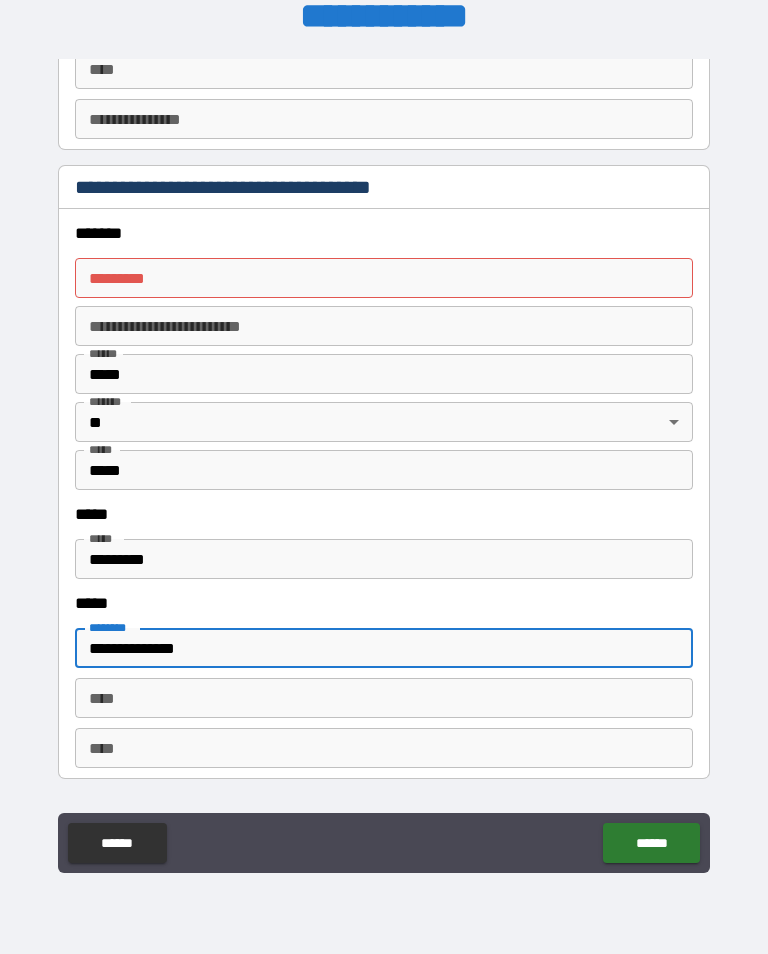 type on "**********" 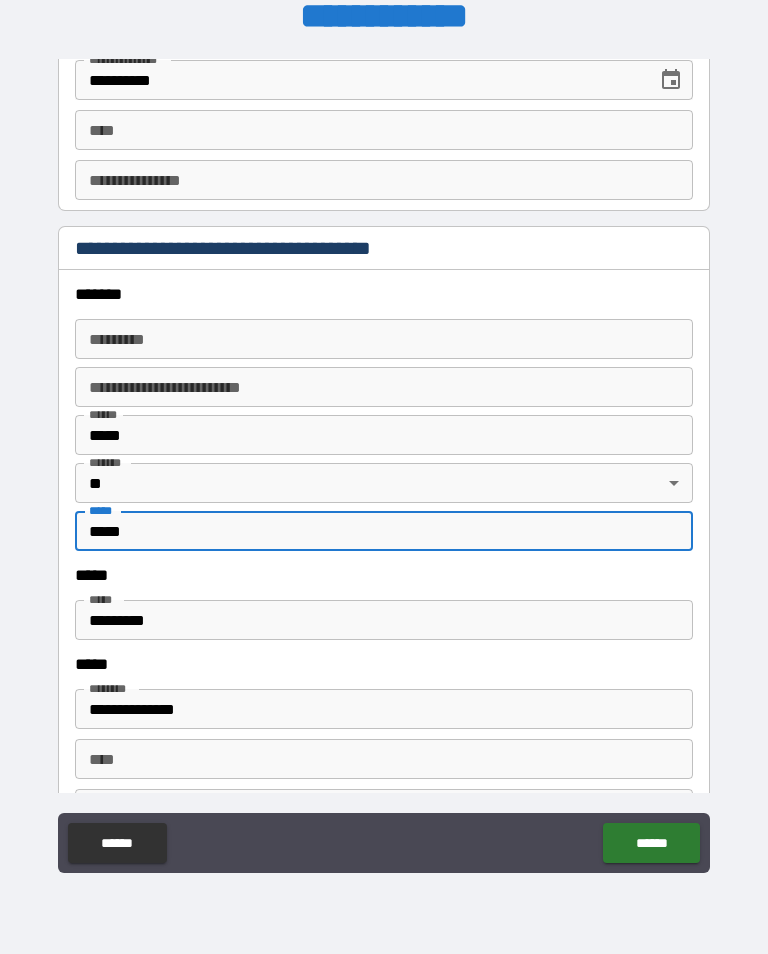 scroll, scrollTop: 2198, scrollLeft: 0, axis: vertical 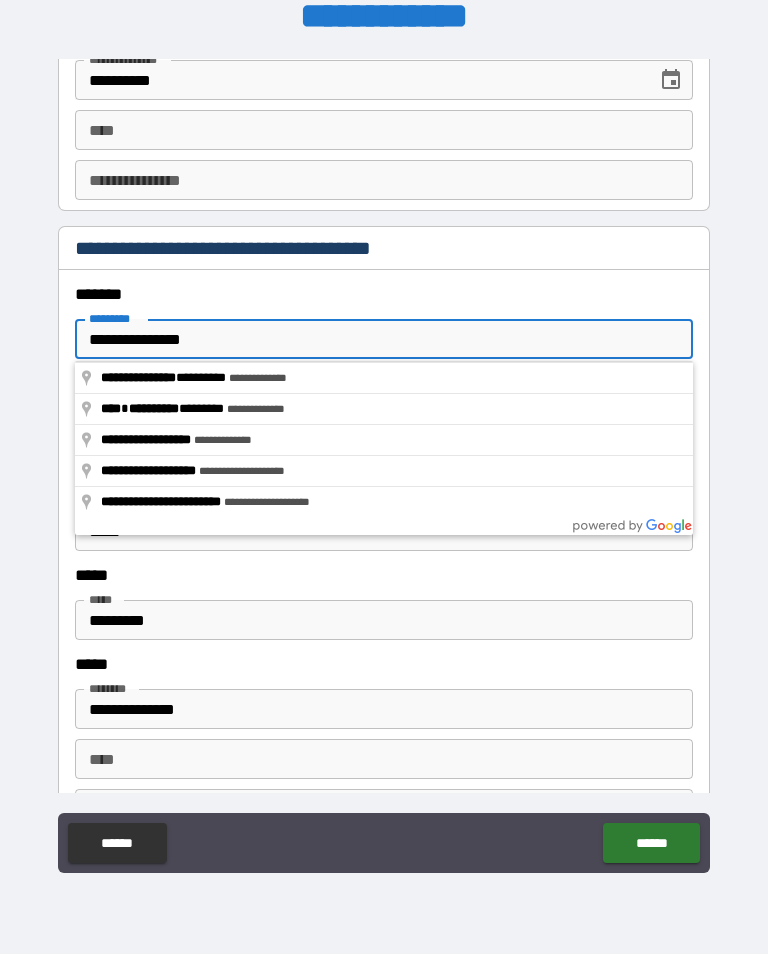 type on "**********" 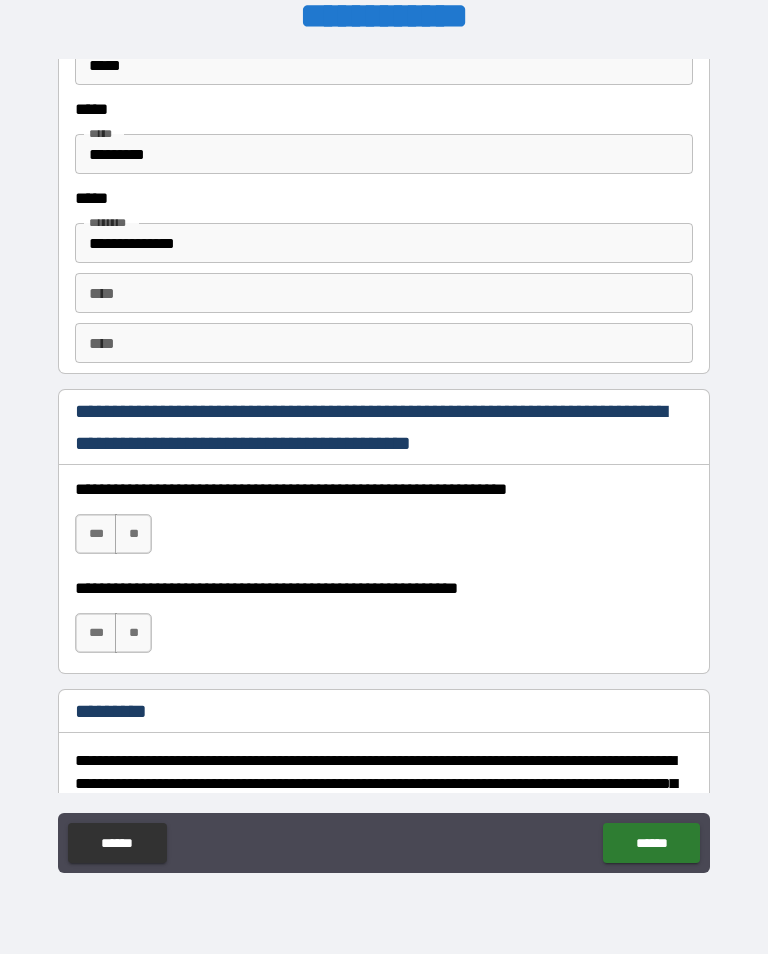 scroll, scrollTop: 2665, scrollLeft: 0, axis: vertical 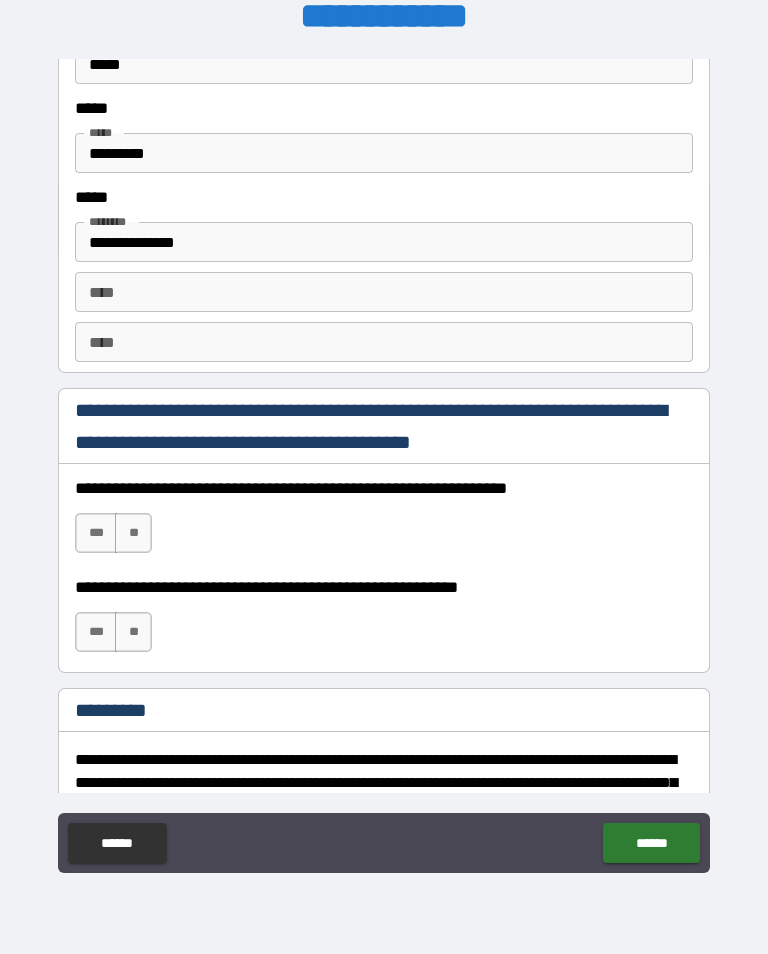 click on "**" at bounding box center (133, 533) 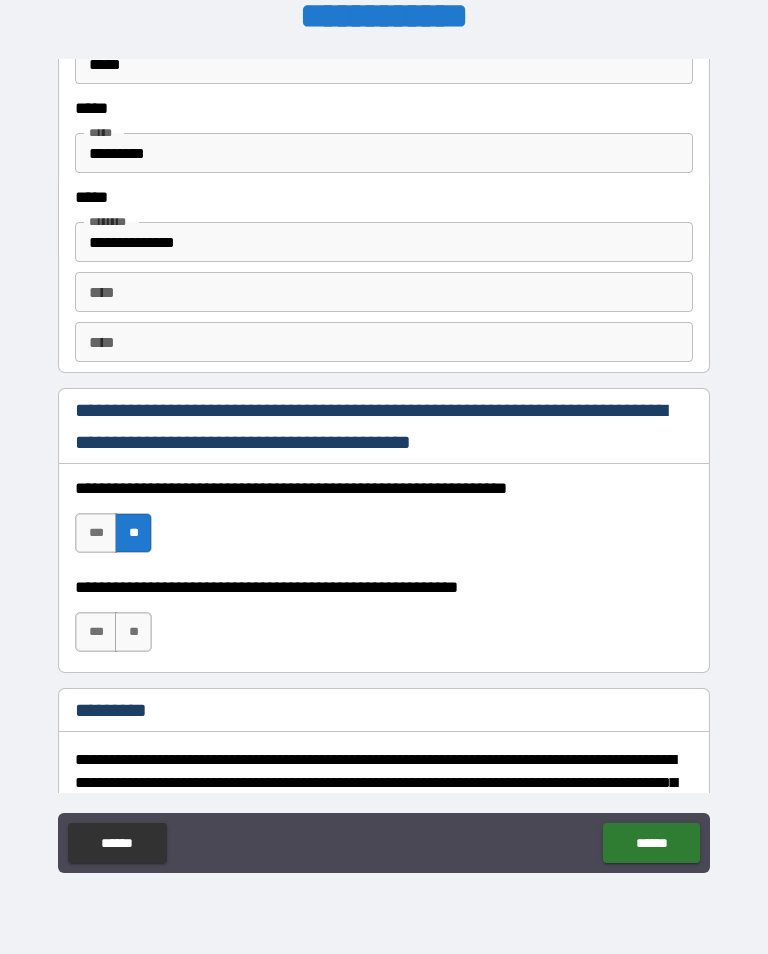 click on "**" at bounding box center (133, 632) 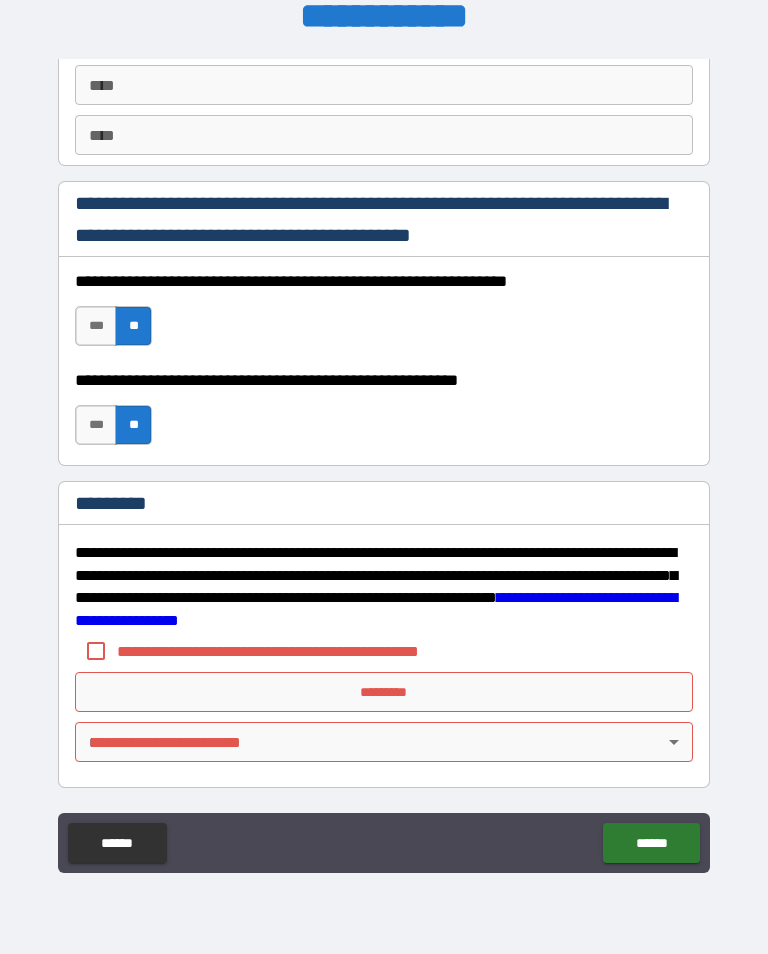 scroll, scrollTop: 2872, scrollLeft: 0, axis: vertical 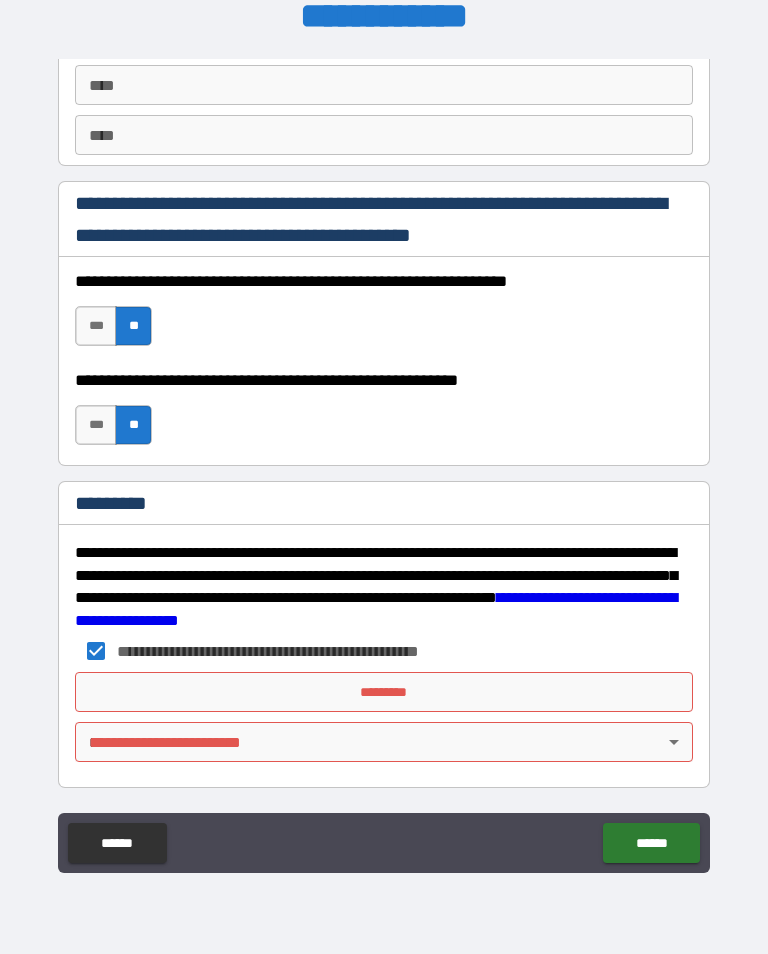 click on "*********" at bounding box center (384, 692) 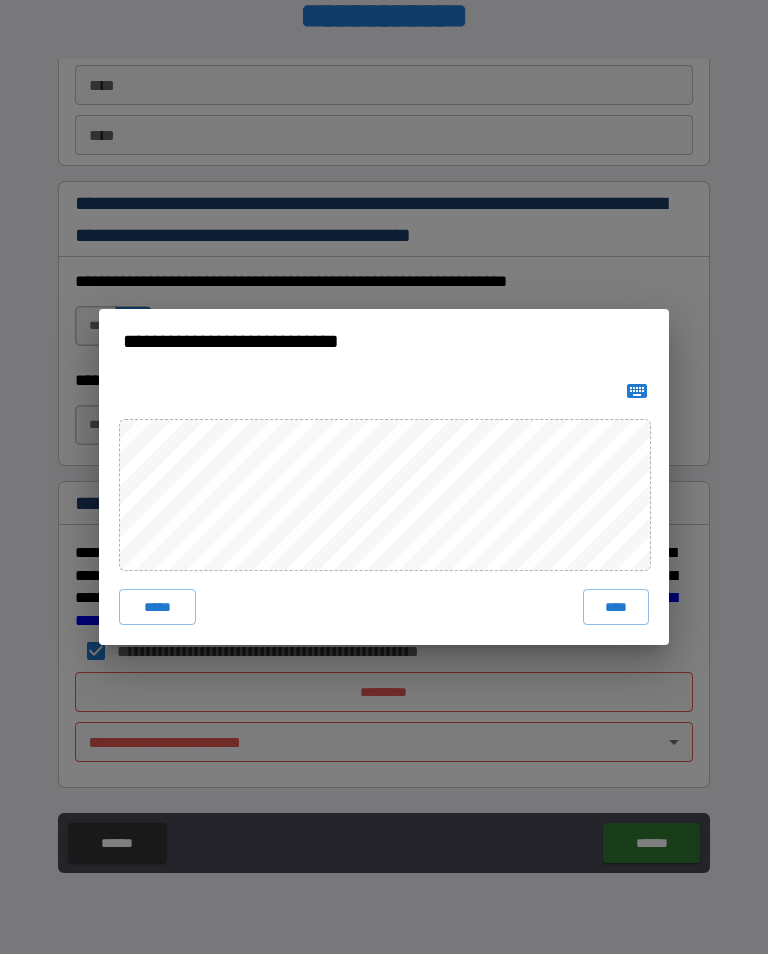 click on "****" at bounding box center (616, 607) 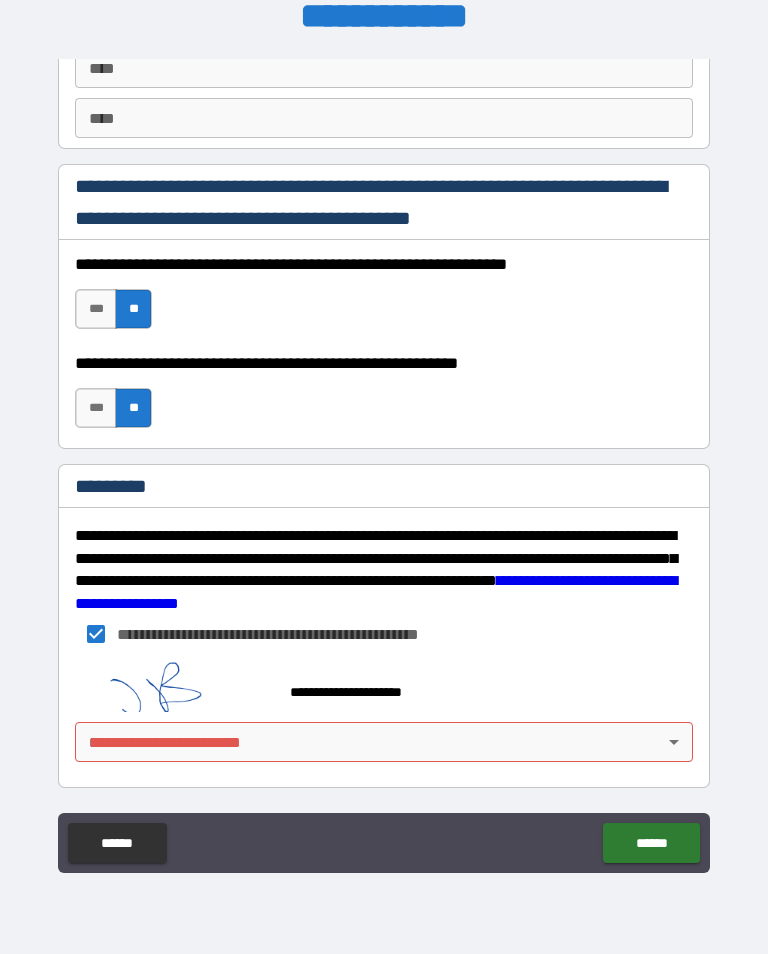scroll, scrollTop: 2889, scrollLeft: 0, axis: vertical 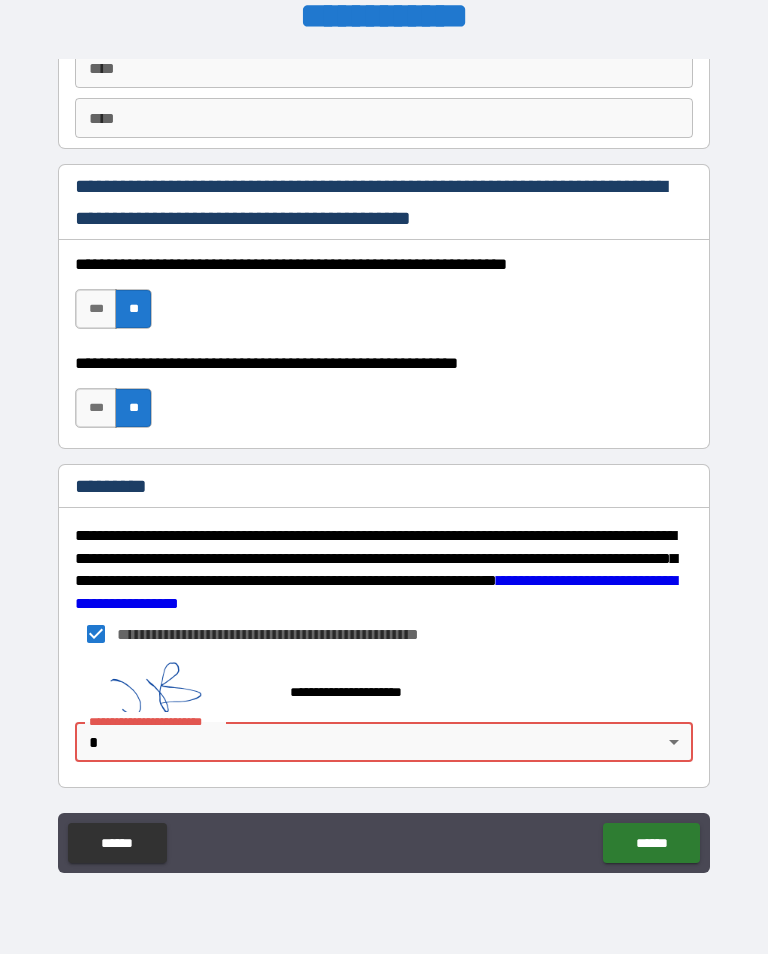 click on "**********" at bounding box center [384, 461] 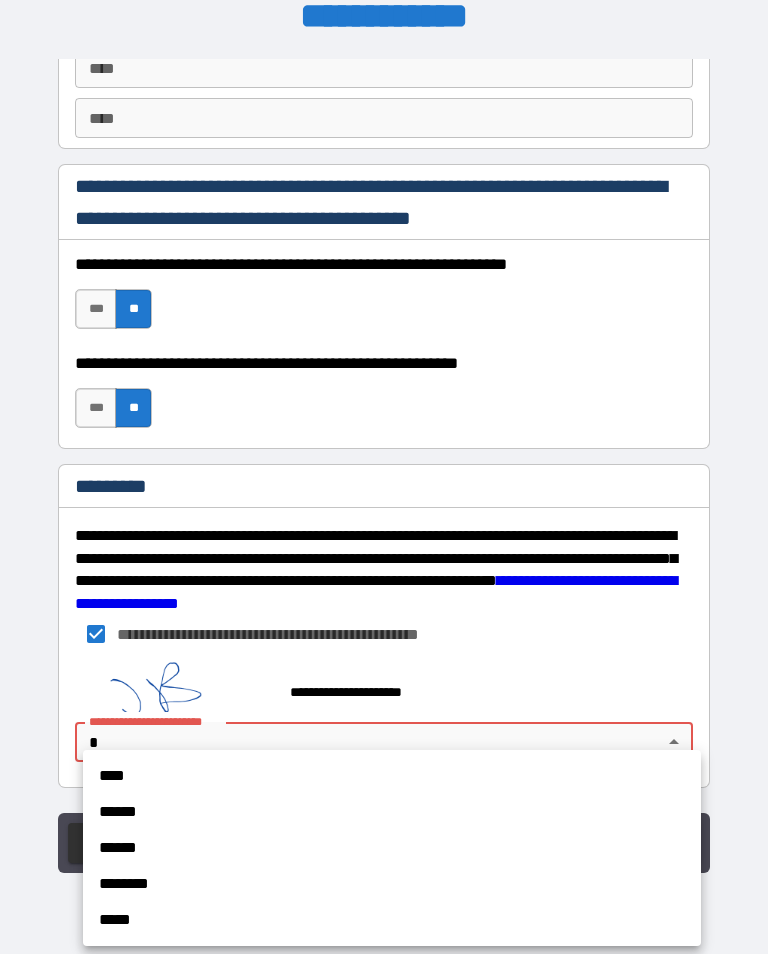 click on "****" at bounding box center [392, 776] 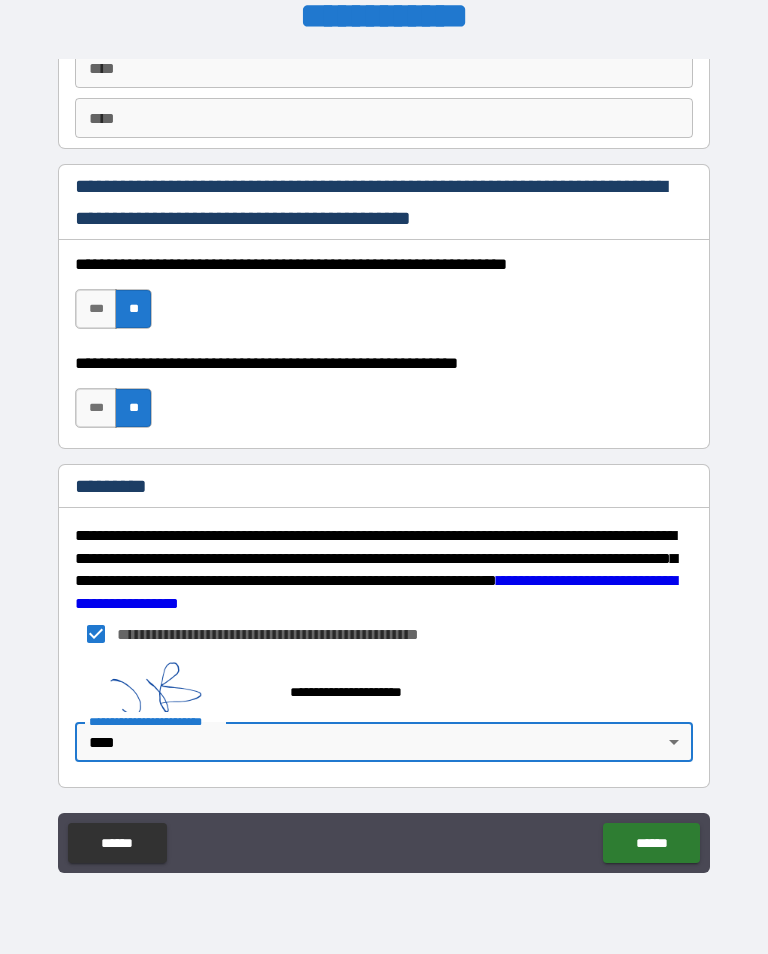 type on "*" 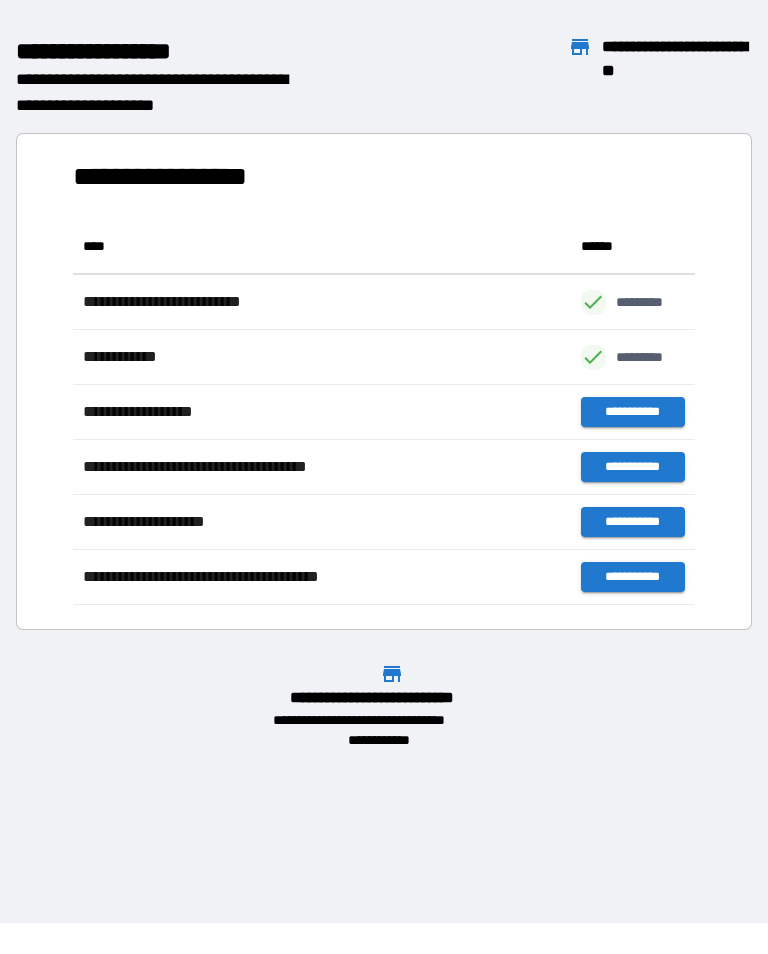 scroll, scrollTop: 1, scrollLeft: 1, axis: both 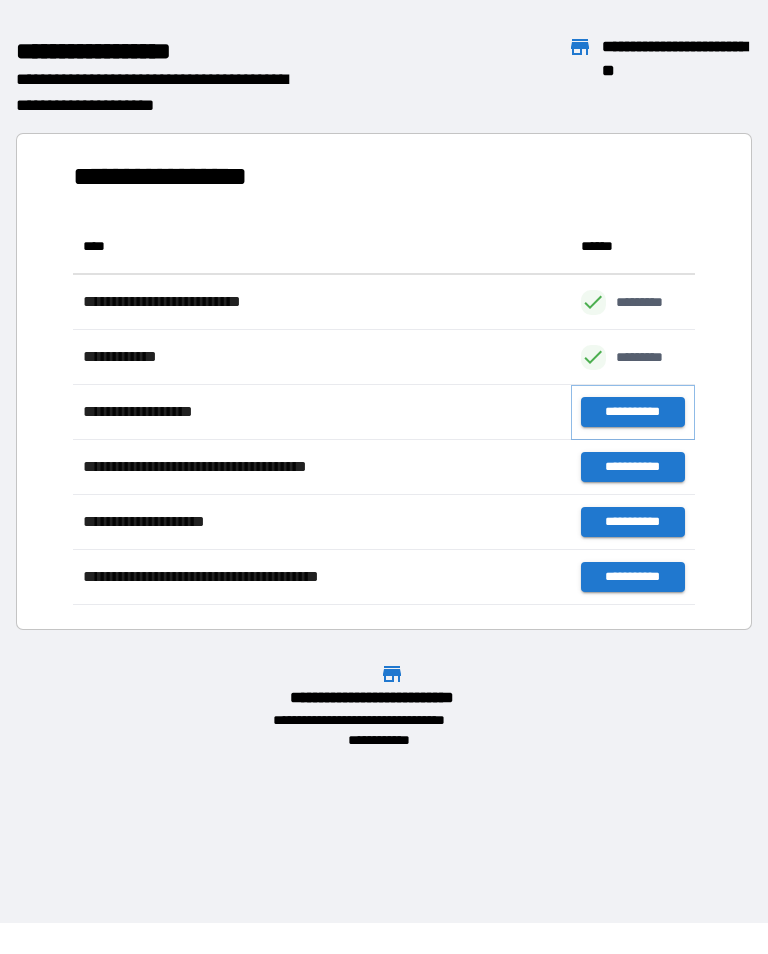 click on "**********" at bounding box center (633, 412) 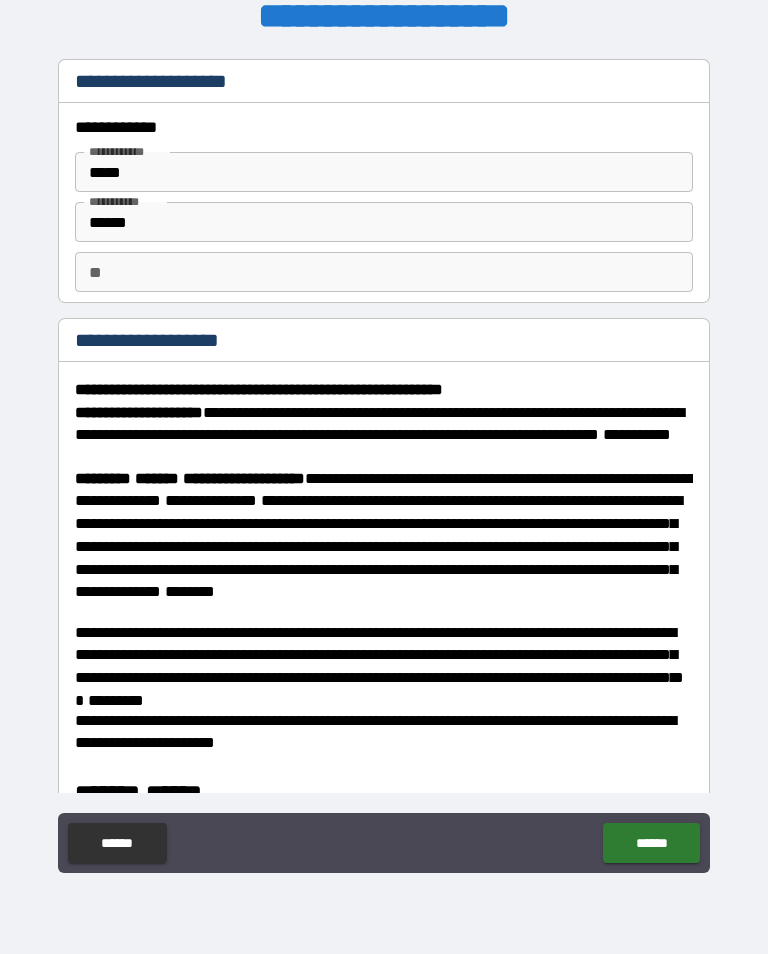click on "**" at bounding box center [384, 272] 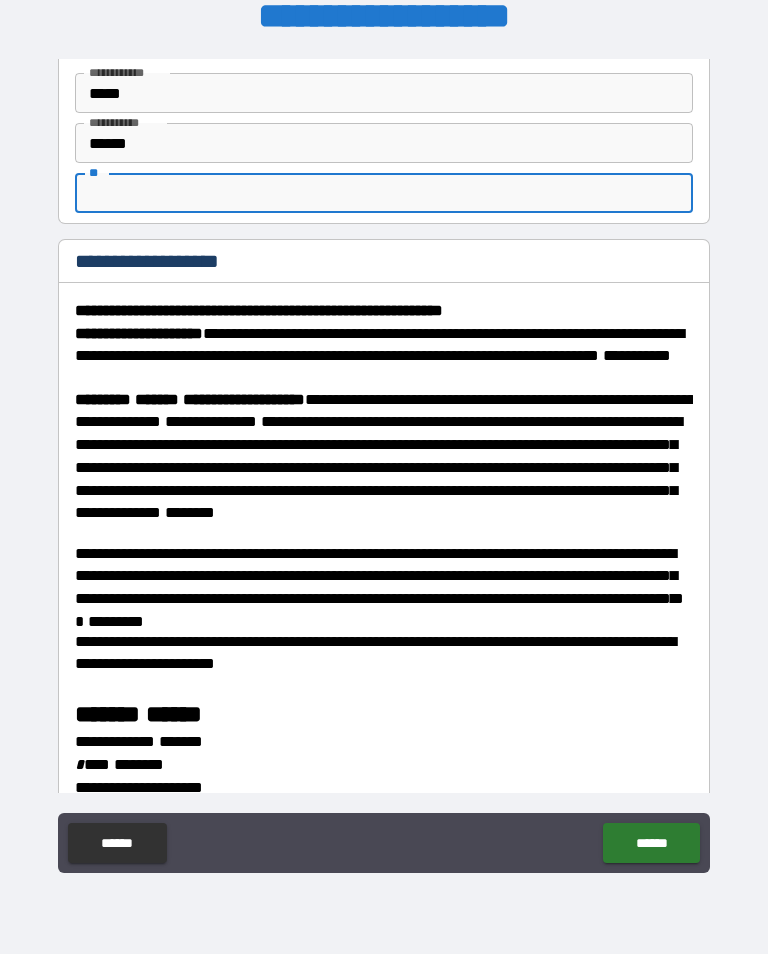 click on "**********" at bounding box center [384, 464] 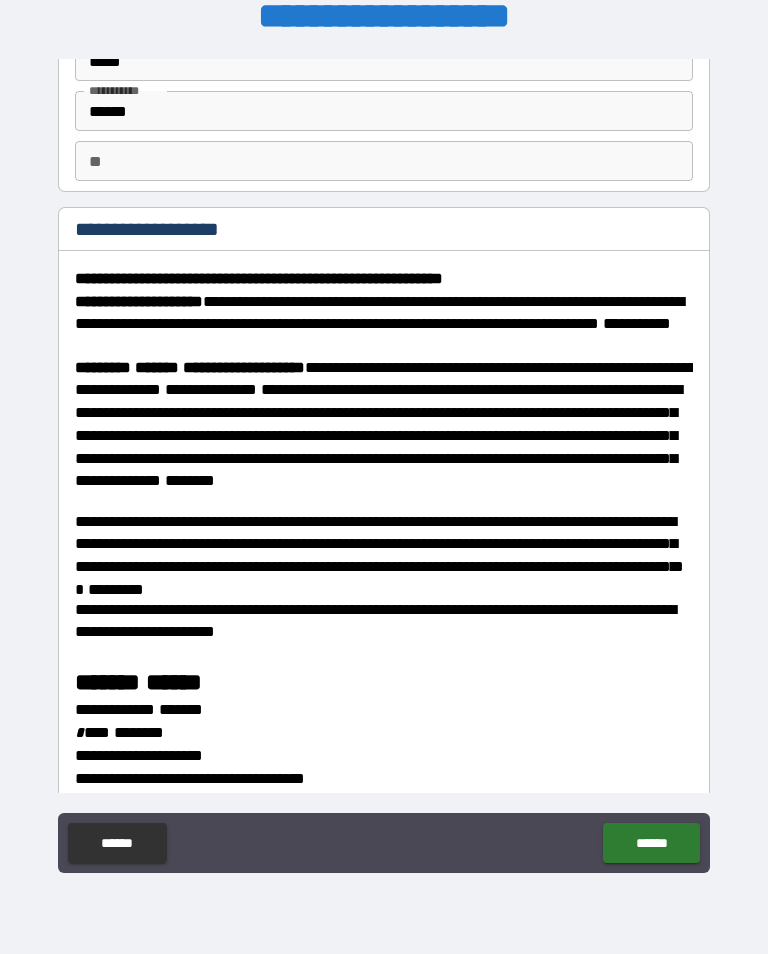 scroll, scrollTop: 111, scrollLeft: 0, axis: vertical 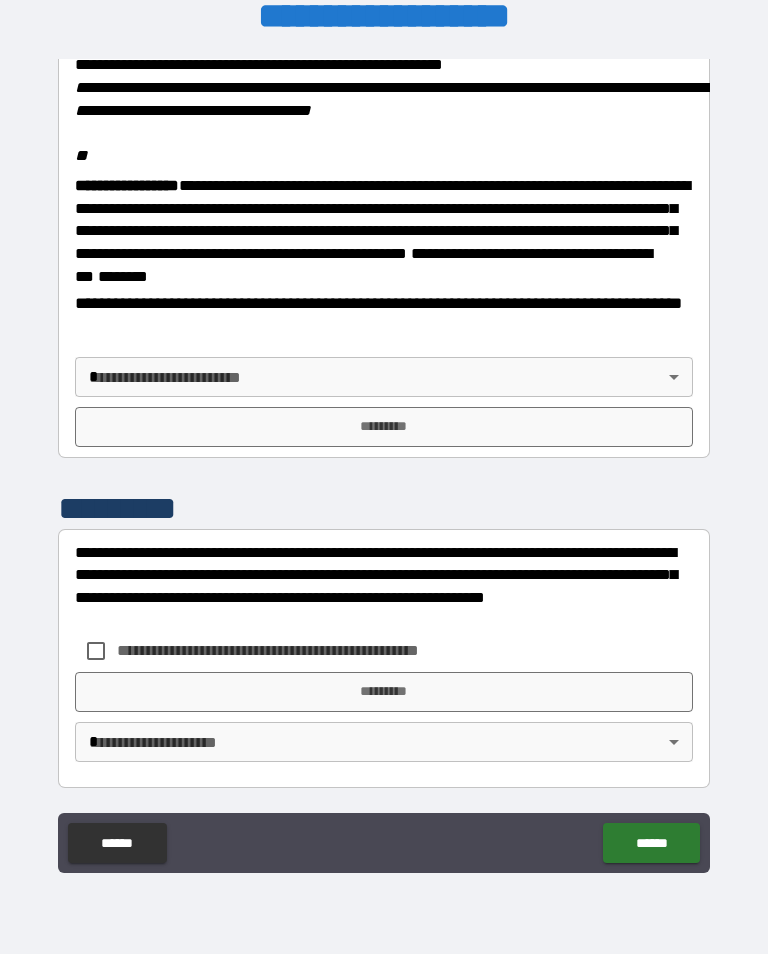 type on "*" 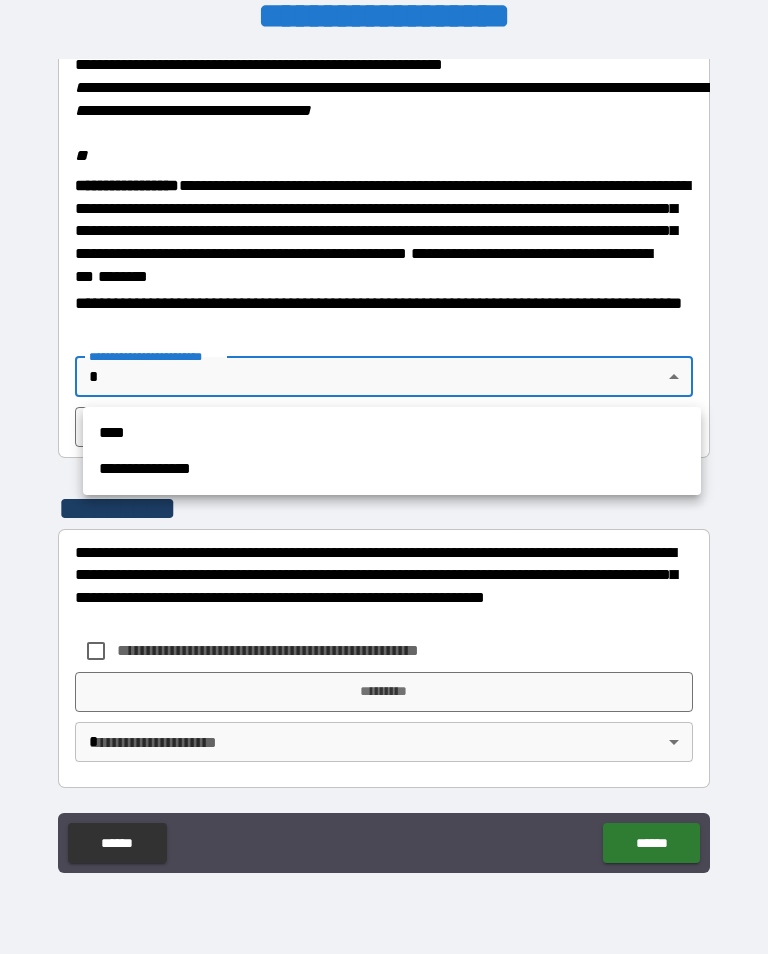 click on "****" at bounding box center [392, 433] 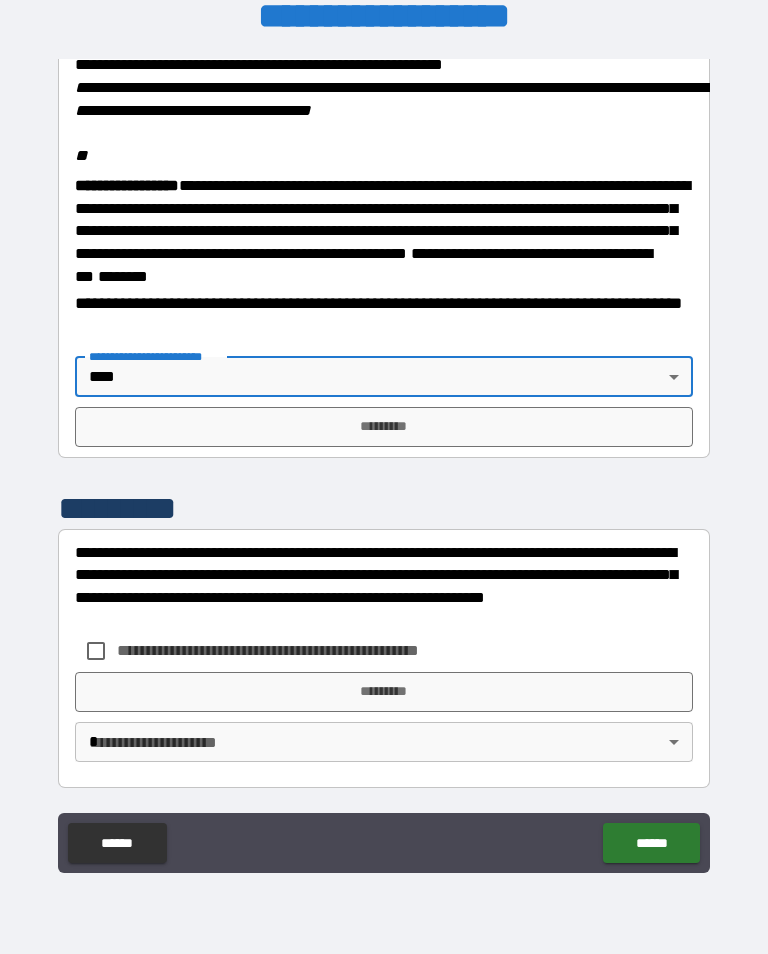 click on "**********" at bounding box center (384, 461) 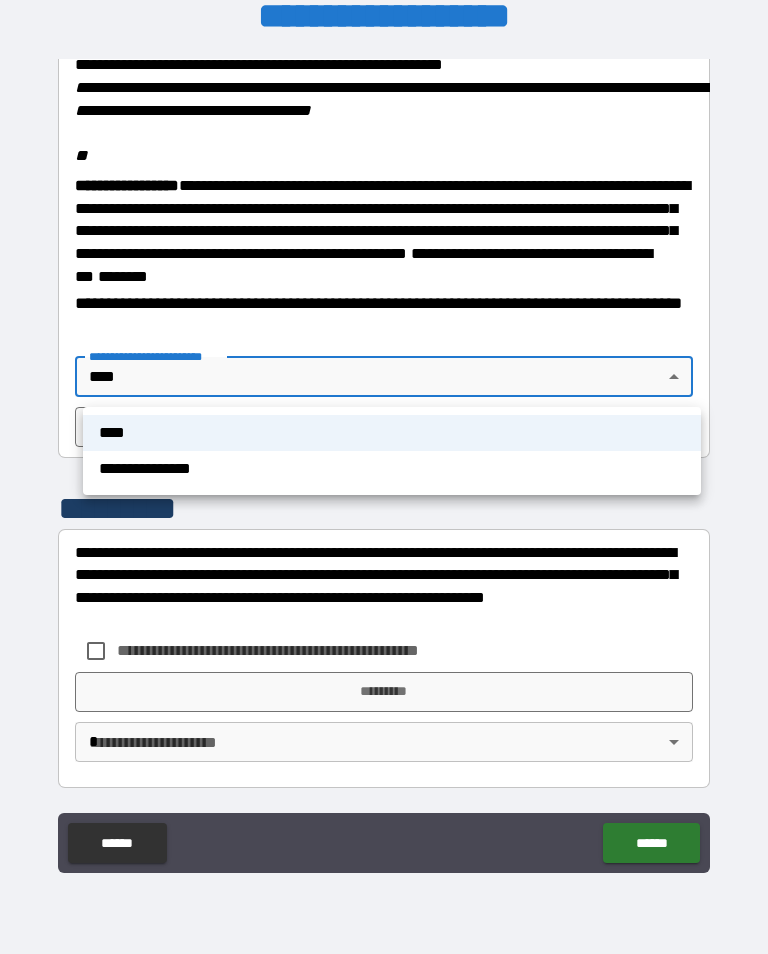 click at bounding box center [384, 477] 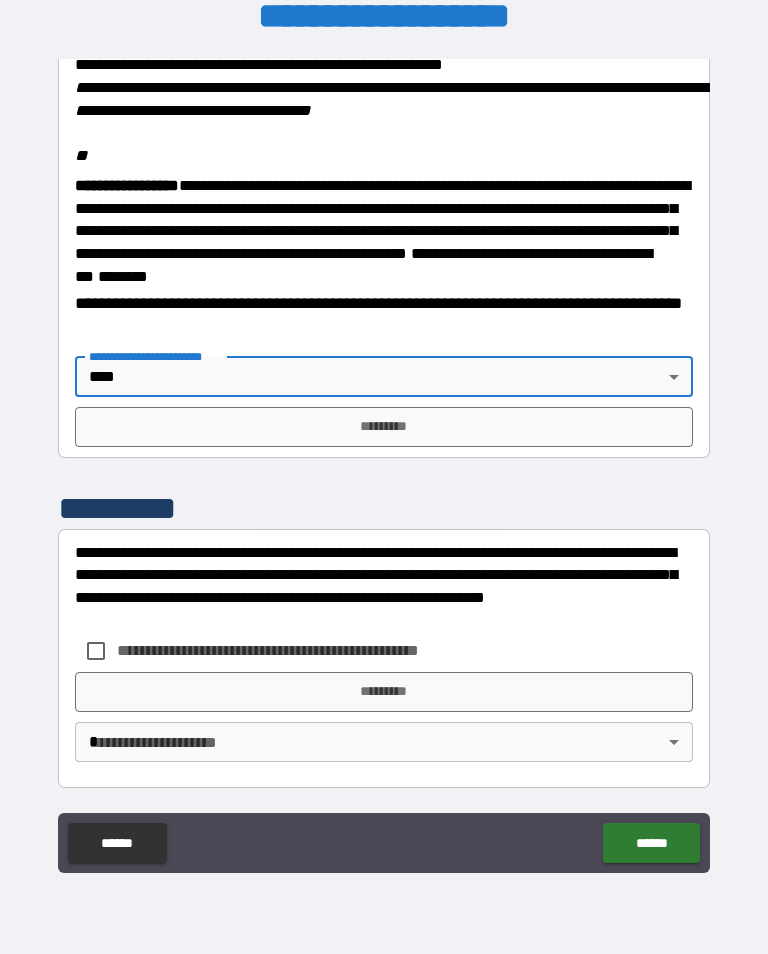 click on "*********" at bounding box center [384, 427] 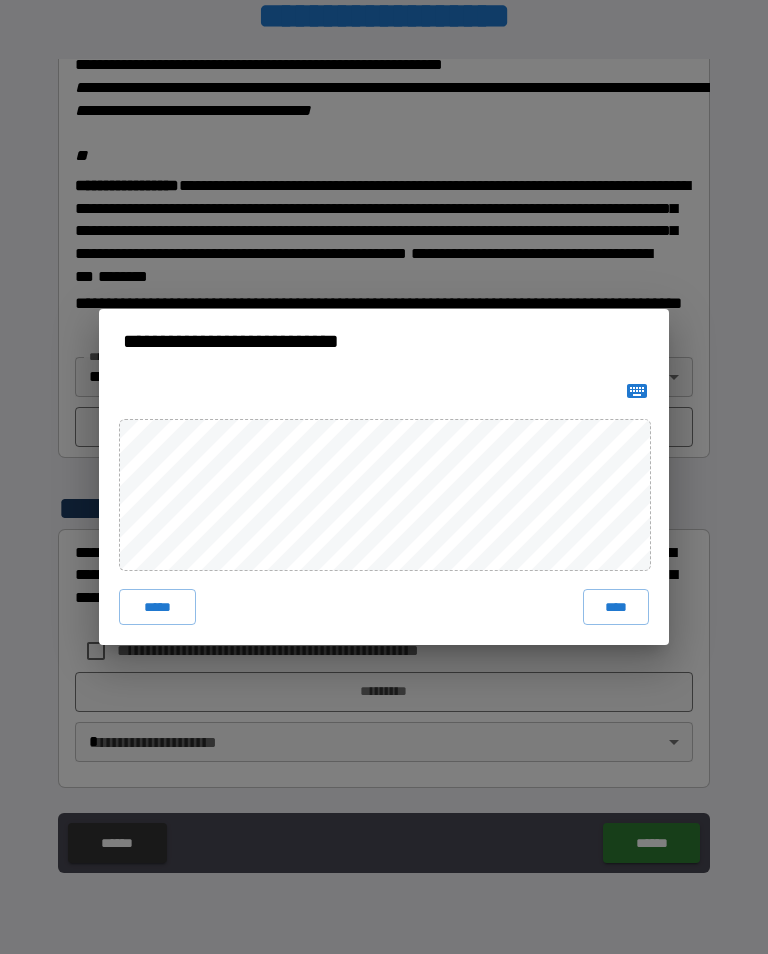 click on "****" at bounding box center (616, 607) 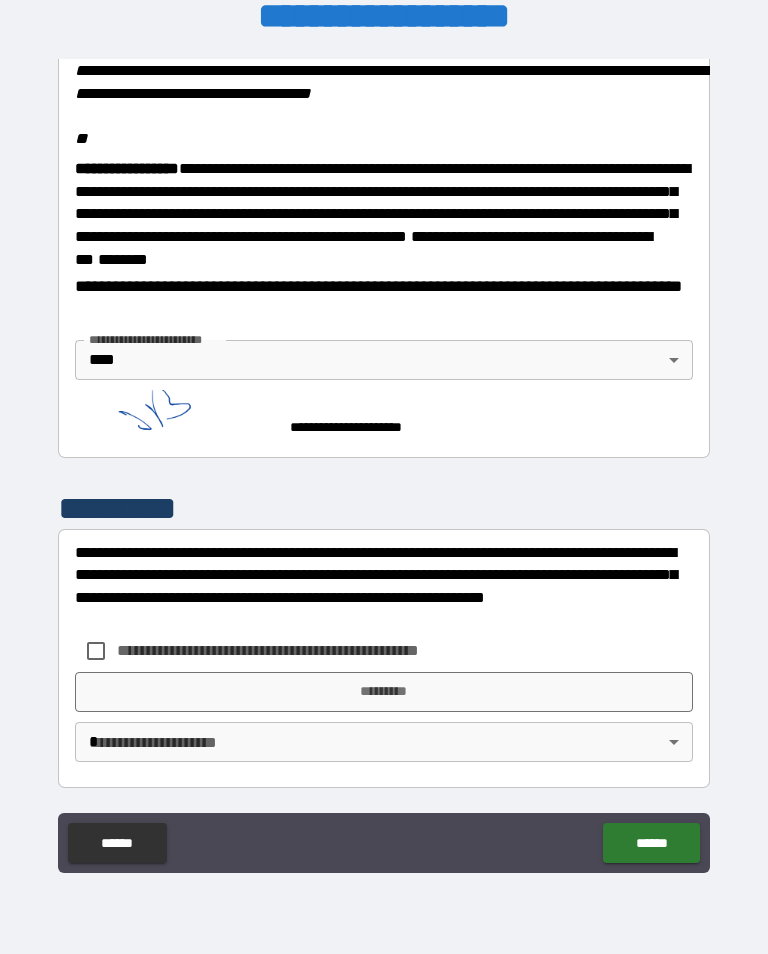 scroll, scrollTop: 2438, scrollLeft: 0, axis: vertical 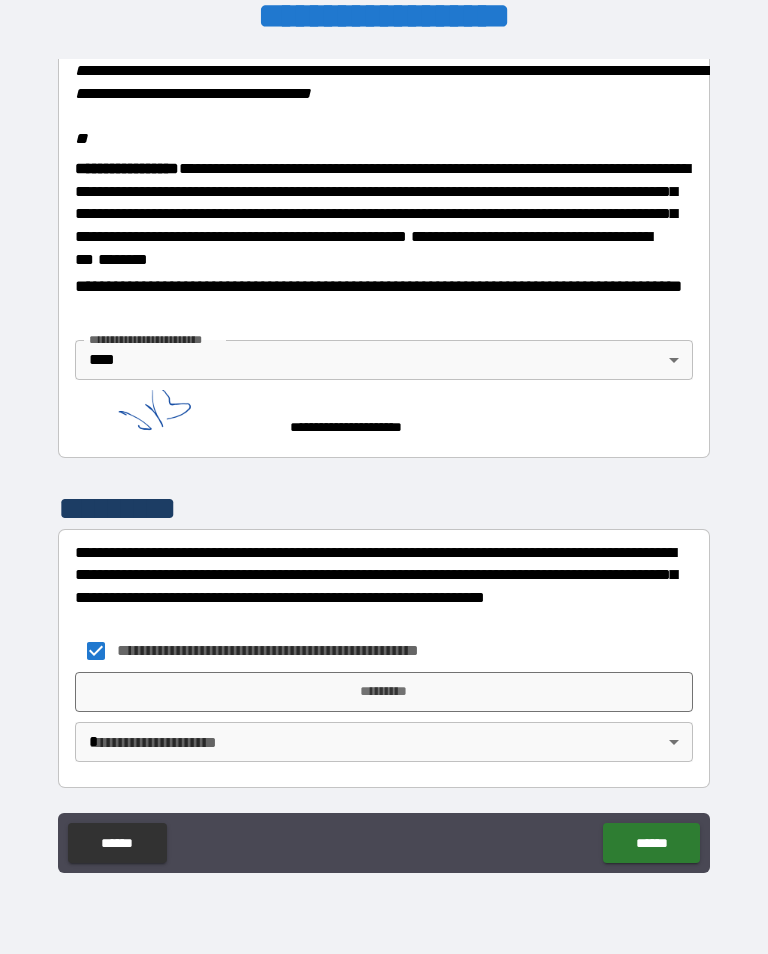 click on "*********" at bounding box center [384, 692] 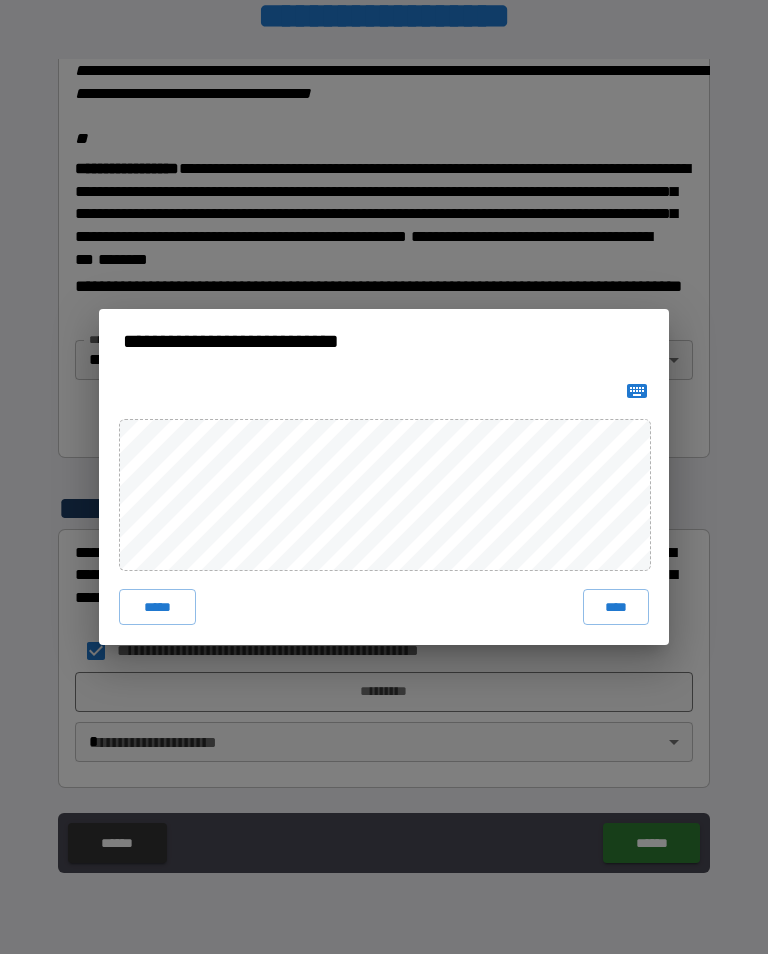 click on "****" at bounding box center (616, 607) 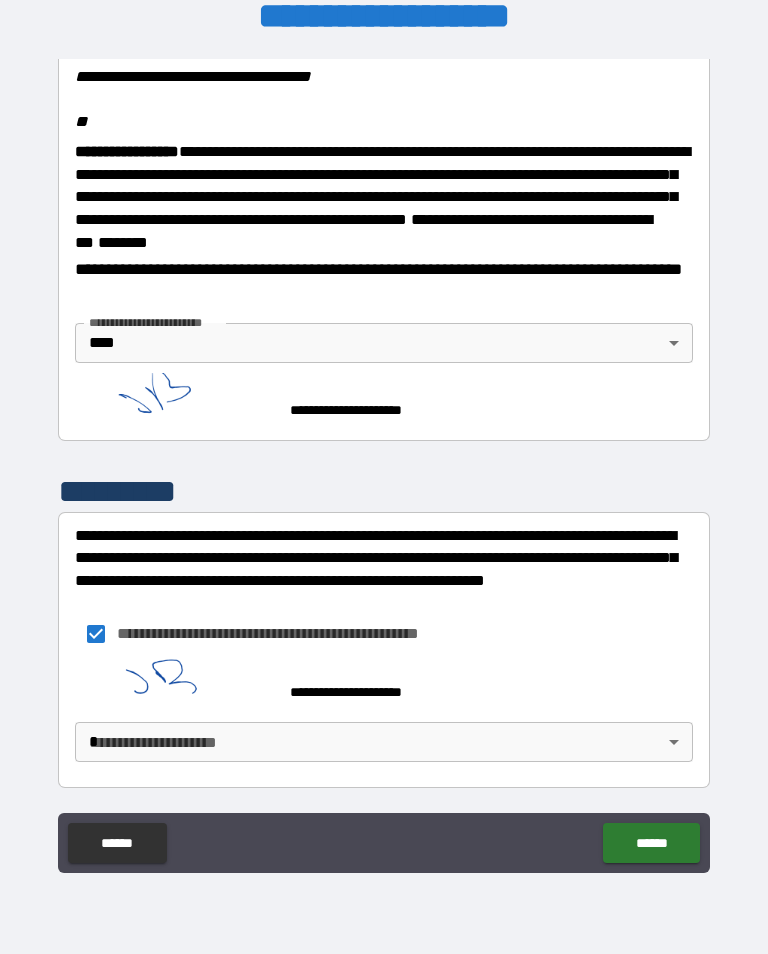 scroll, scrollTop: 2482, scrollLeft: 0, axis: vertical 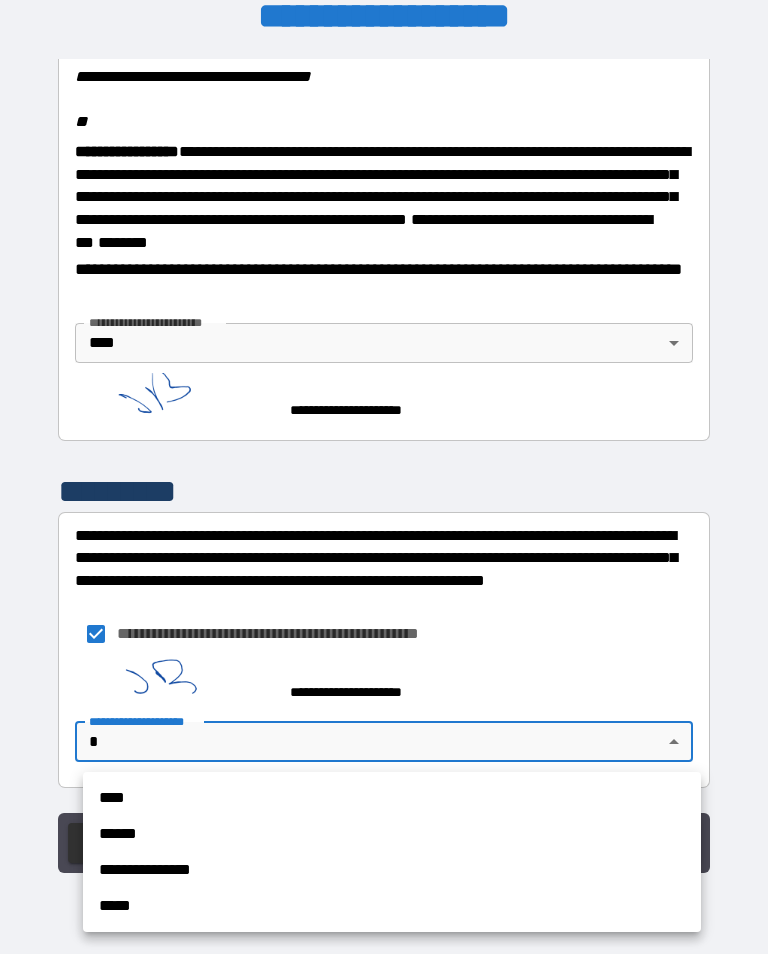 click on "****" at bounding box center [392, 798] 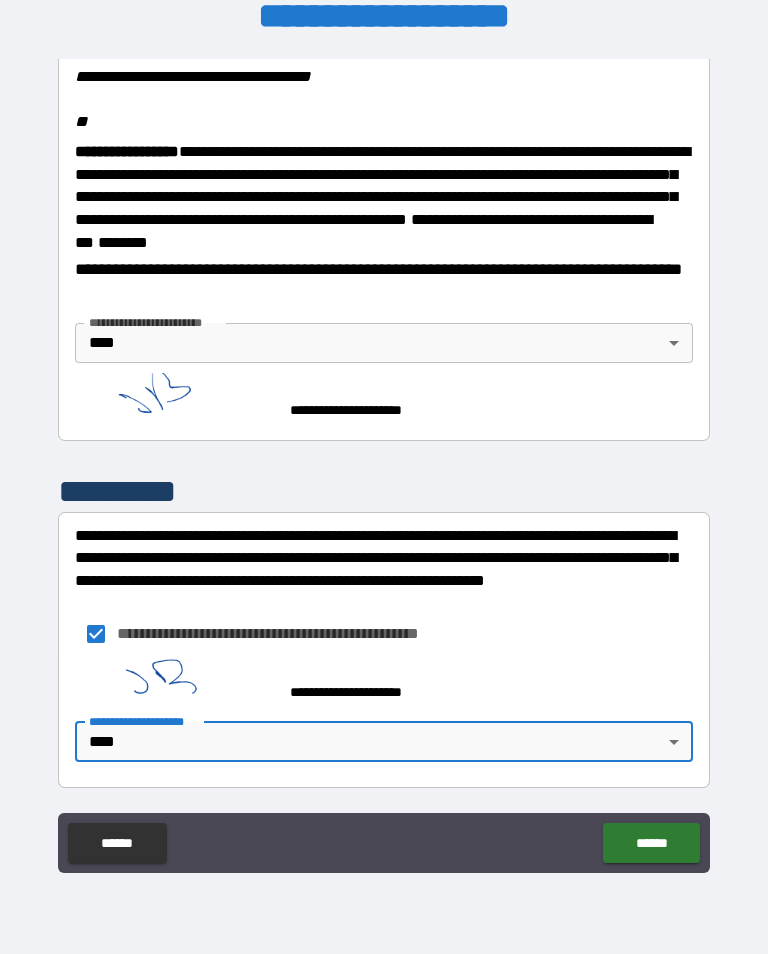 click on "******" at bounding box center [651, 843] 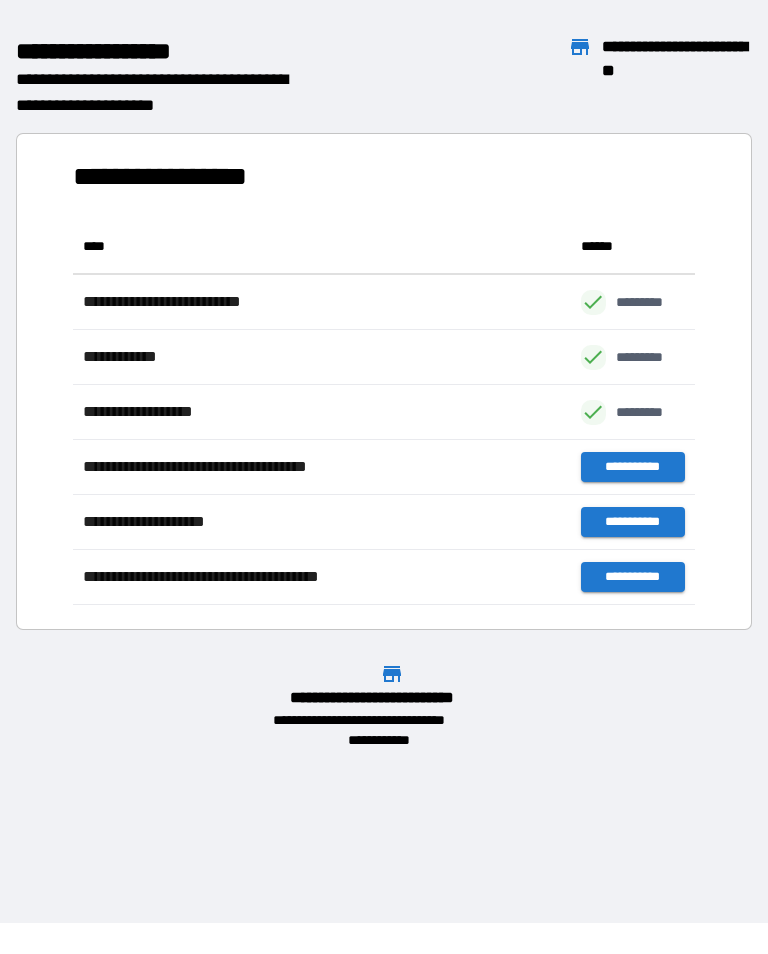 scroll, scrollTop: 1, scrollLeft: 1, axis: both 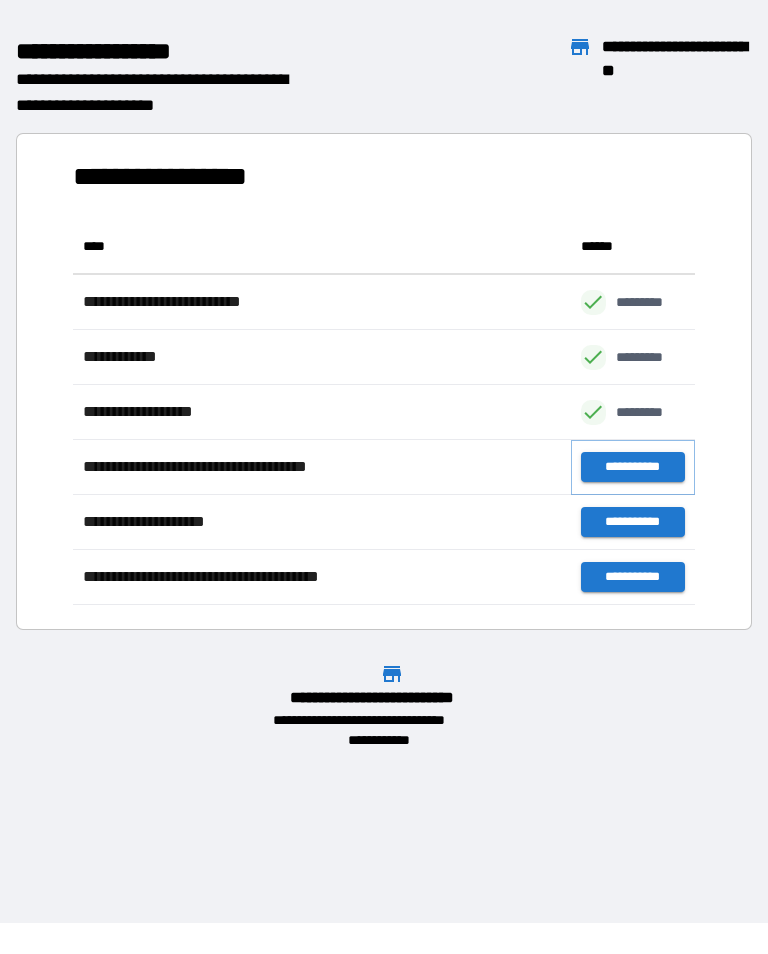 click on "**********" at bounding box center [633, 467] 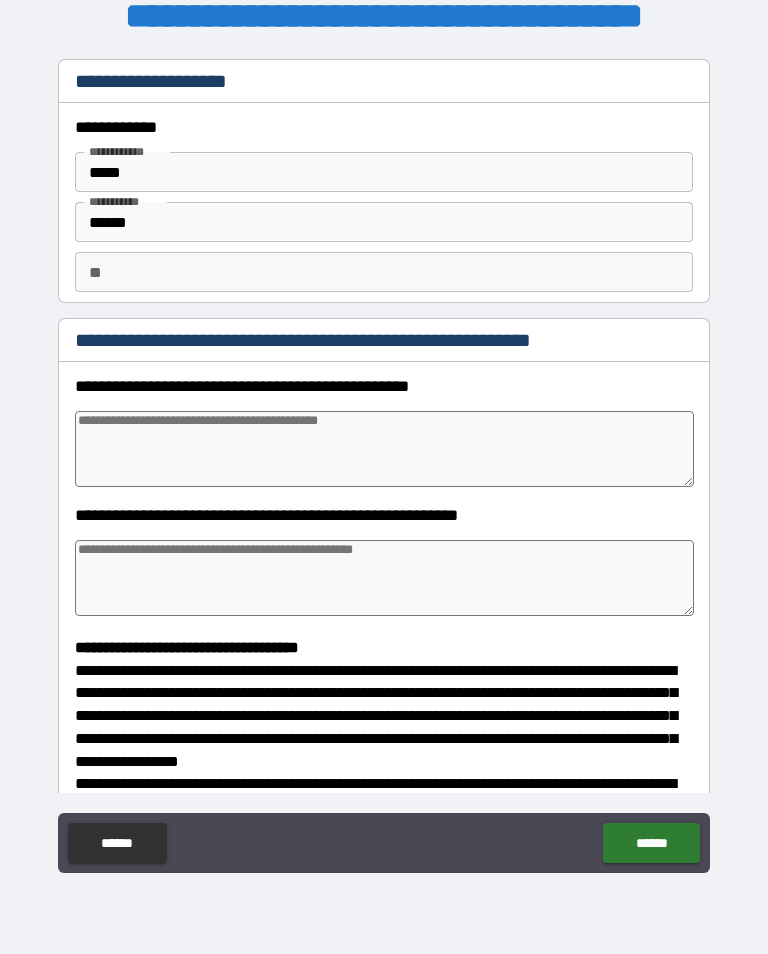 type on "*" 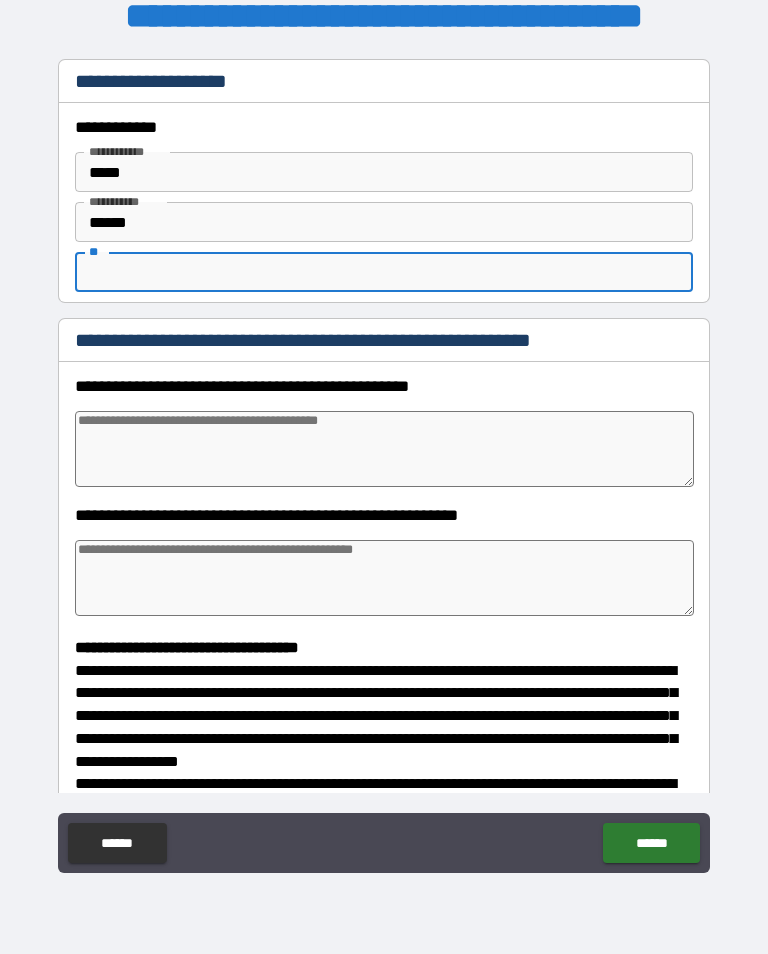 type on "*" 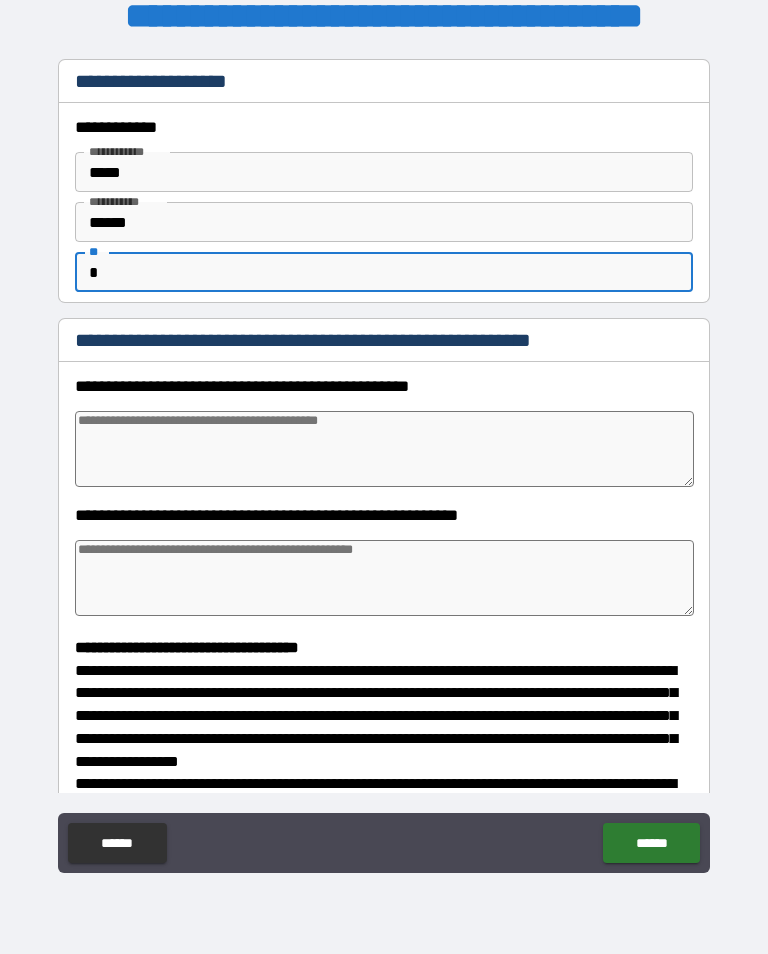 type on "*" 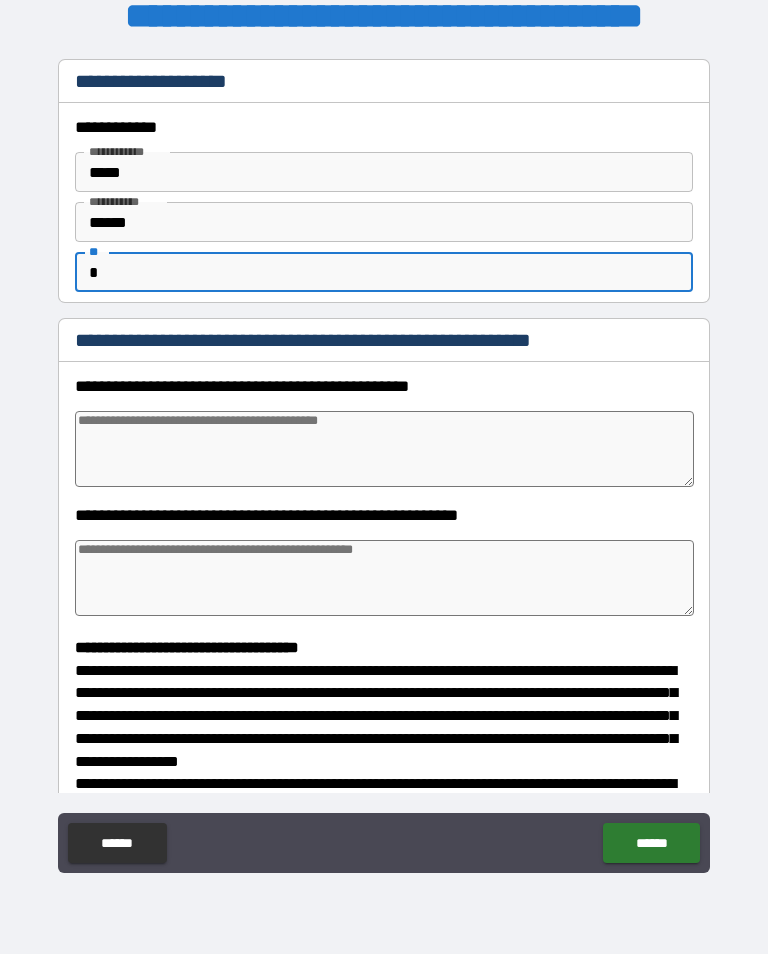 type on "*" 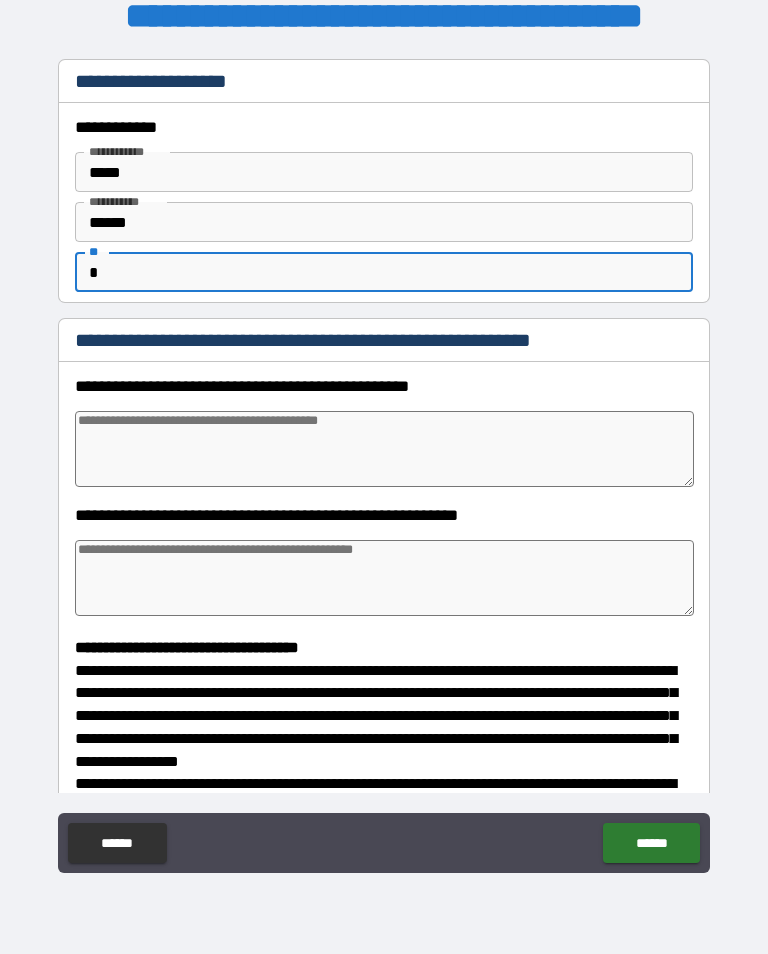 click at bounding box center (384, 449) 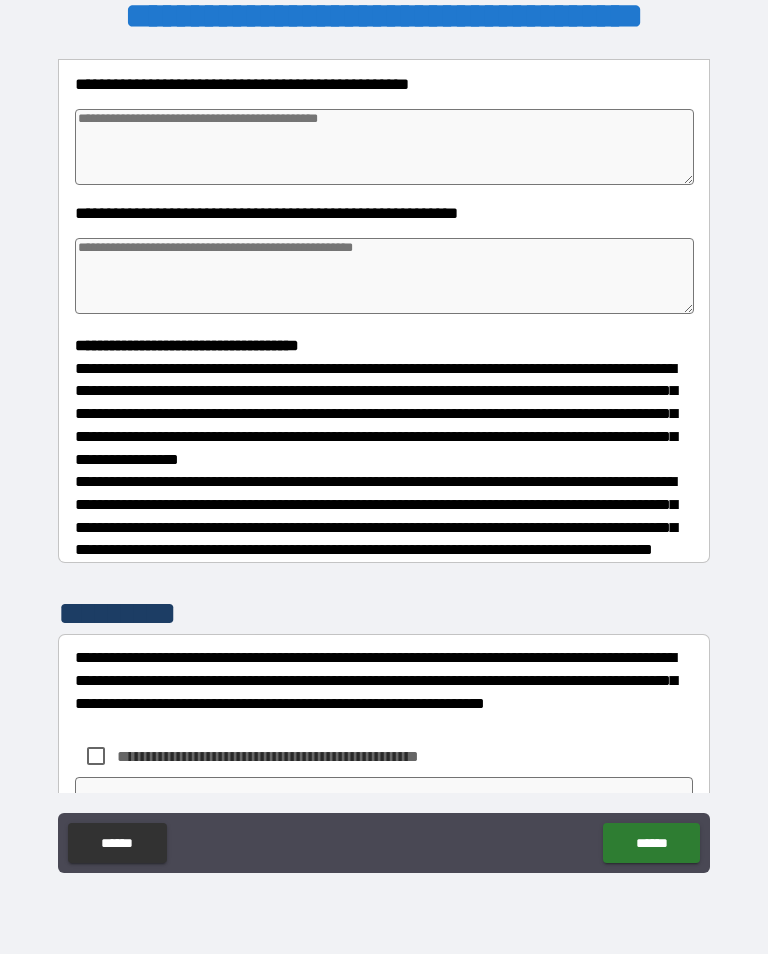 scroll, scrollTop: 303, scrollLeft: 0, axis: vertical 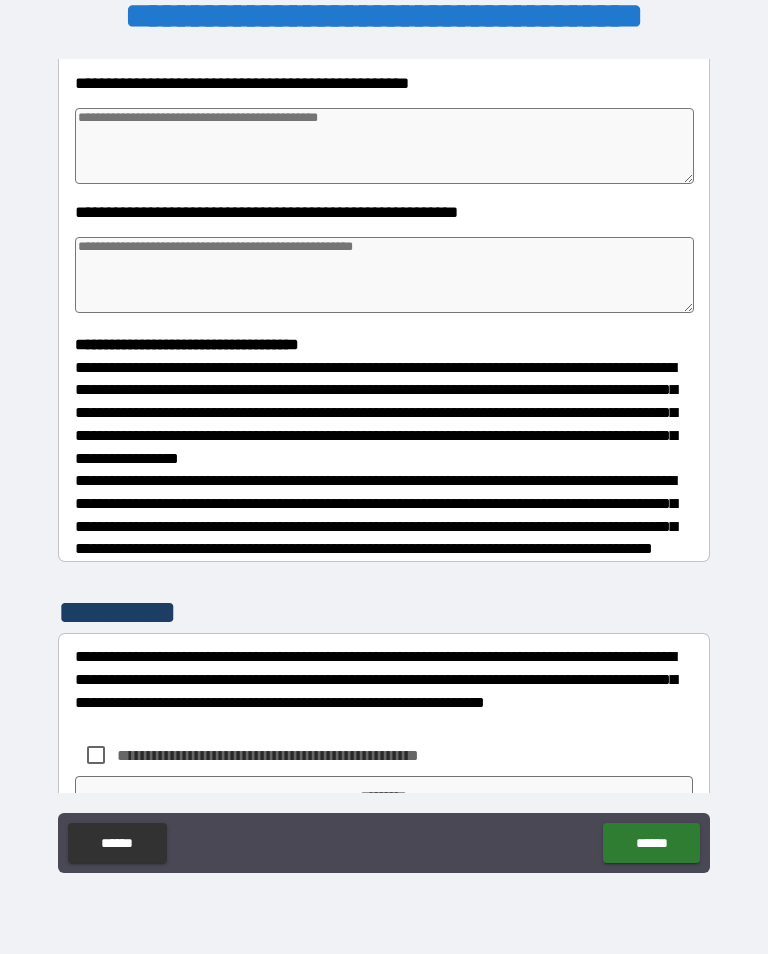 click on "**********" at bounding box center (384, 464) 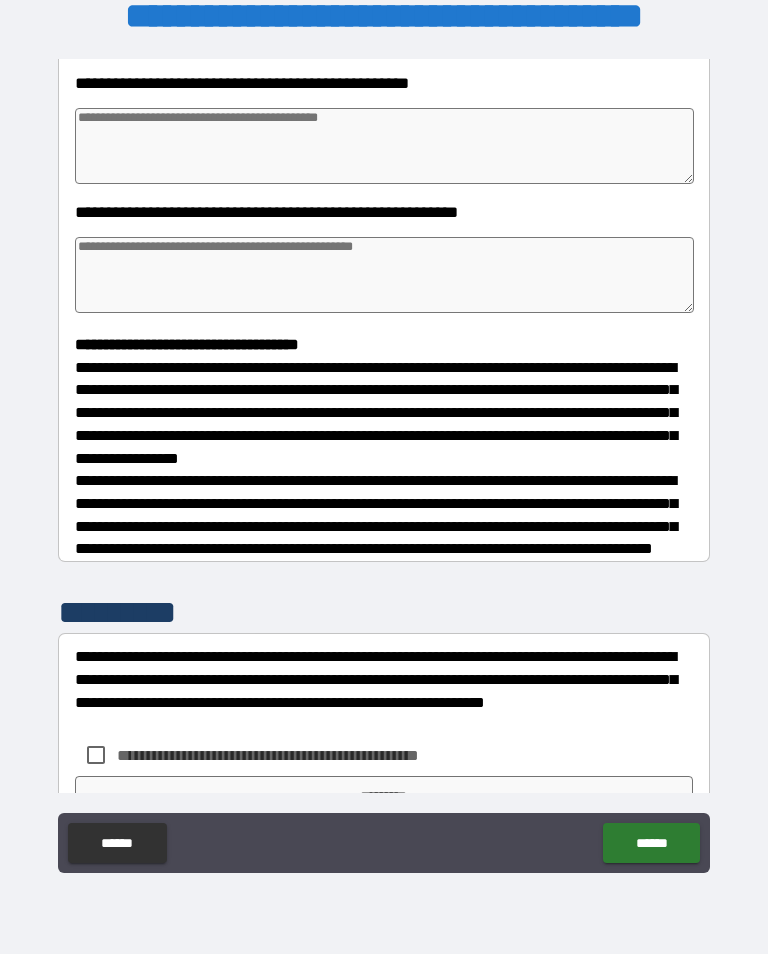 type on "*" 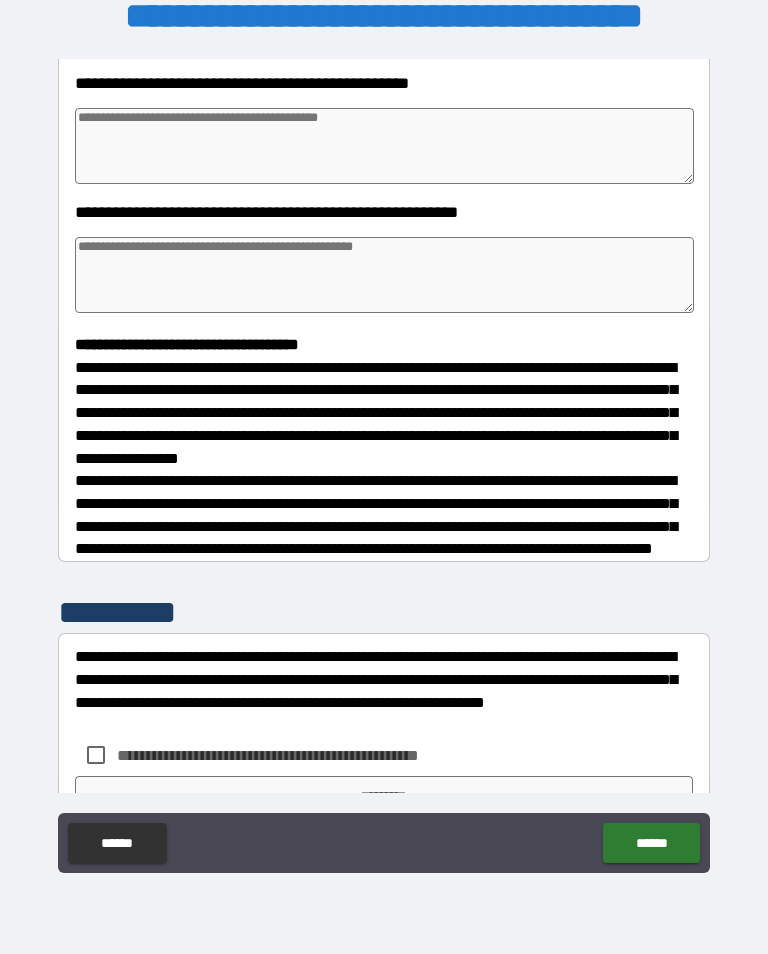 type on "*" 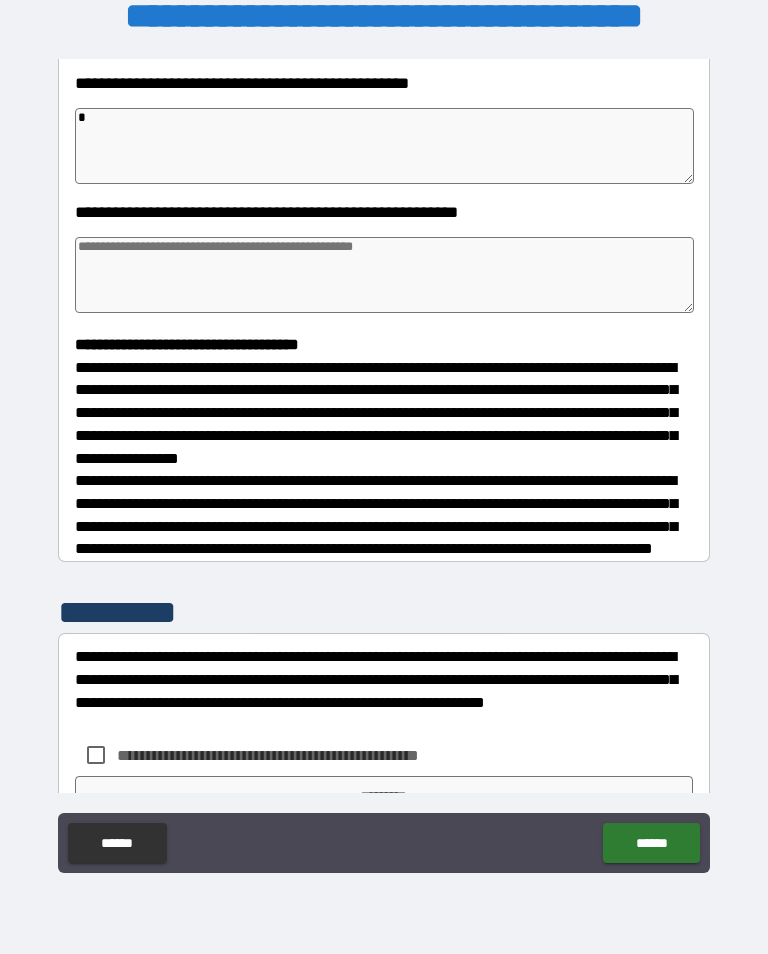 type on "*" 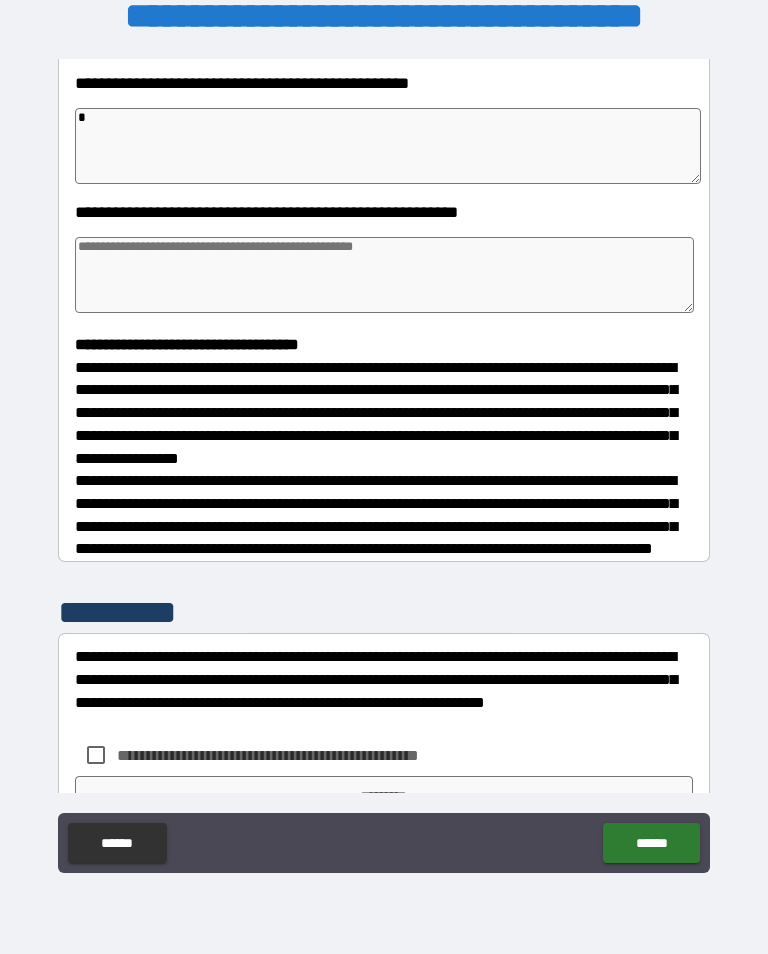 type on "*" 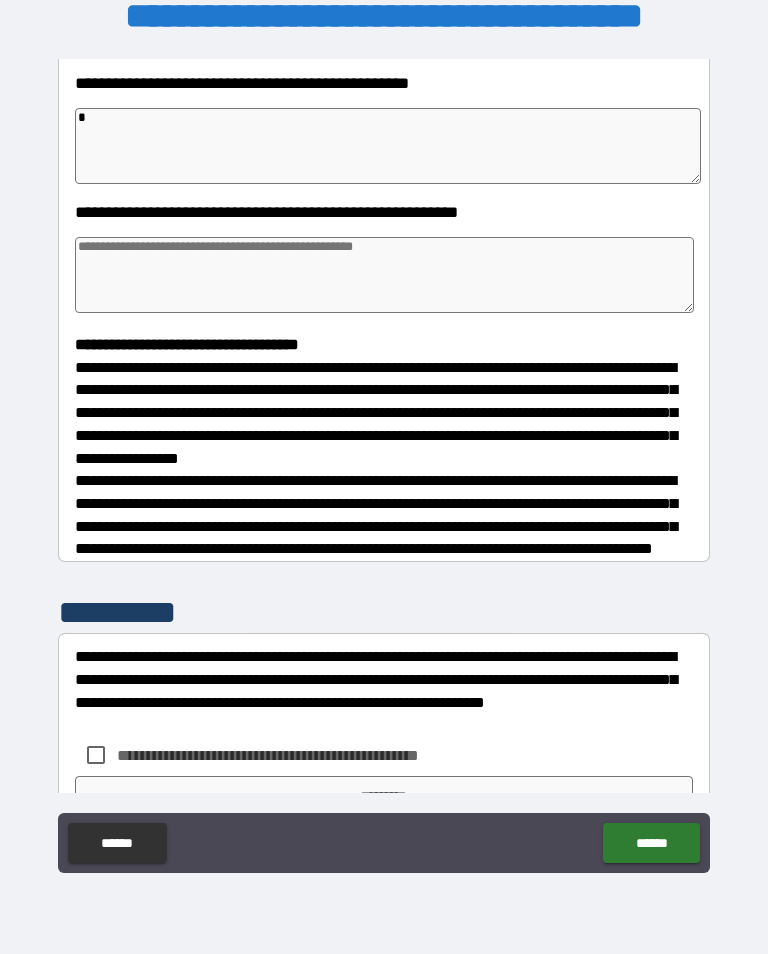 type on "*" 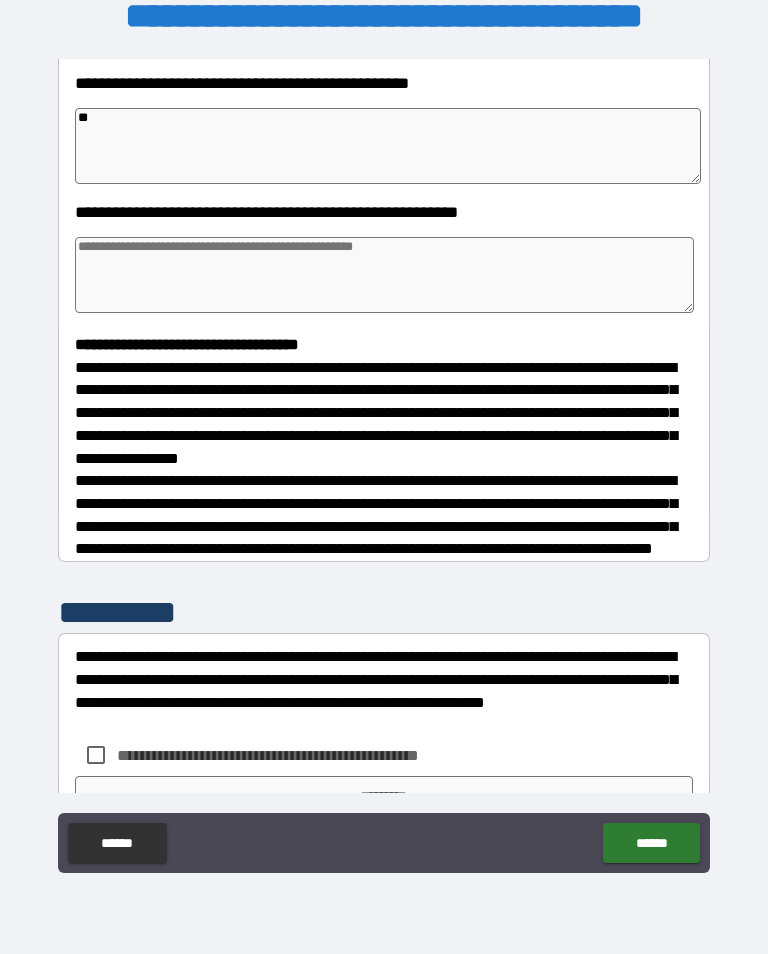 type on "*" 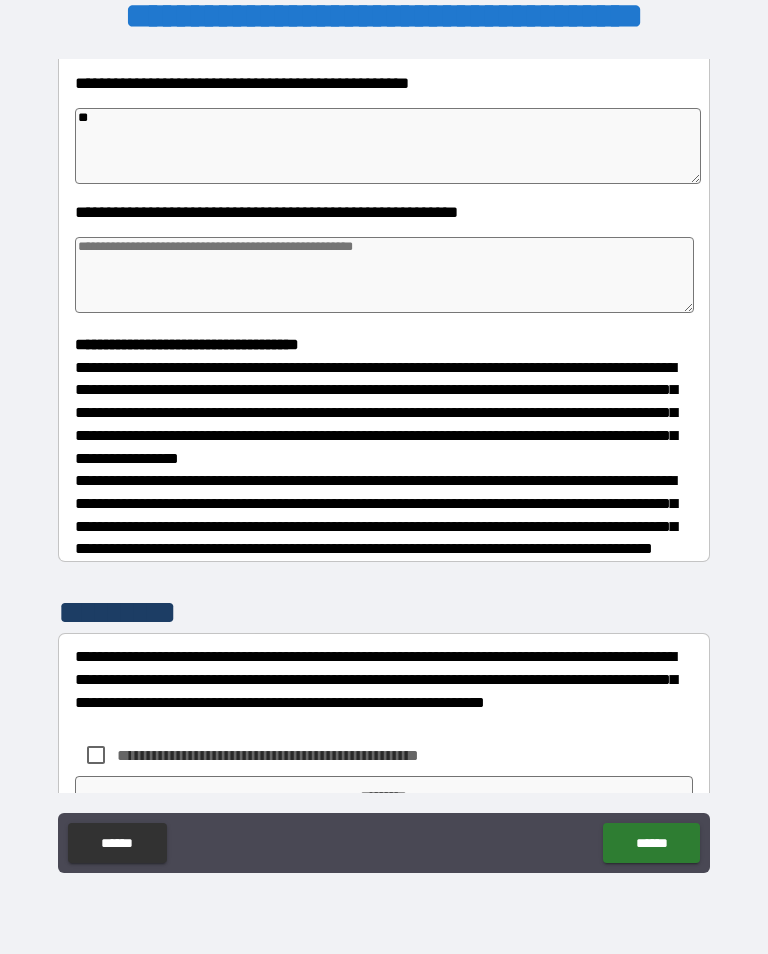 type on "*" 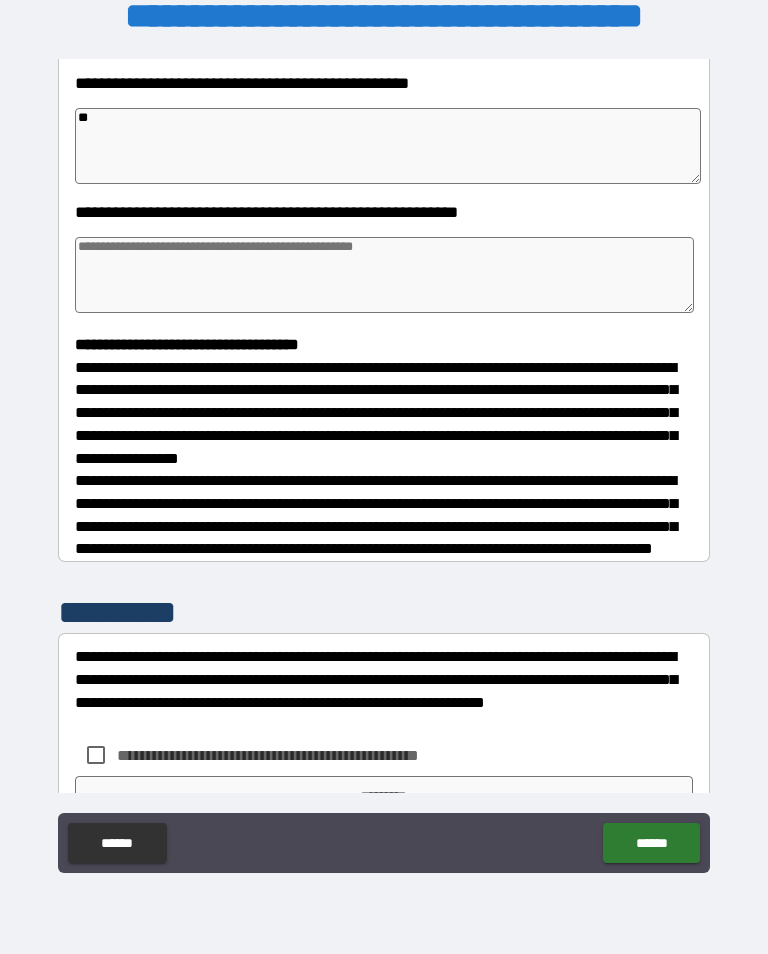 type on "*" 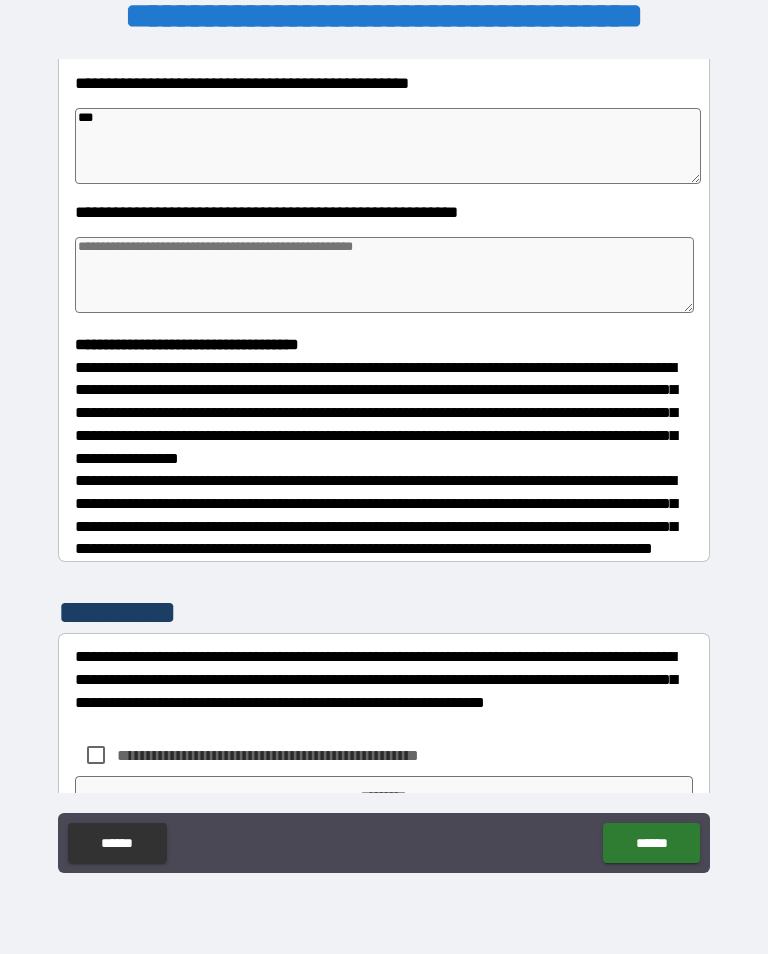 type on "*" 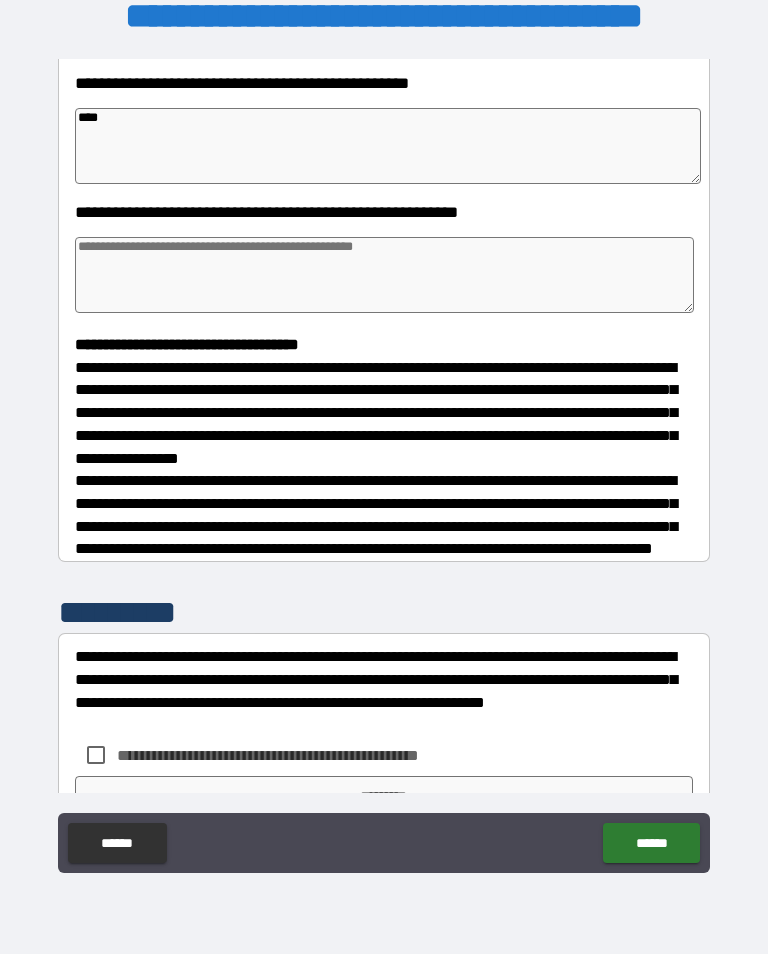 type on "*" 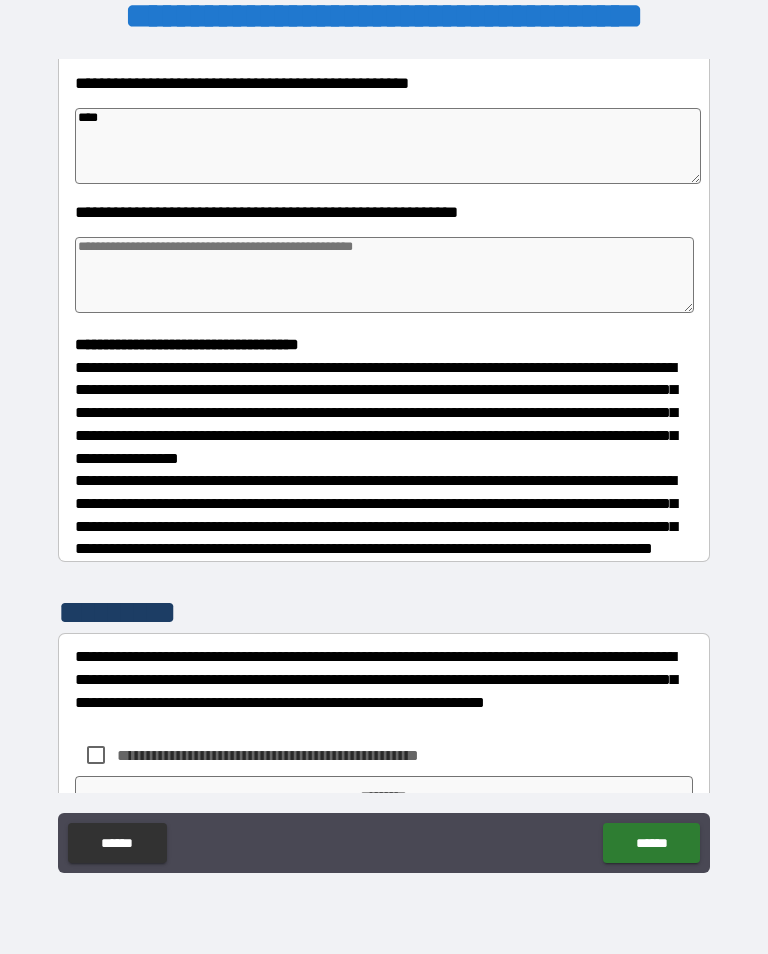 type on "*" 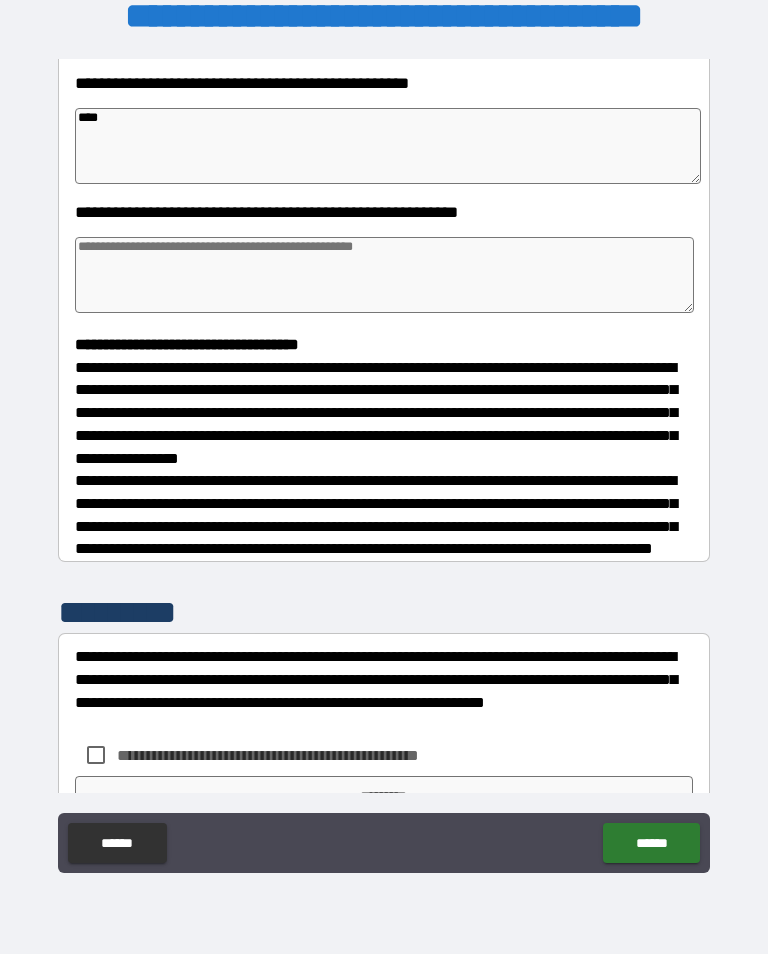 type on "*" 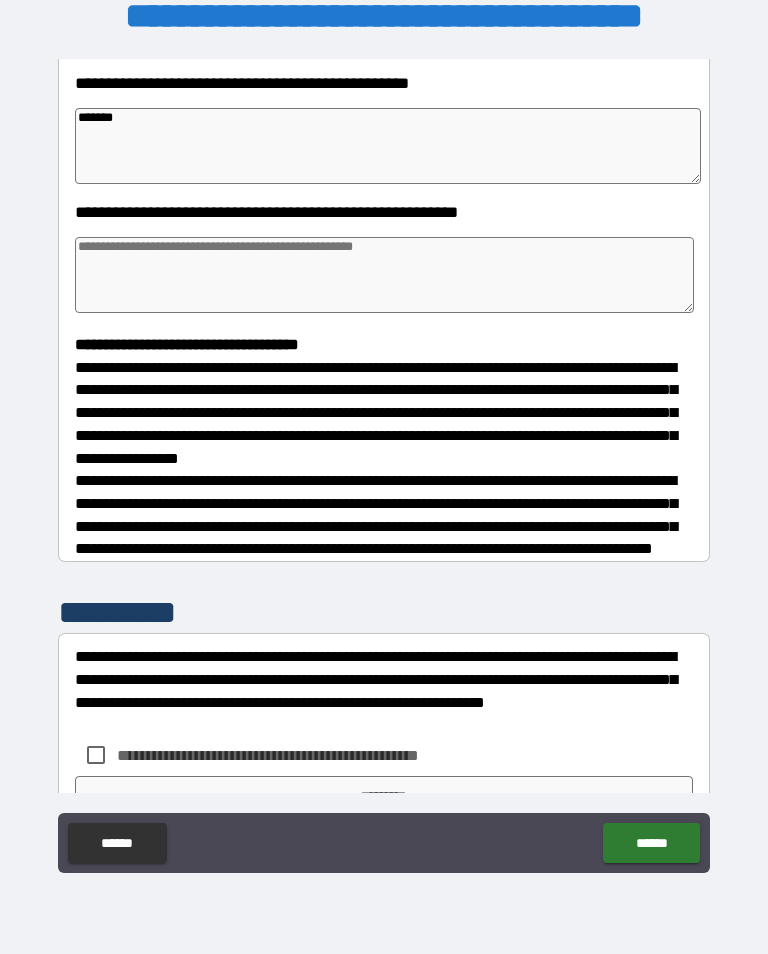 type on "*******" 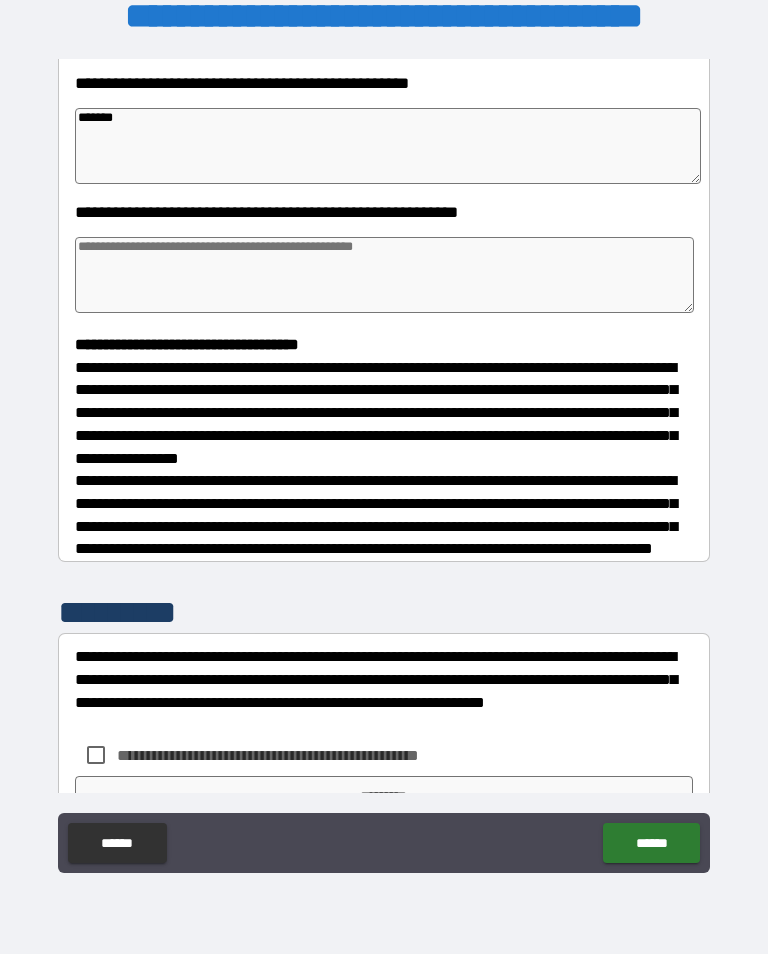 type on "*" 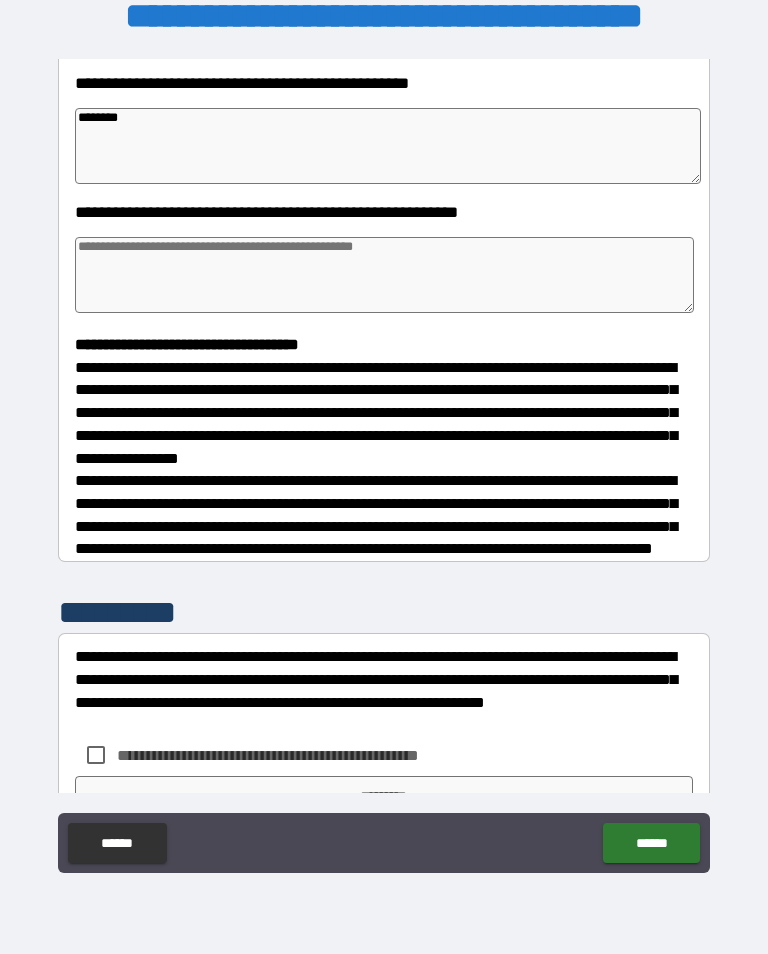 type on "*" 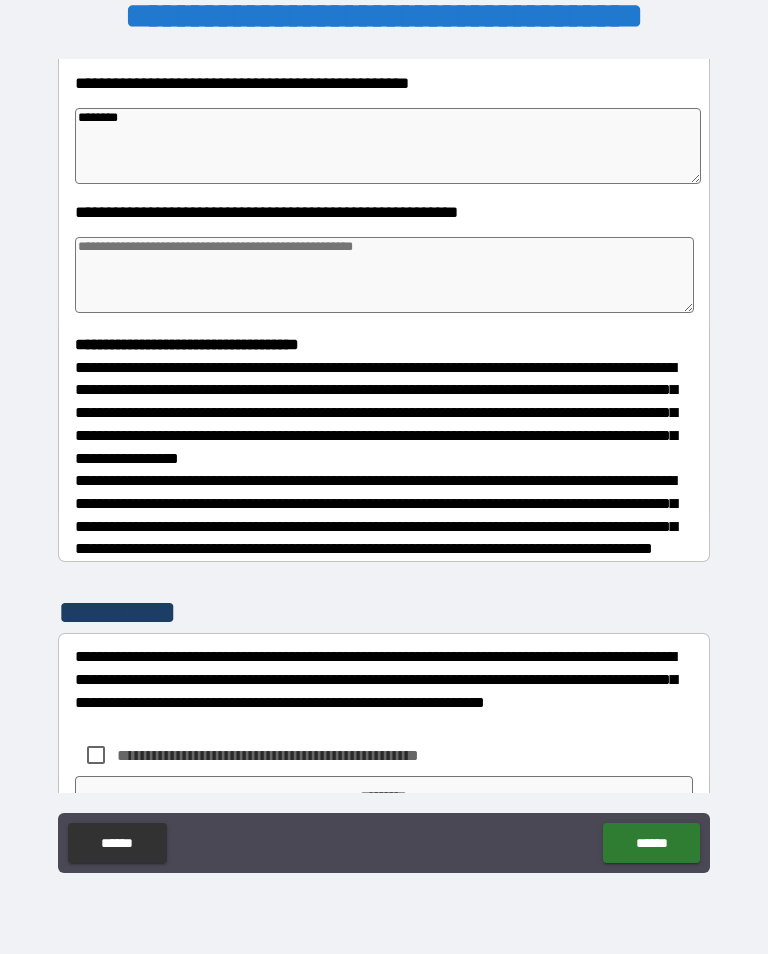 type on "*********" 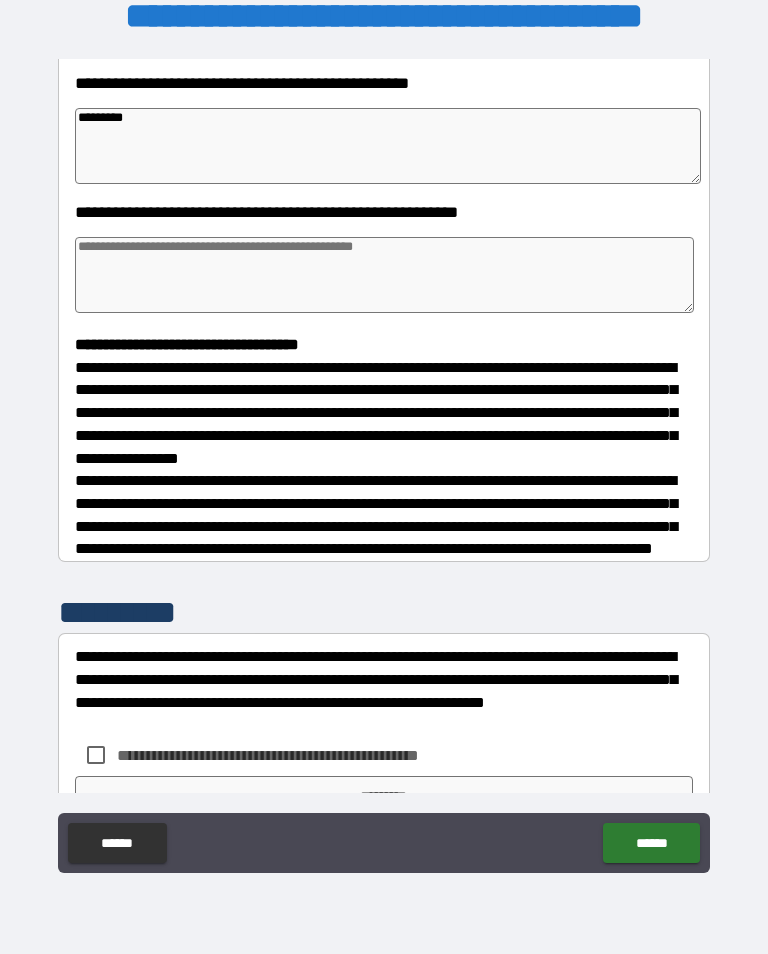 type on "*" 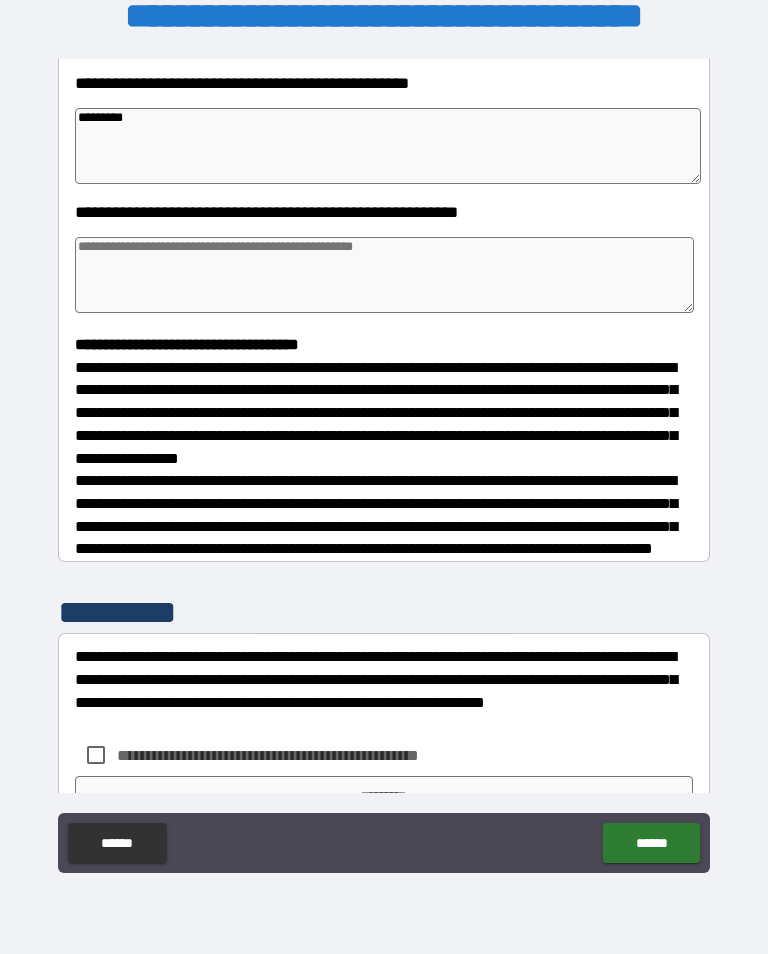type on "*" 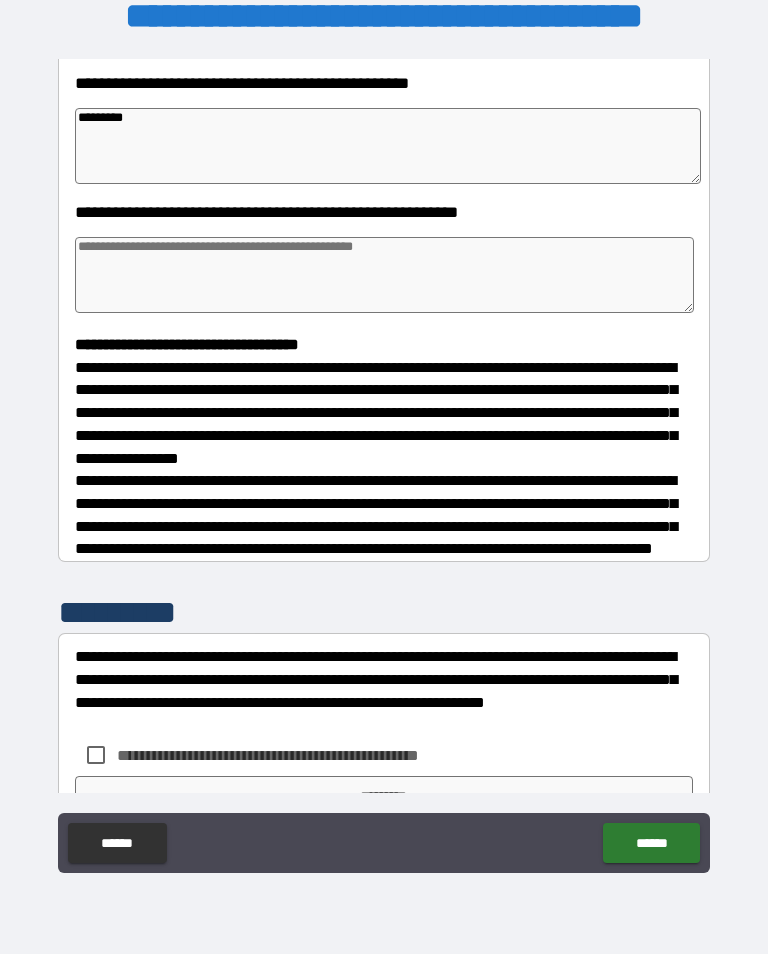 type on "*" 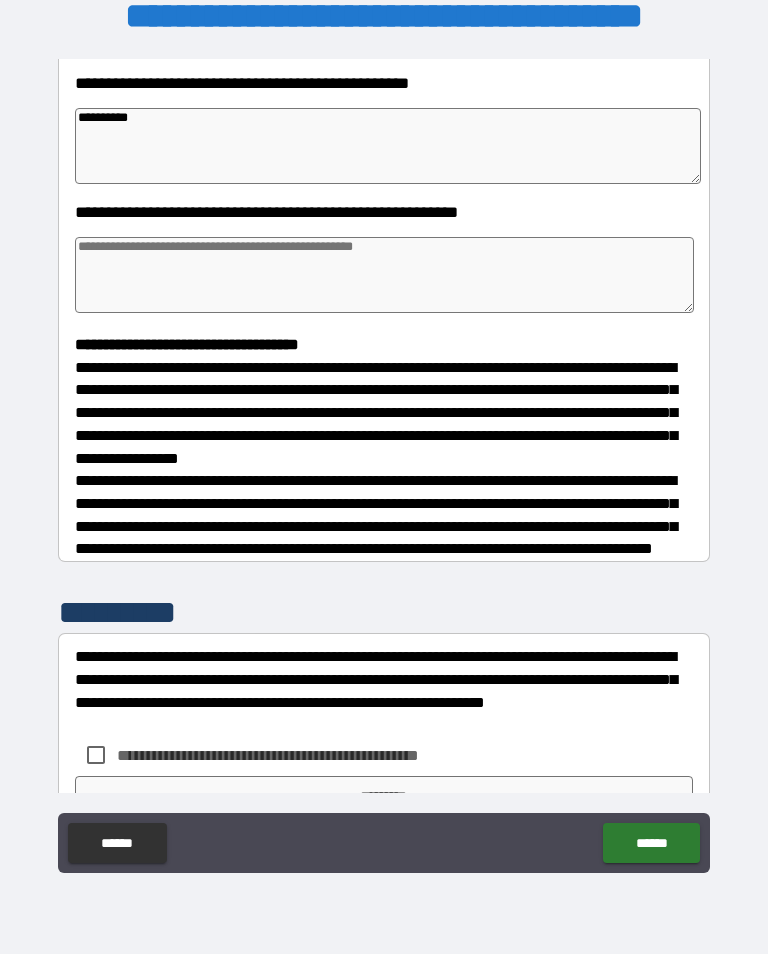 type on "*" 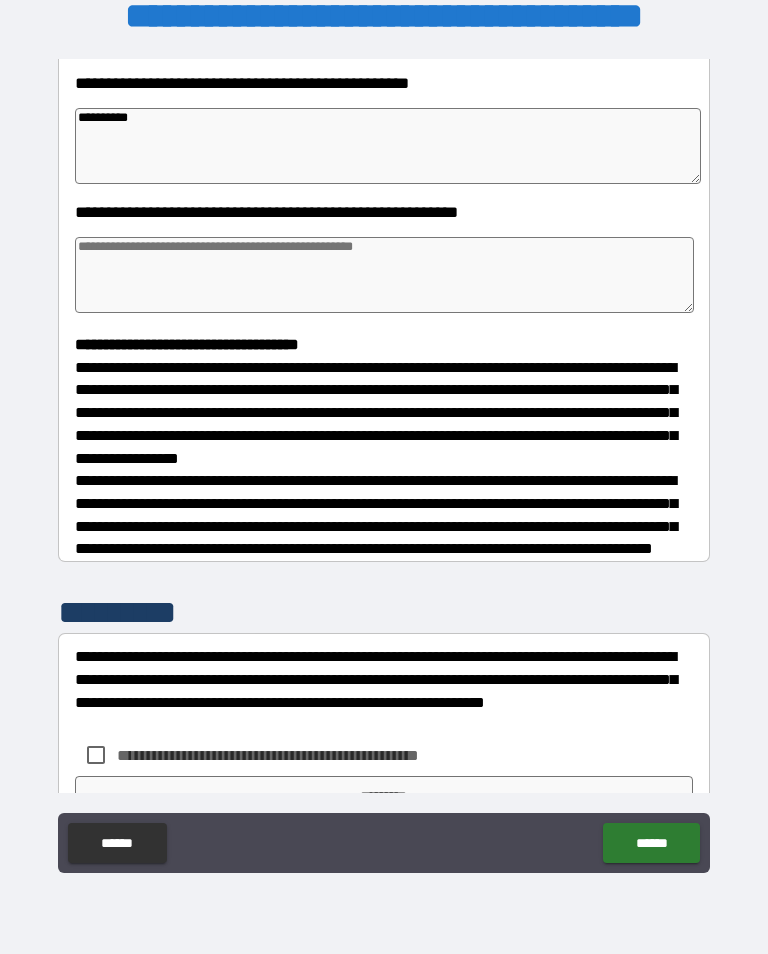 type on "*" 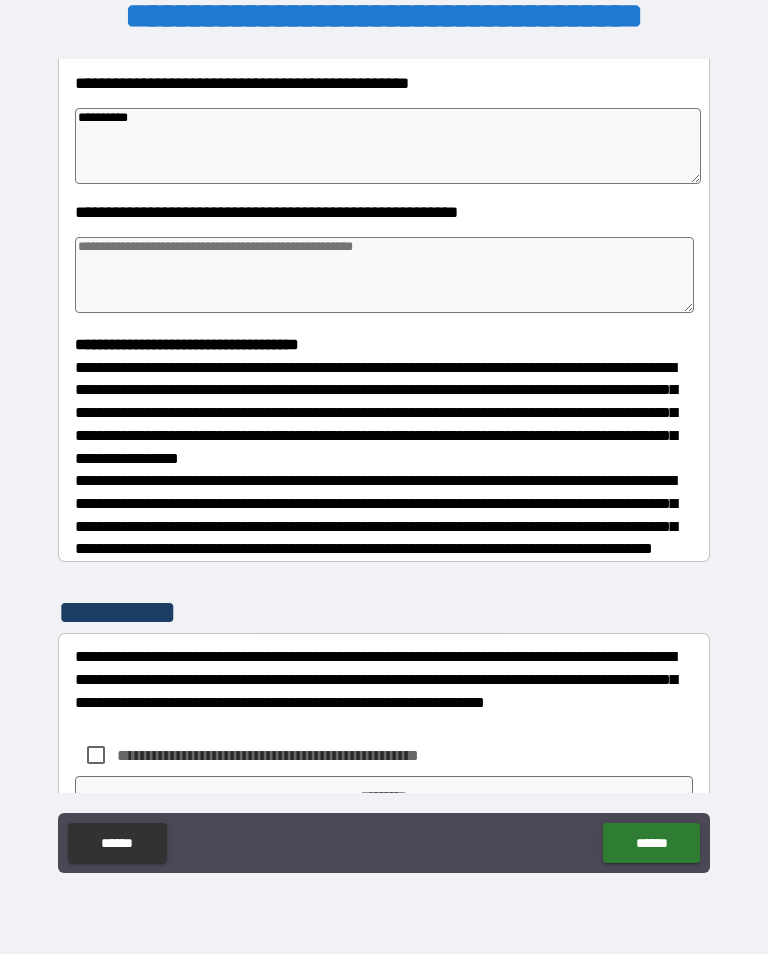 type on "*" 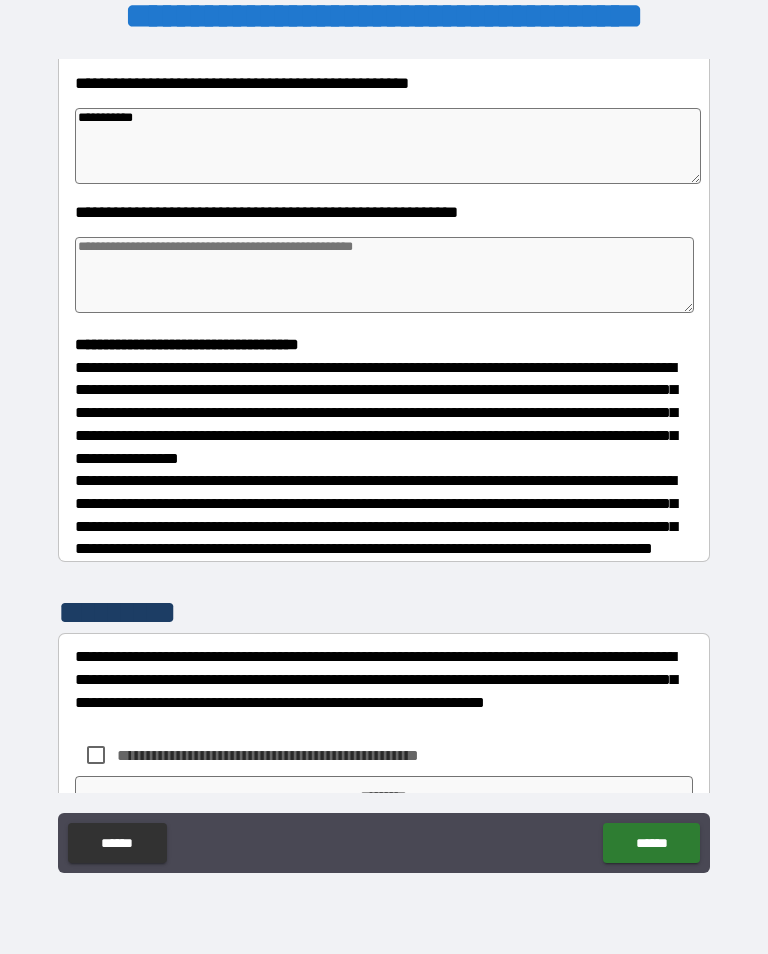 type on "*" 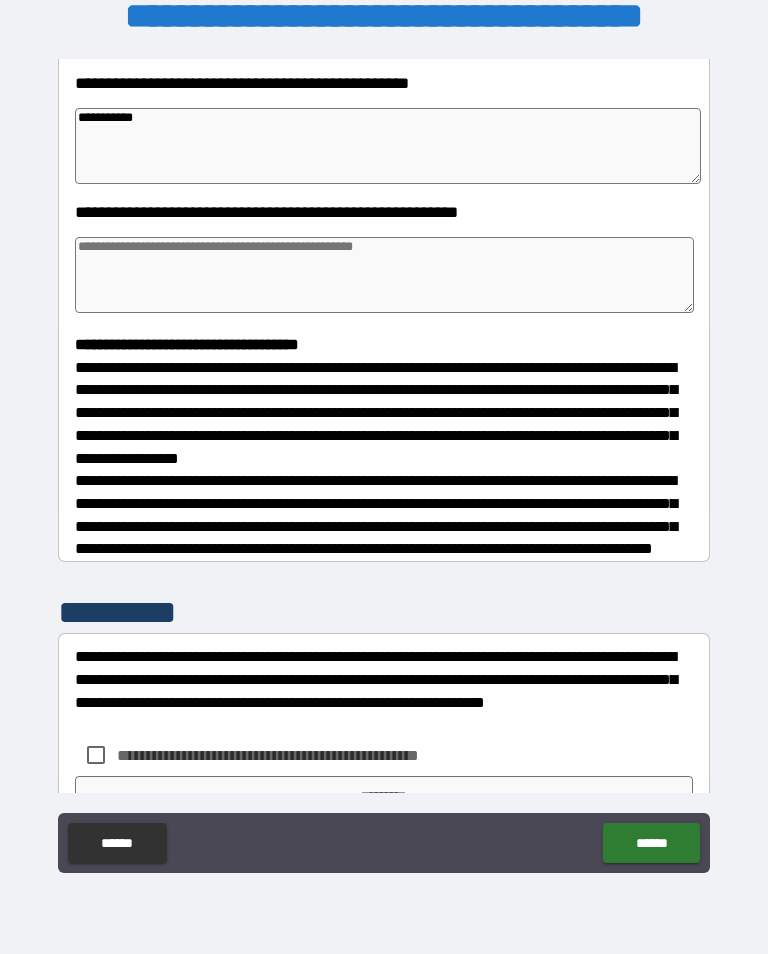 type on "*" 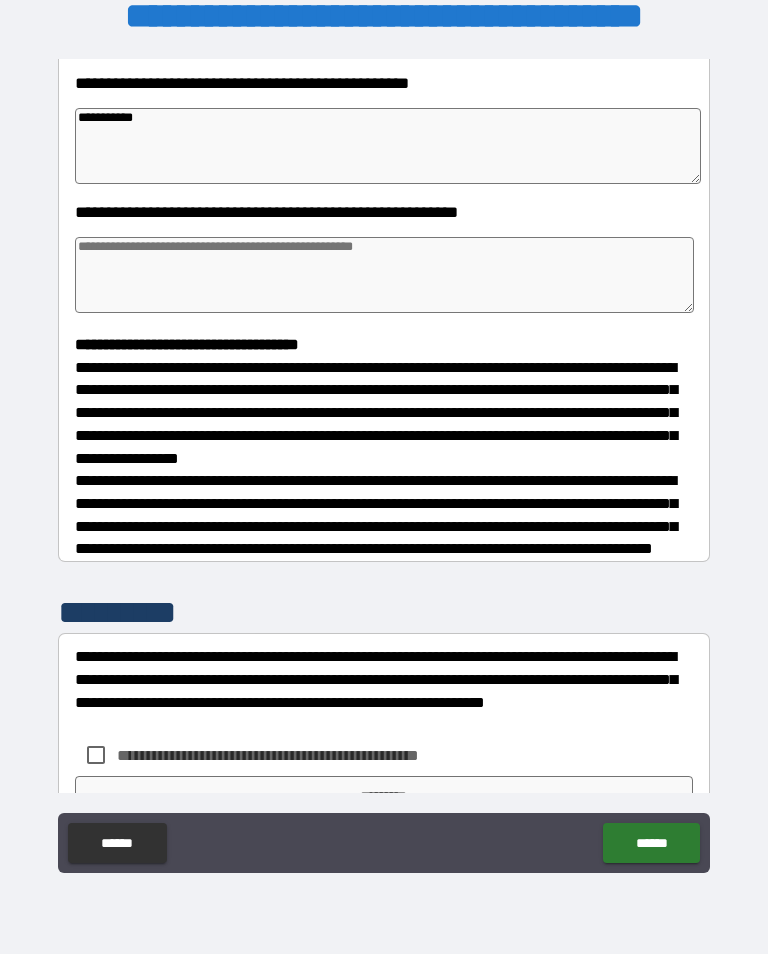 type on "*" 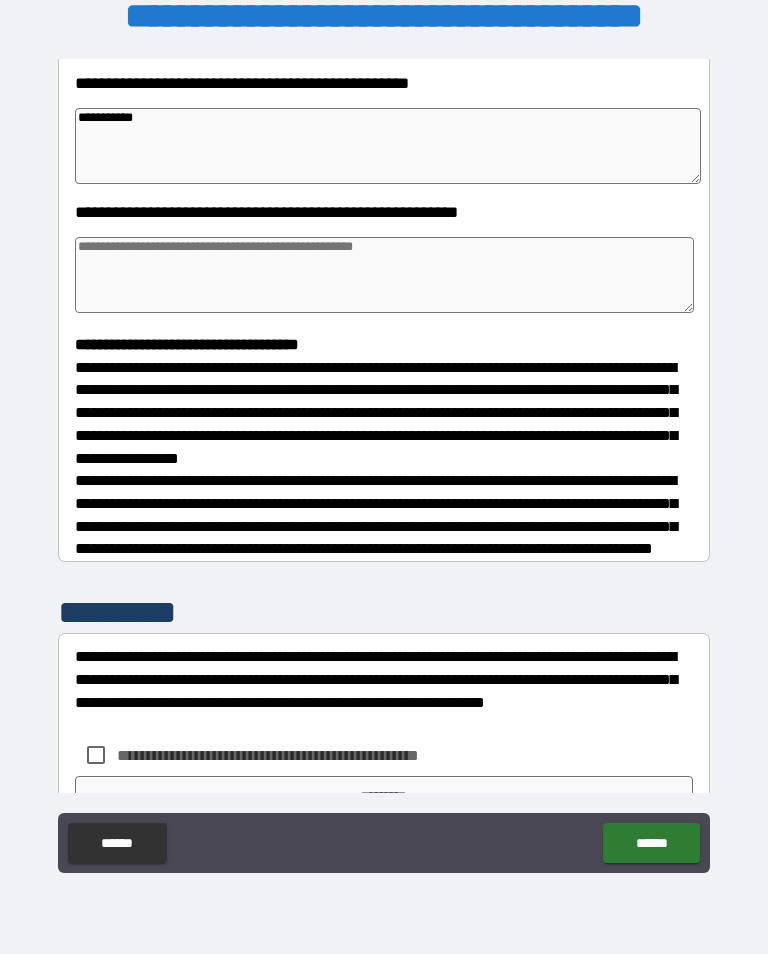 type on "**********" 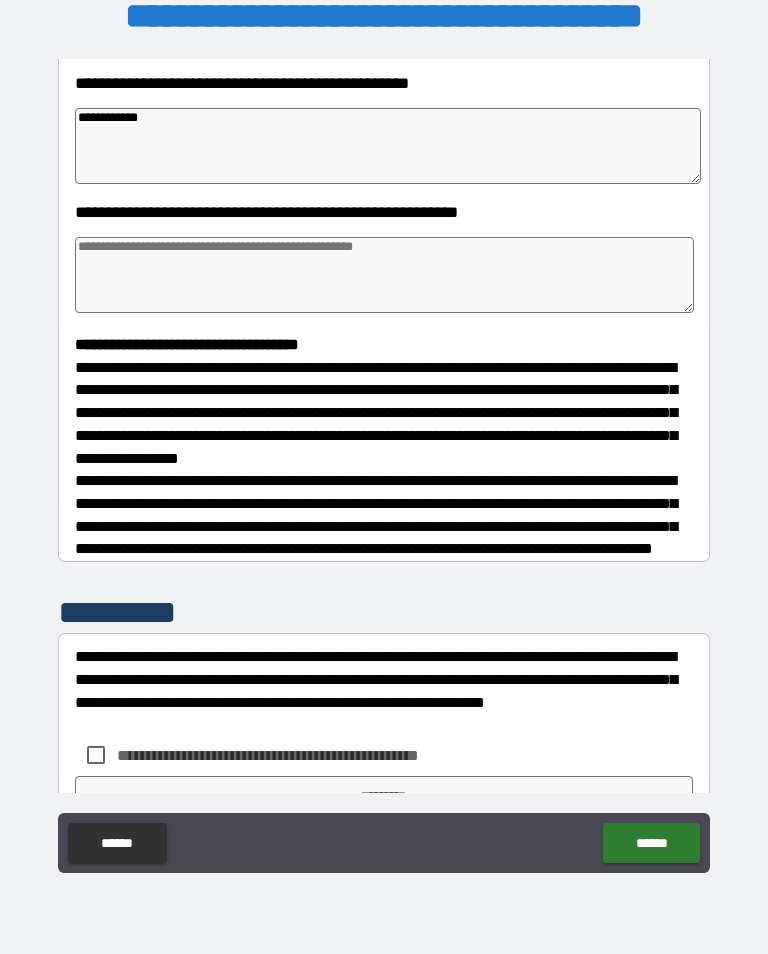 type on "*" 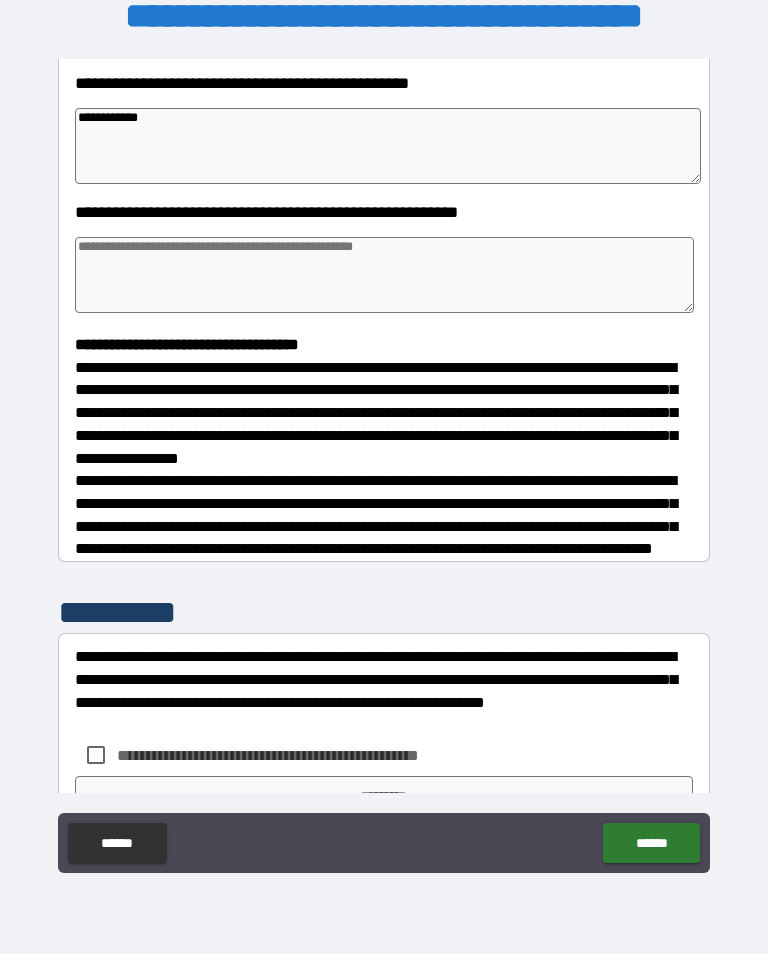 type on "*" 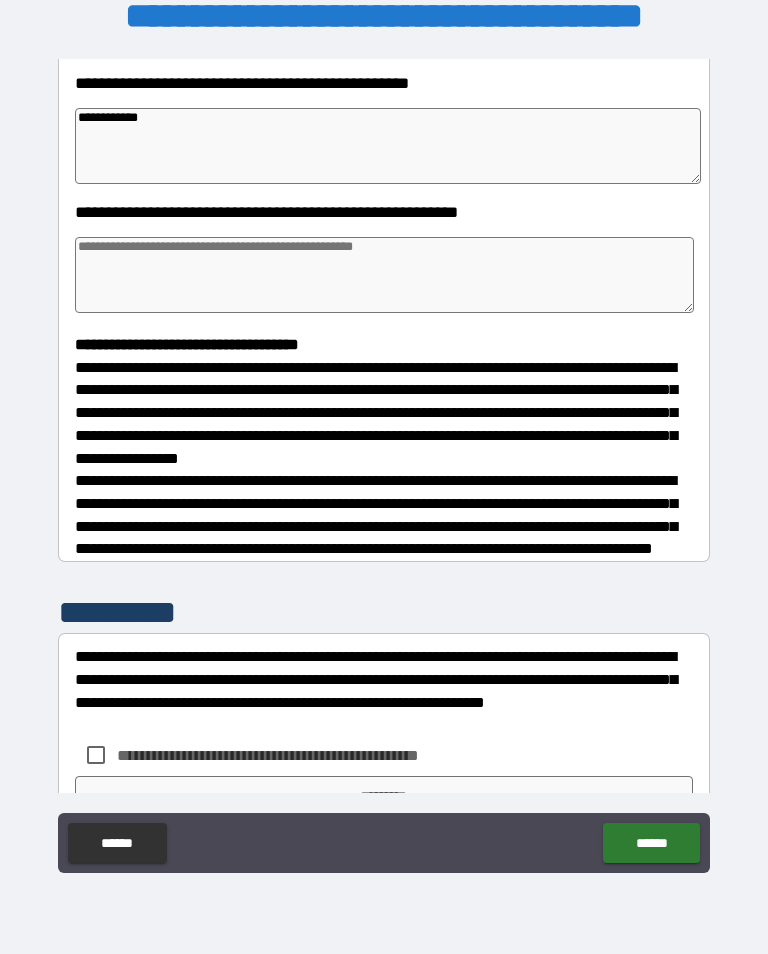 type on "*" 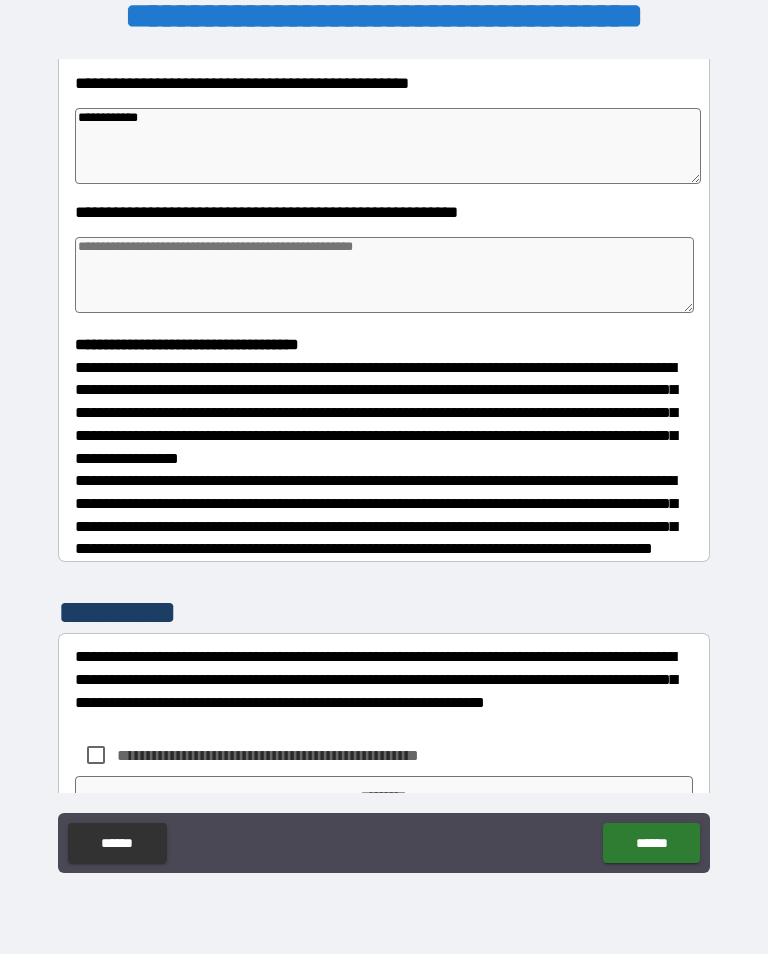 type on "**********" 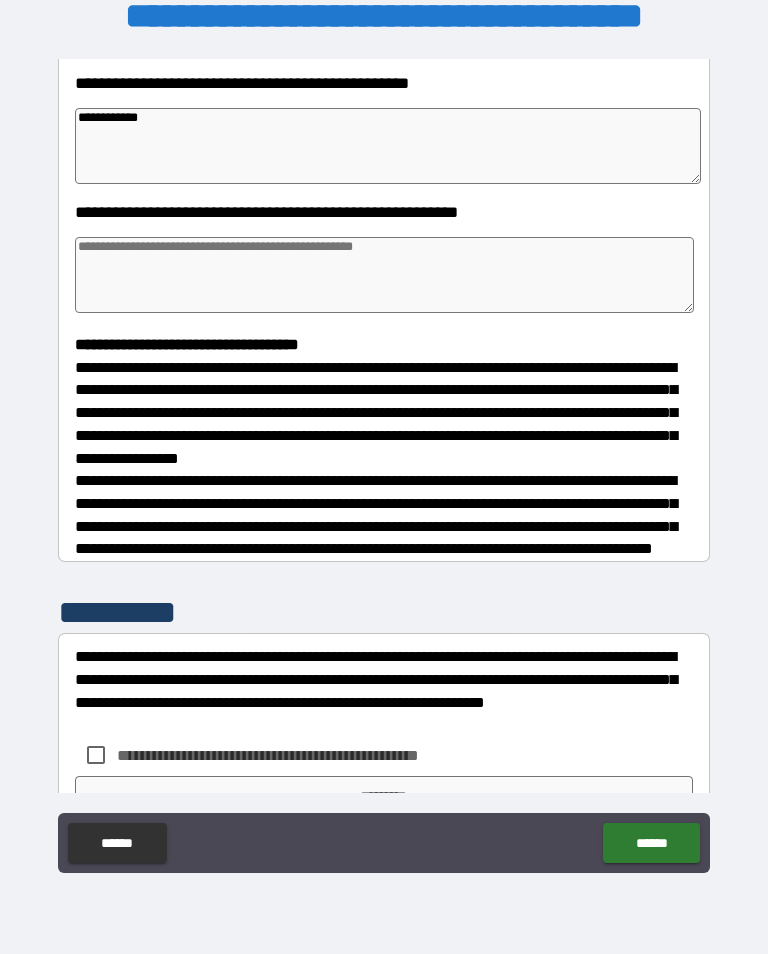 type on "*" 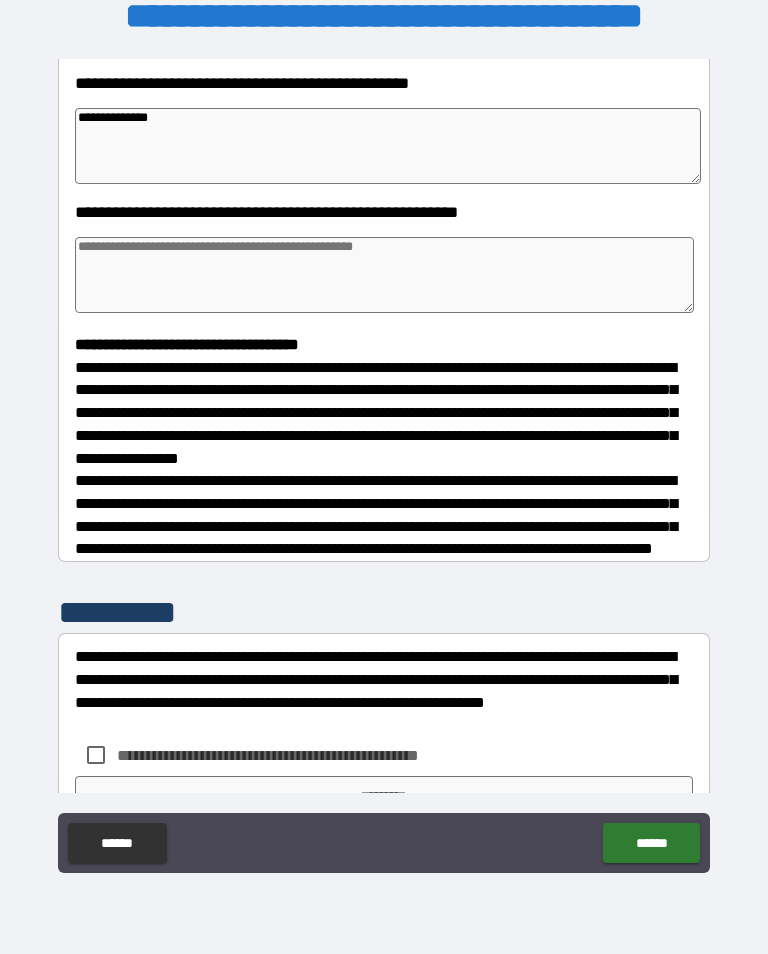 type on "**********" 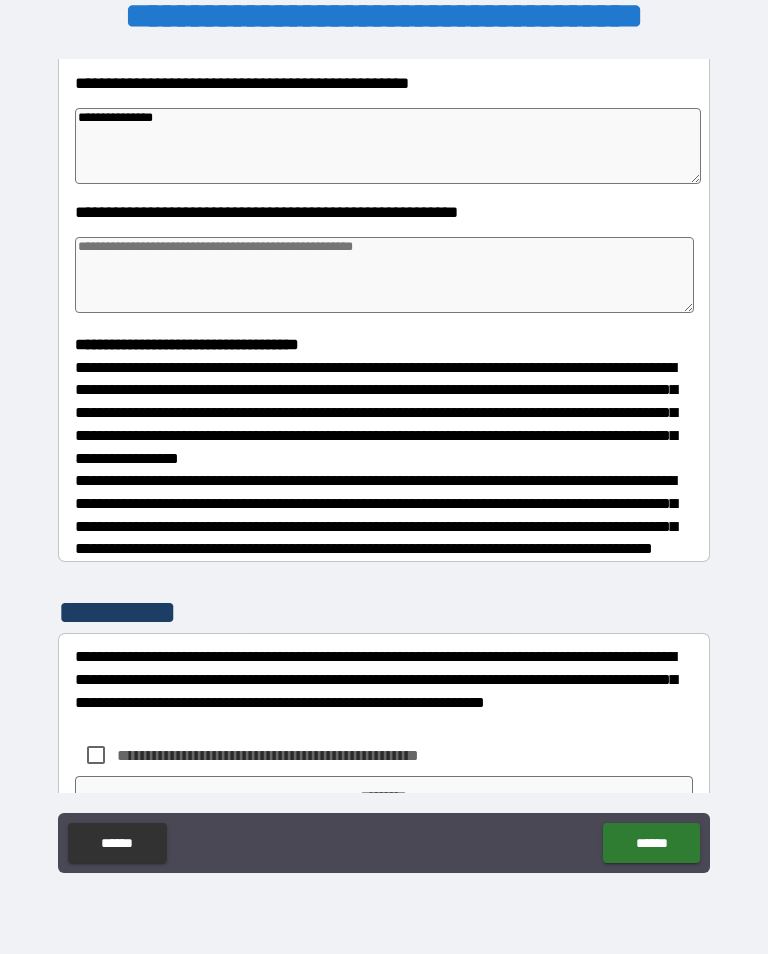 type on "*" 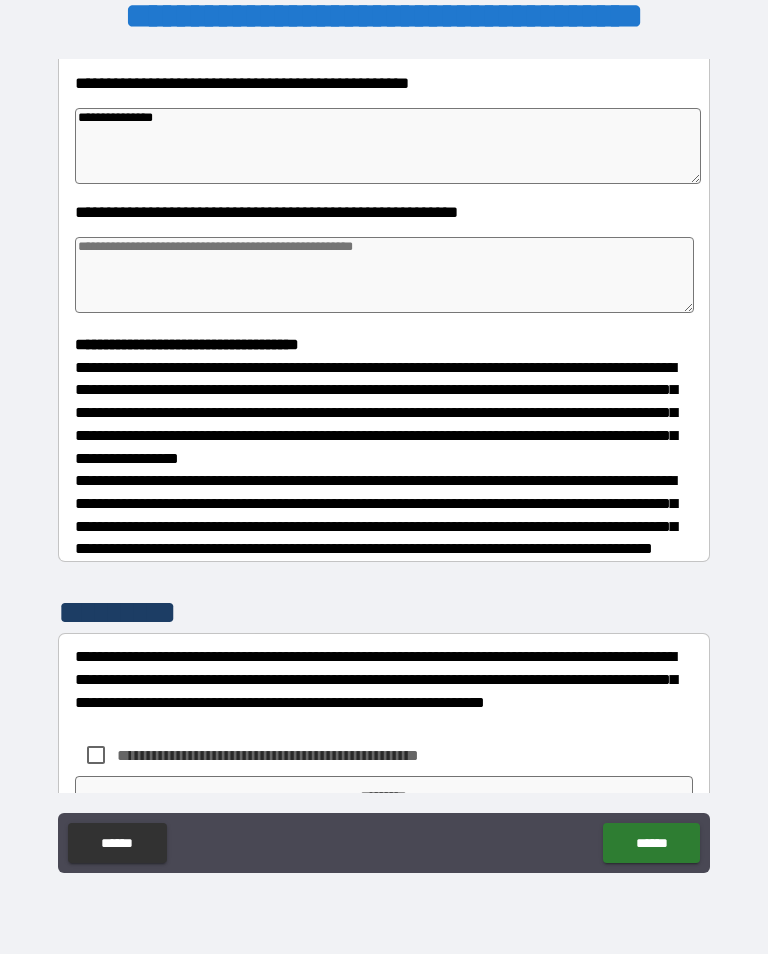 type on "*" 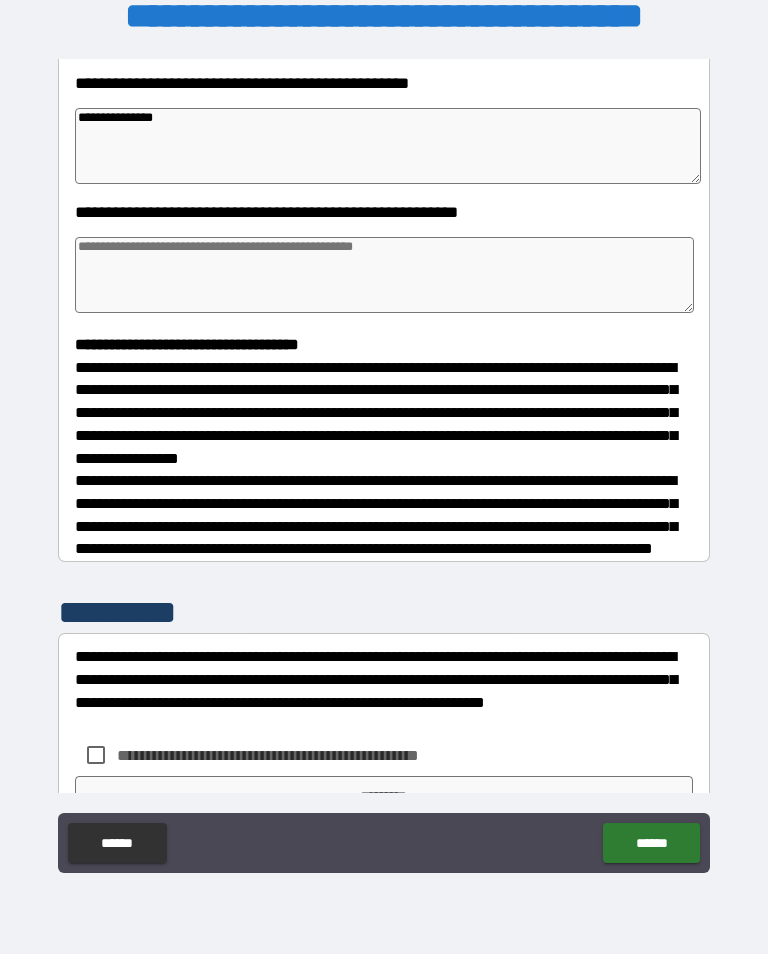 type on "**********" 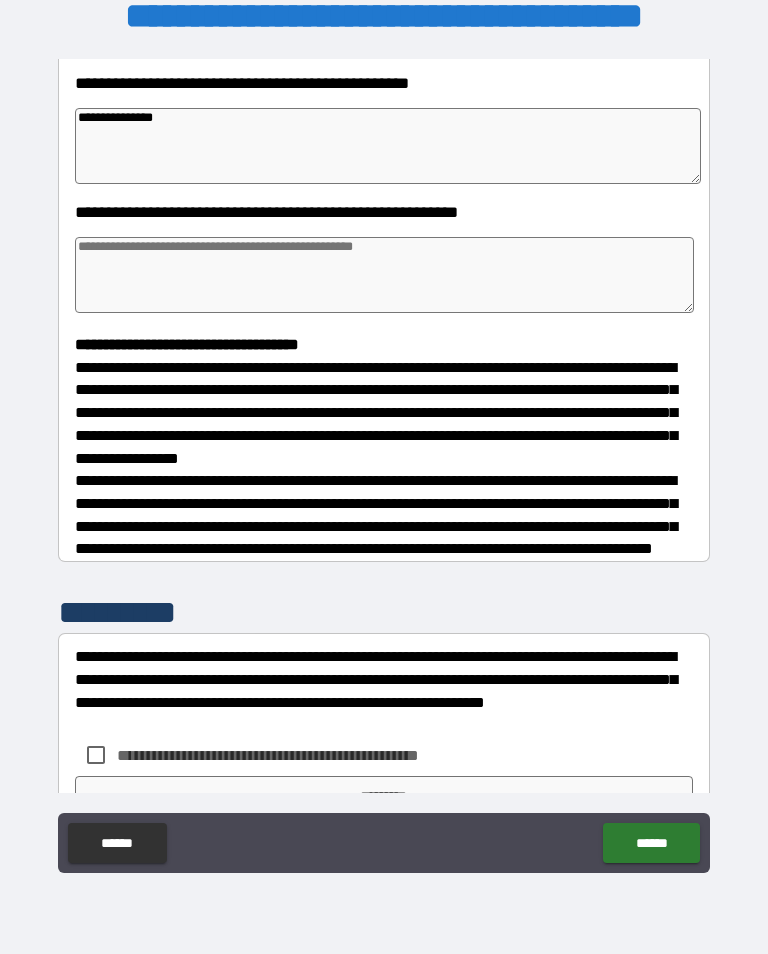 type on "*" 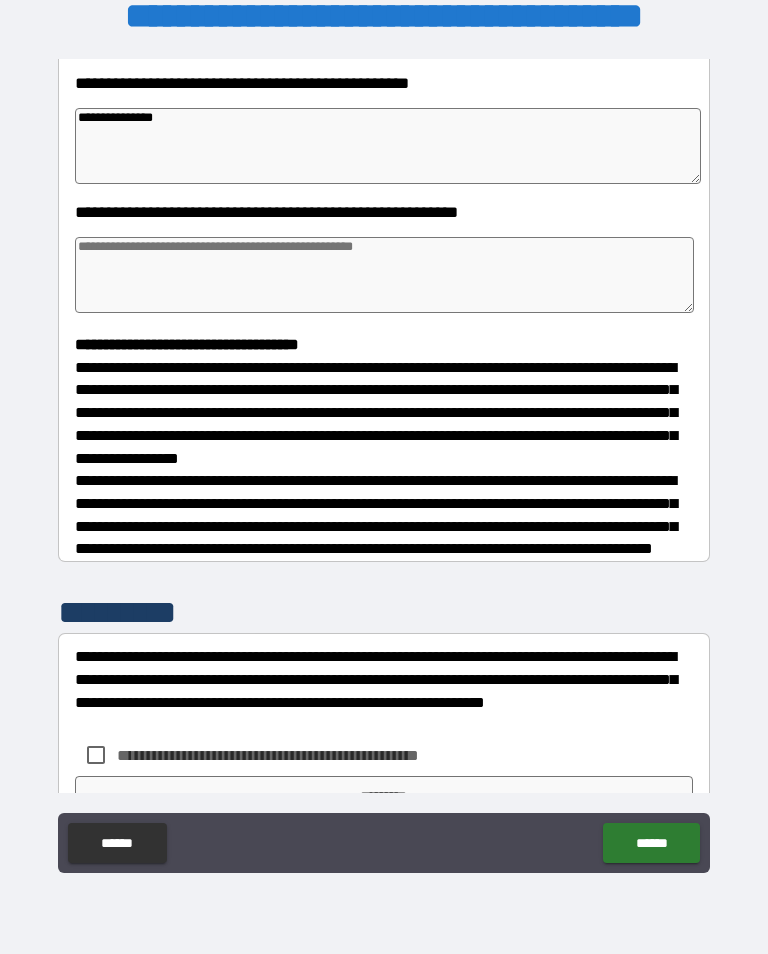 type on "*" 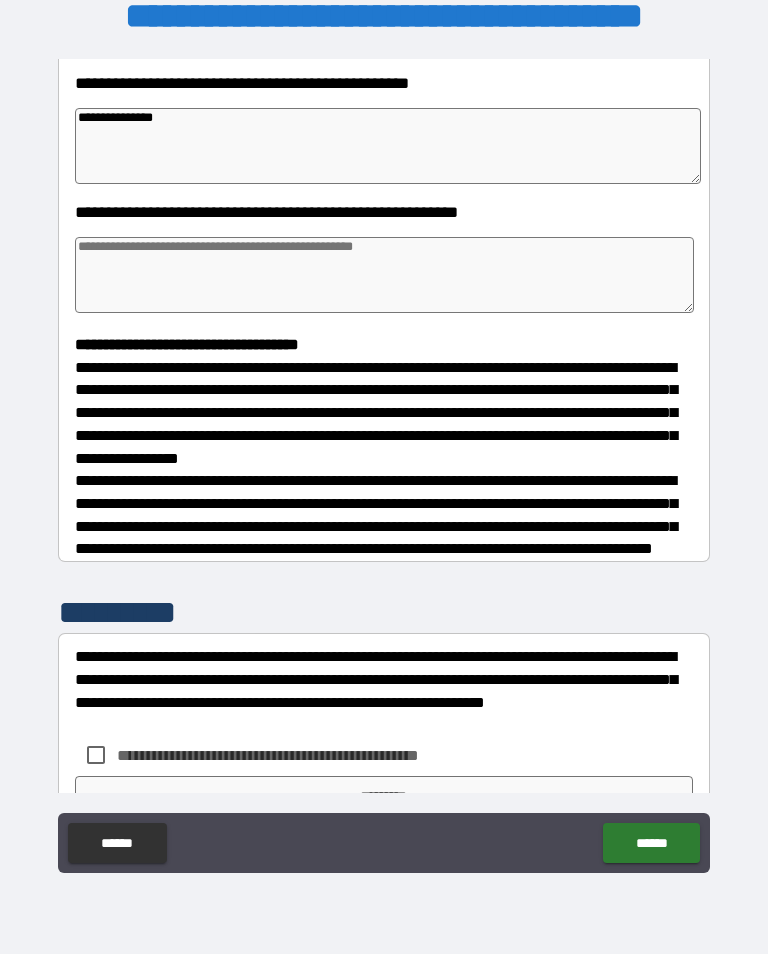 type on "*" 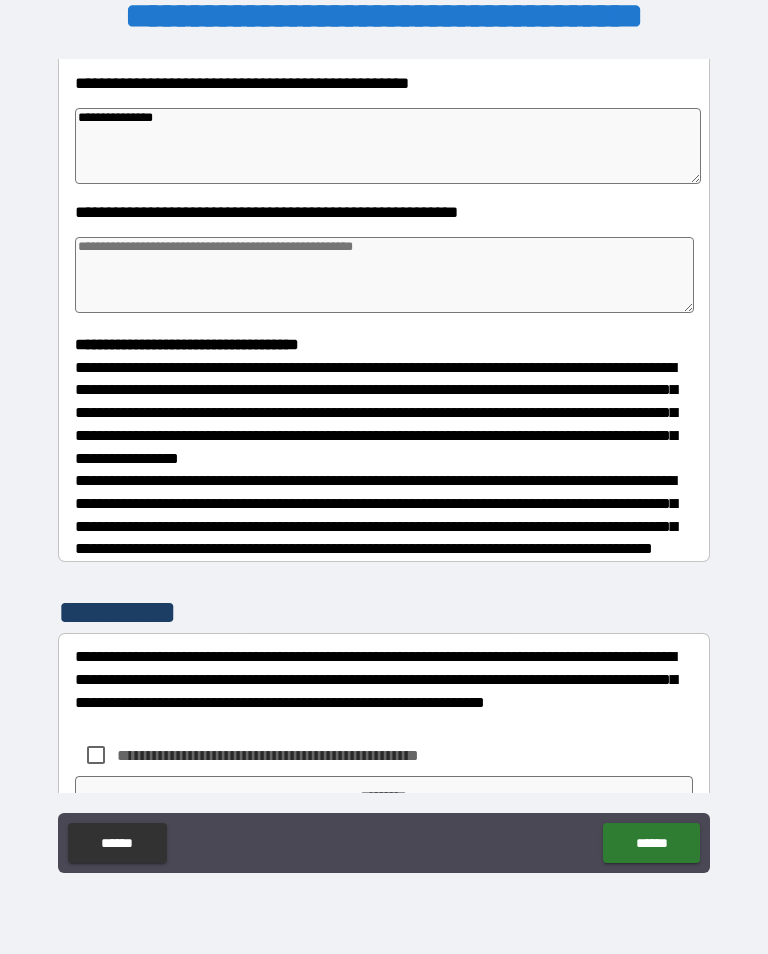 type on "**********" 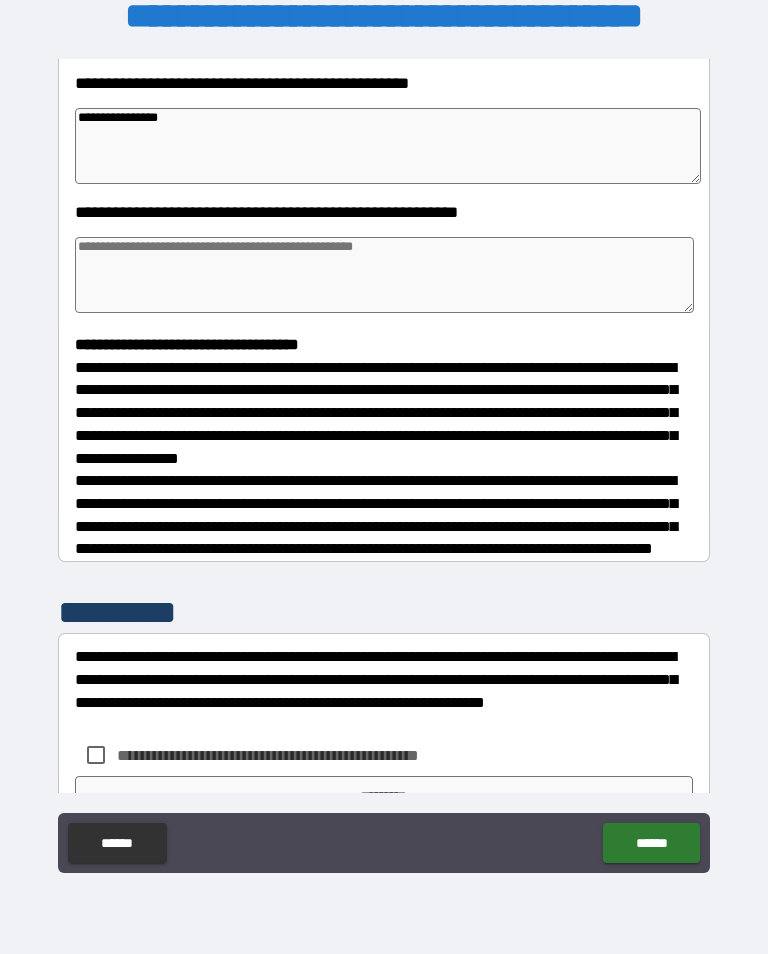 type on "*" 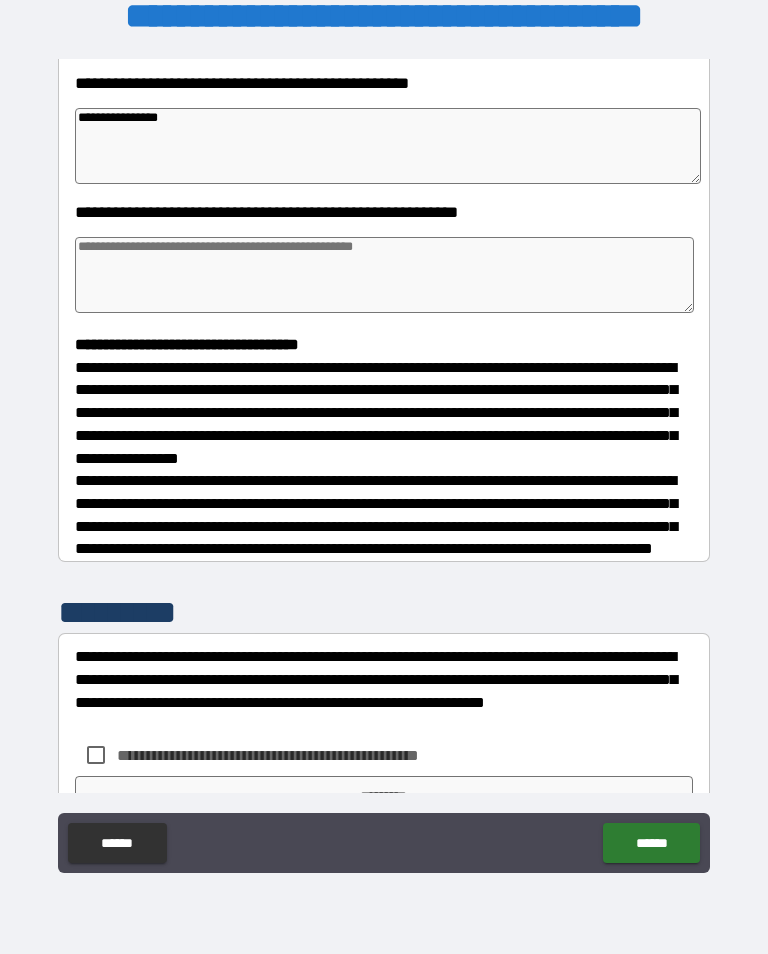type on "*" 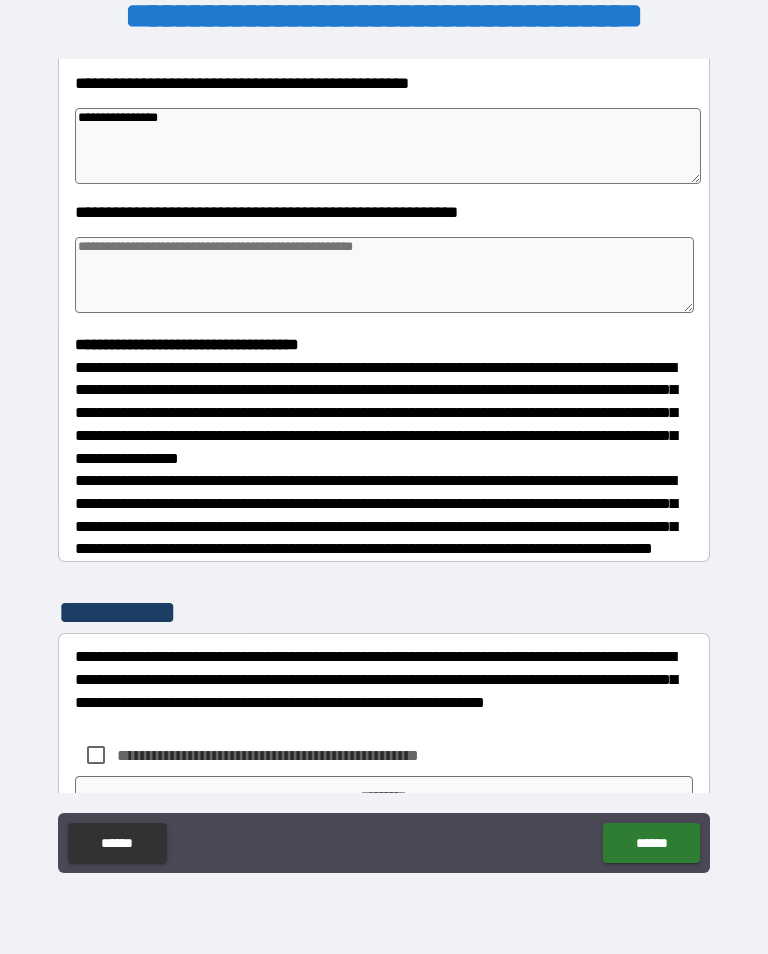 type on "*" 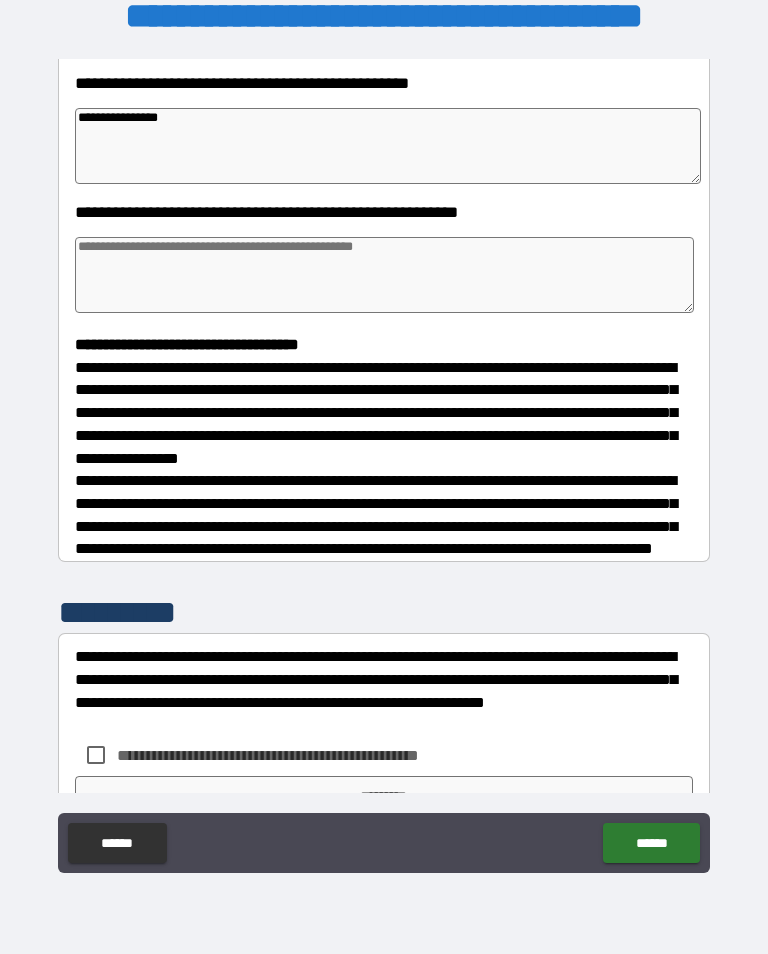 type on "**********" 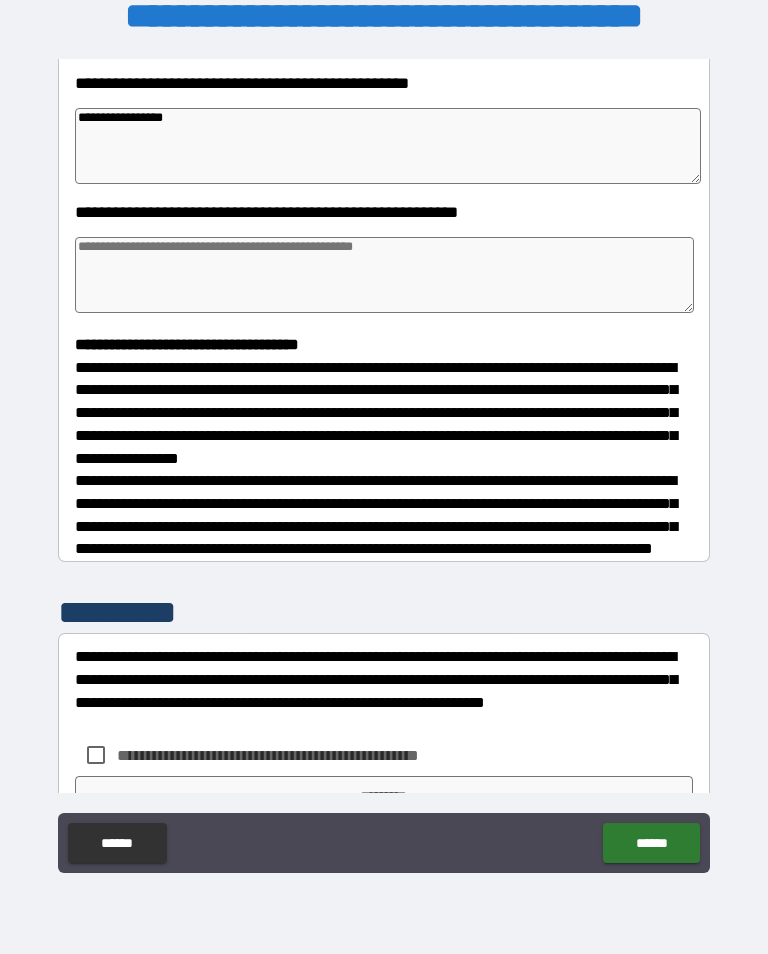 type on "*" 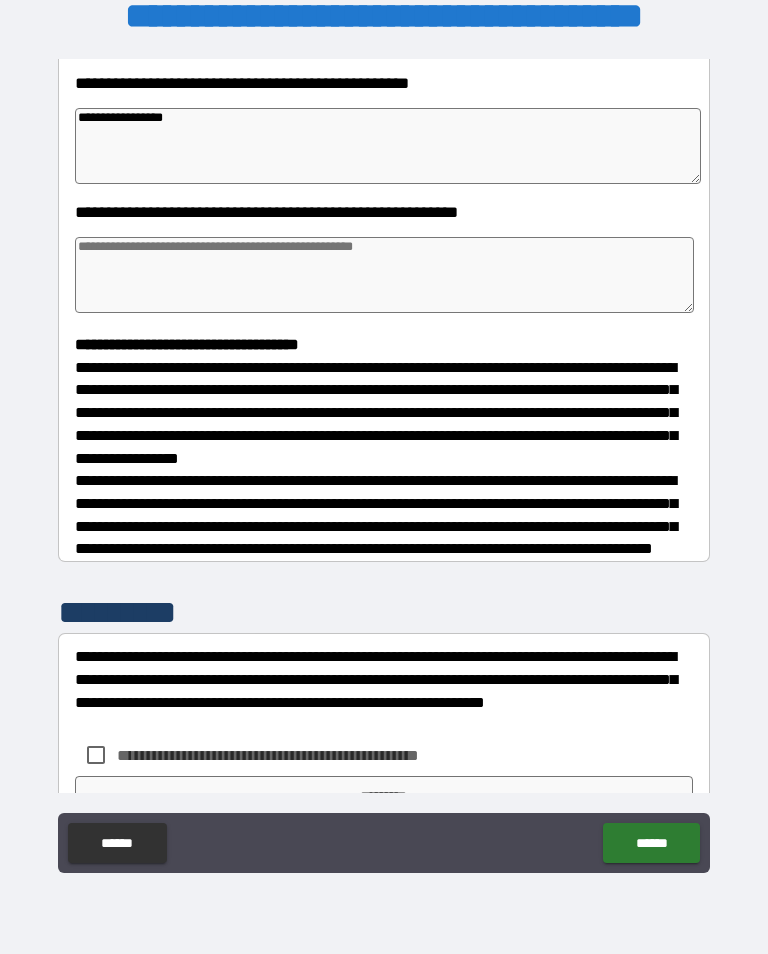type on "*" 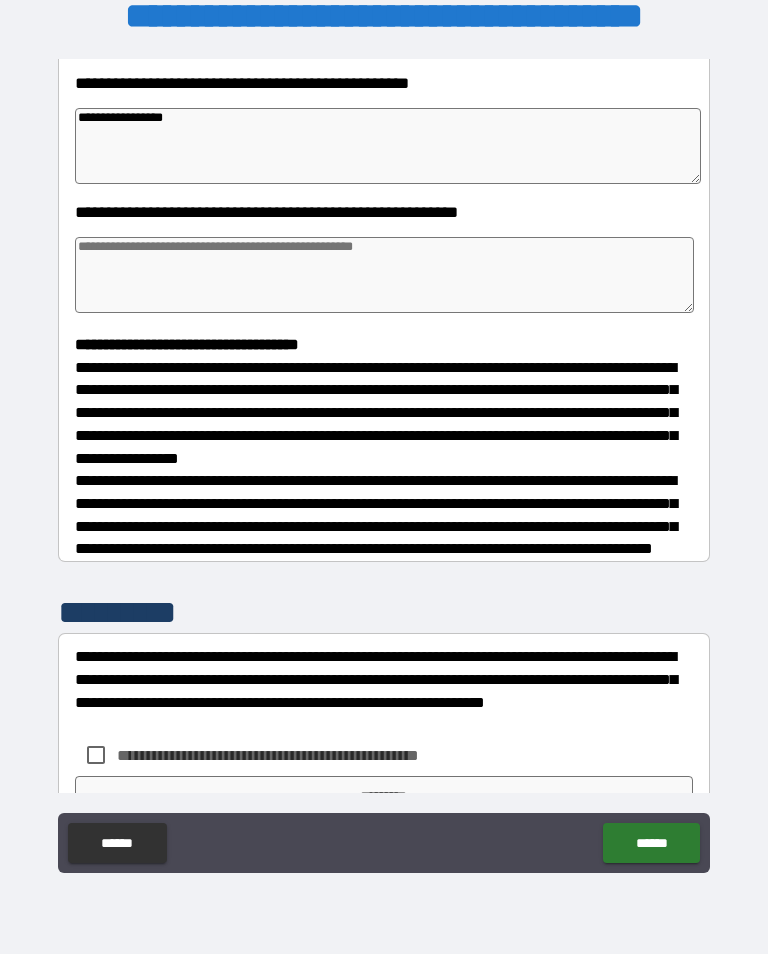 type on "*" 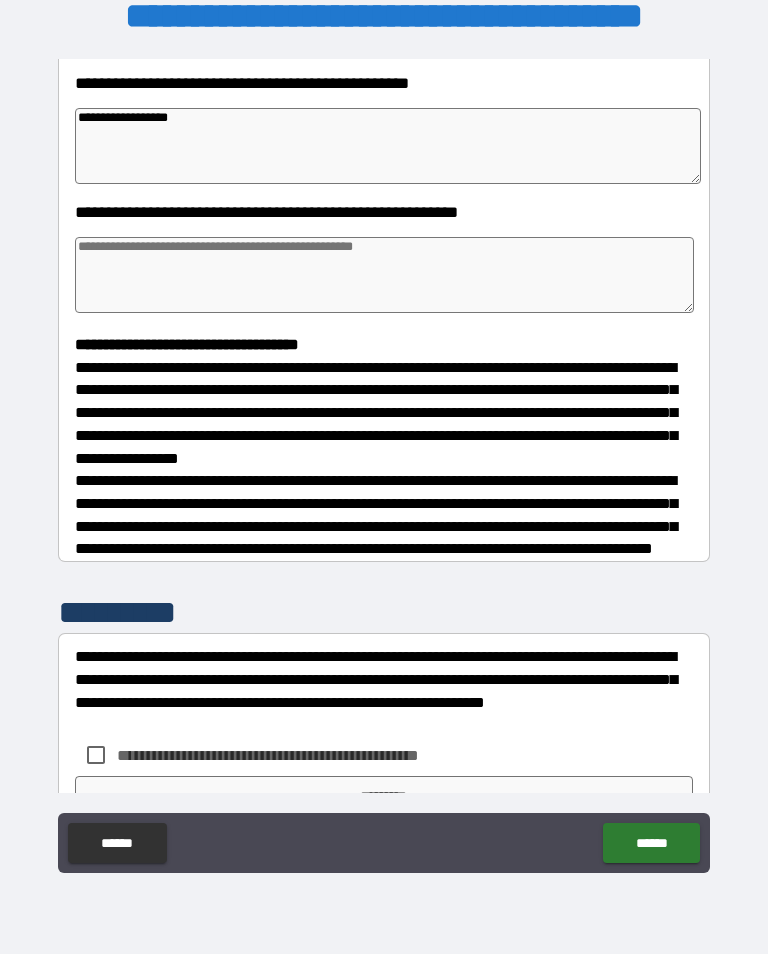 type on "*" 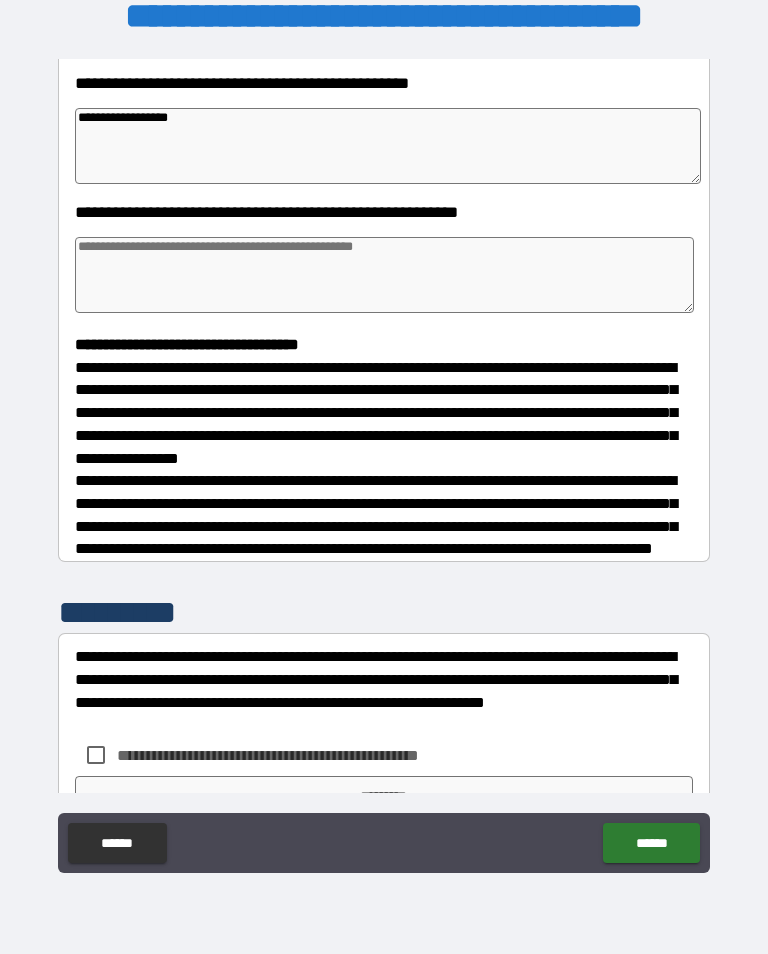 type on "*" 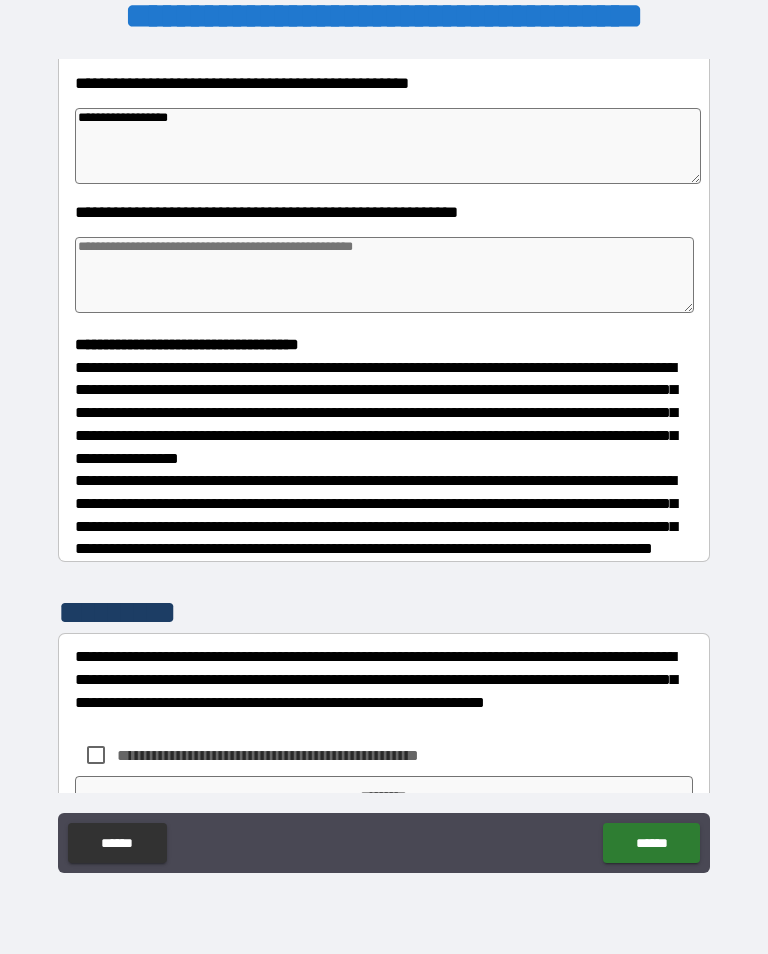type on "*" 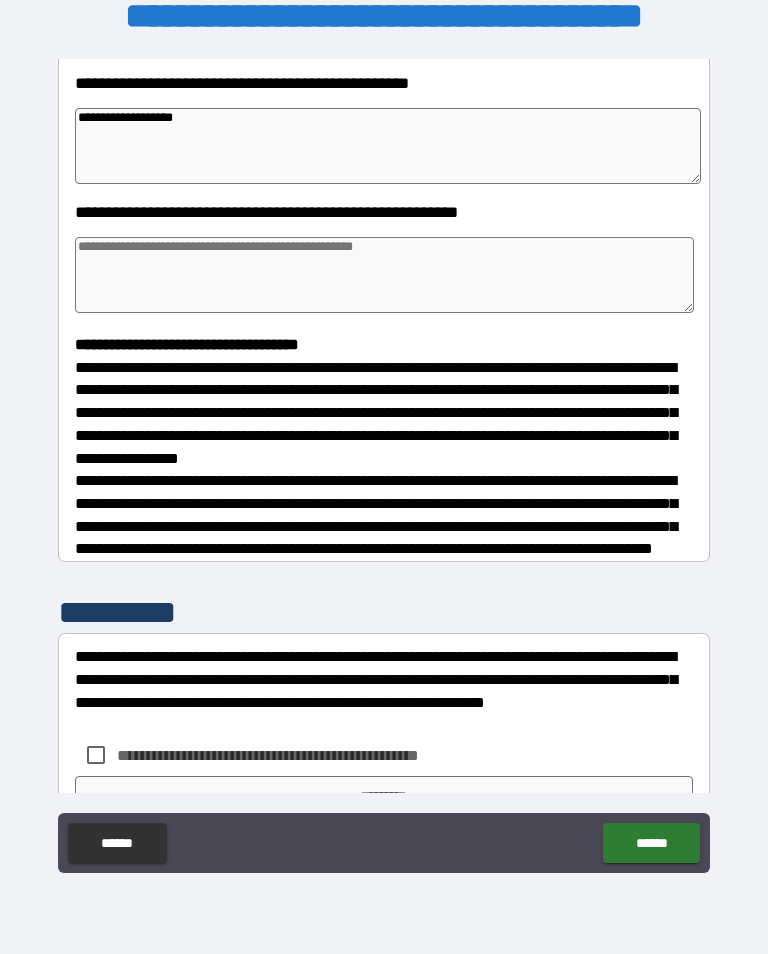 type on "*" 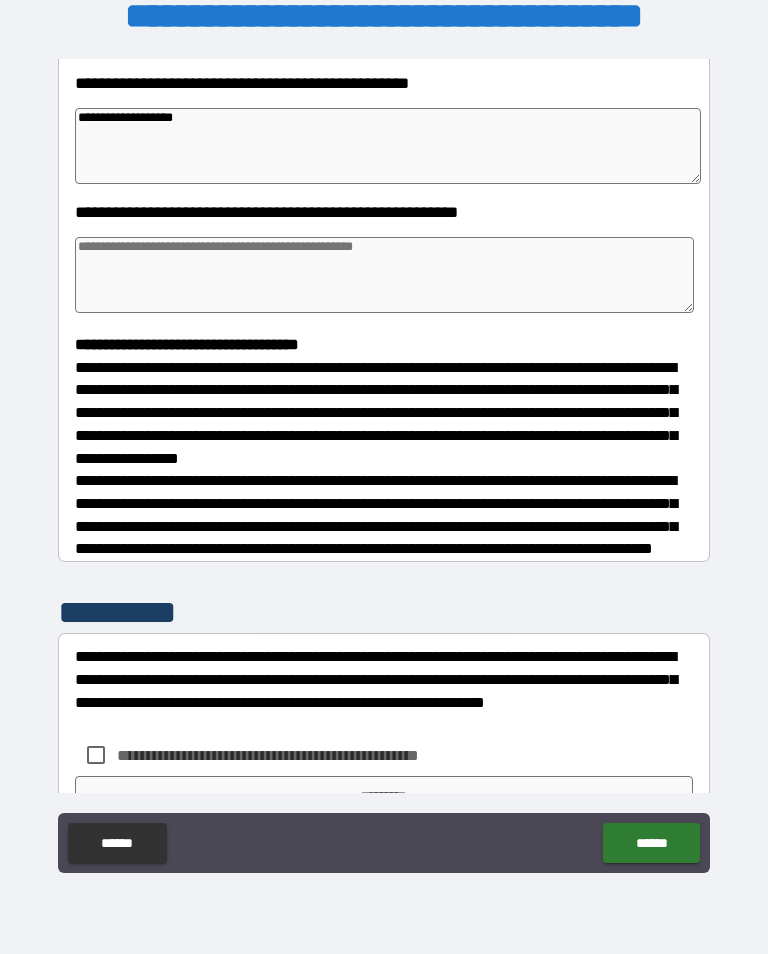 type on "**********" 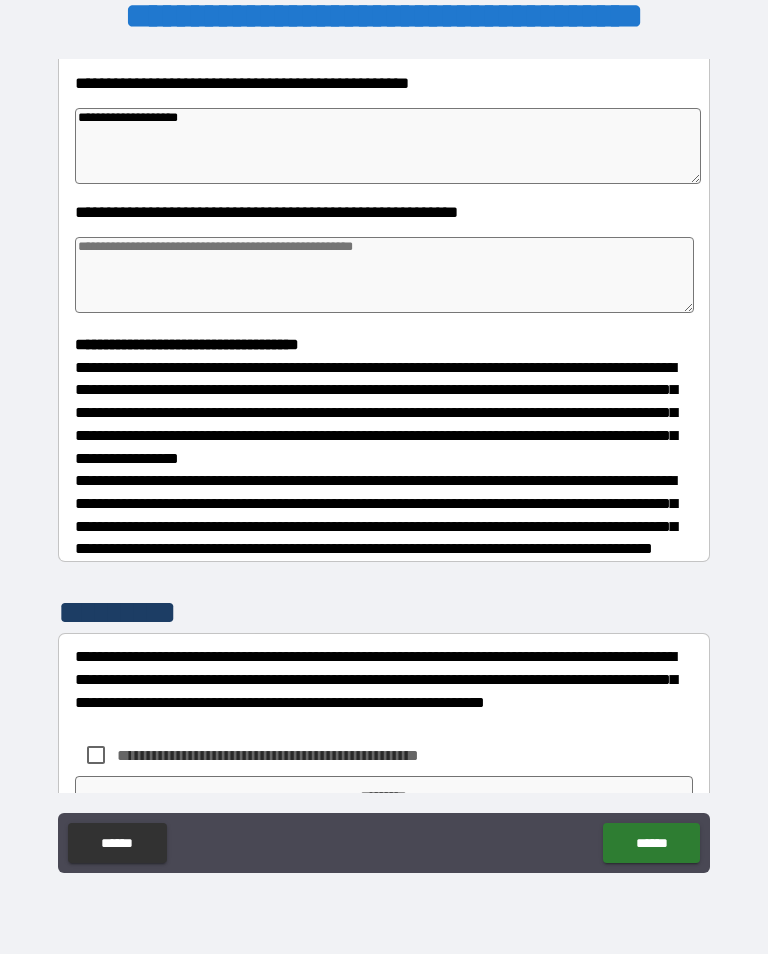 type on "*" 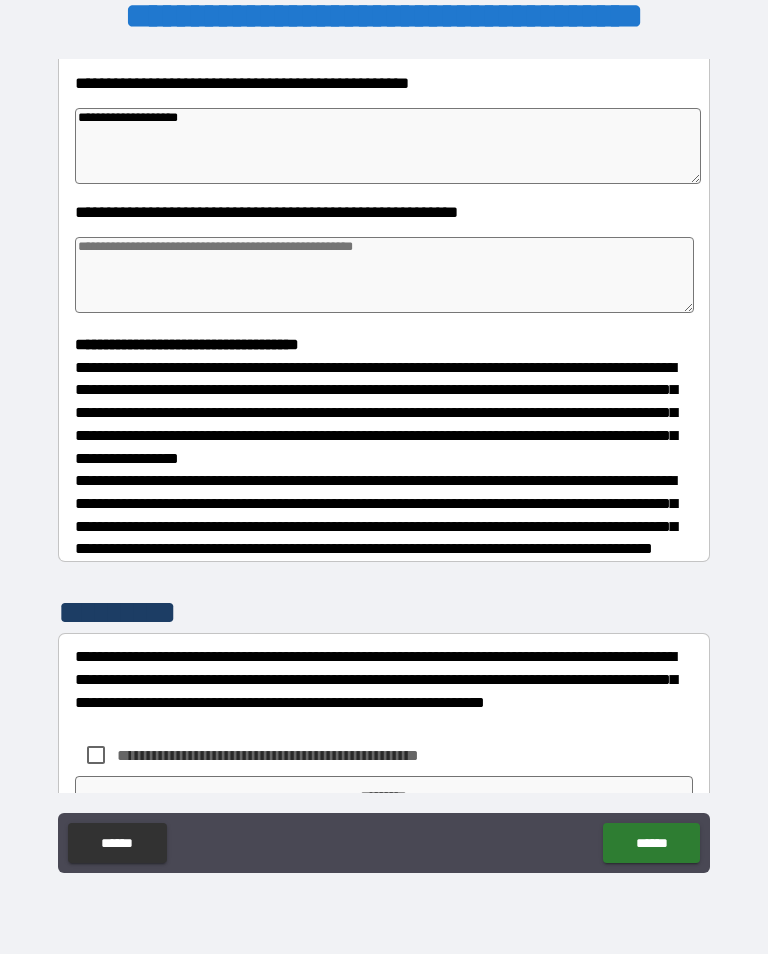 type on "*" 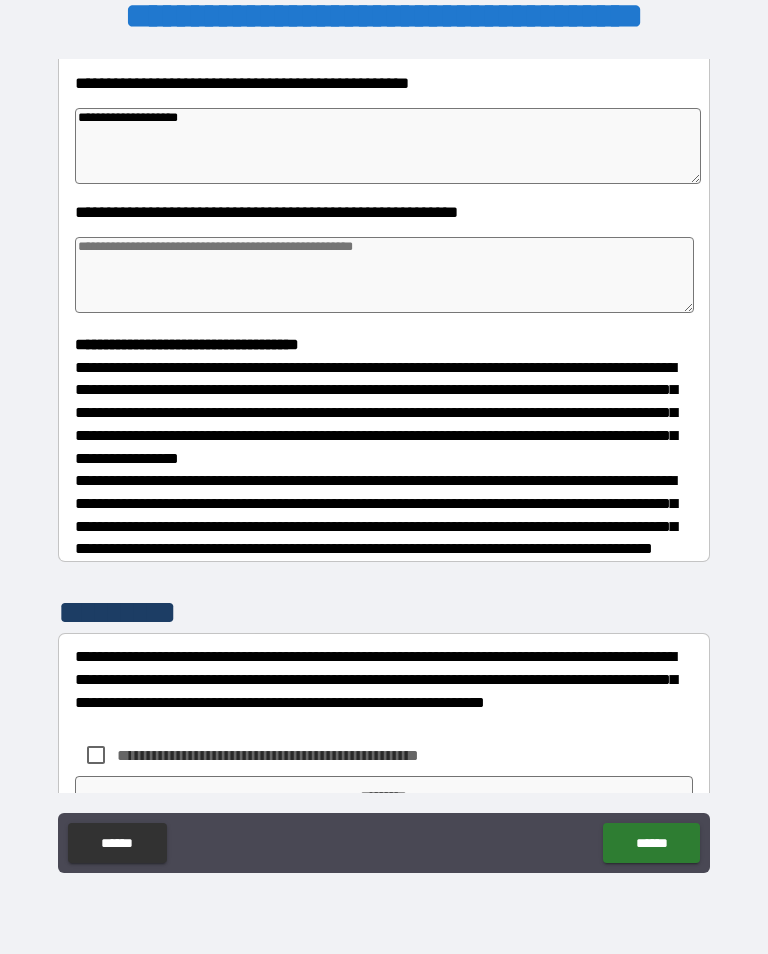 type on "*" 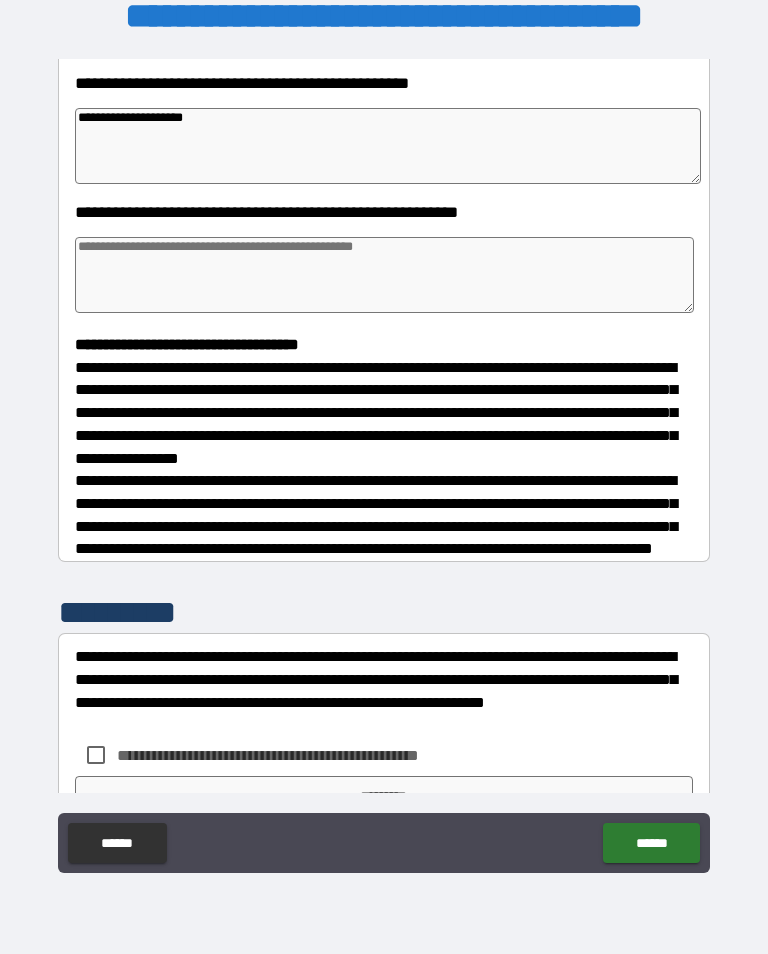 type on "*" 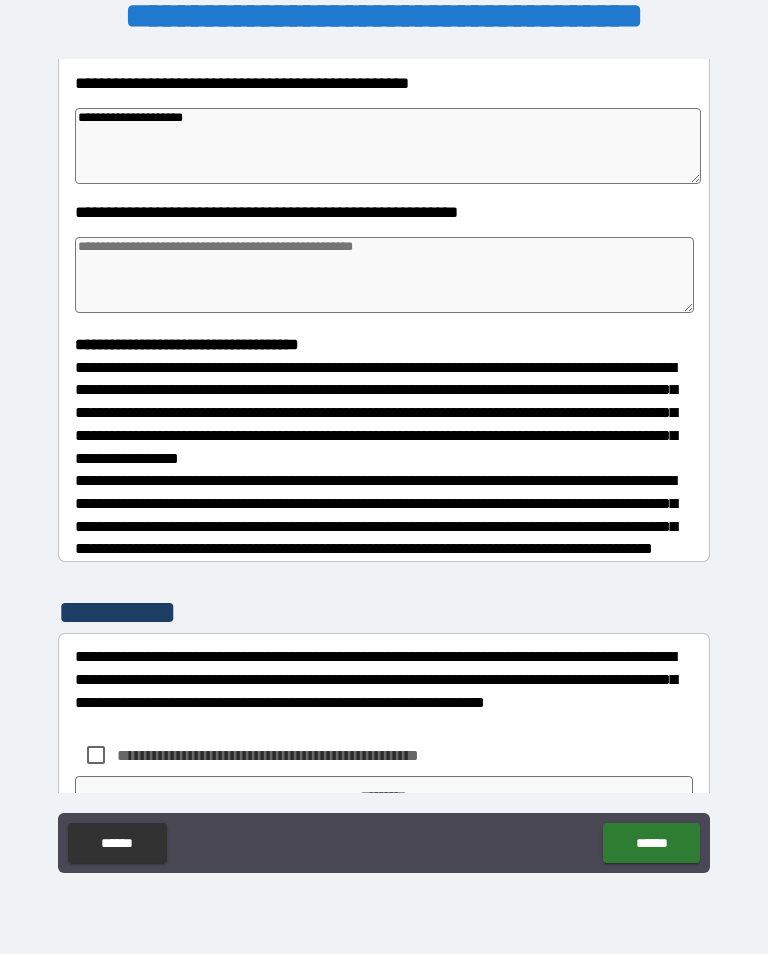 type on "**********" 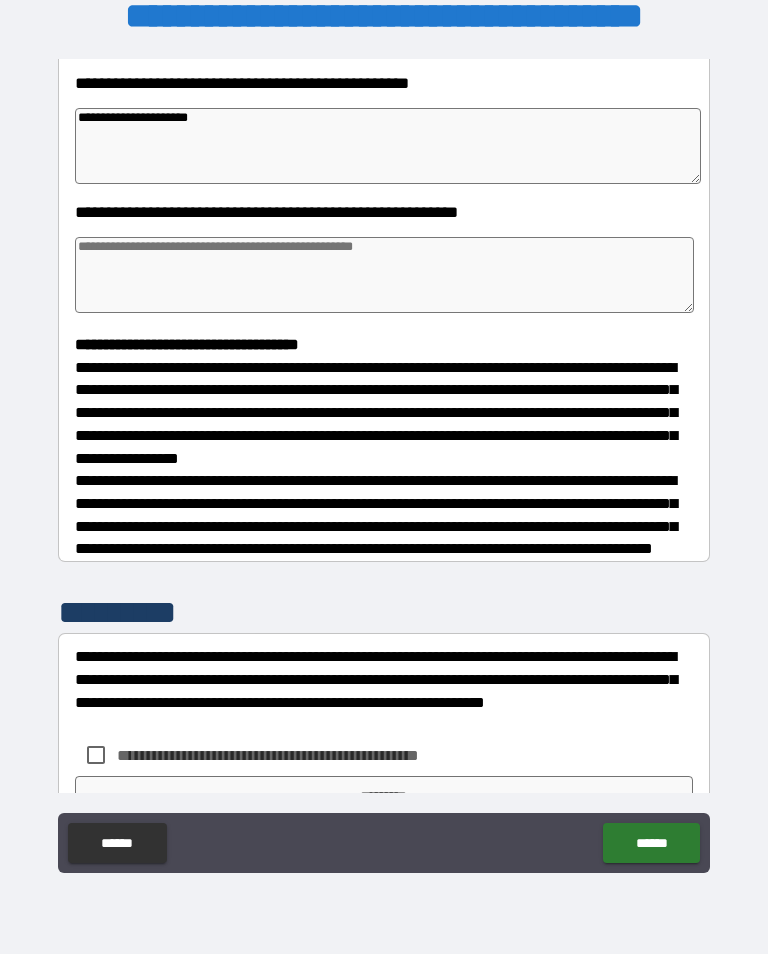 type on "*" 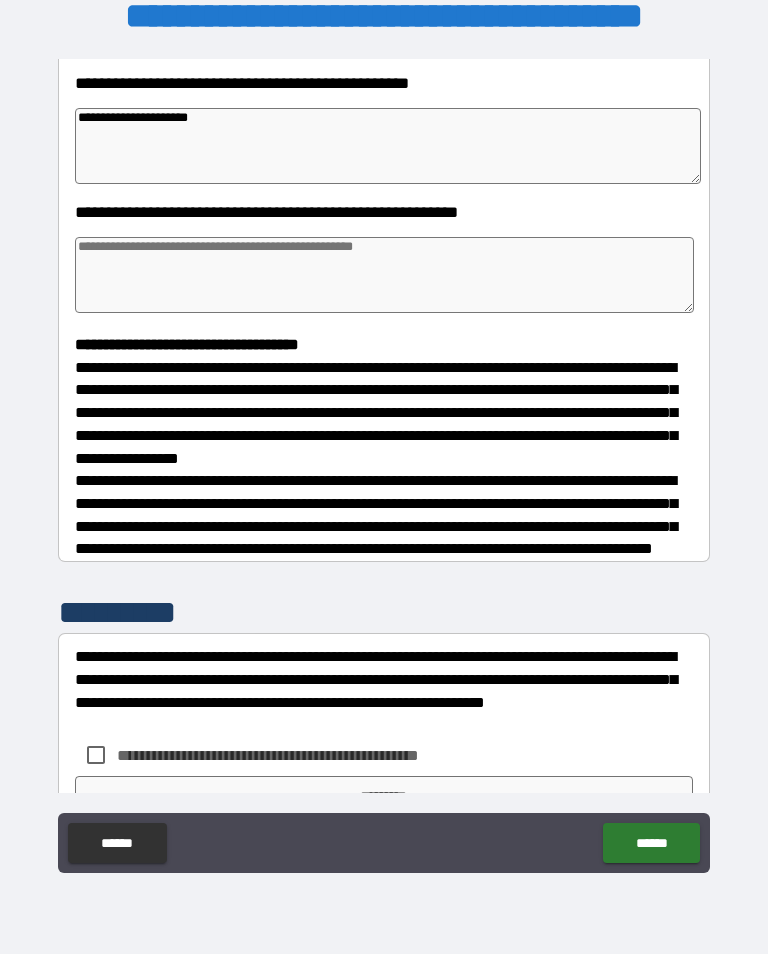 type on "*" 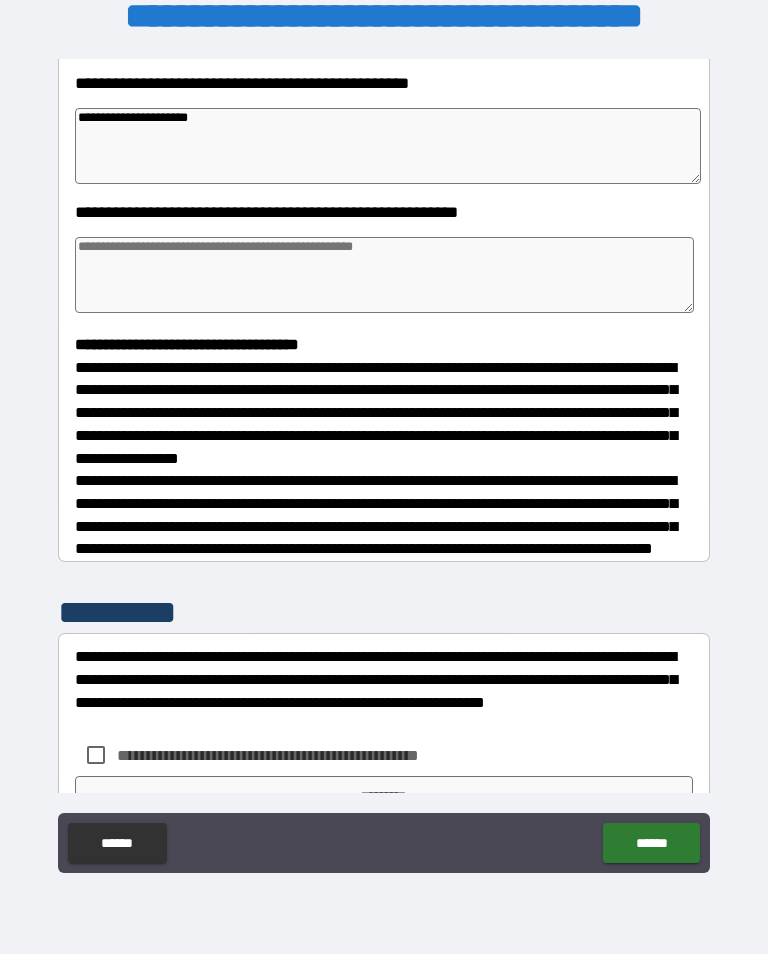type on "*" 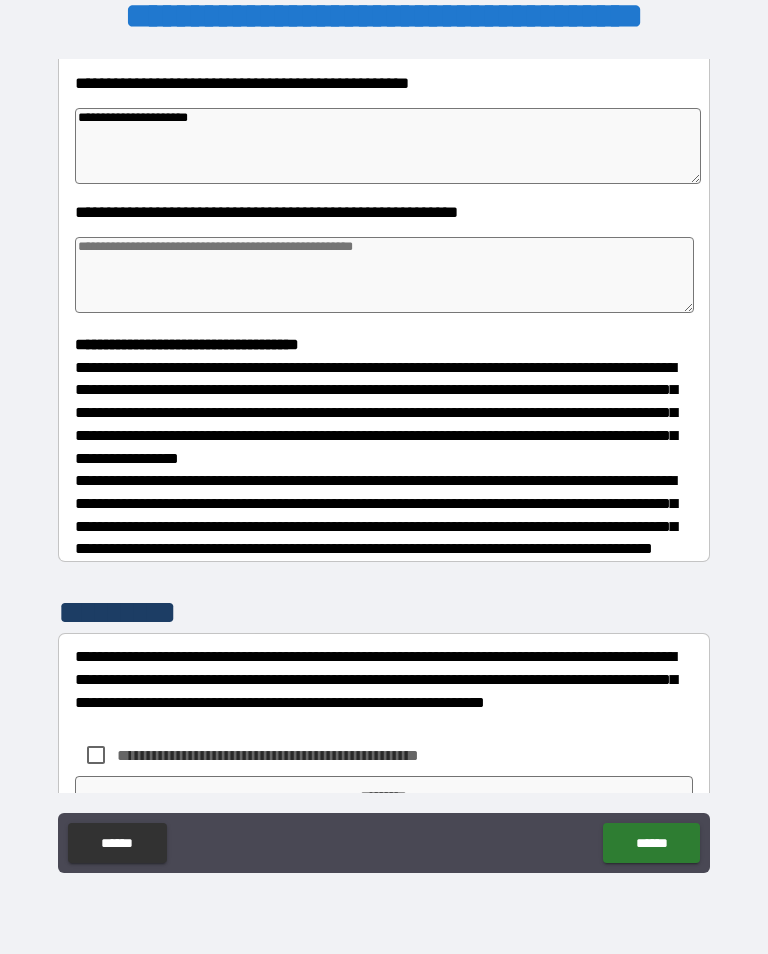 type on "**********" 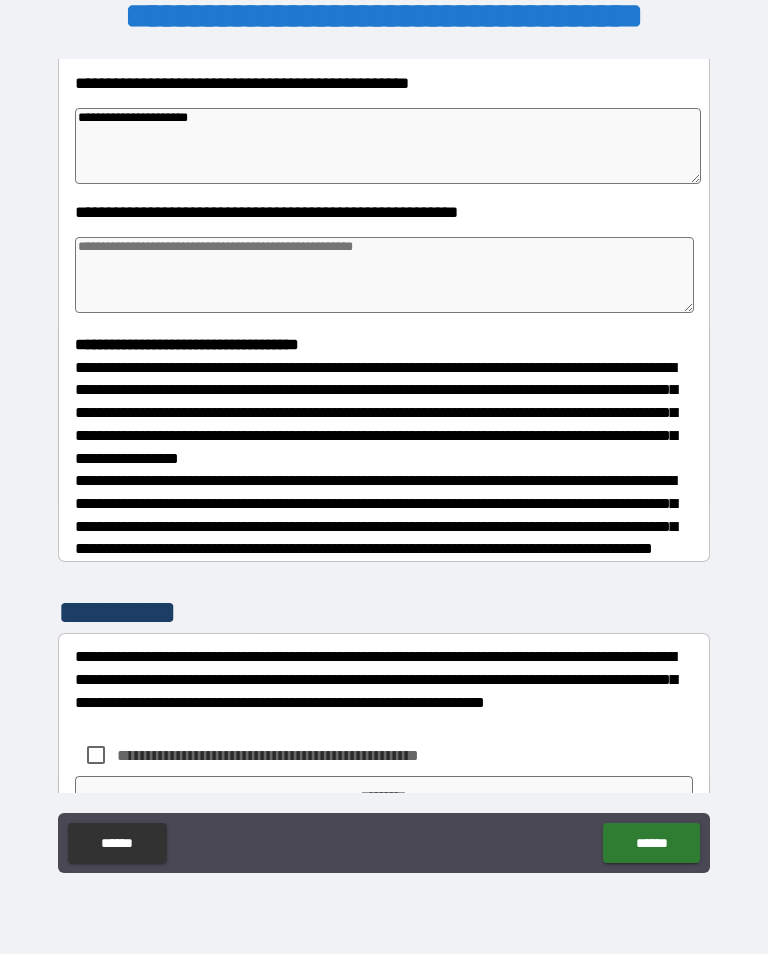 type on "*" 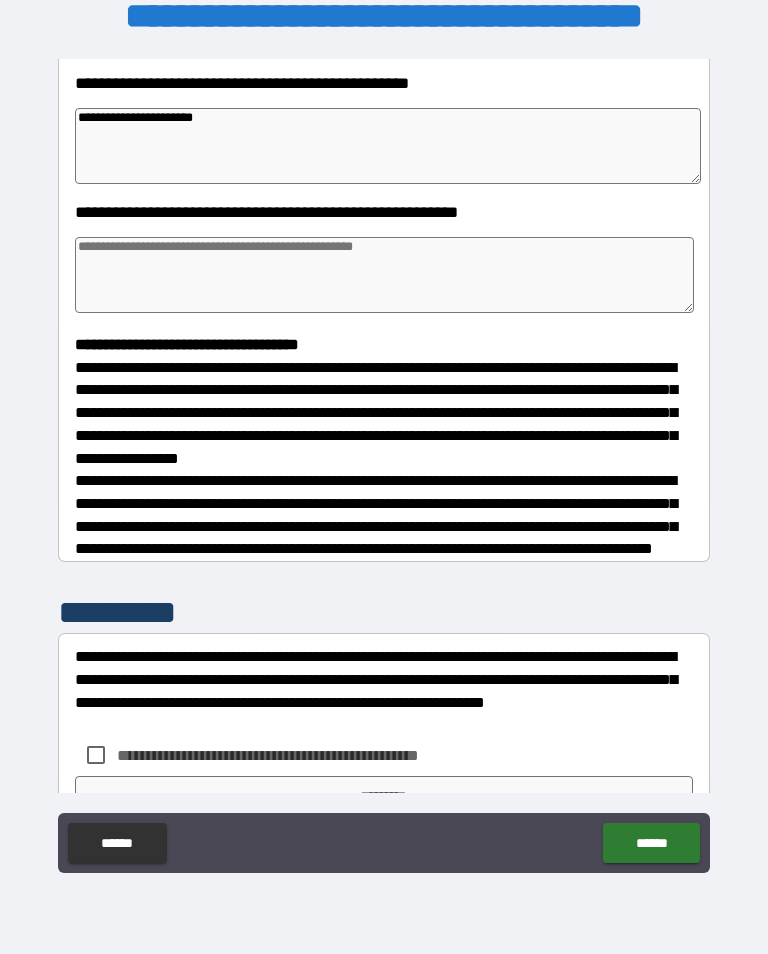 type on "*" 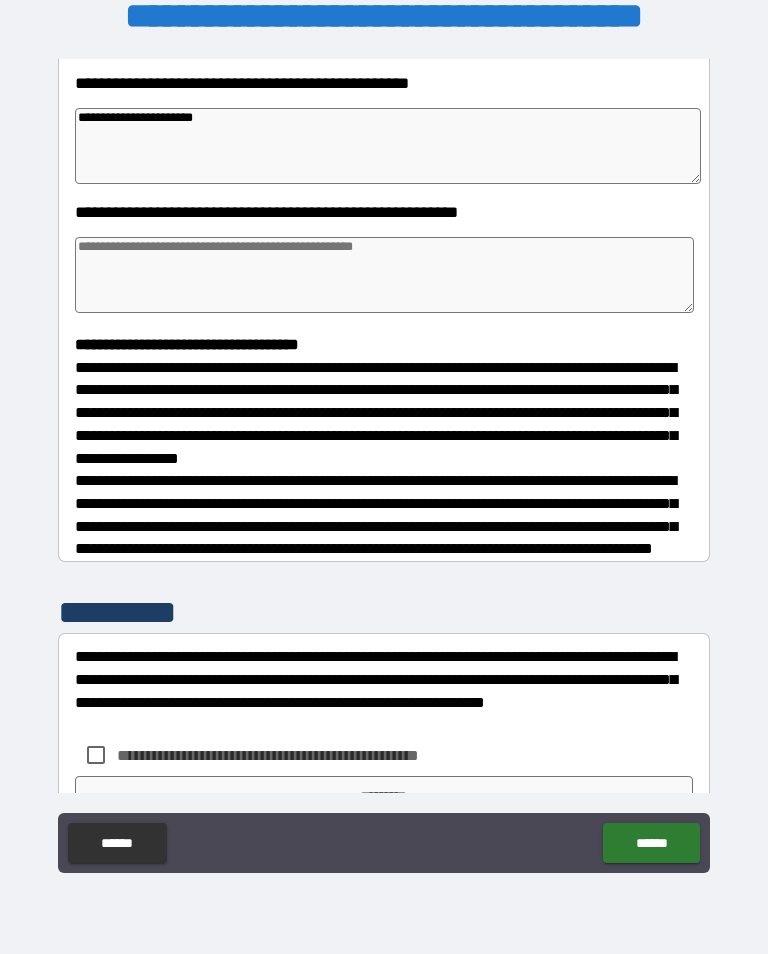 type on "**********" 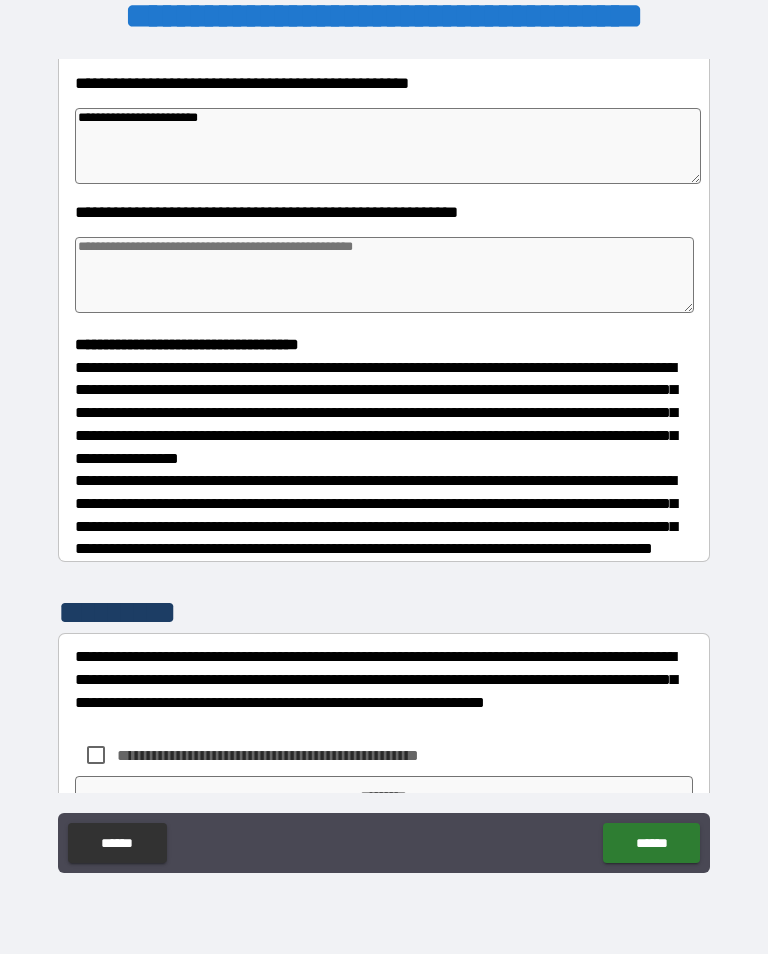 type on "*" 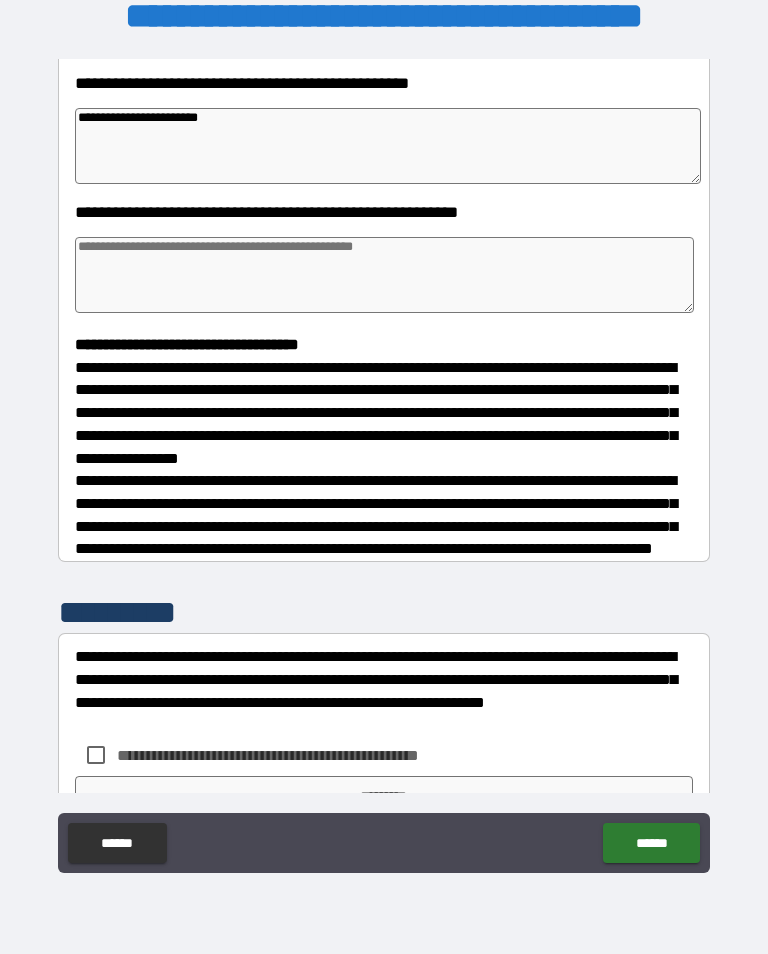 type on "*" 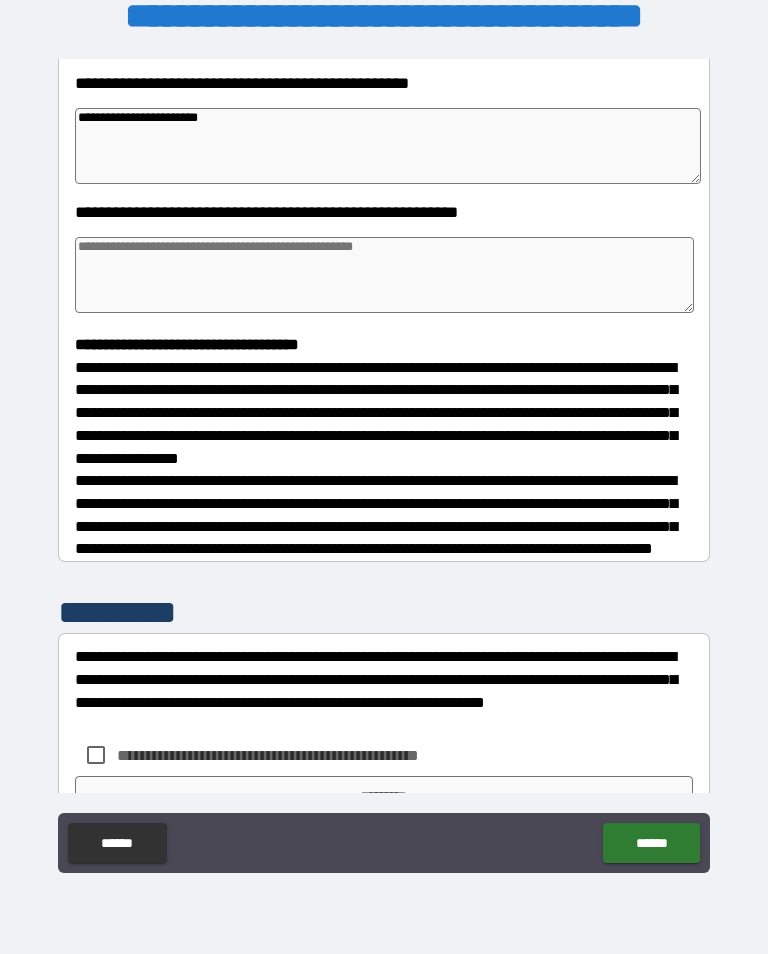 type on "*" 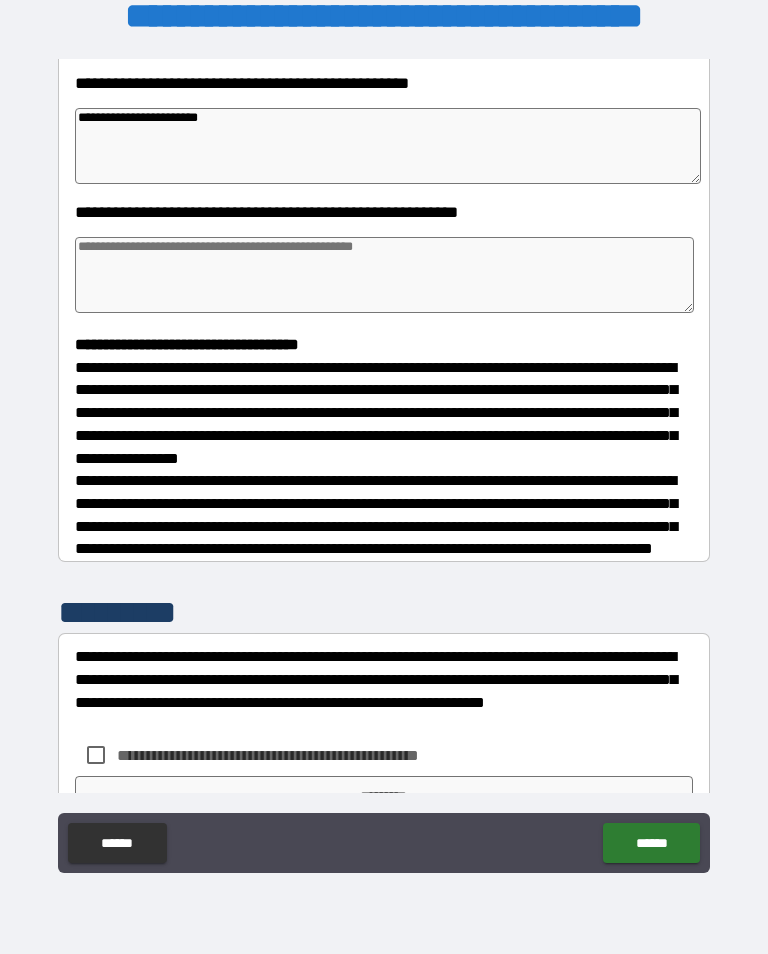 type on "**********" 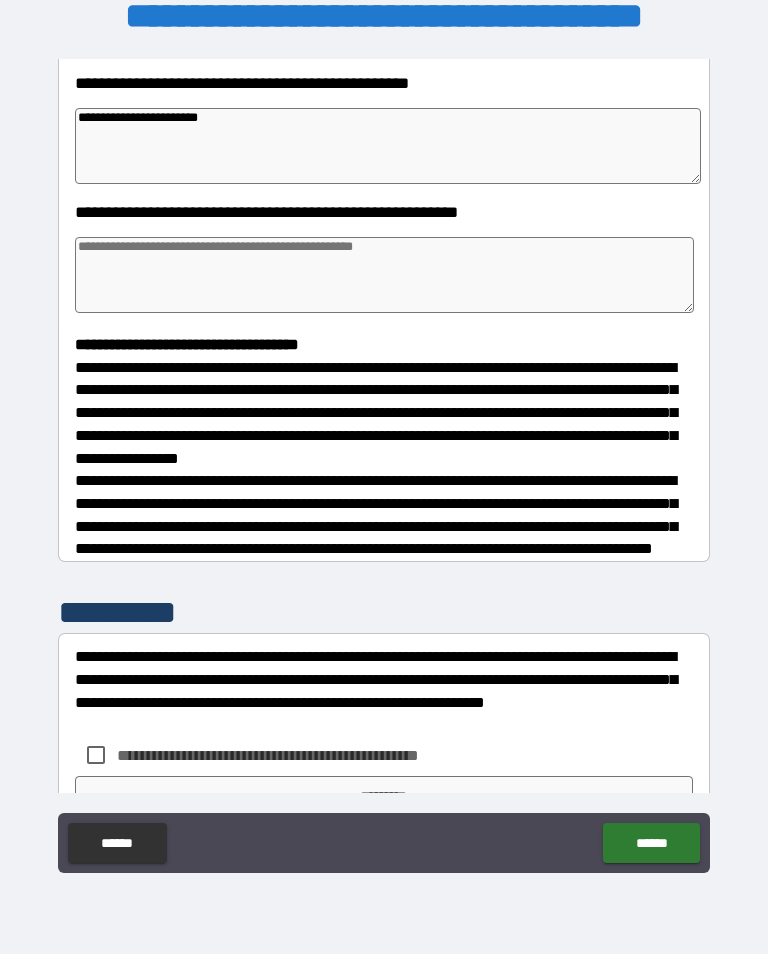 type on "*" 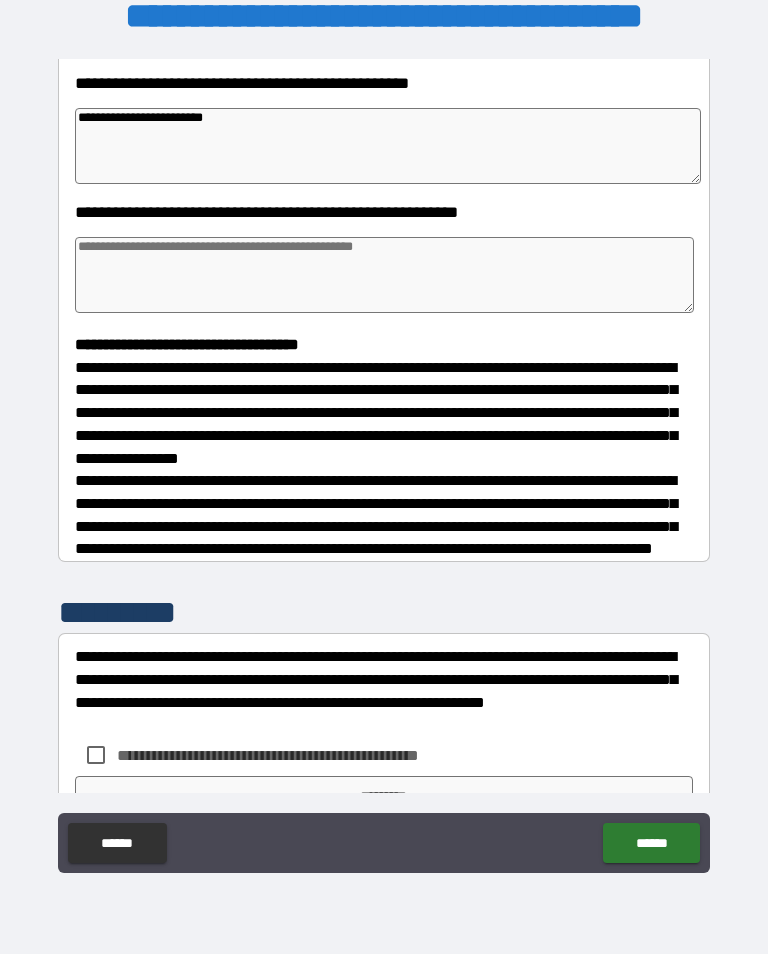 type on "**********" 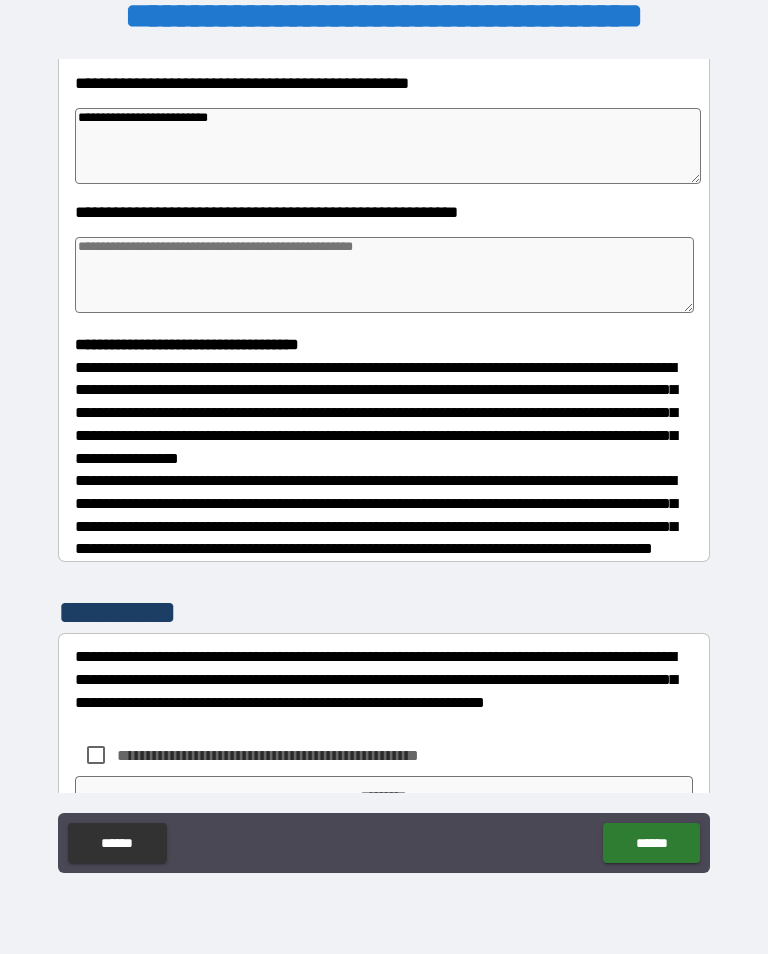 type on "*" 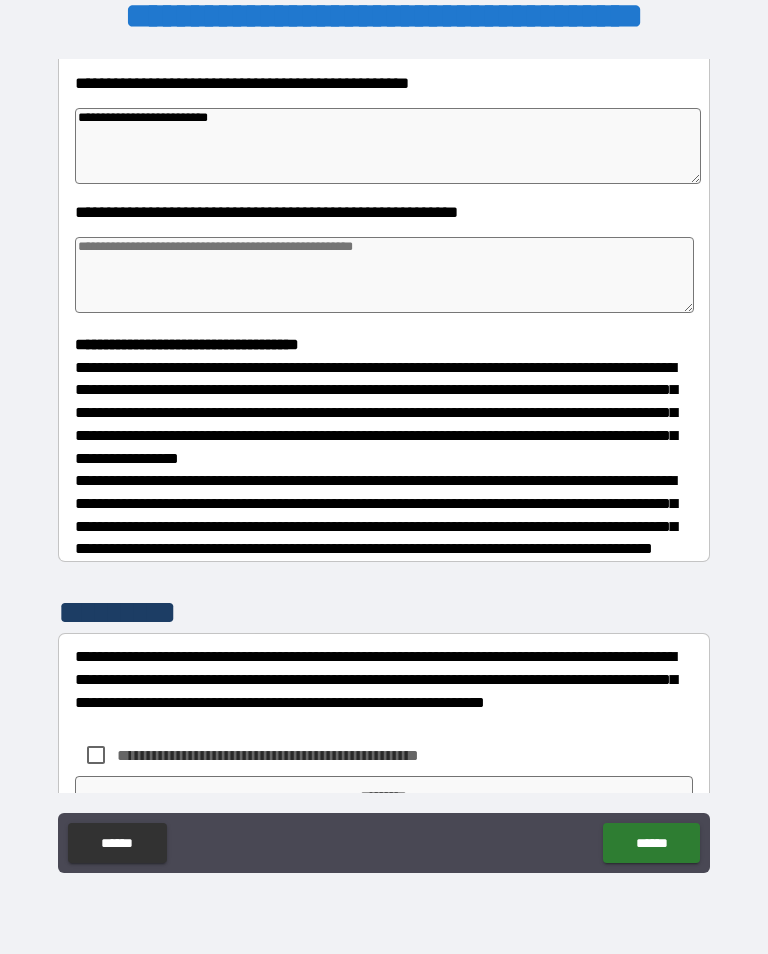 type on "*" 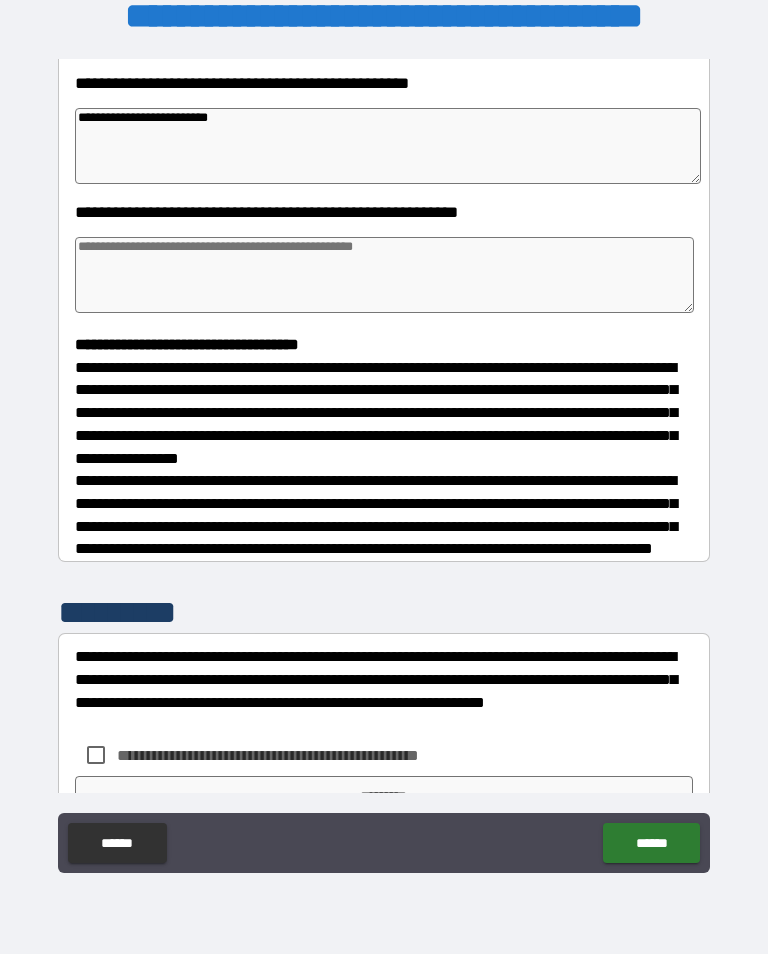 type on "*" 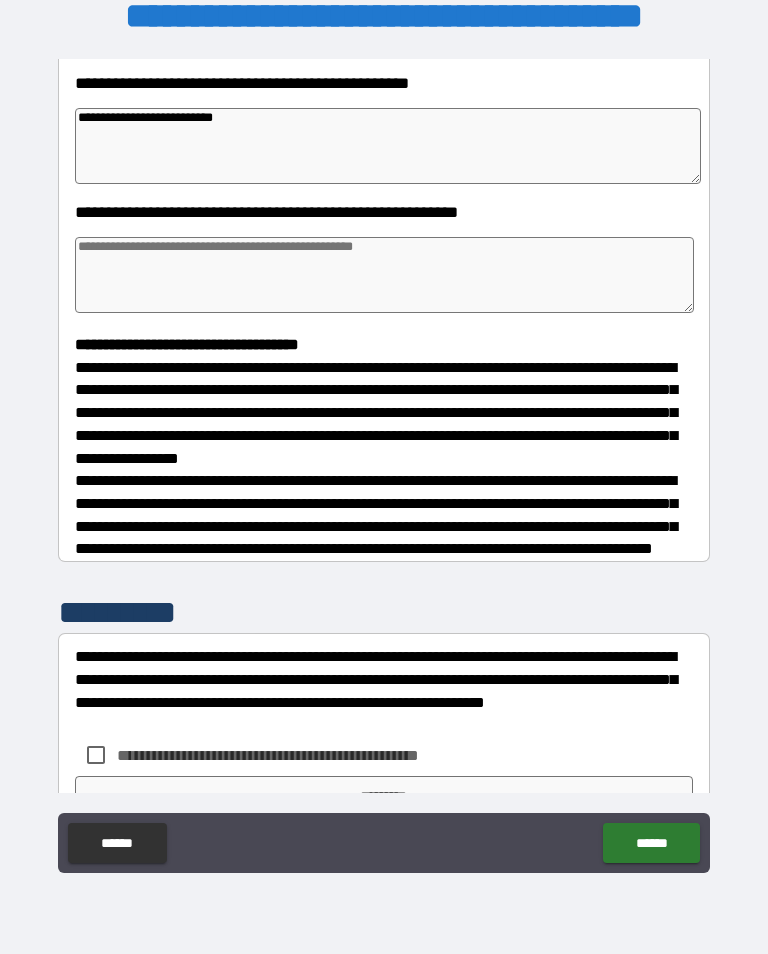 type on "*" 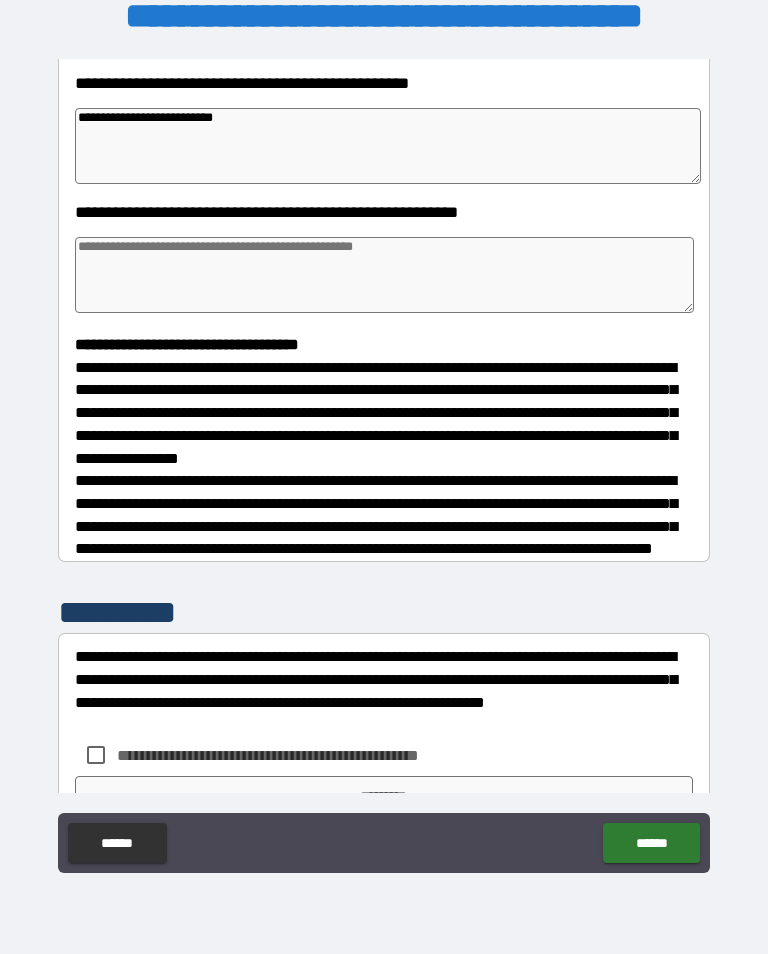 type on "*" 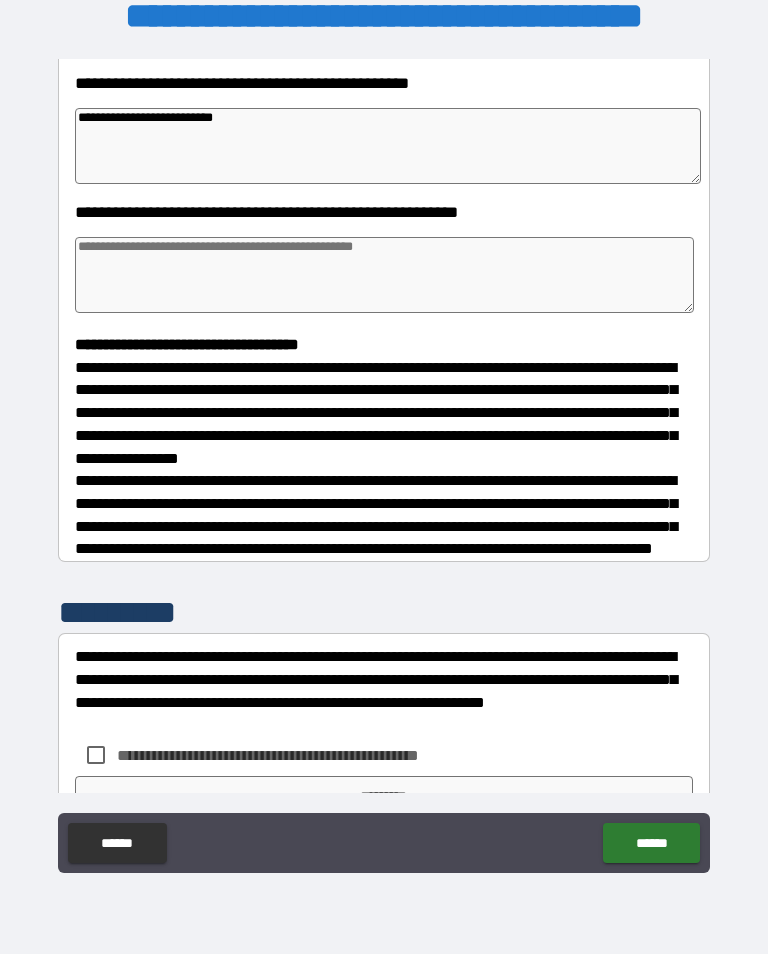 type on "*" 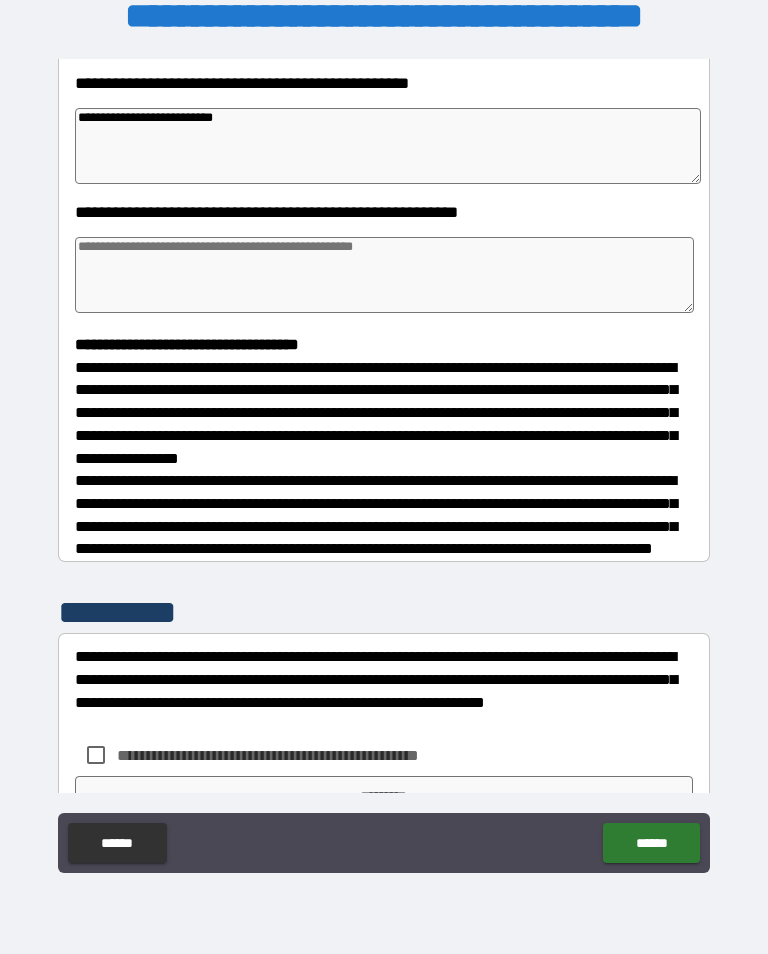 type on "**********" 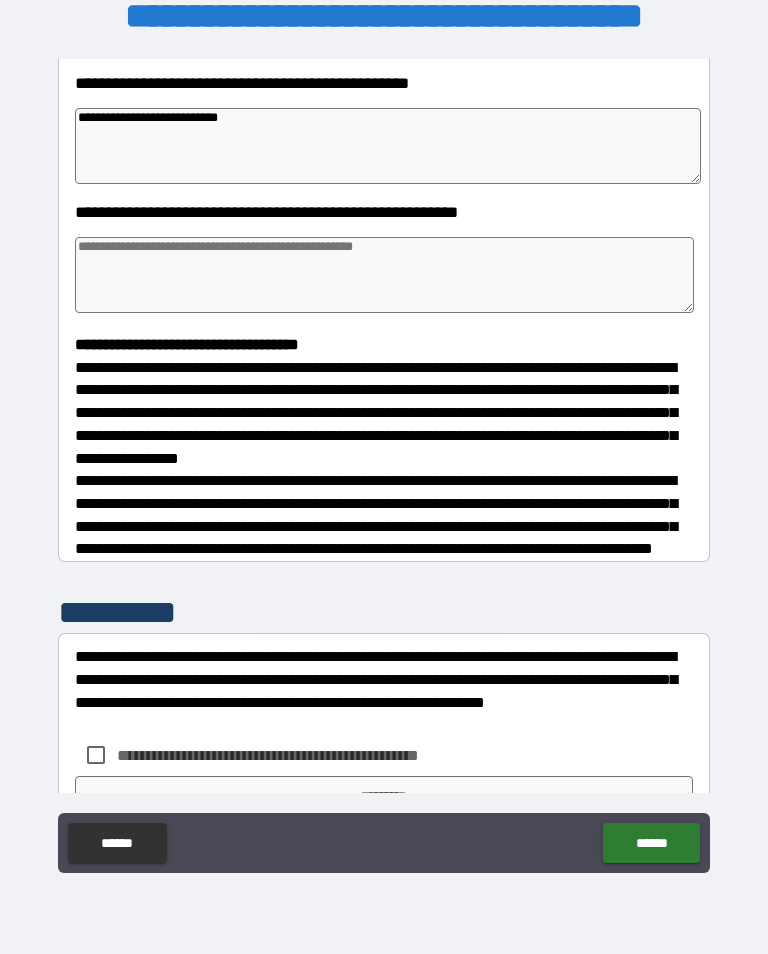 type on "*" 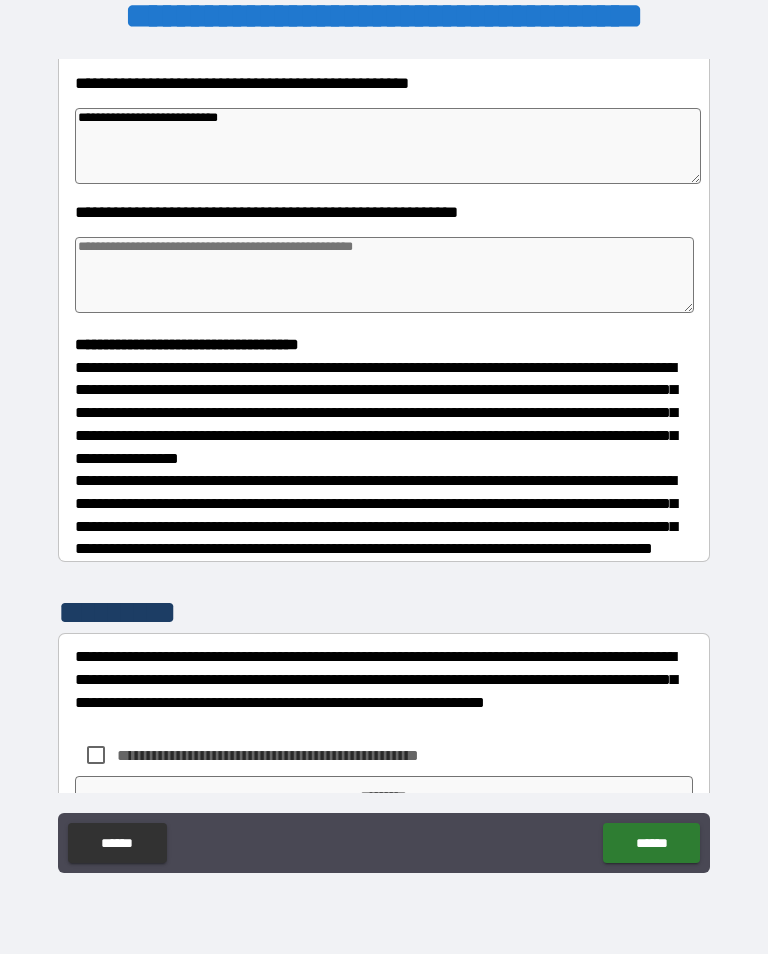 type on "**********" 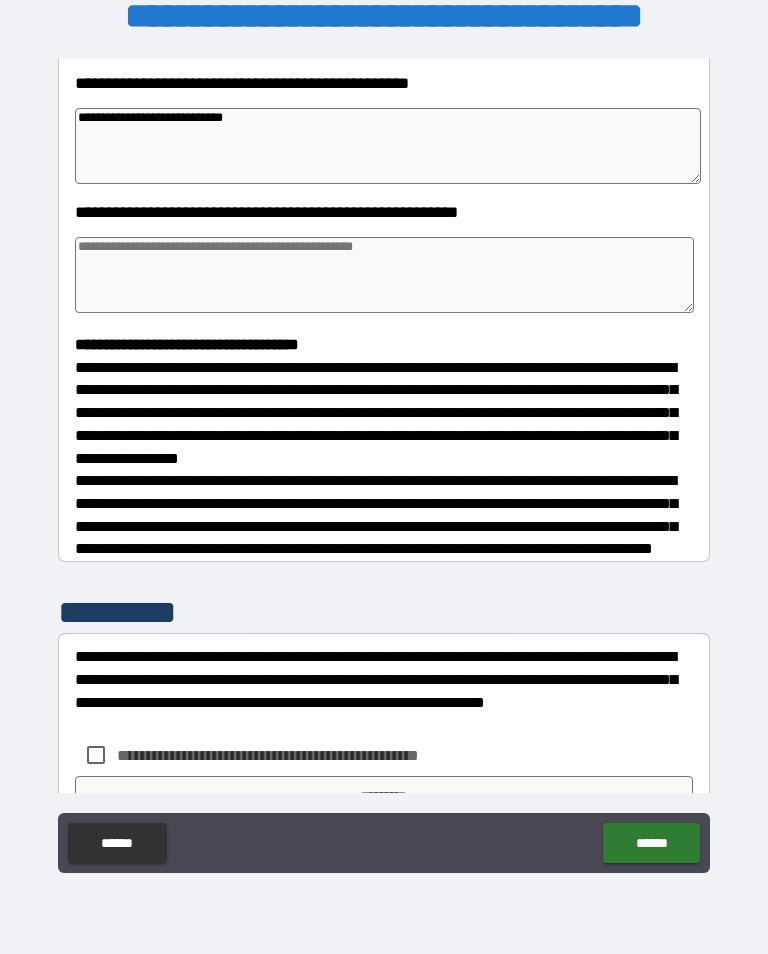 type on "*" 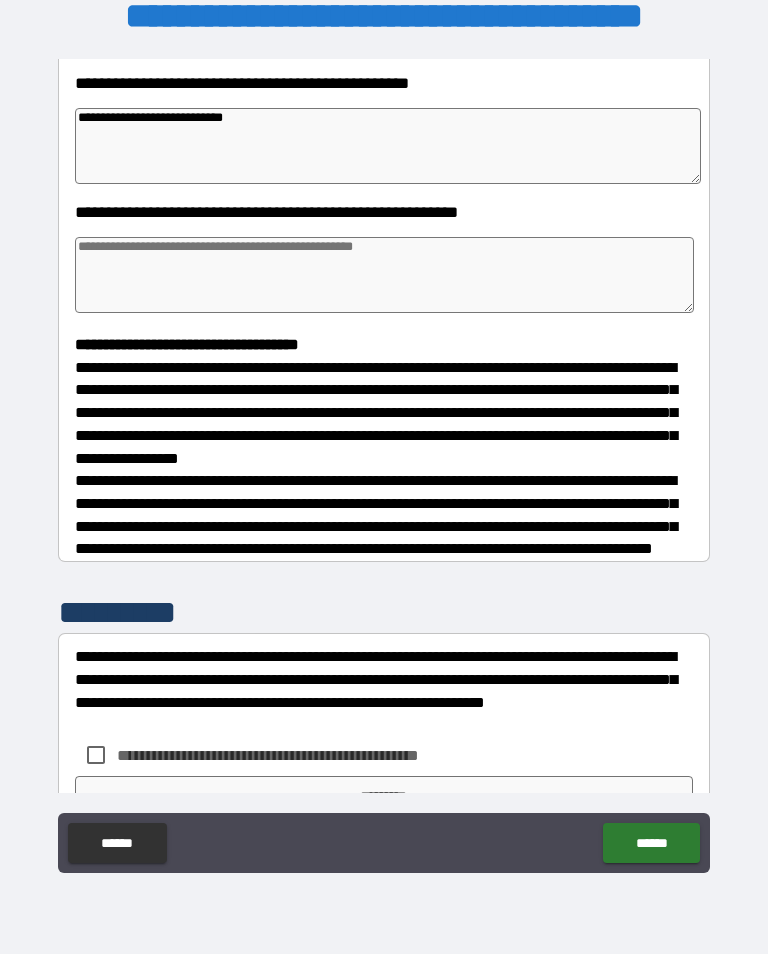 type on "*" 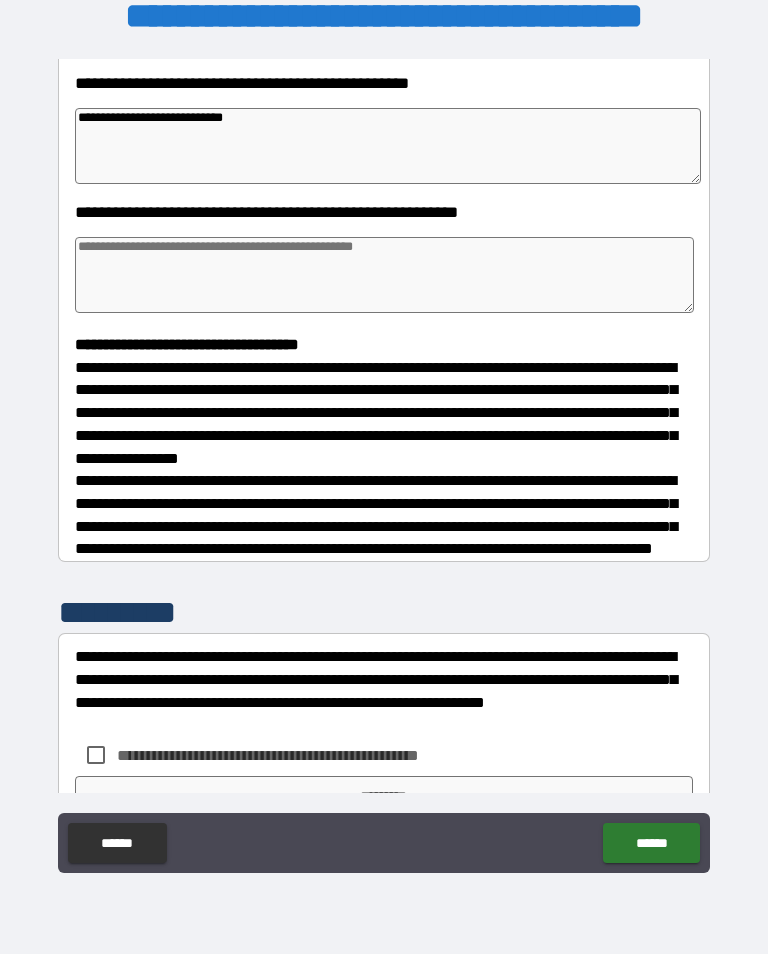 type on "*" 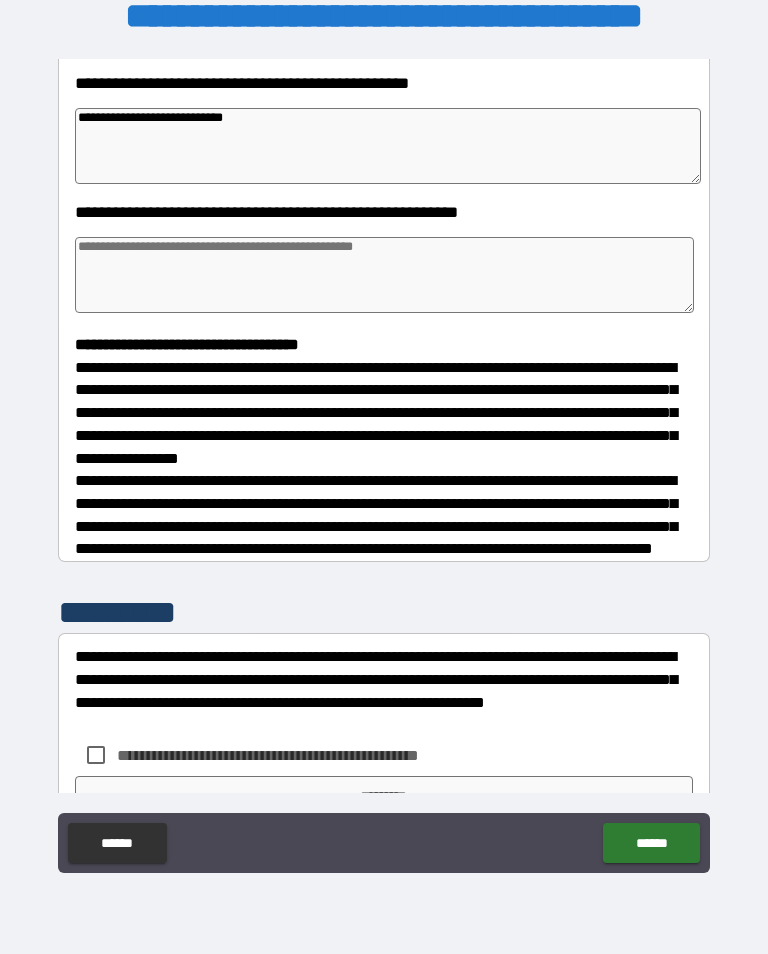 type on "**********" 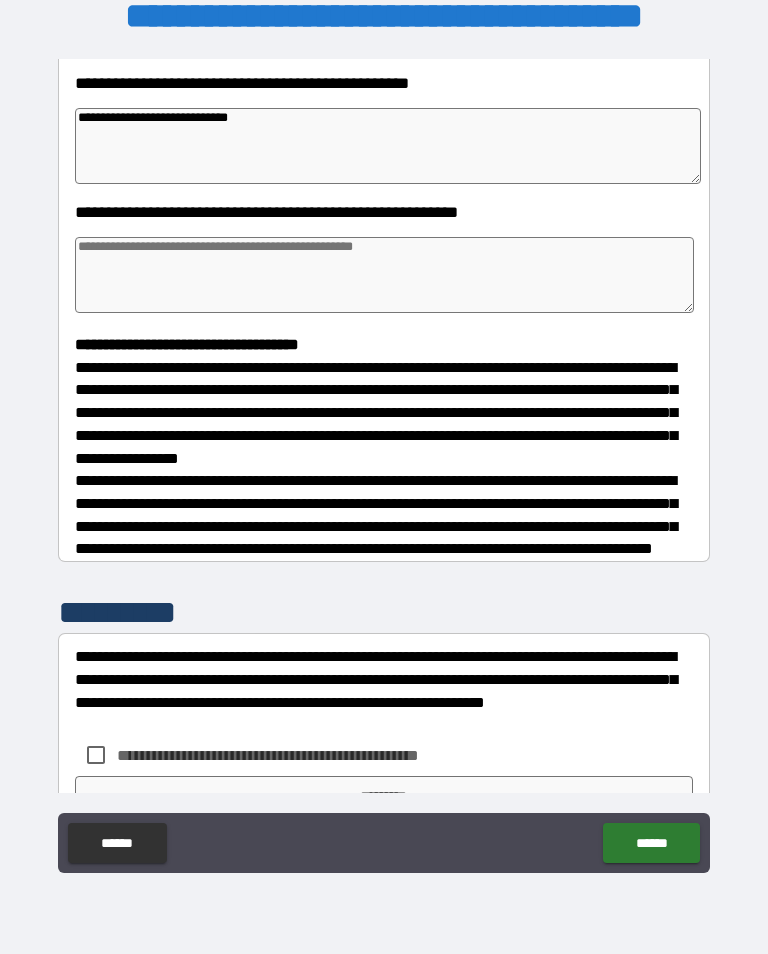 type on "*" 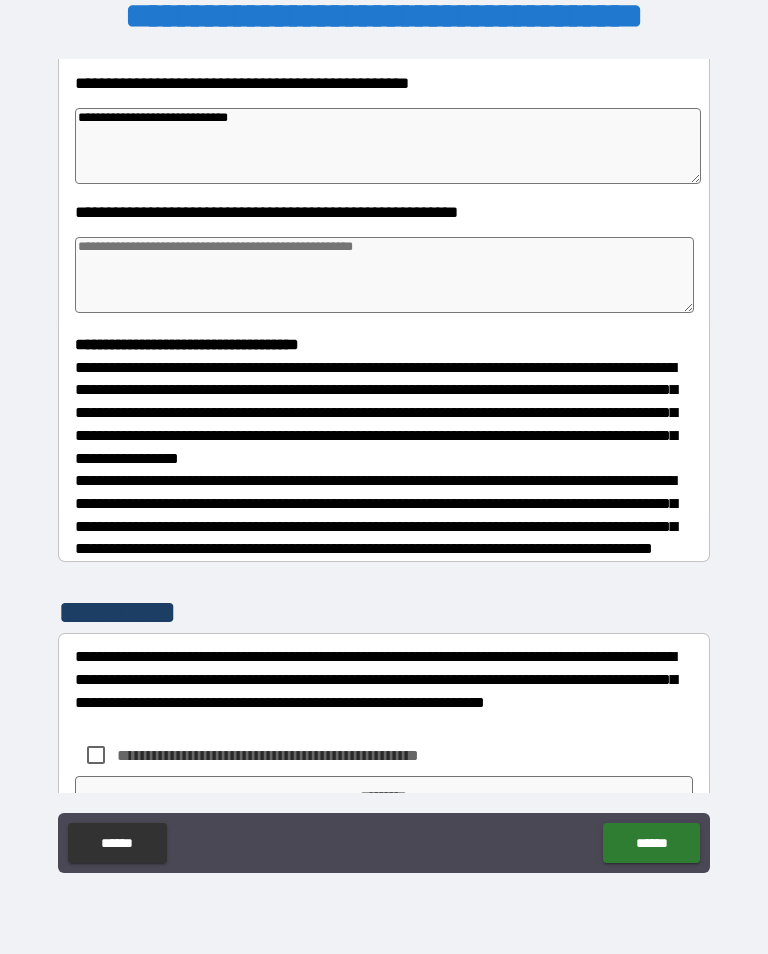 type on "*" 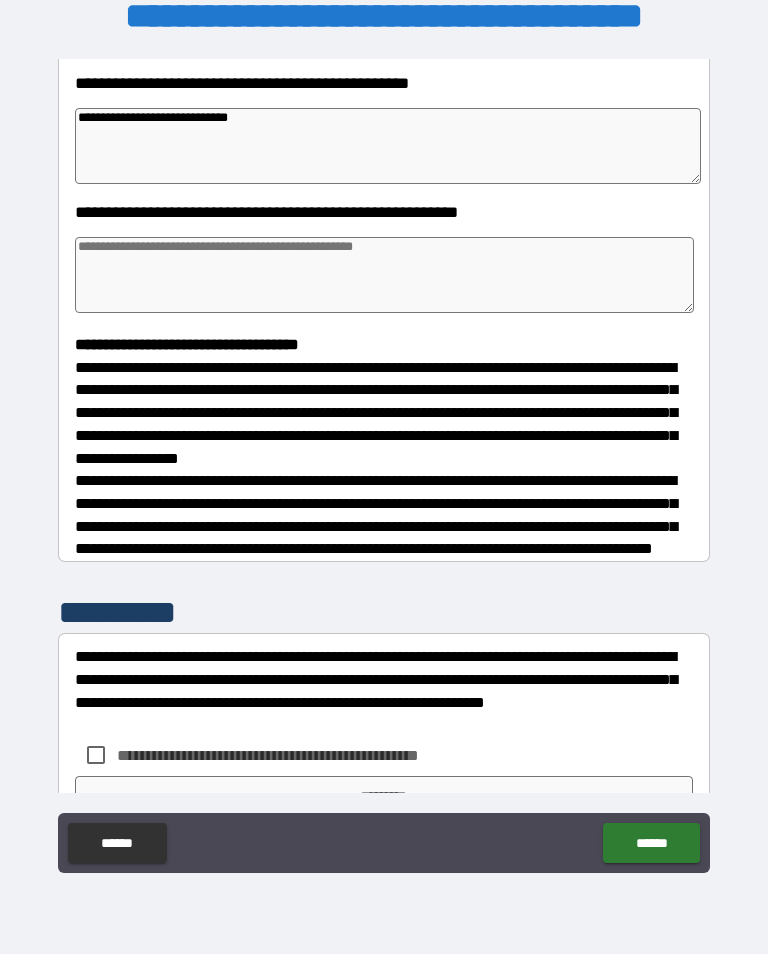 type on "*" 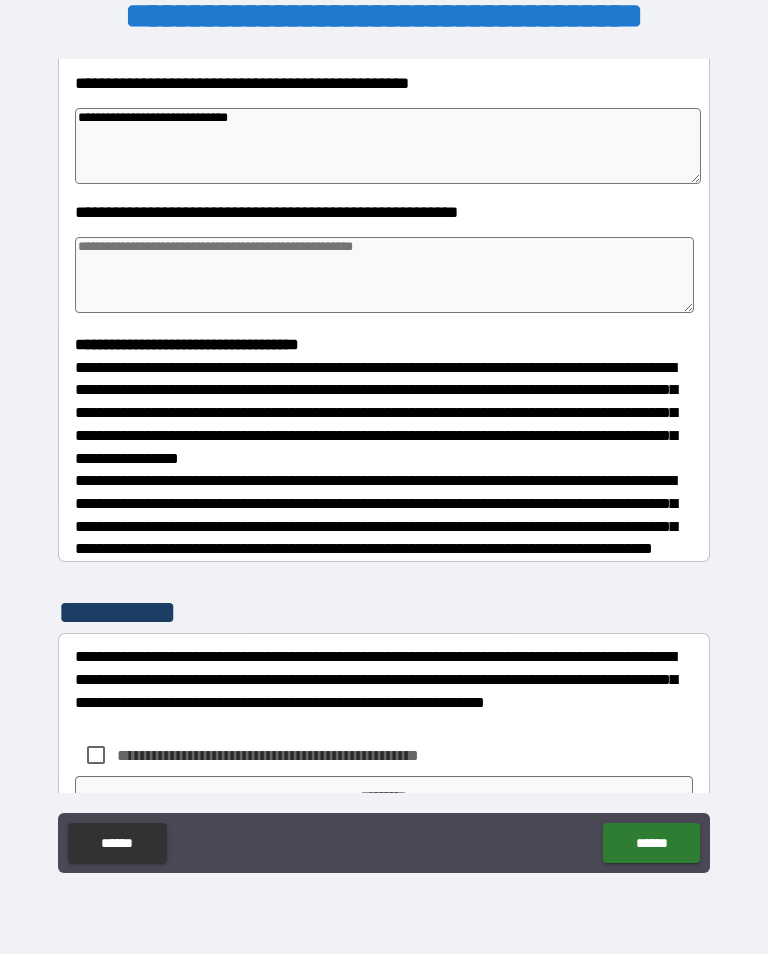 type on "**********" 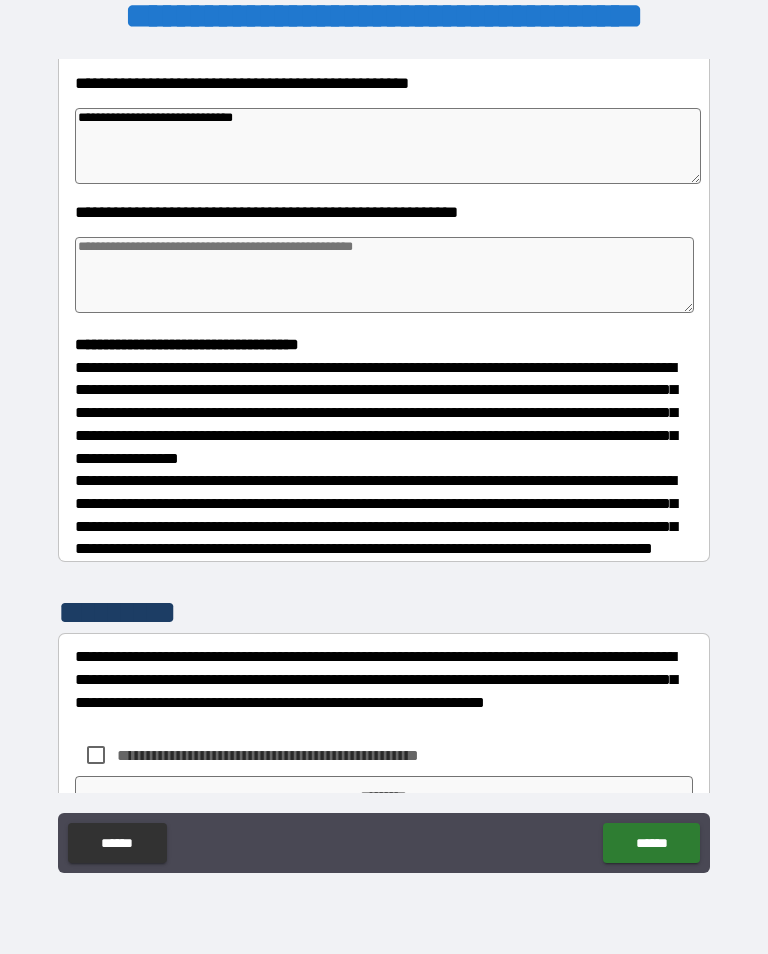 type on "*" 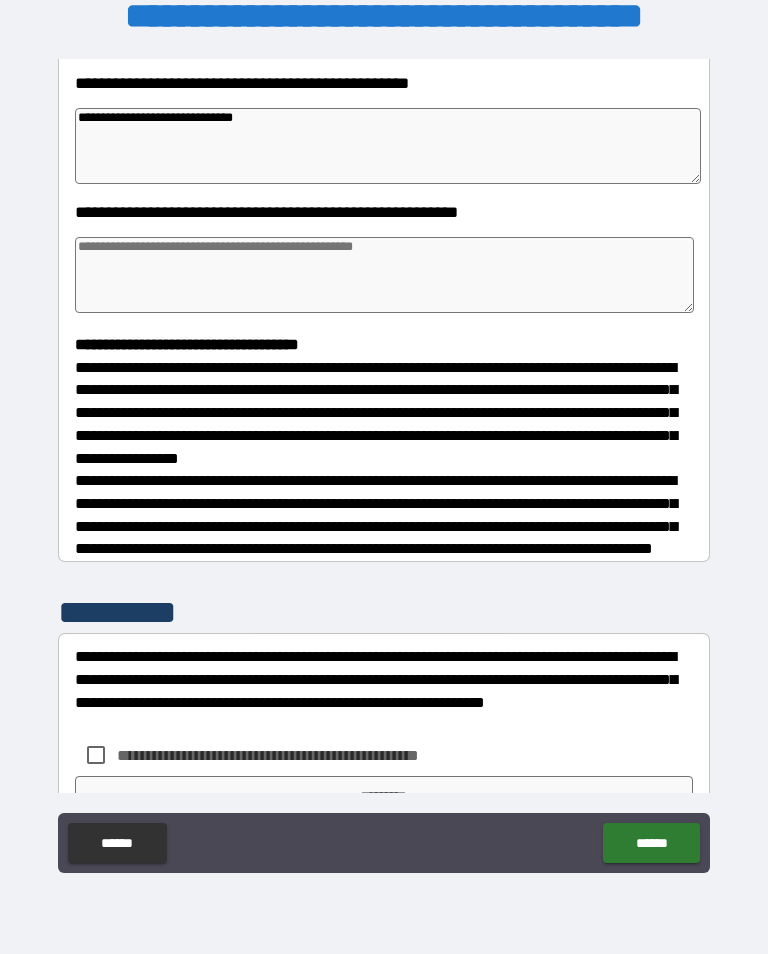 type on "*" 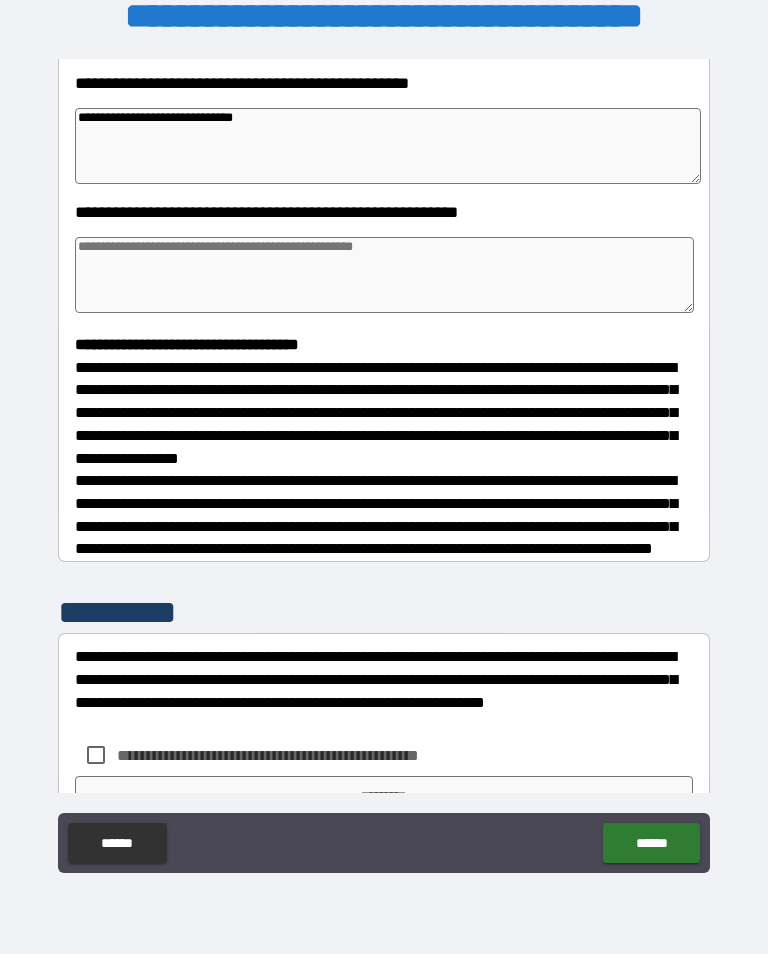 type on "*" 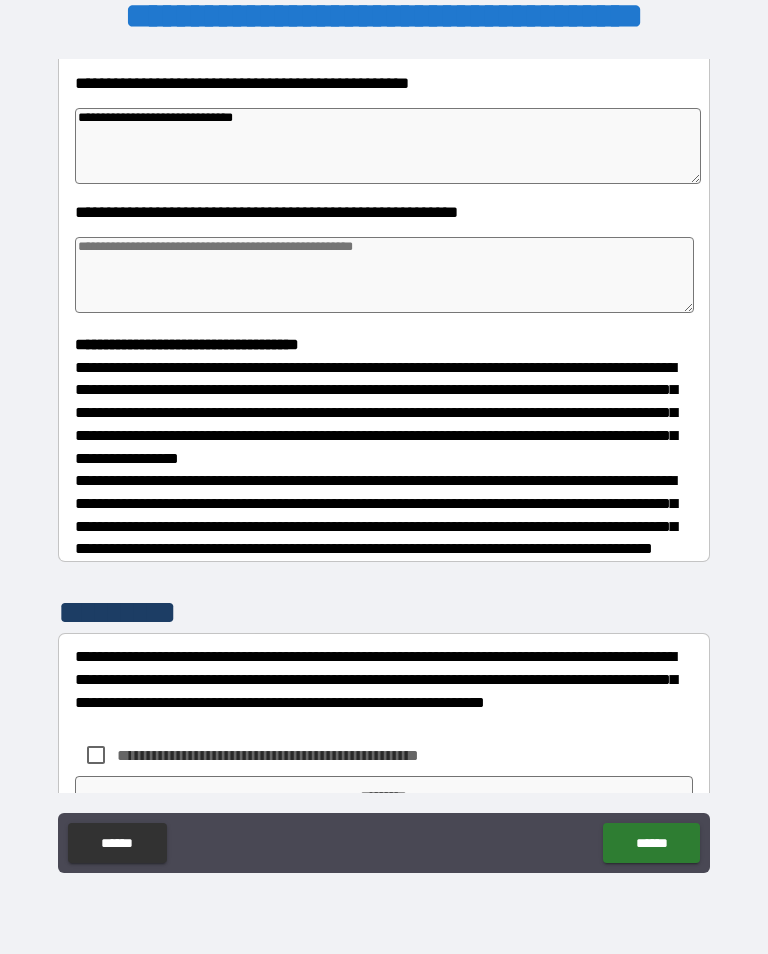 type on "**********" 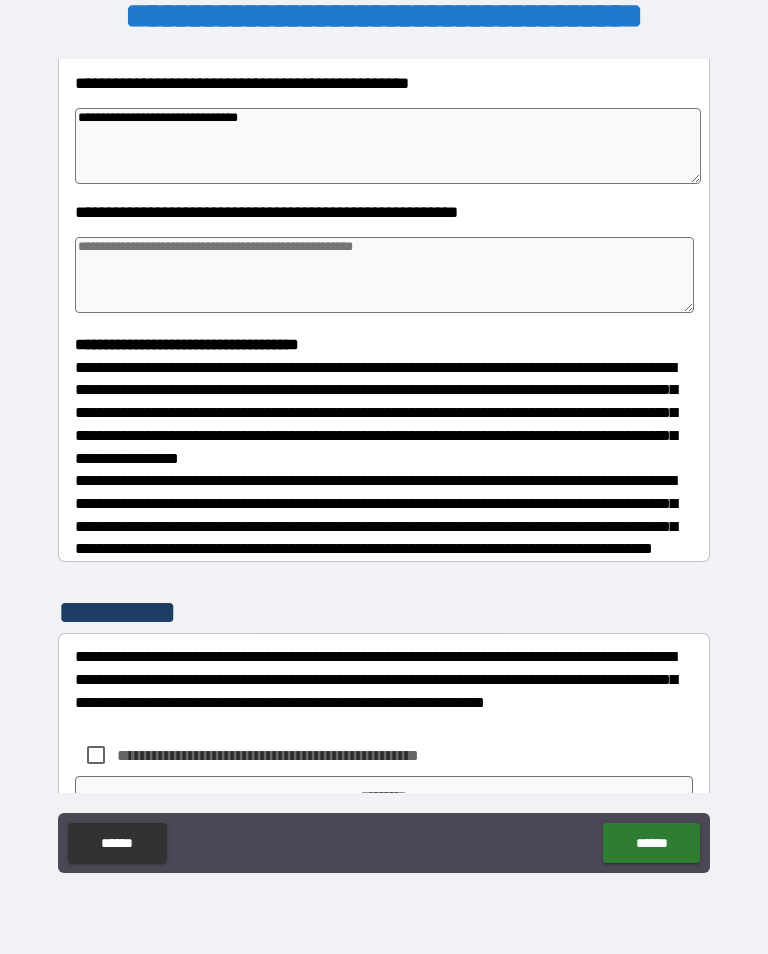 type on "*" 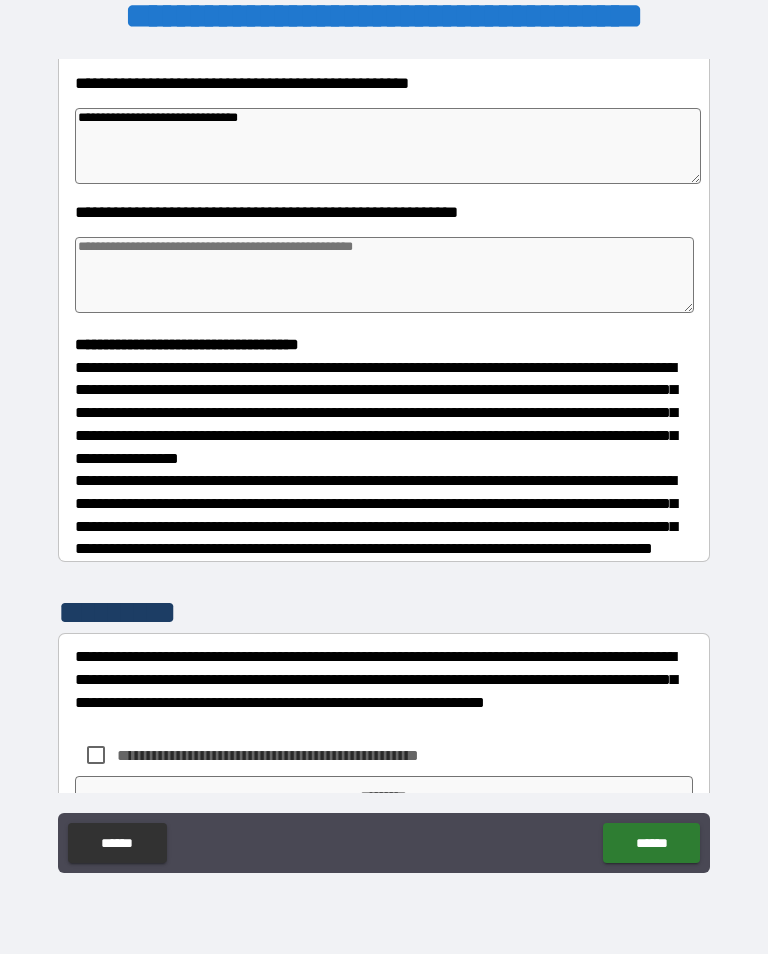 type on "*" 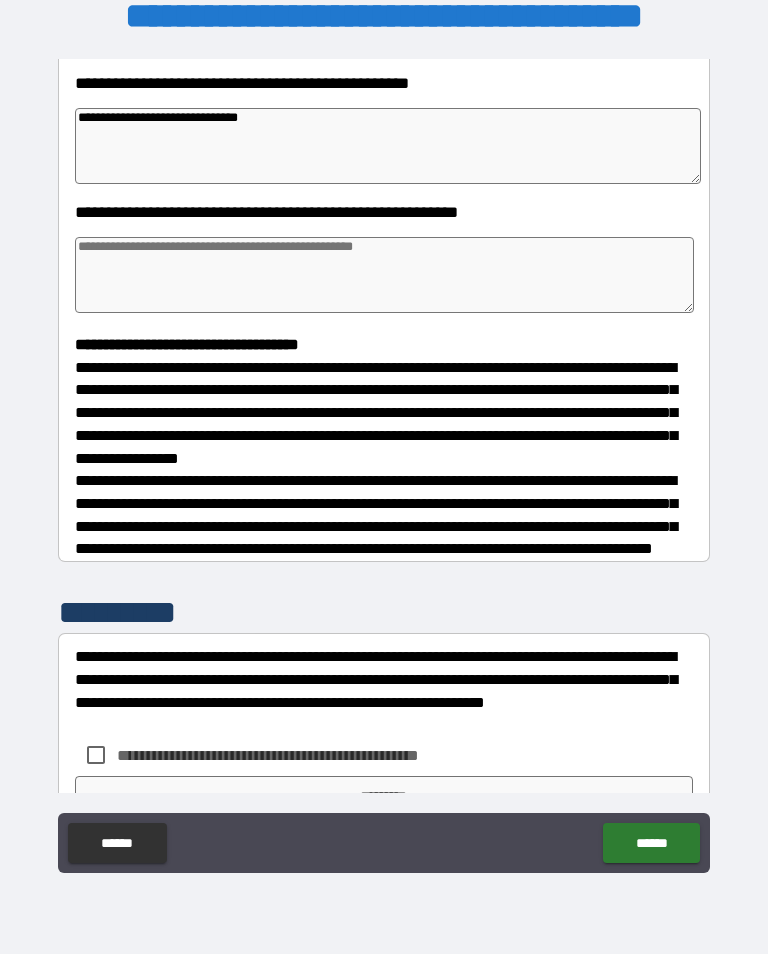 type on "**********" 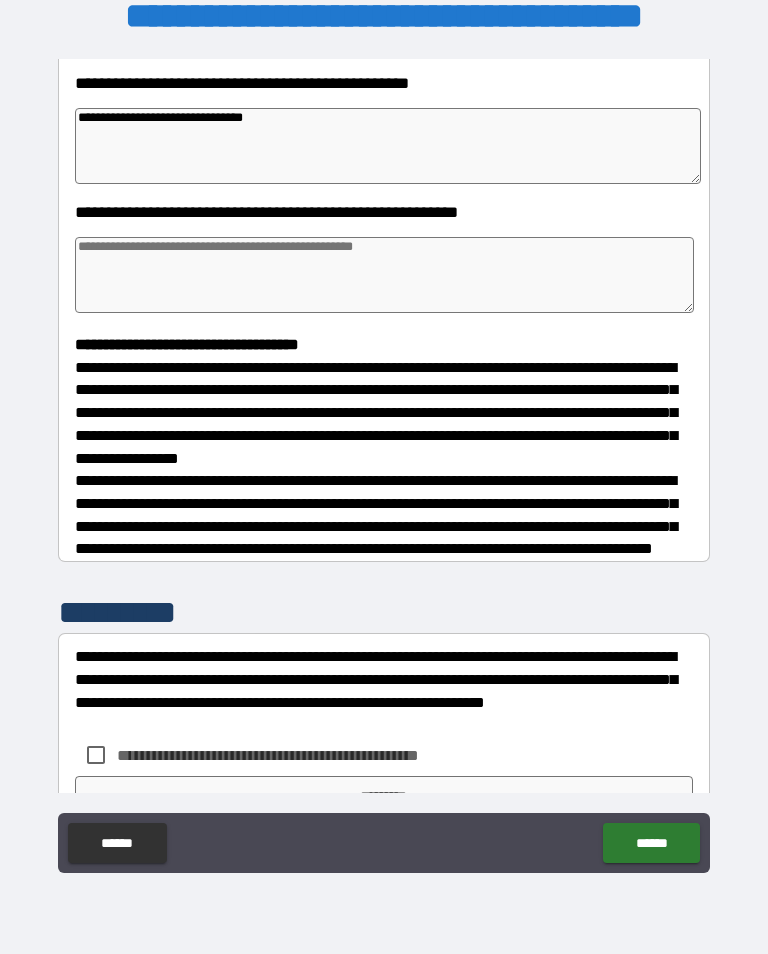 type on "*" 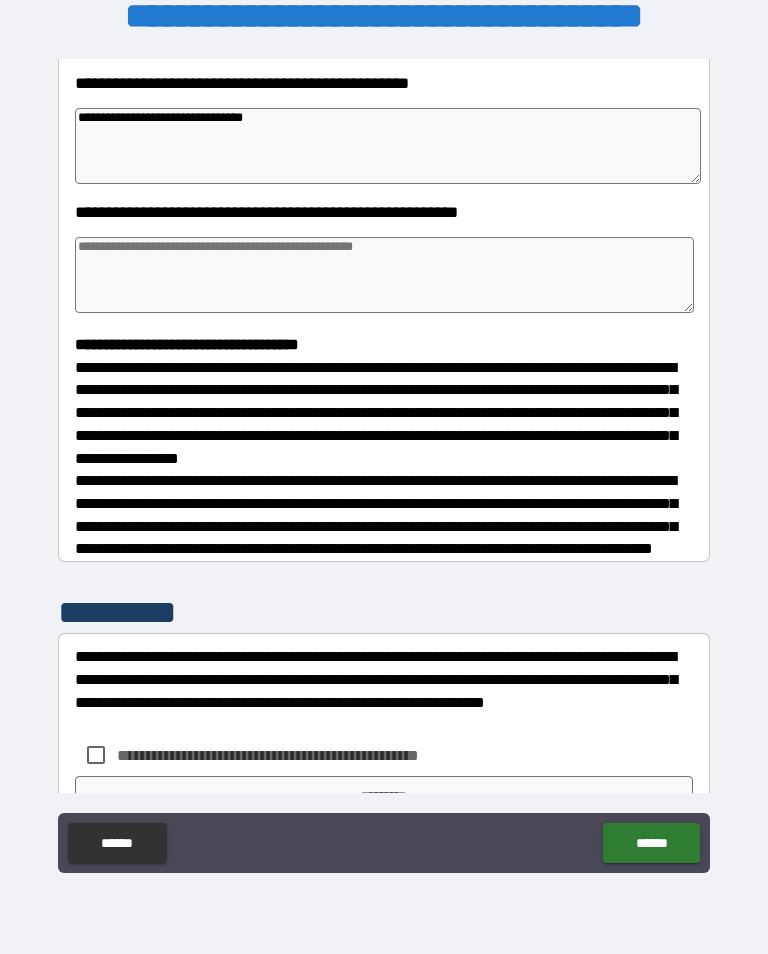 type on "*" 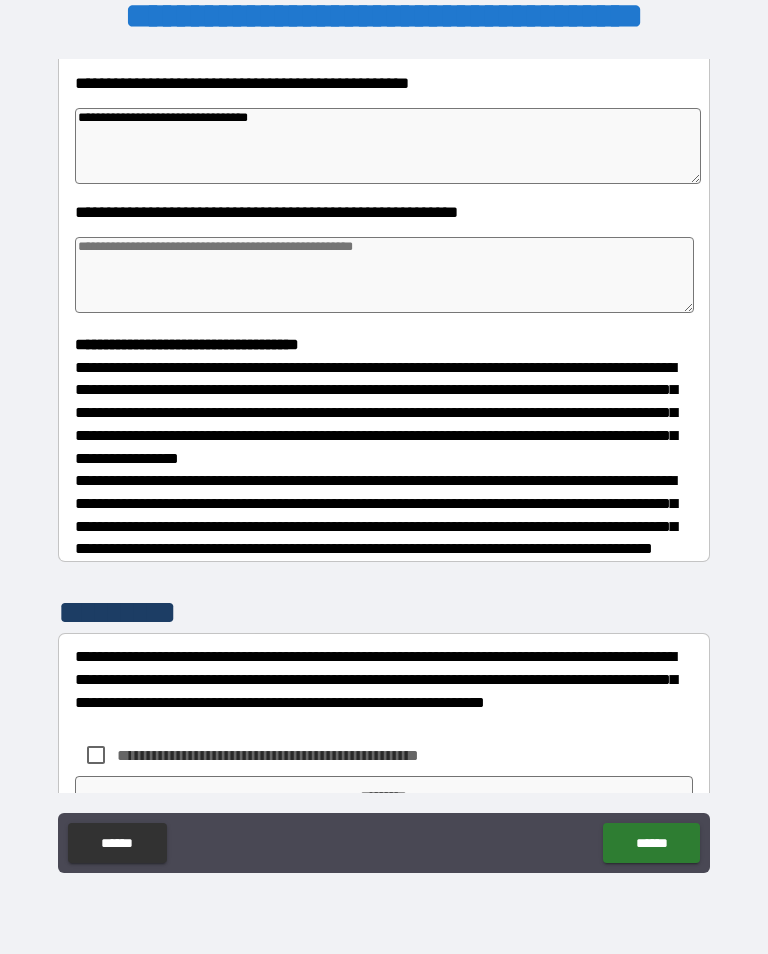 type on "*" 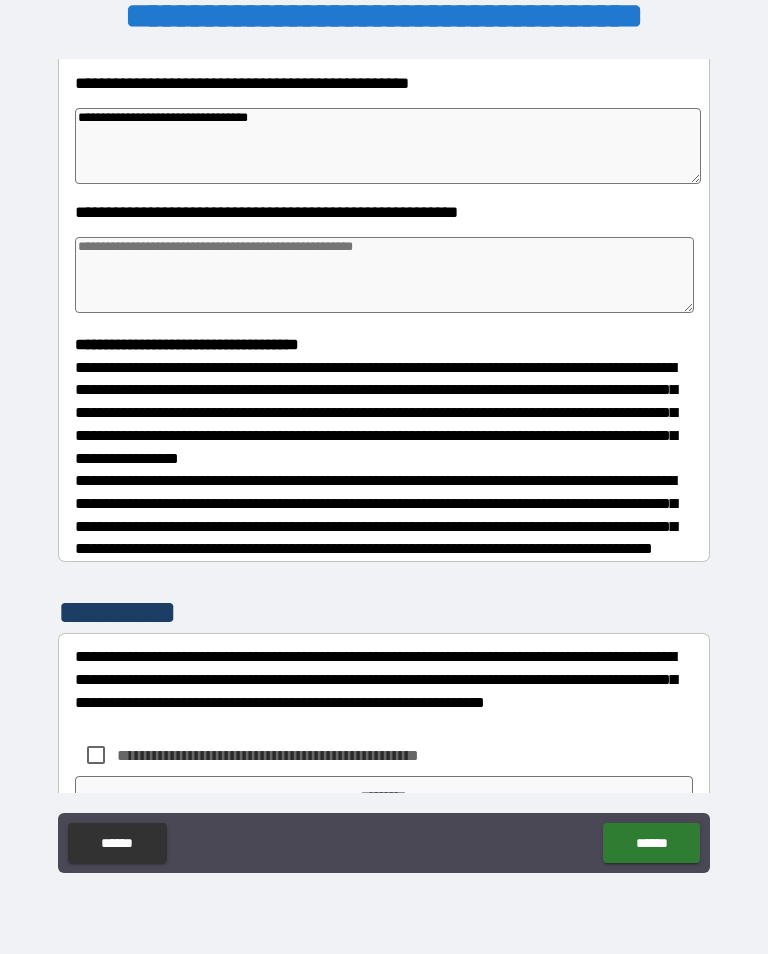 type on "*" 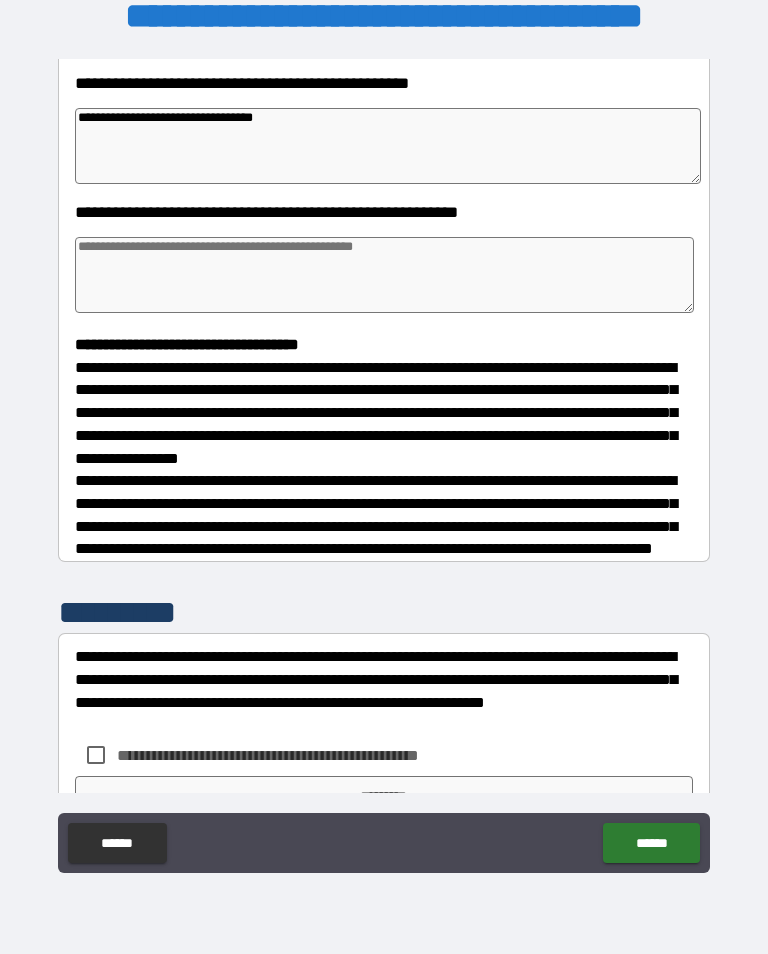 type on "*" 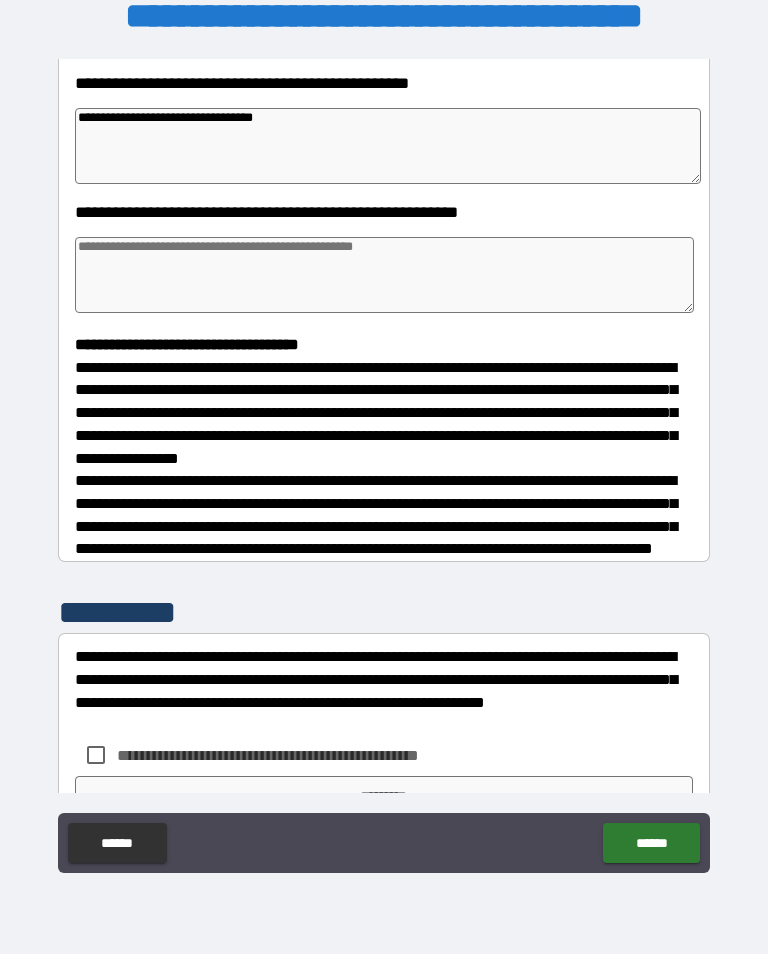 type on "*" 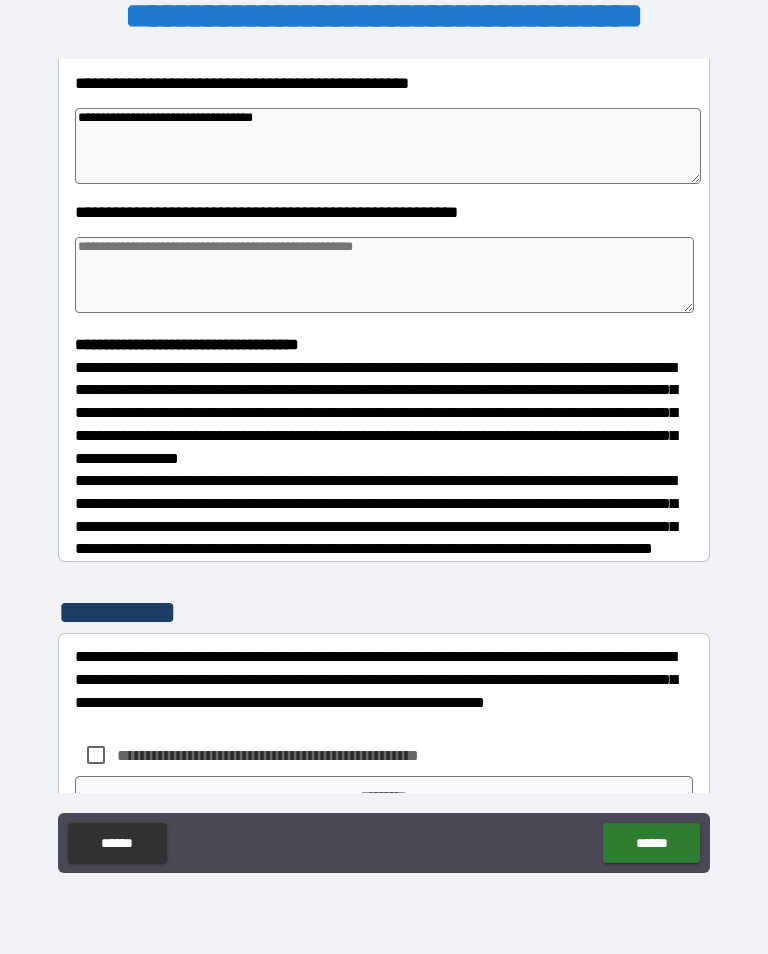 type on "*" 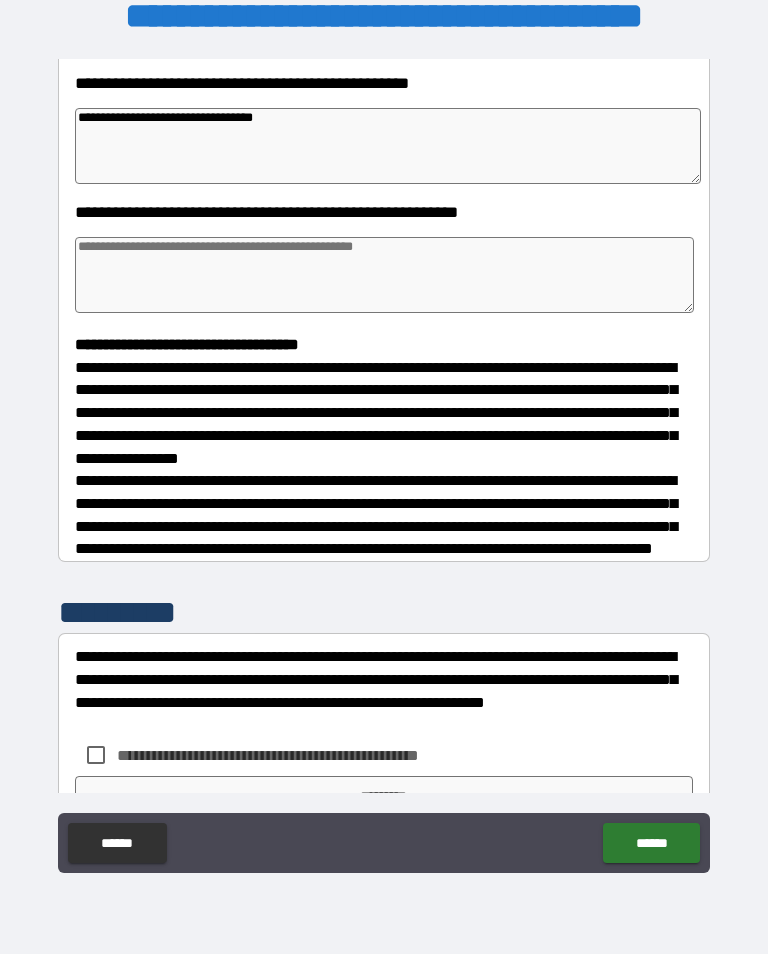 type on "**********" 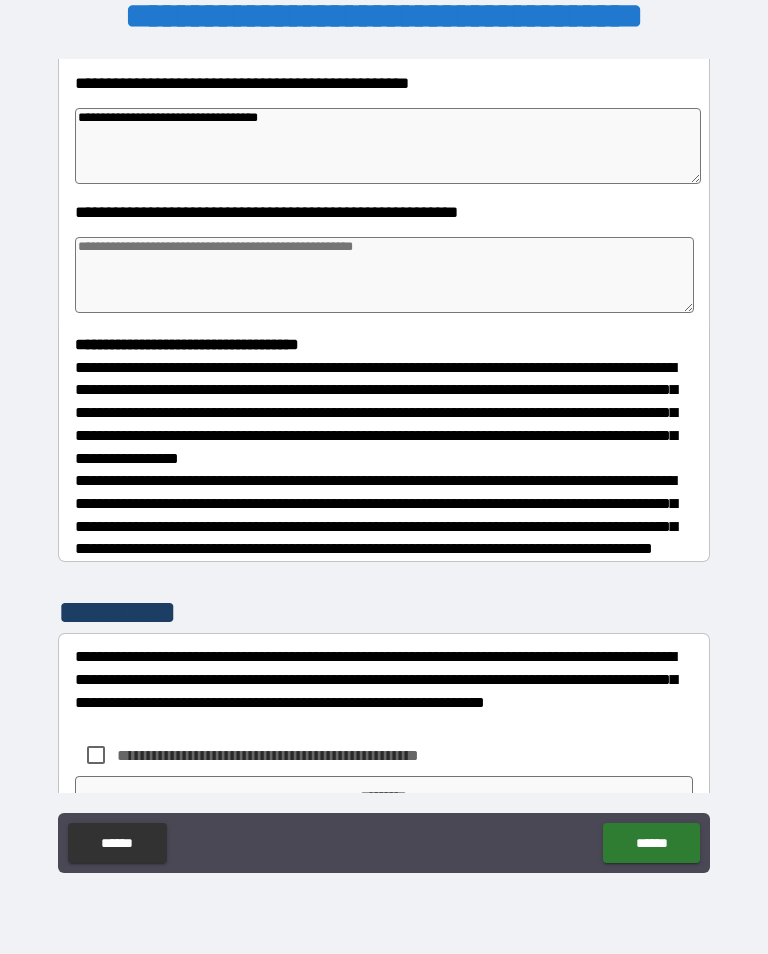 type on "*" 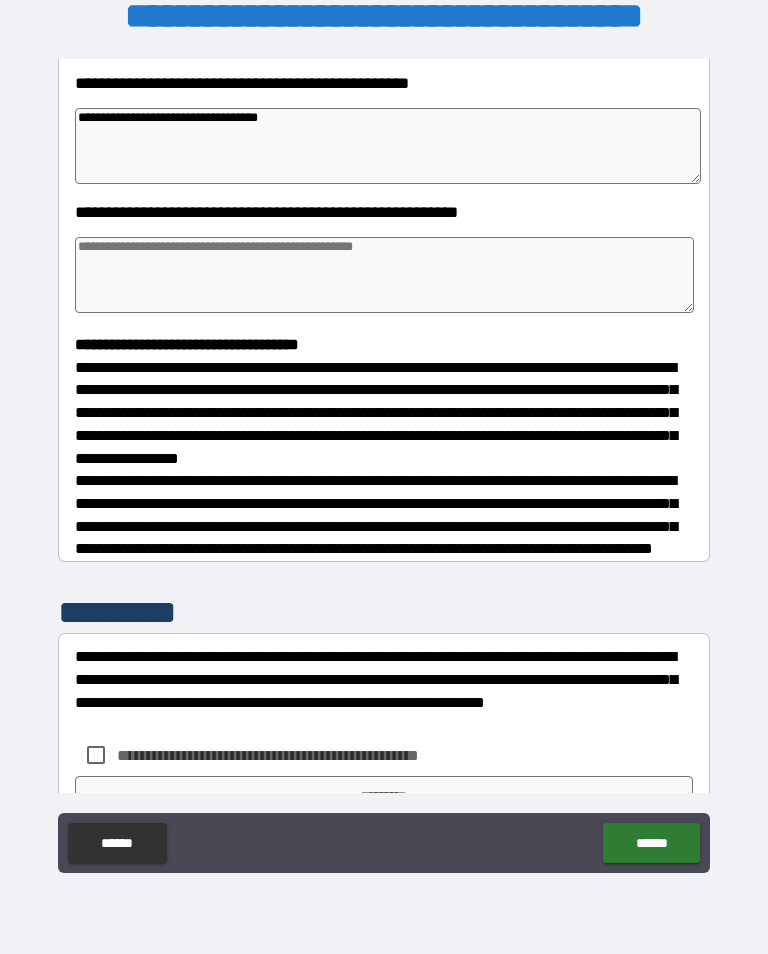 type on "*" 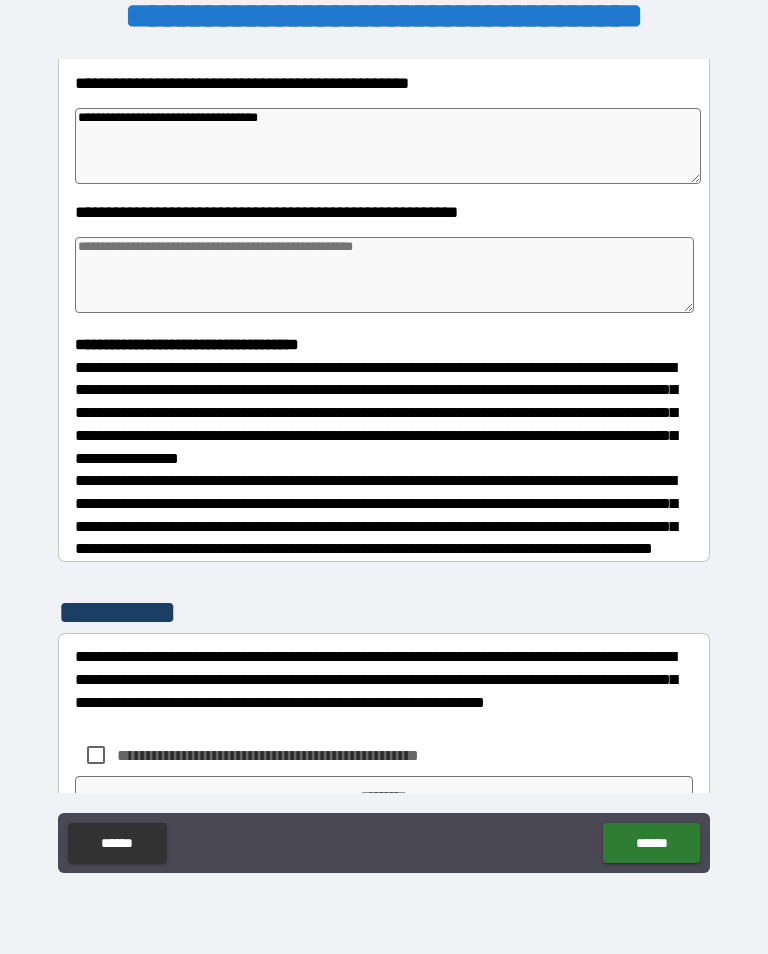 type on "*" 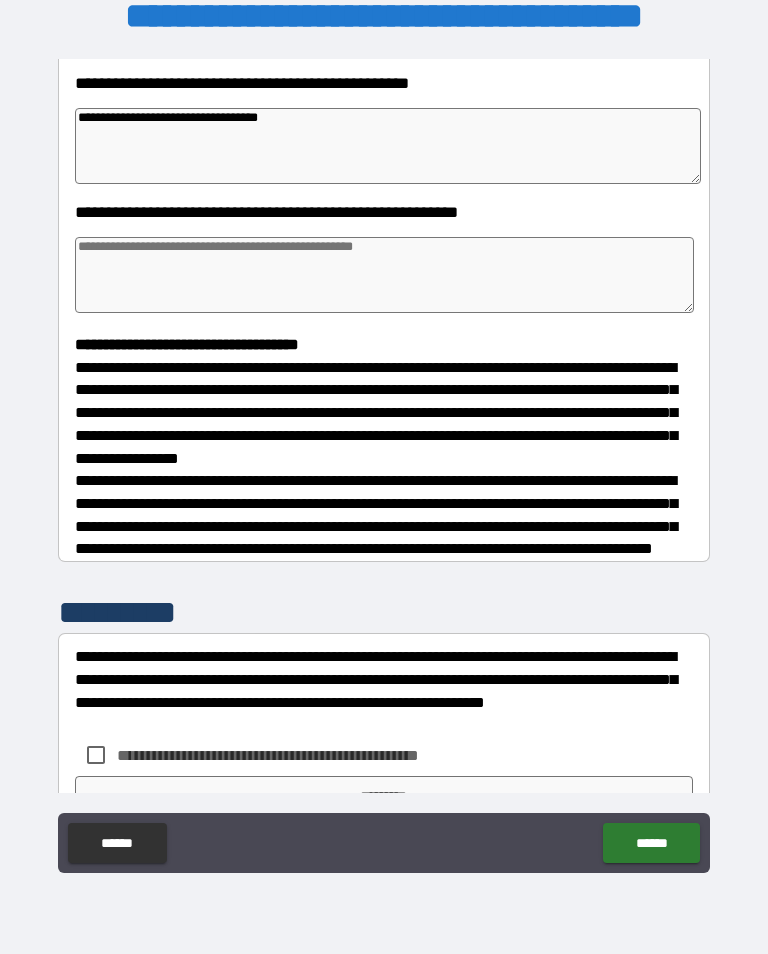 type on "*" 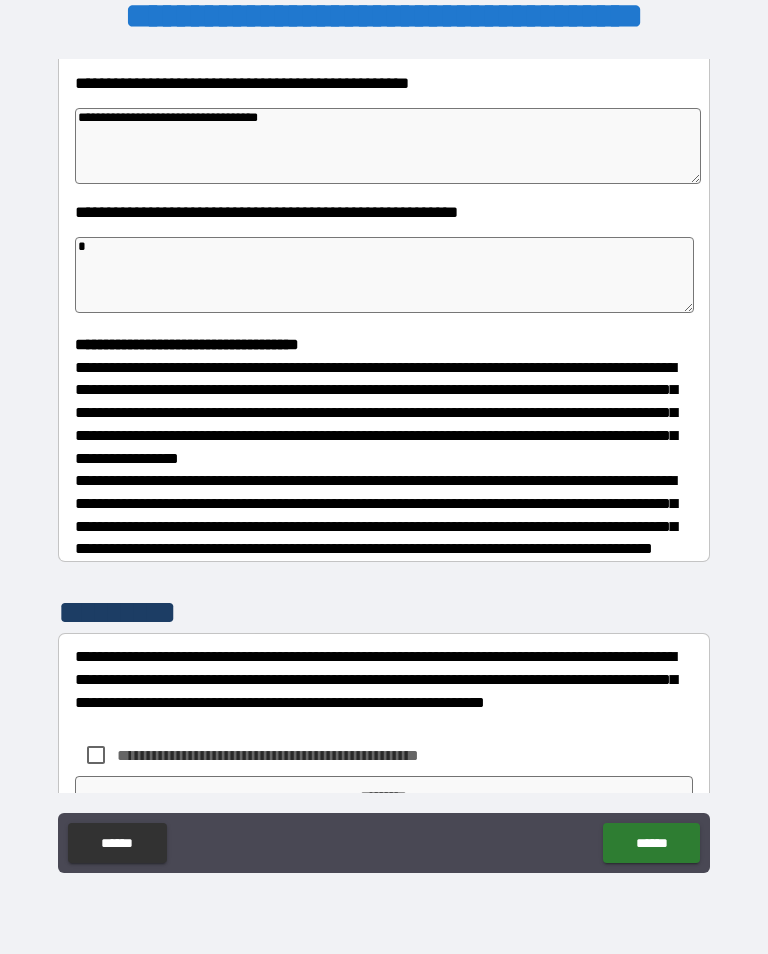 type on "*" 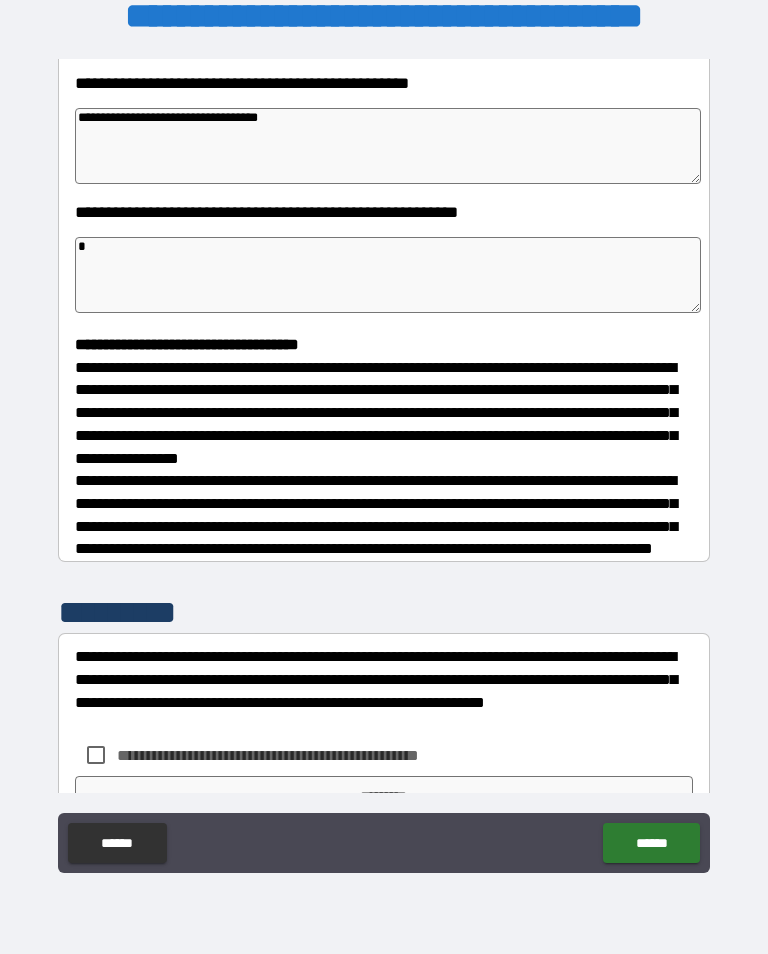 type on "*" 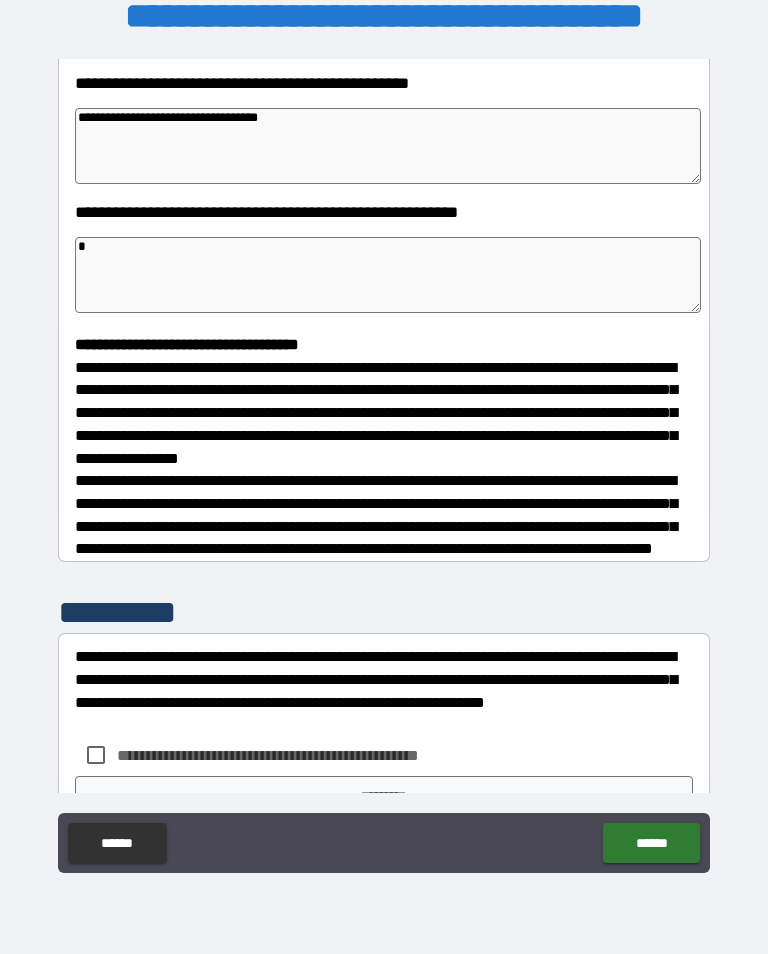 type on "*" 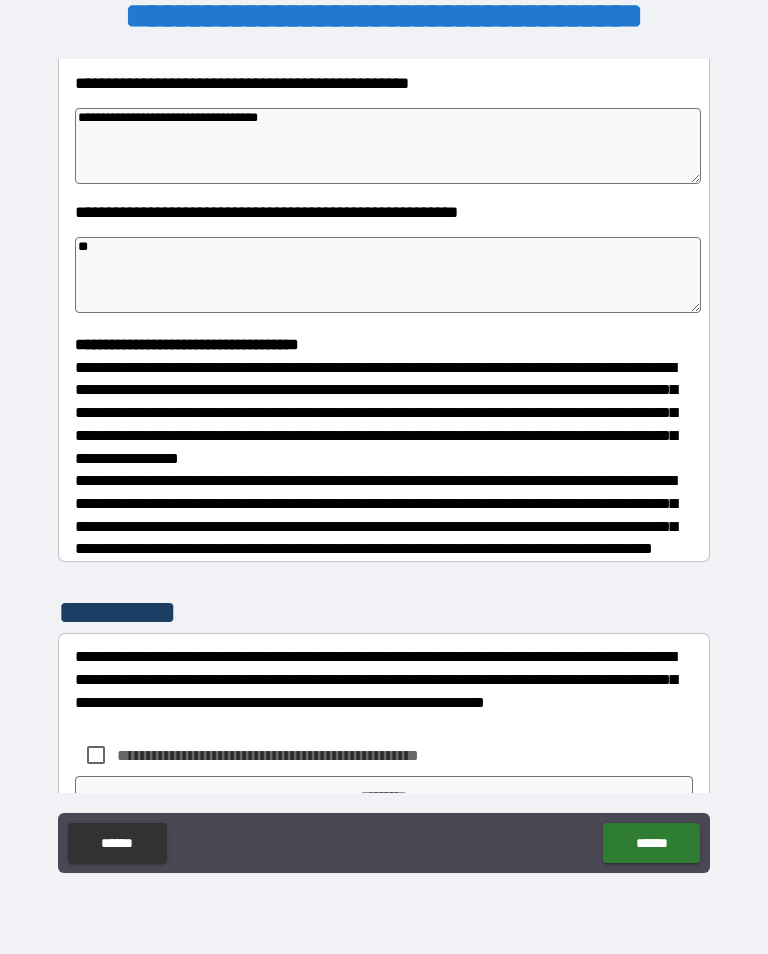 type on "*" 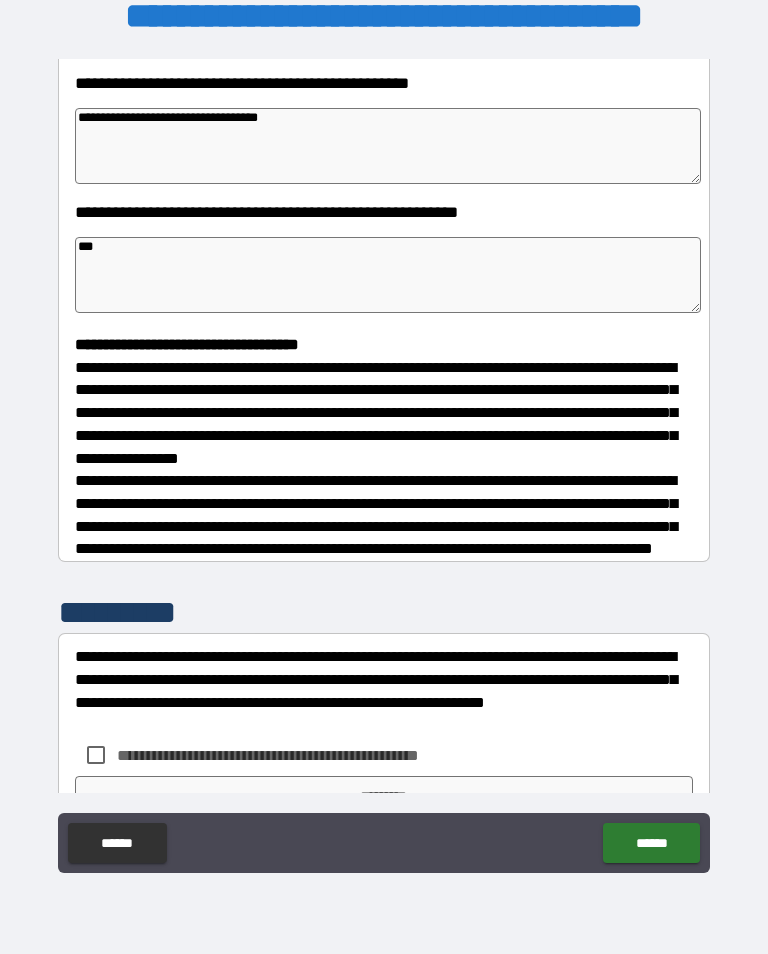 type on "*" 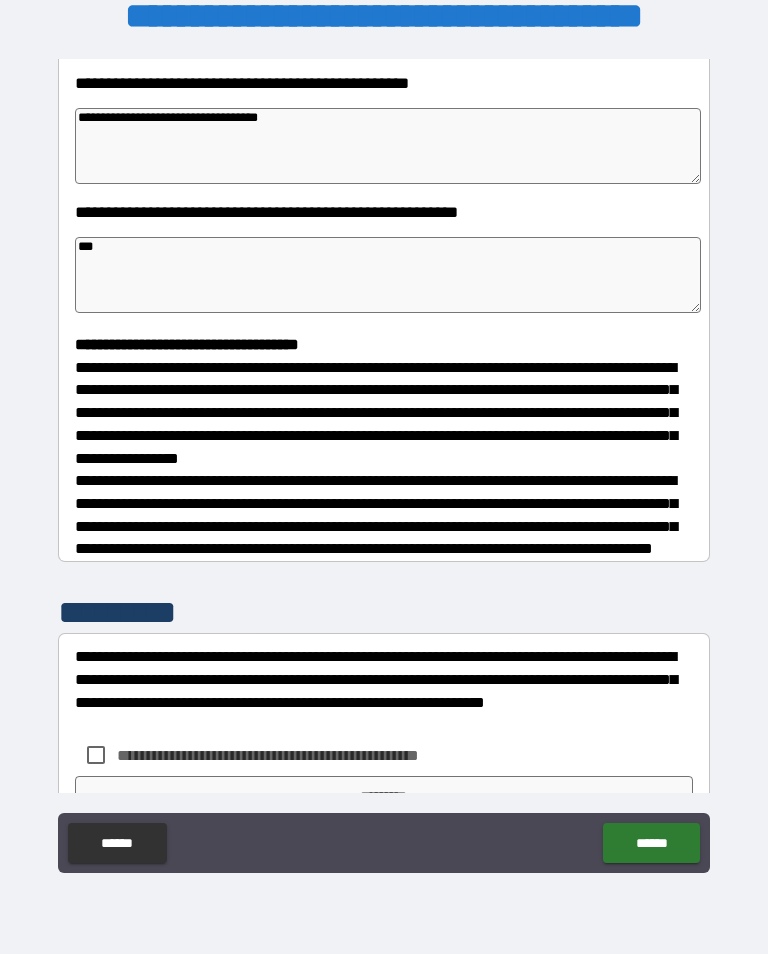 type on "*" 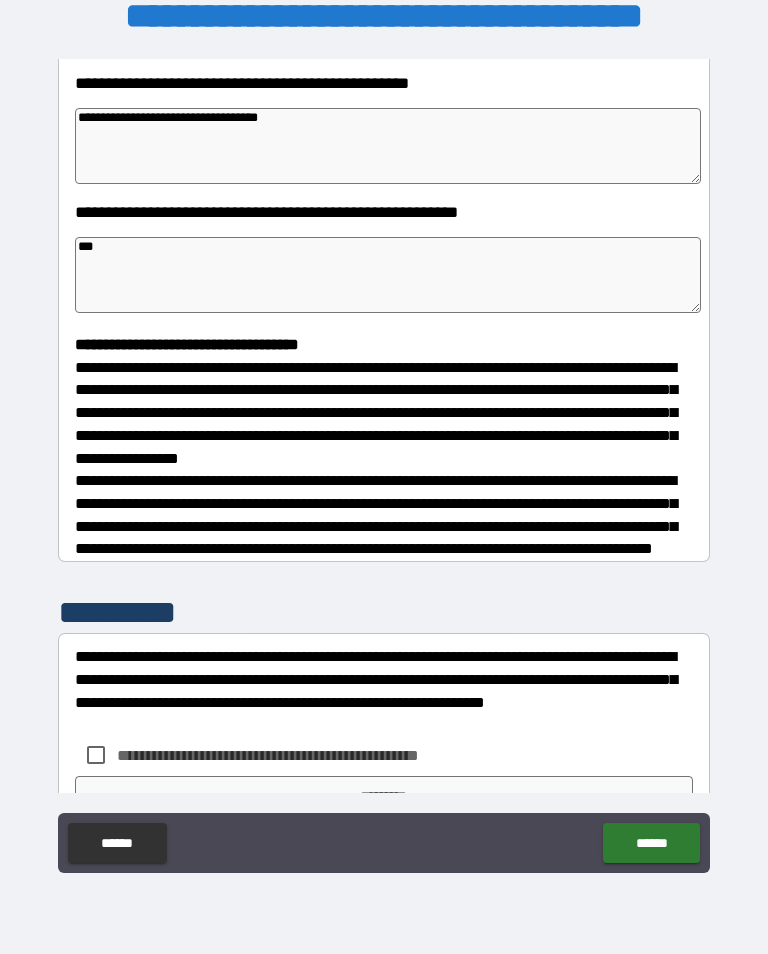 type on "*" 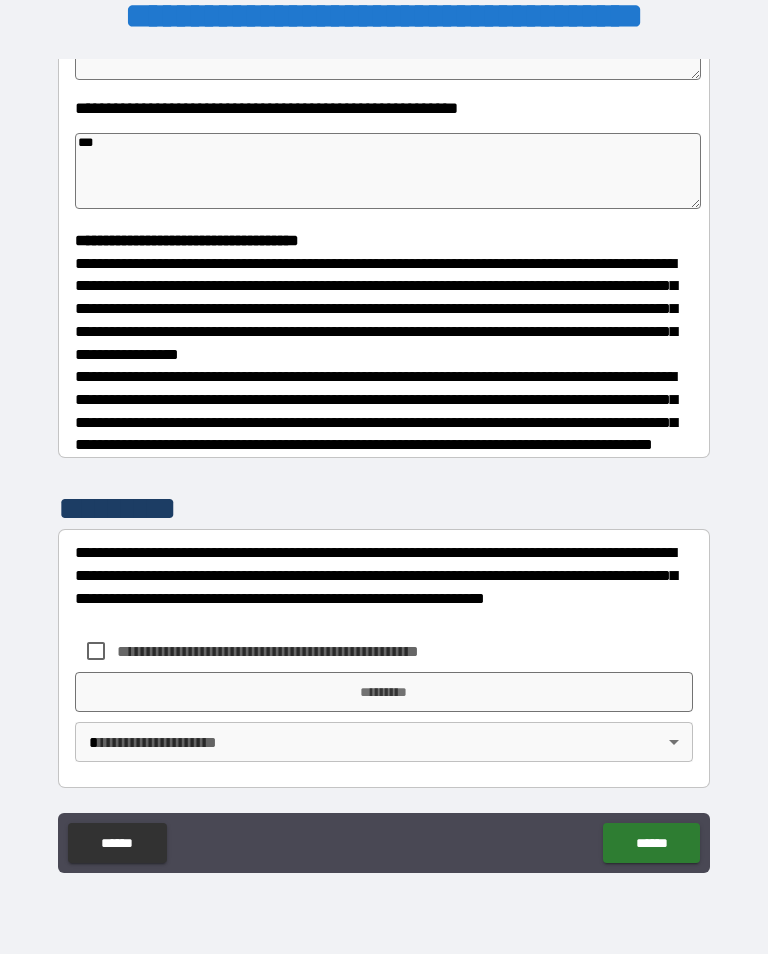 scroll, scrollTop: 422, scrollLeft: 0, axis: vertical 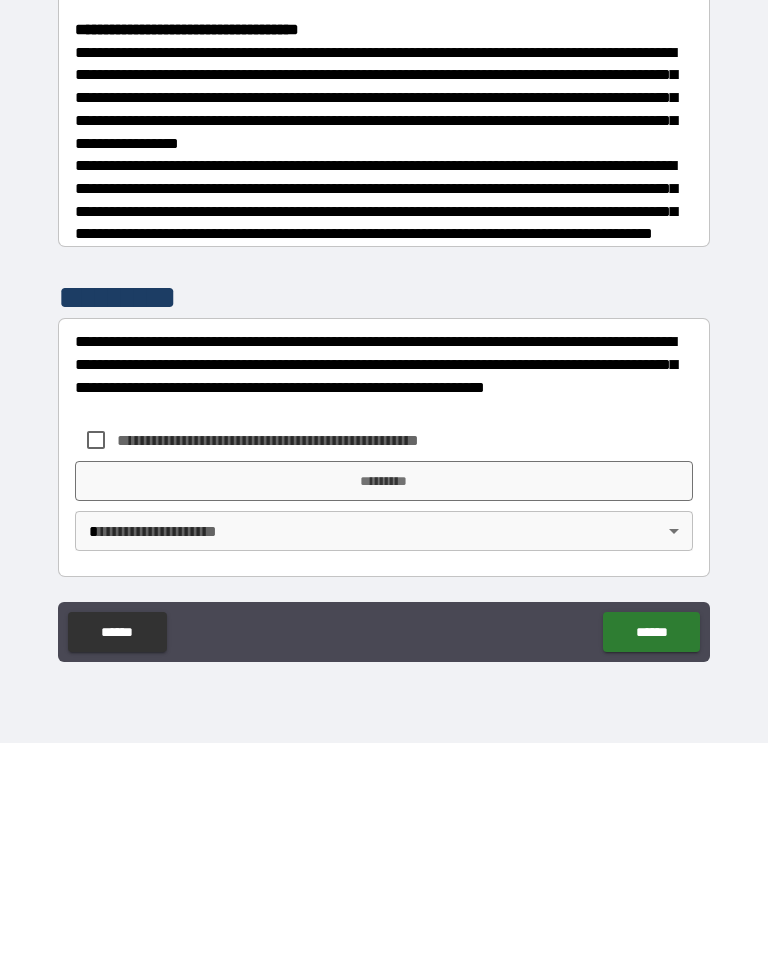 type on "***" 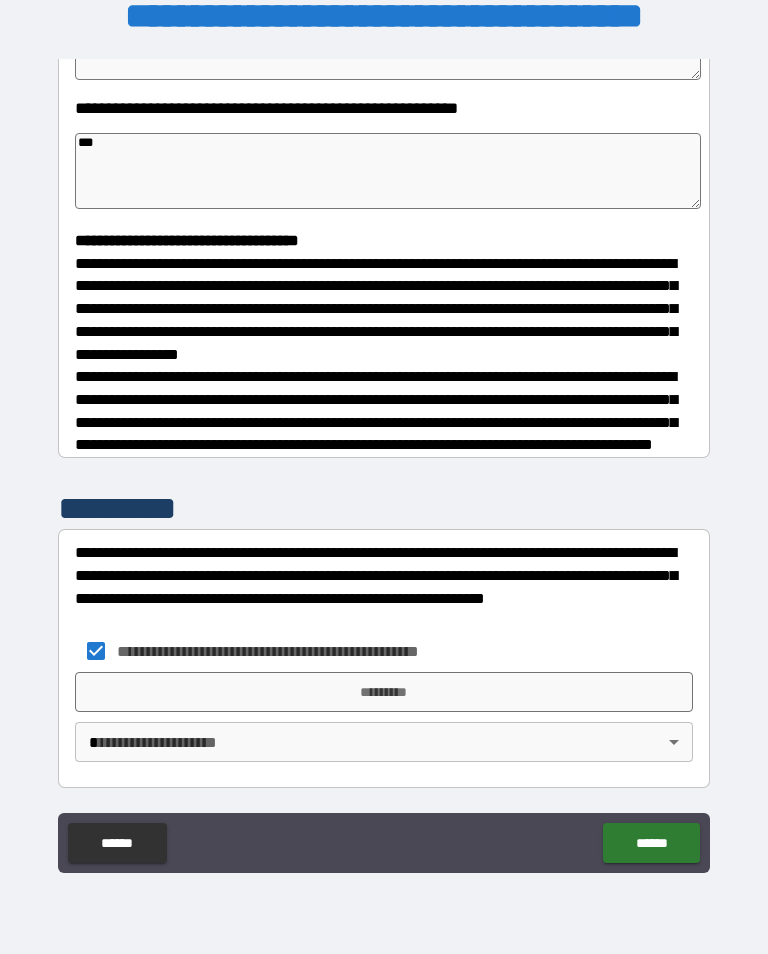 type on "*" 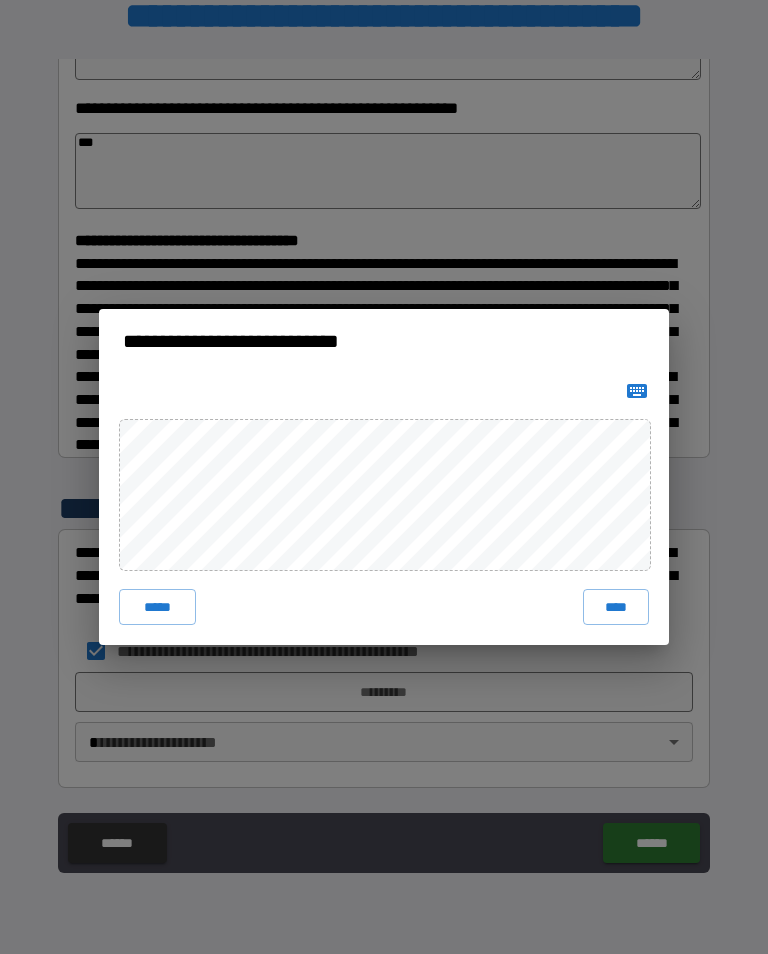 click on "****" at bounding box center [616, 607] 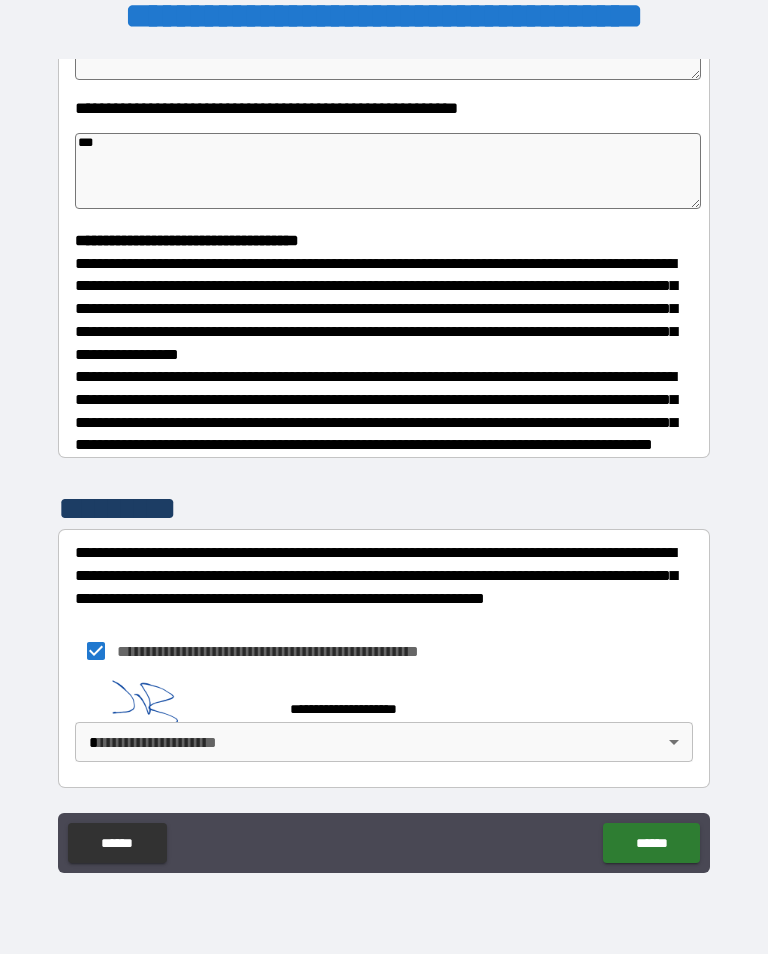 scroll, scrollTop: 412, scrollLeft: 0, axis: vertical 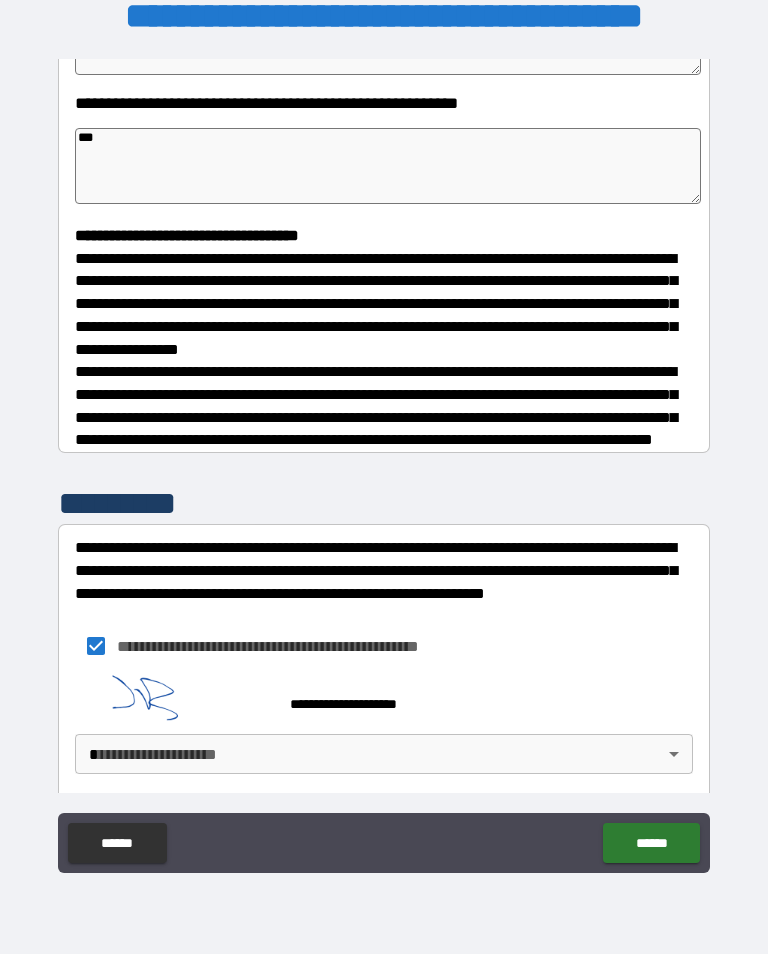 click on "******" at bounding box center (651, 843) 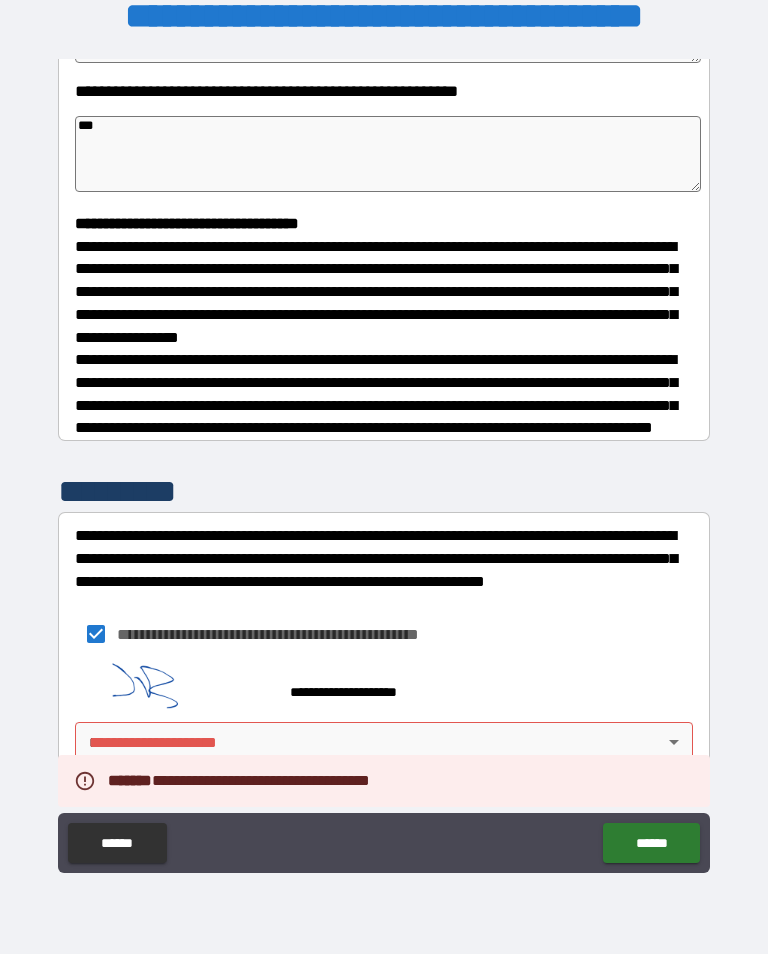 scroll, scrollTop: 439, scrollLeft: 0, axis: vertical 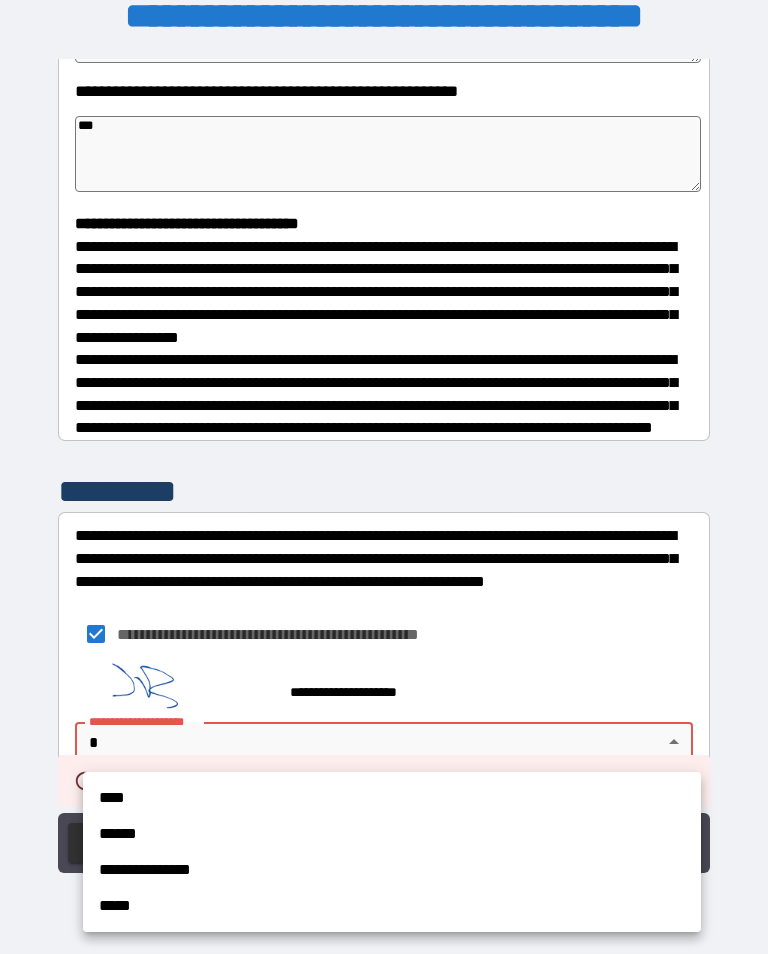 click on "****" at bounding box center (392, 798) 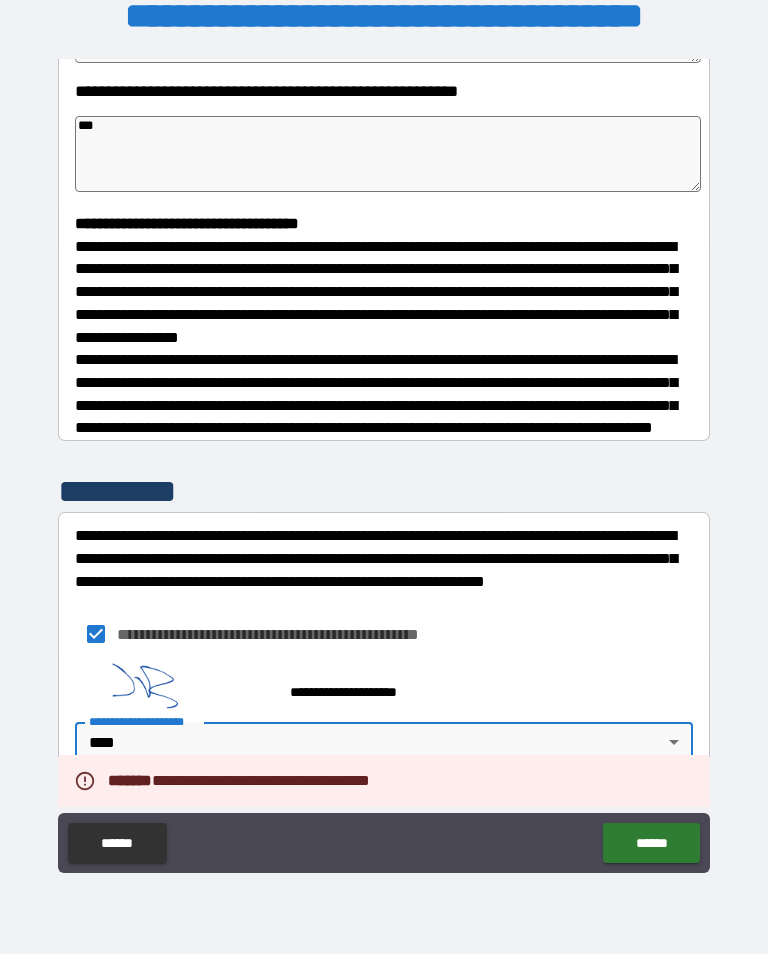 click on "******" at bounding box center (651, 843) 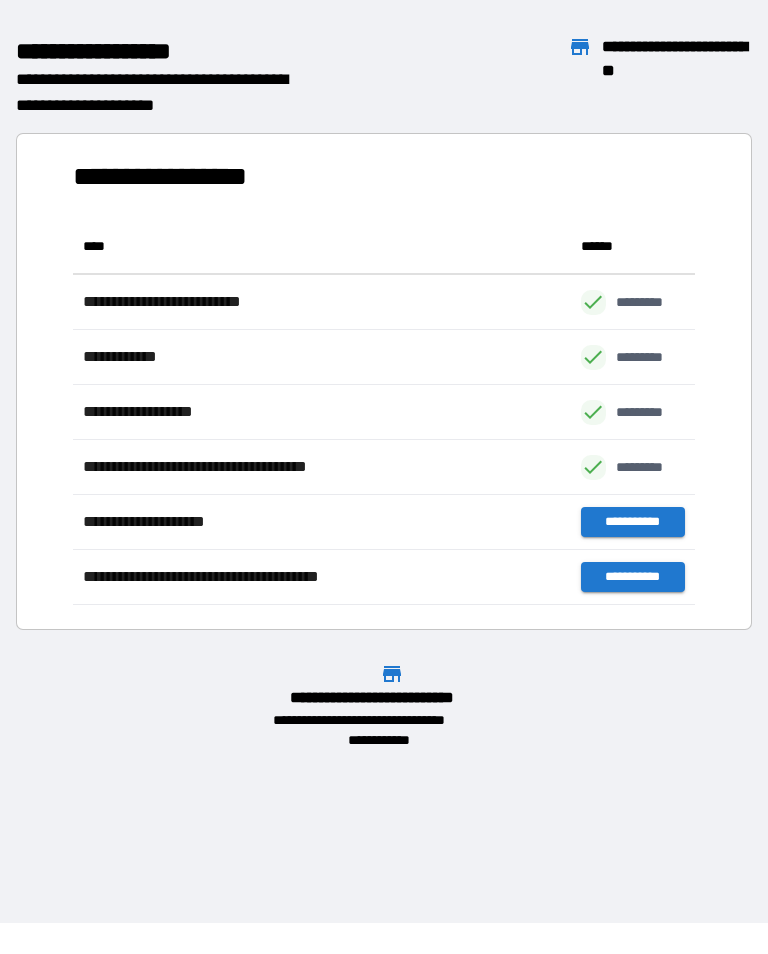 scroll, scrollTop: 386, scrollLeft: 622, axis: both 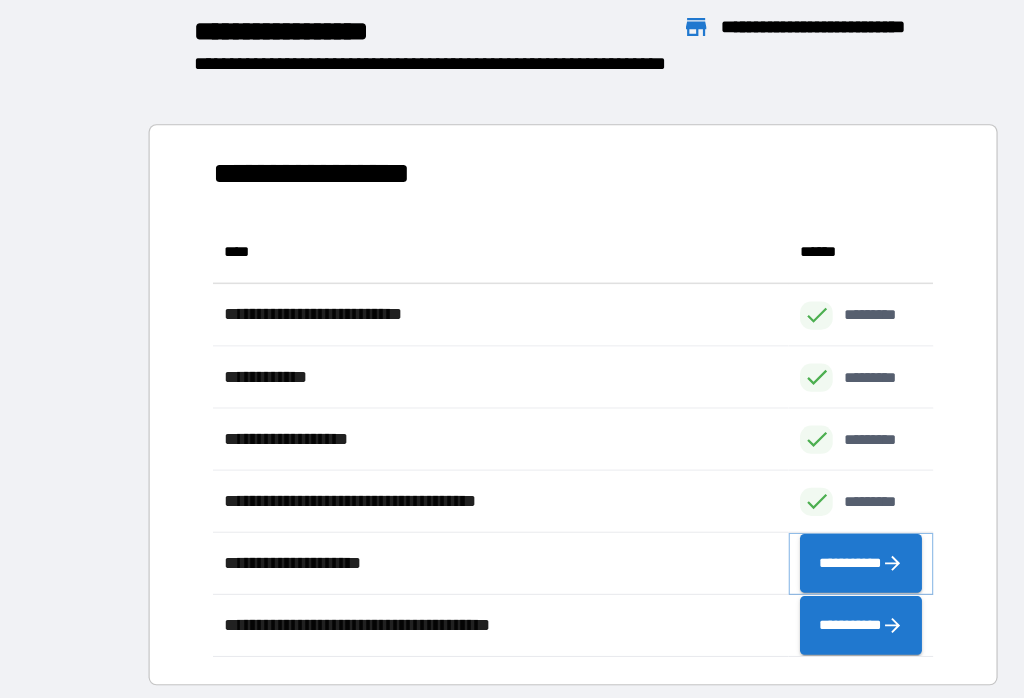 click on "**********" at bounding box center (775, 526) 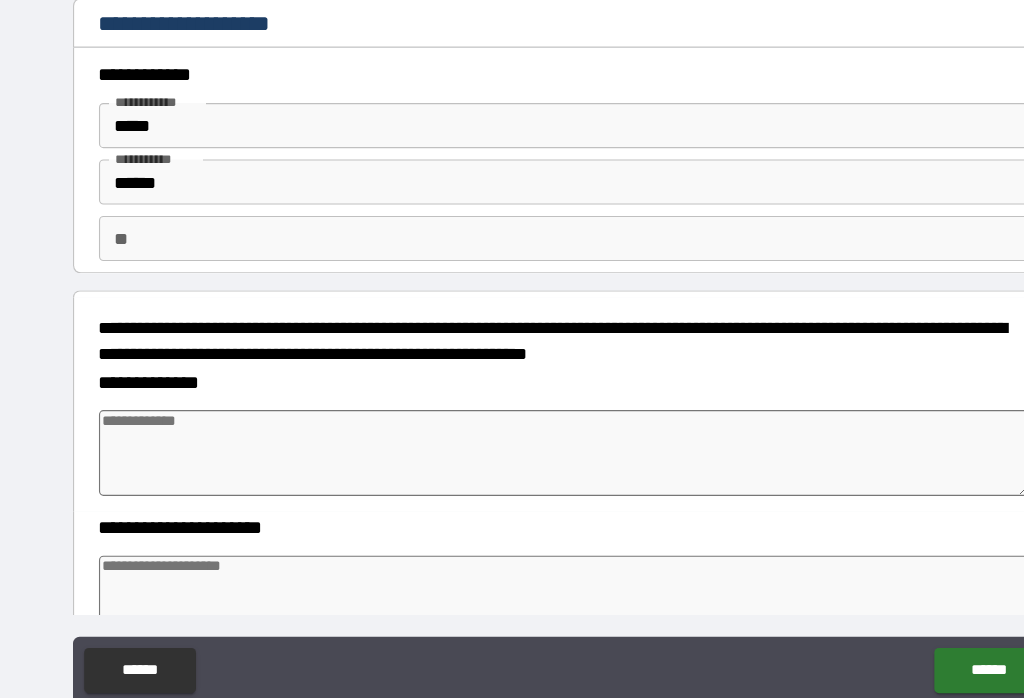 click on "**" at bounding box center [512, 238] 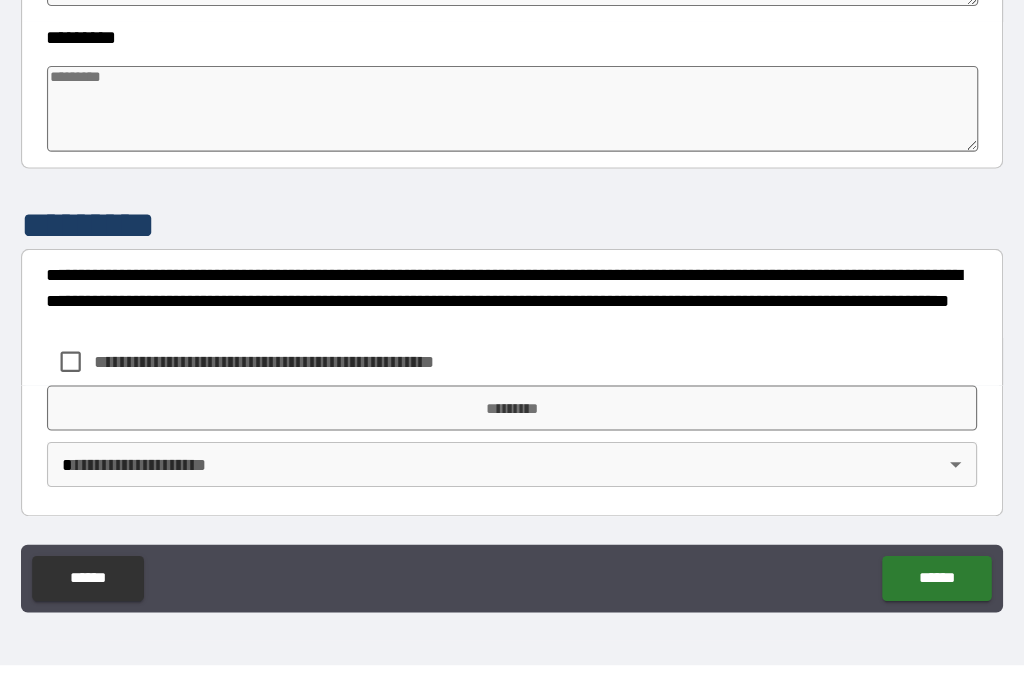 scroll, scrollTop: 610, scrollLeft: 0, axis: vertical 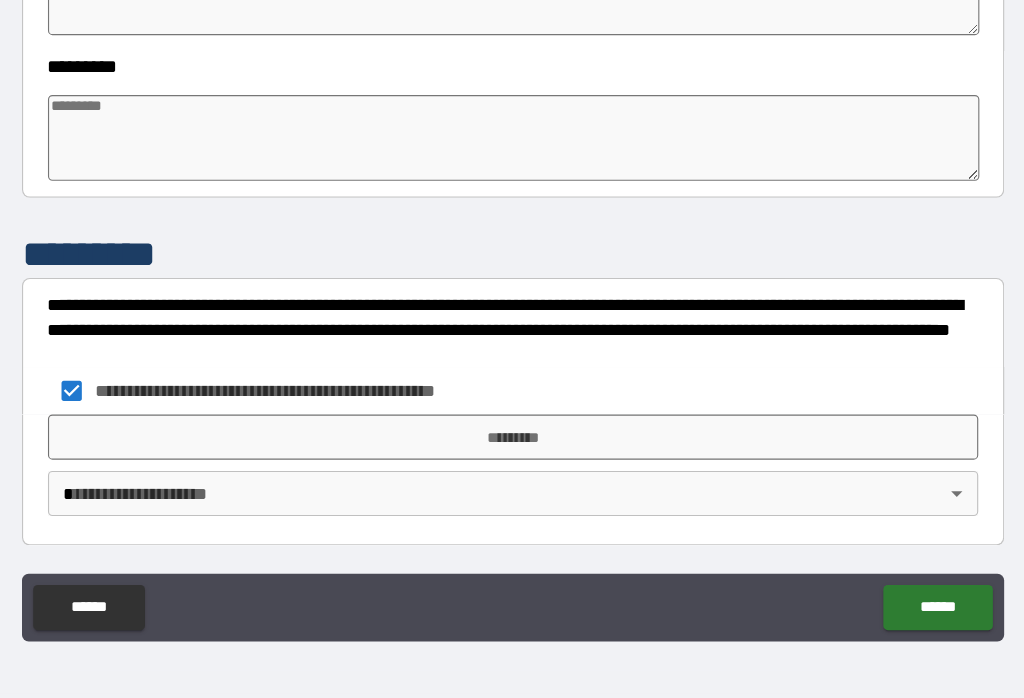 click on "*********" at bounding box center [512, 467] 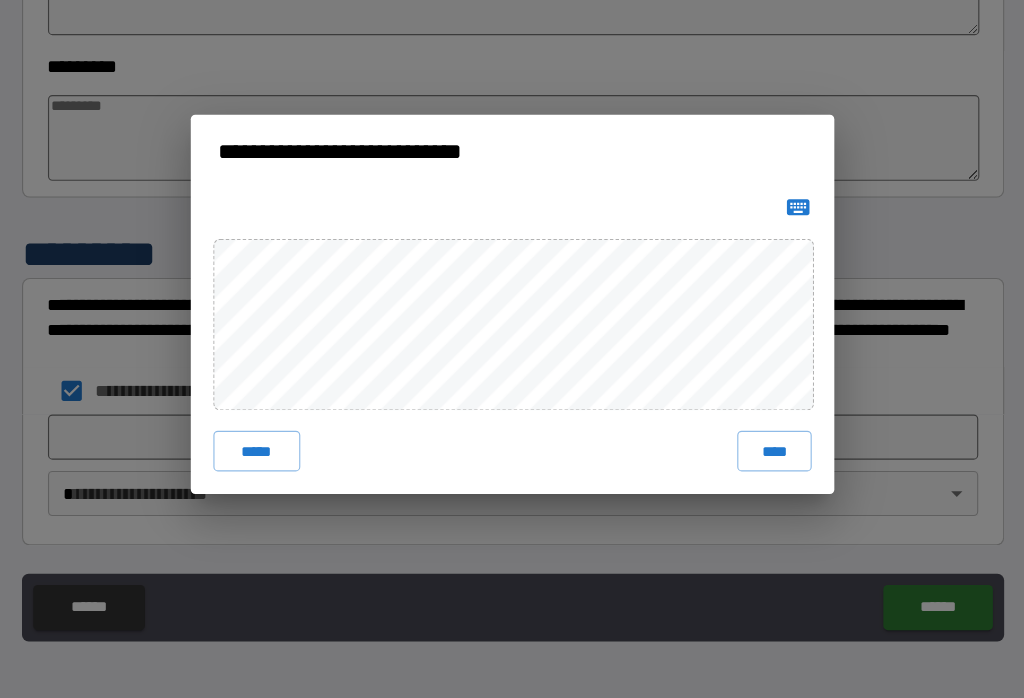 click on "****" at bounding box center [744, 479] 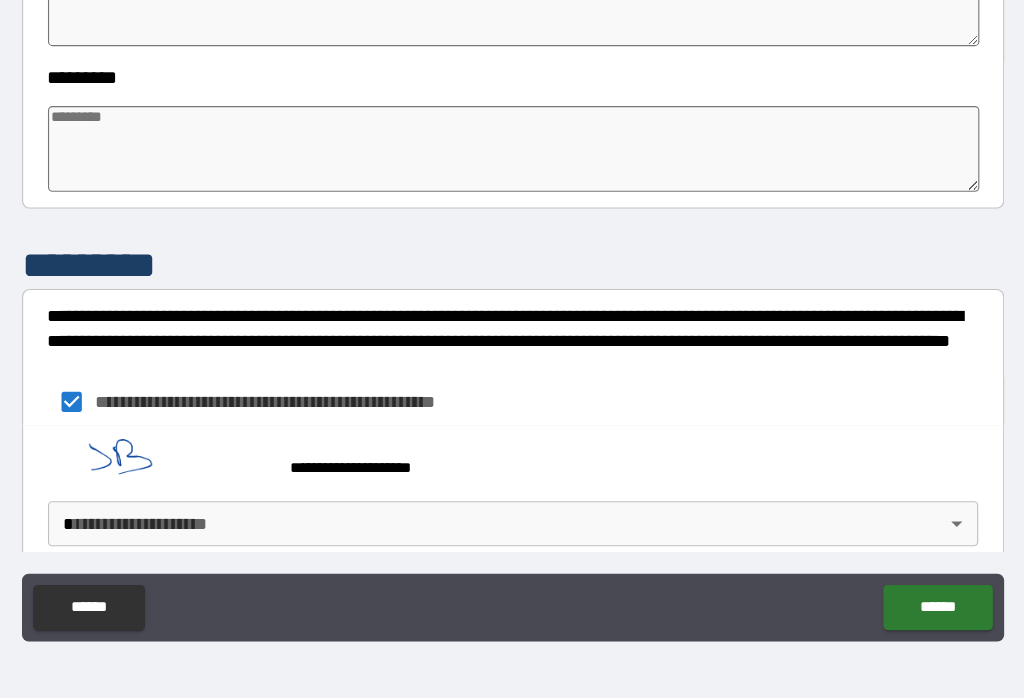 click on "**********" at bounding box center (512, 334) 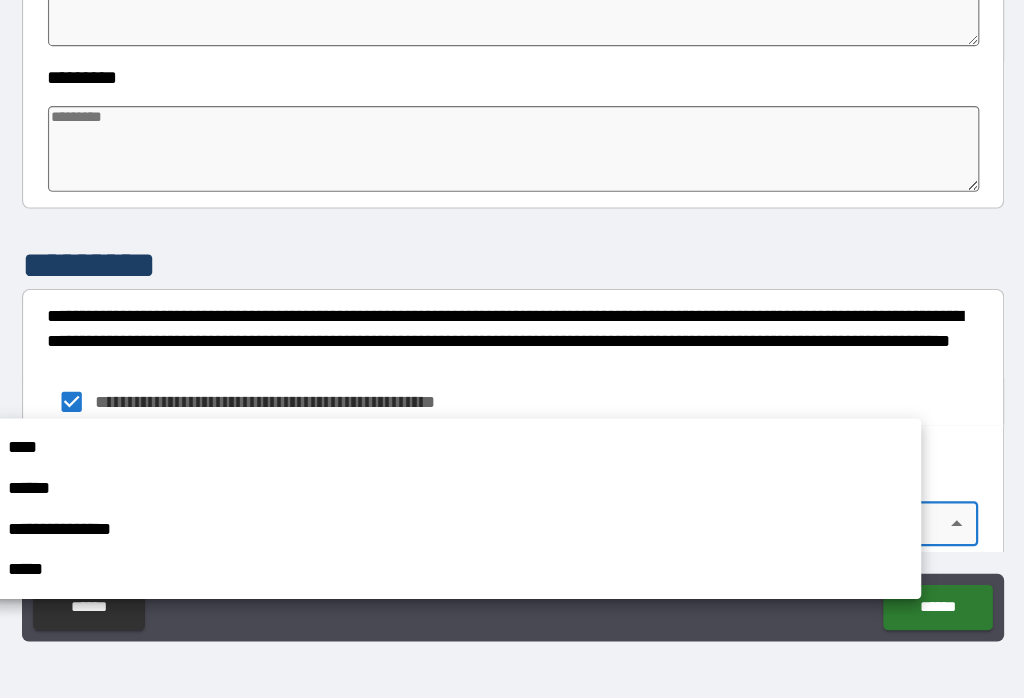 click on "****" at bounding box center (461, 476) 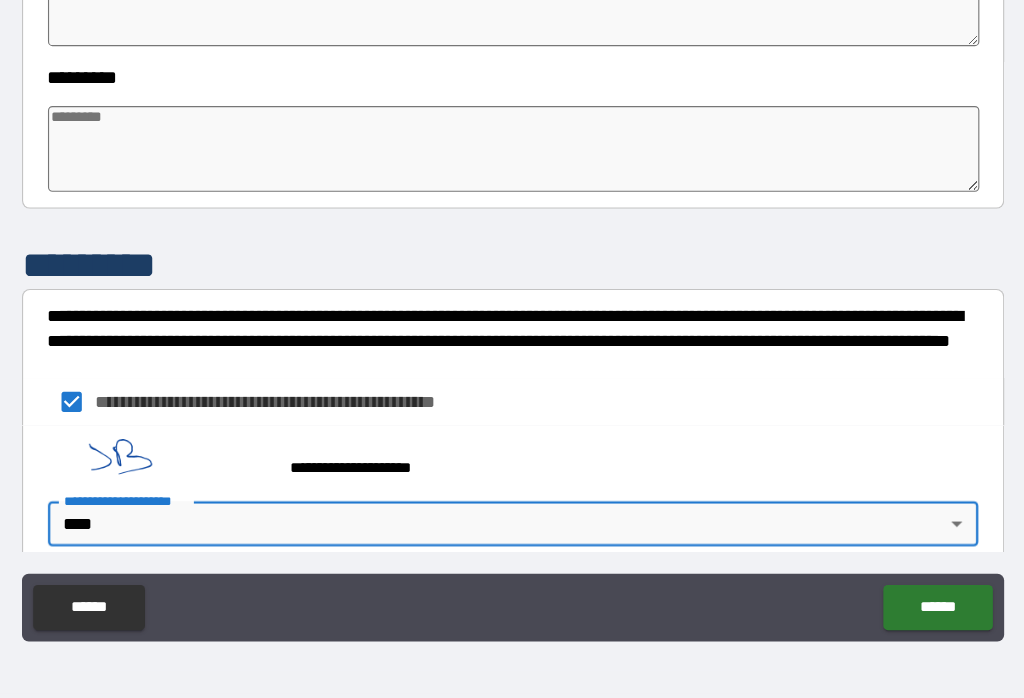 click on "******" at bounding box center [888, 618] 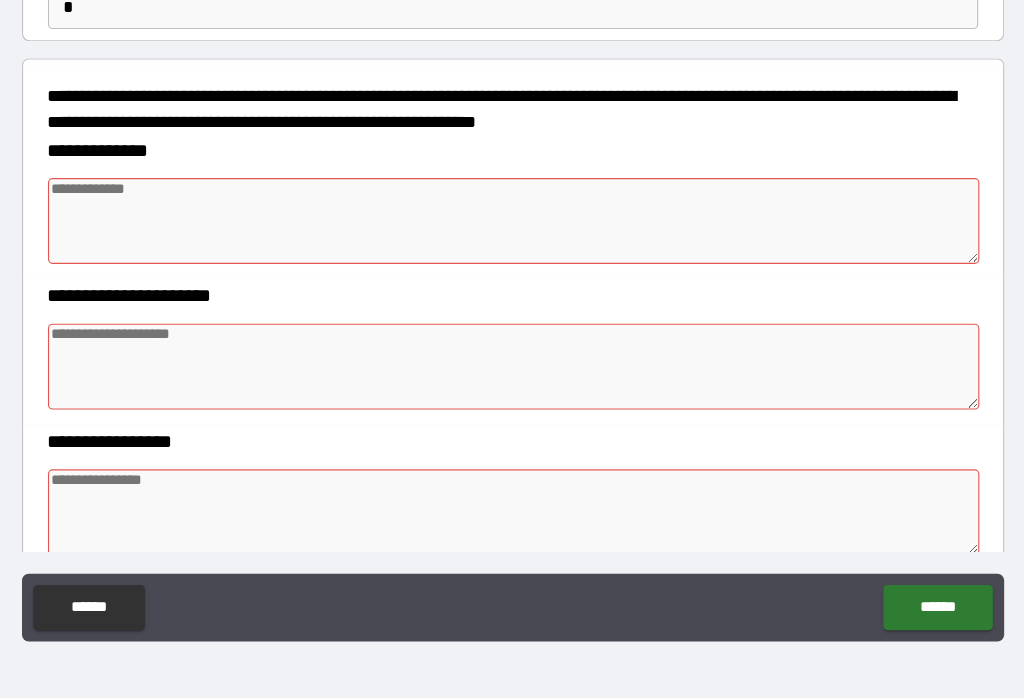 scroll, scrollTop: 149, scrollLeft: 0, axis: vertical 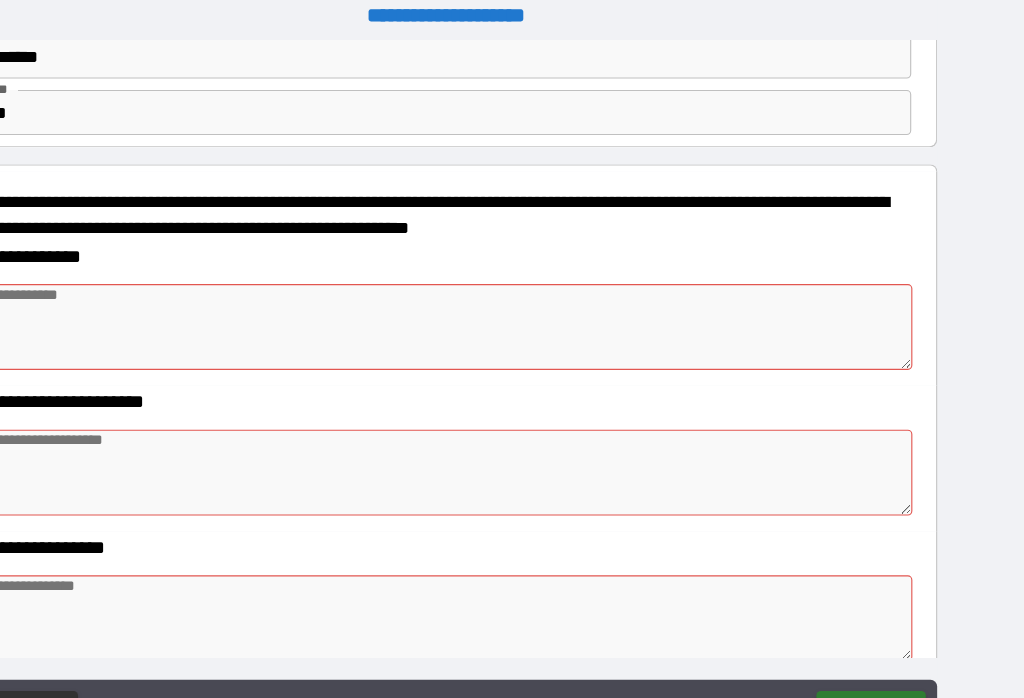 click at bounding box center [513, 290] 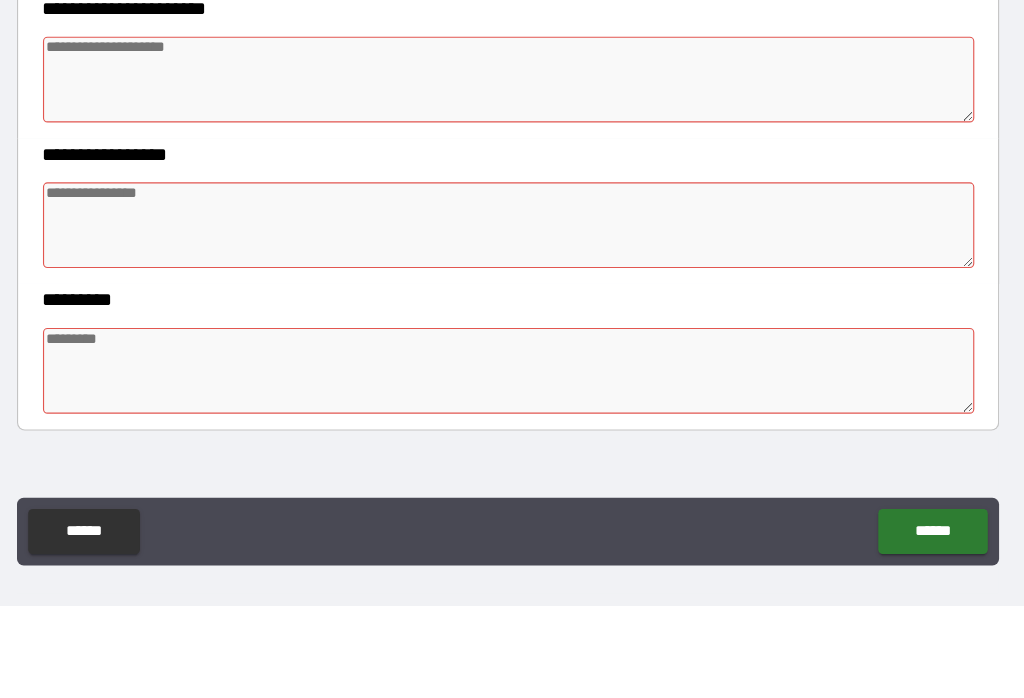 scroll, scrollTop: 346, scrollLeft: 0, axis: vertical 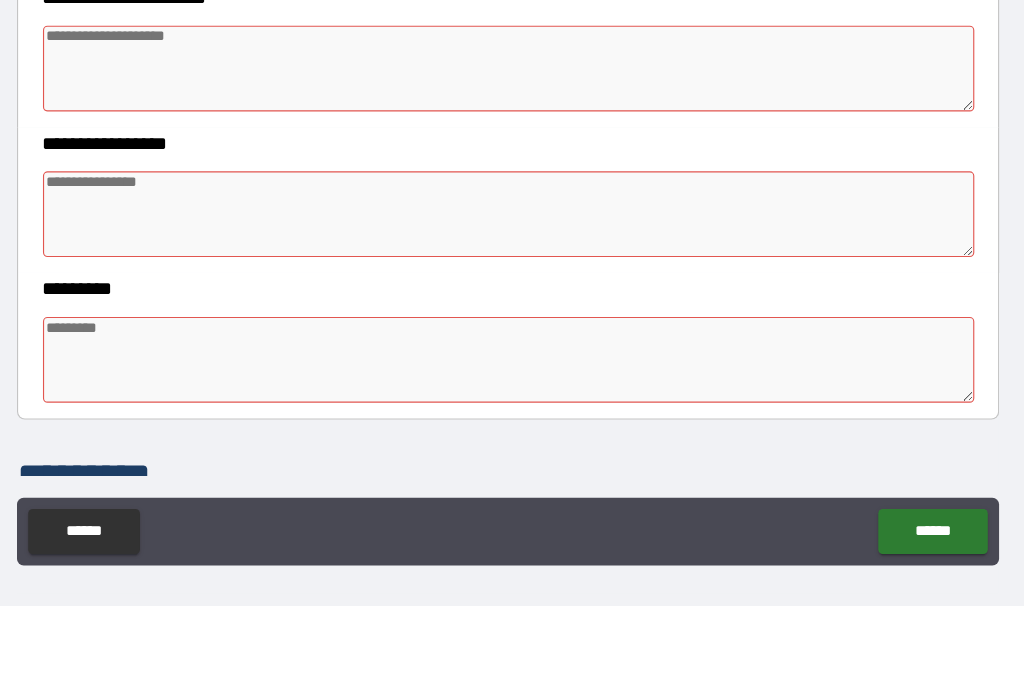 click at bounding box center [513, 222] 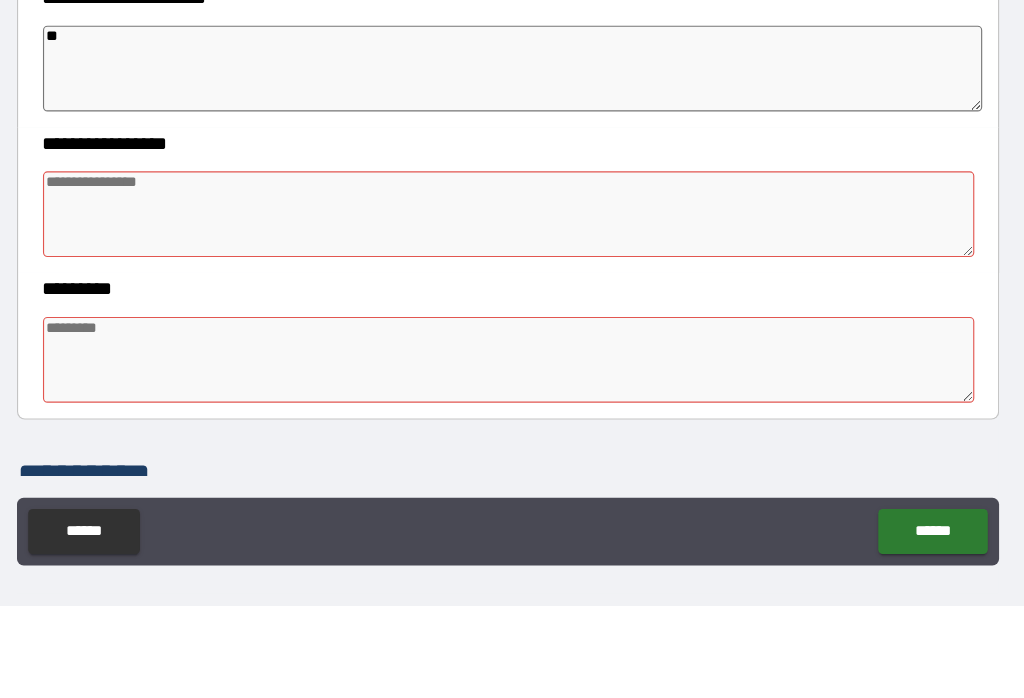 scroll, scrollTop: 345, scrollLeft: 0, axis: vertical 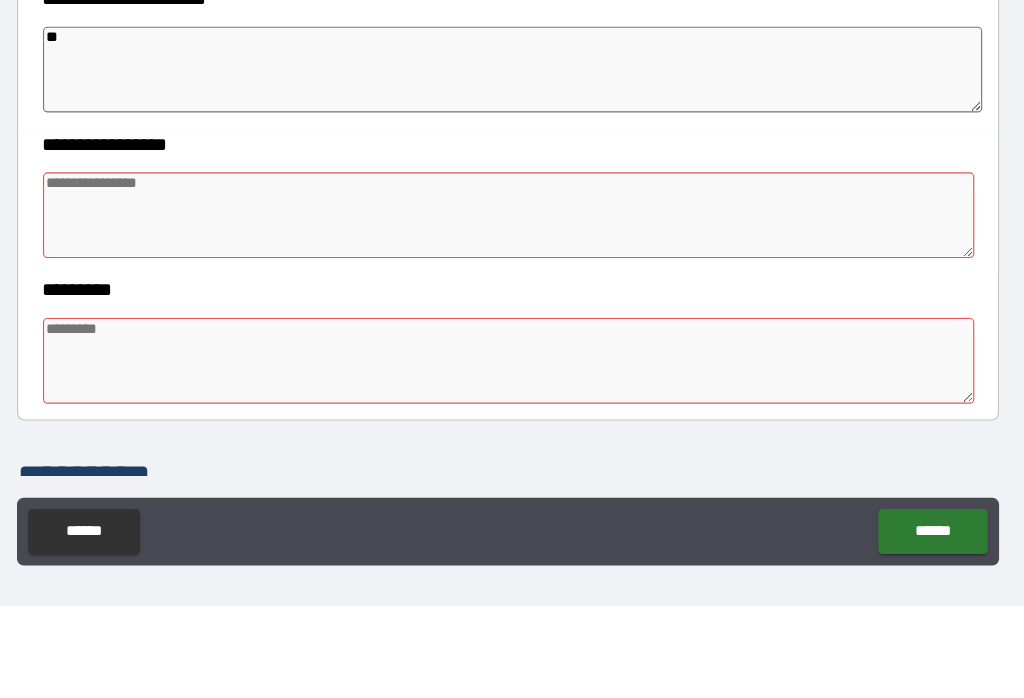 click at bounding box center [513, 352] 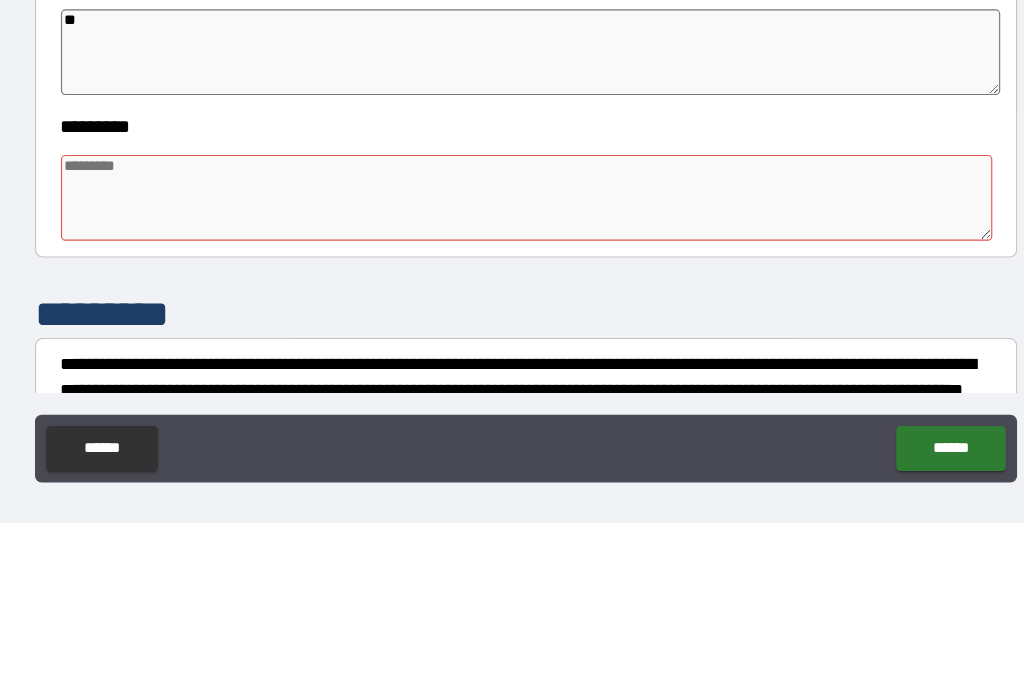 scroll, scrollTop: 417, scrollLeft: 0, axis: vertical 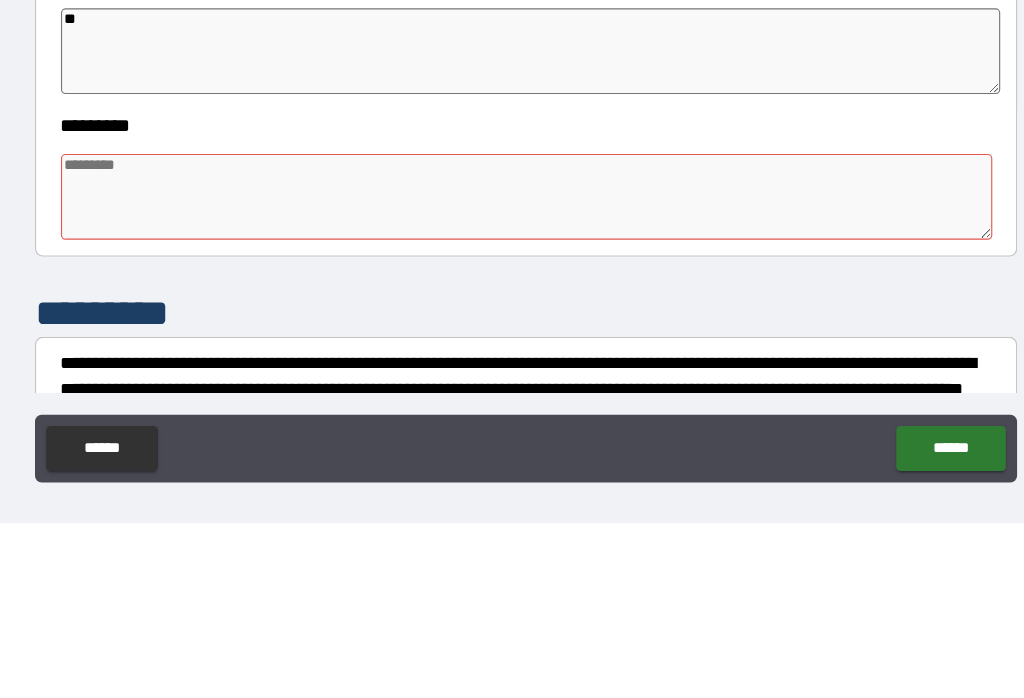 click at bounding box center (513, 409) 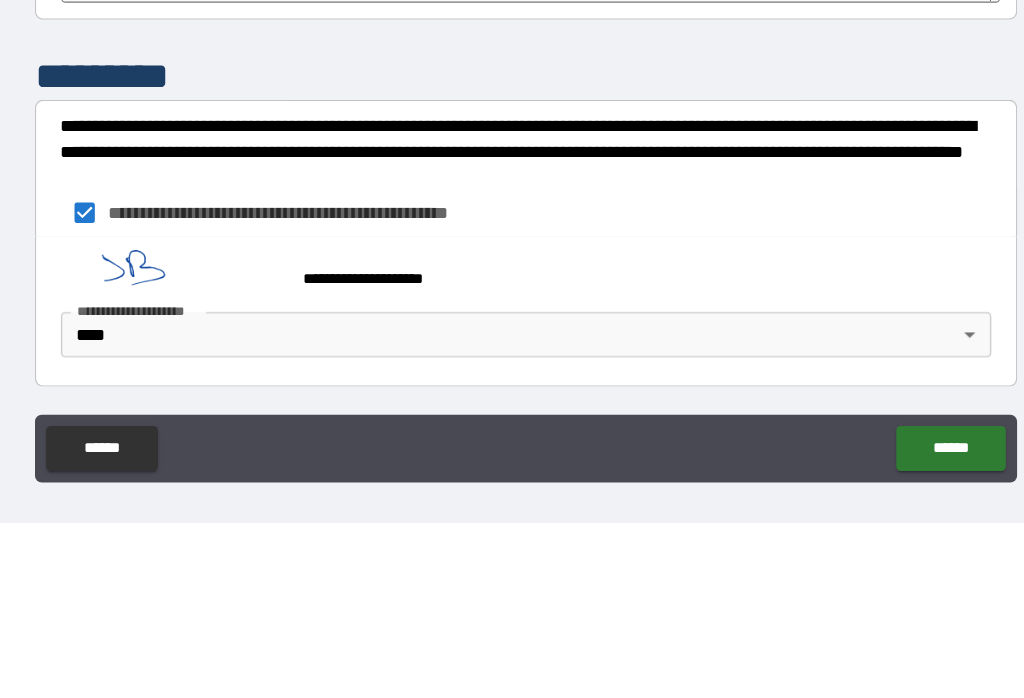 scroll, scrollTop: 627, scrollLeft: 0, axis: vertical 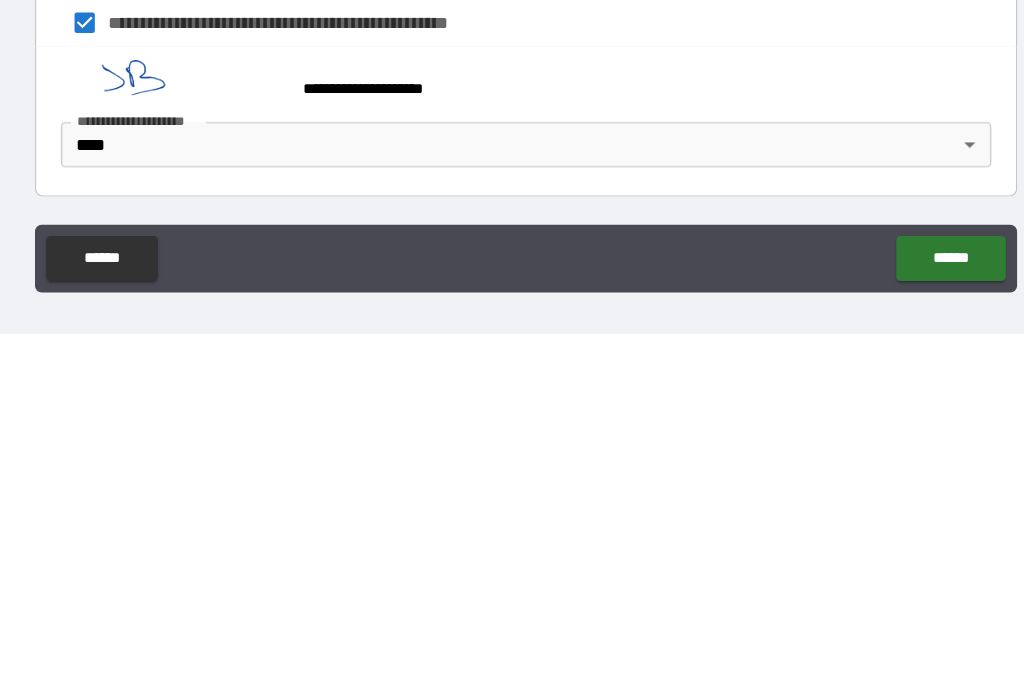 click on "******" at bounding box center [888, 632] 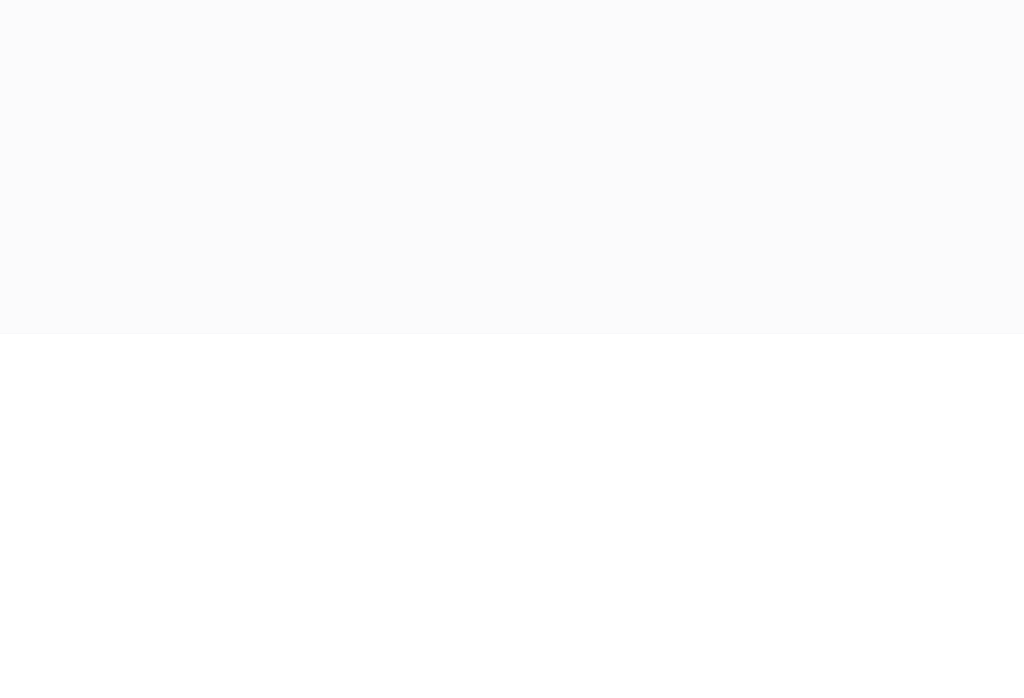 scroll, scrollTop: 30, scrollLeft: 0, axis: vertical 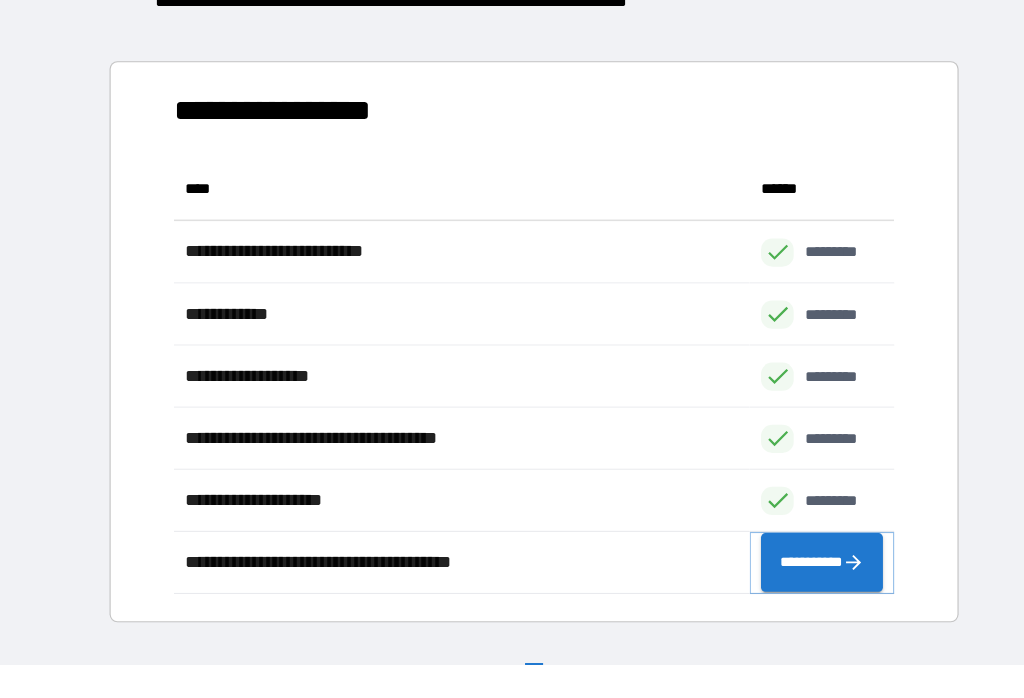 click on "**********" at bounding box center [775, 578] 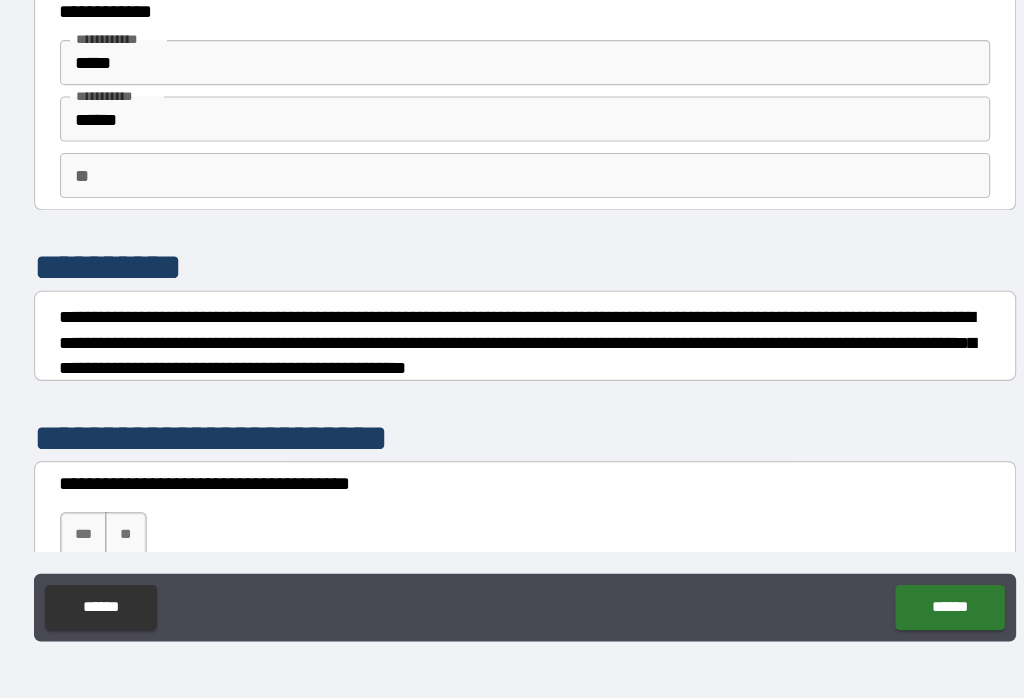 click on "**" at bounding box center [512, 235] 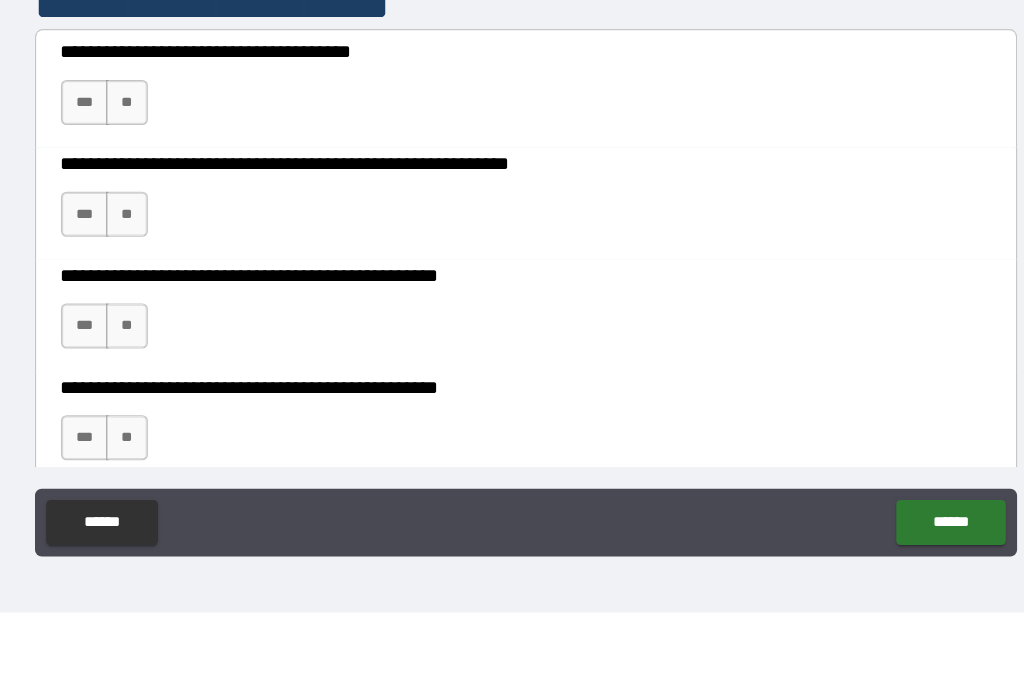 scroll, scrollTop: 305, scrollLeft: 0, axis: vertical 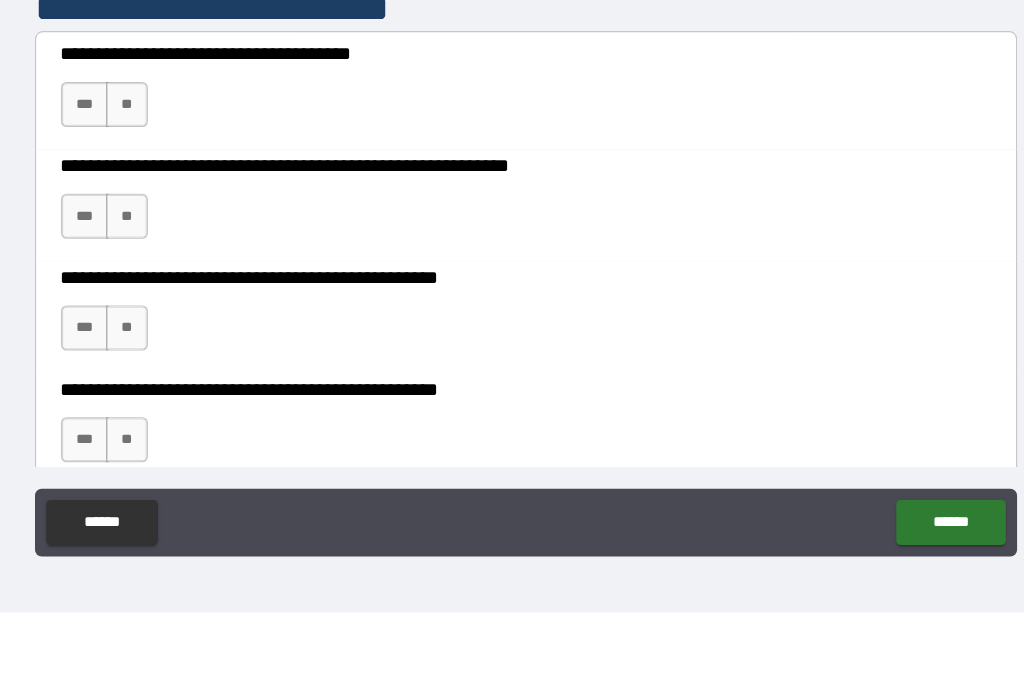 click on "**" at bounding box center (158, 248) 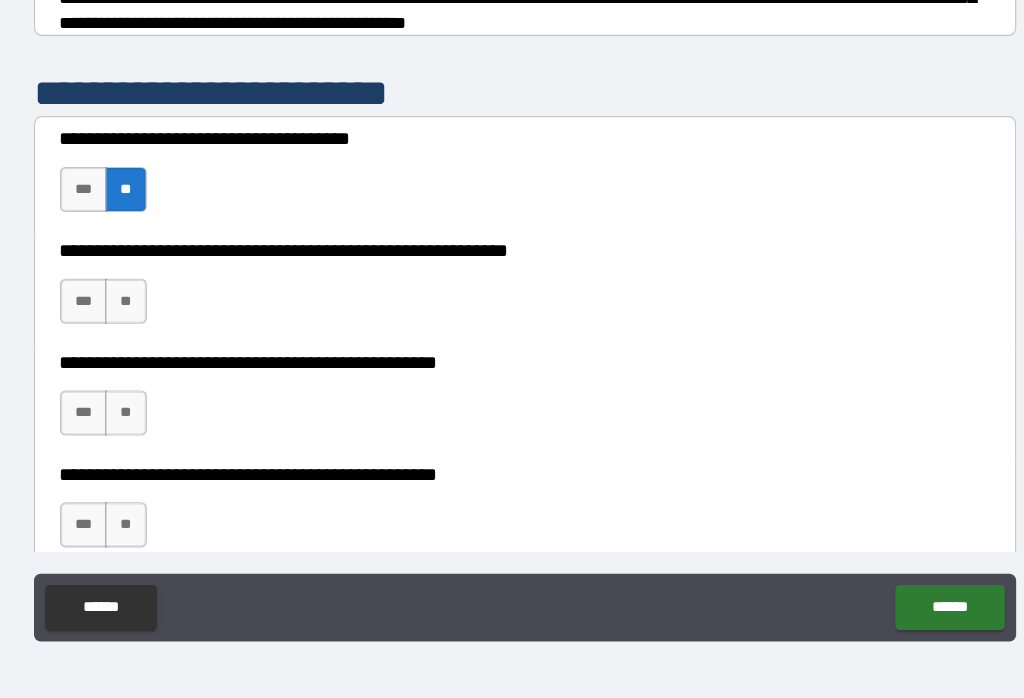 click on "***" at bounding box center (121, 347) 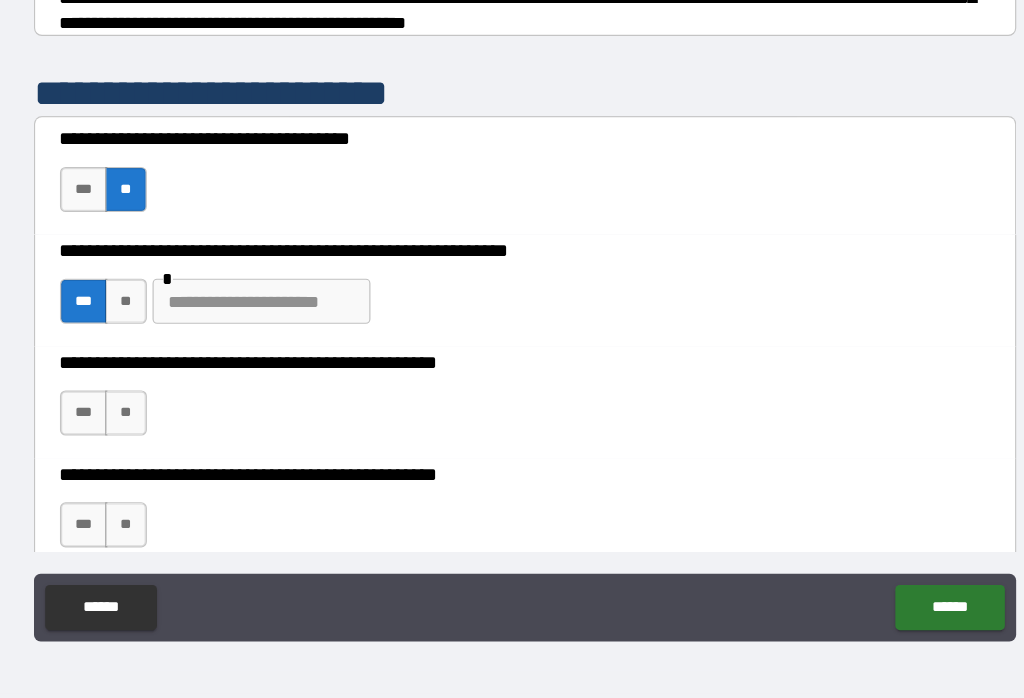 click at bounding box center (278, 347) 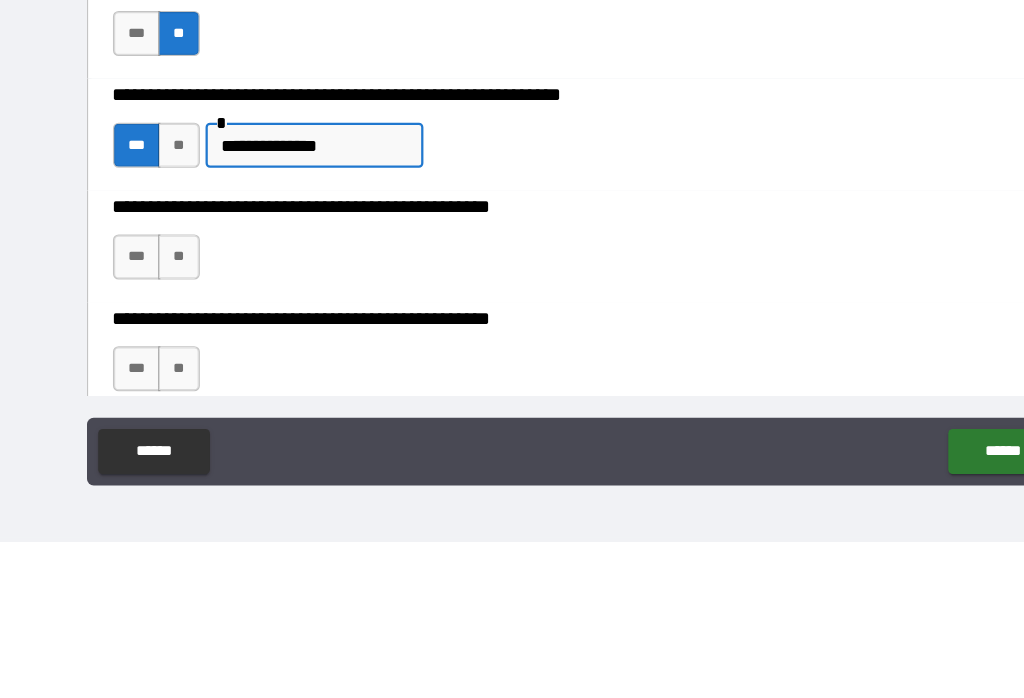 click on "**" at bounding box center [158, 446] 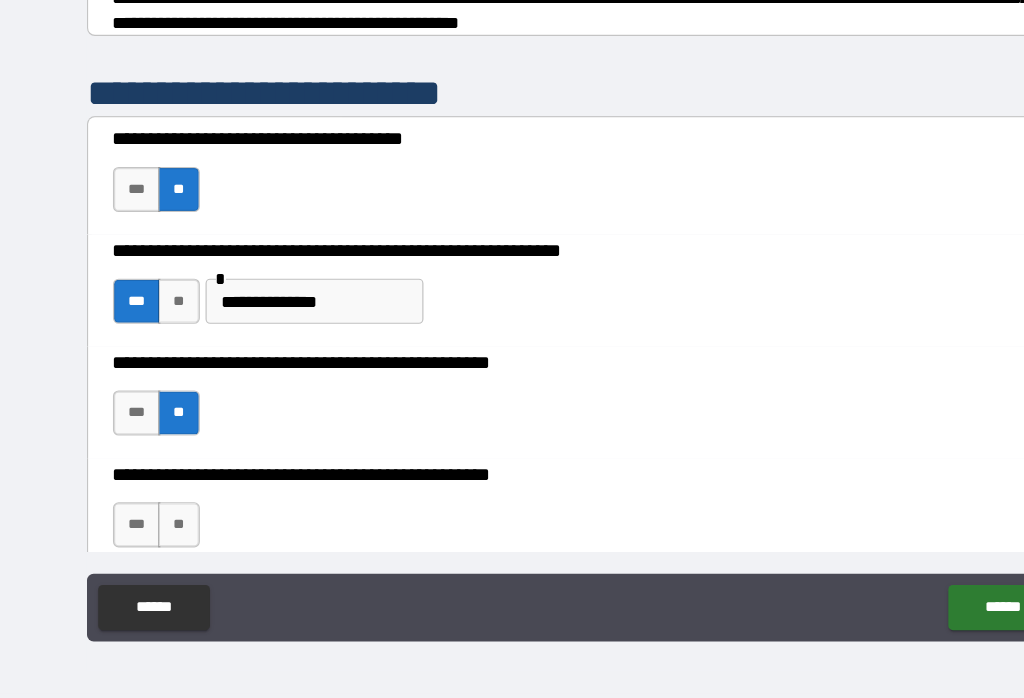 click on "**" at bounding box center (158, 545) 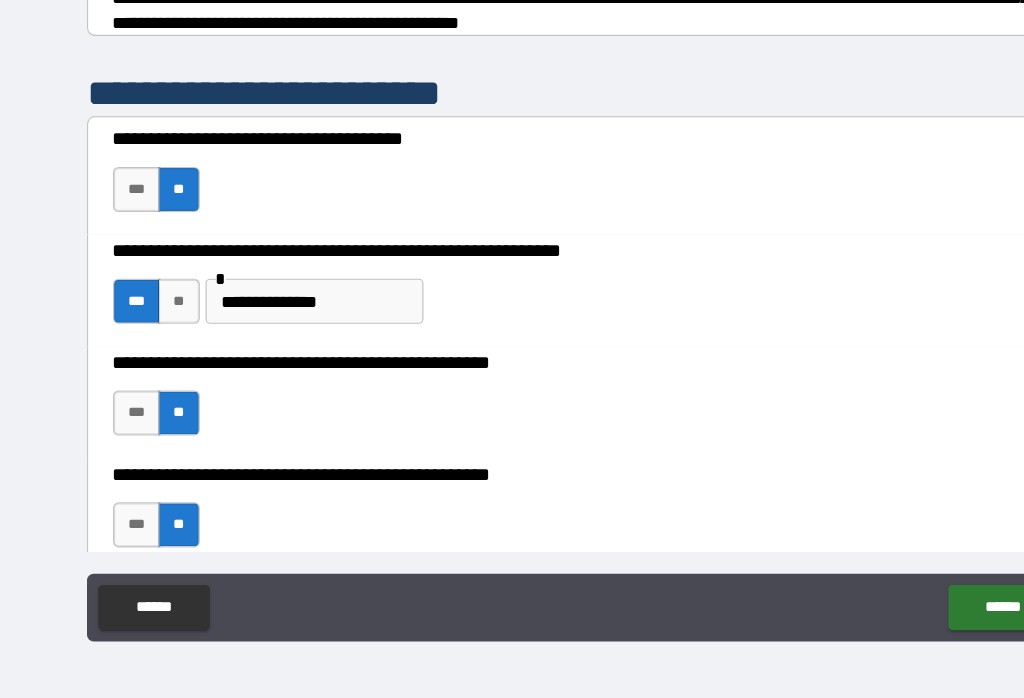click on "******" at bounding box center [888, 618] 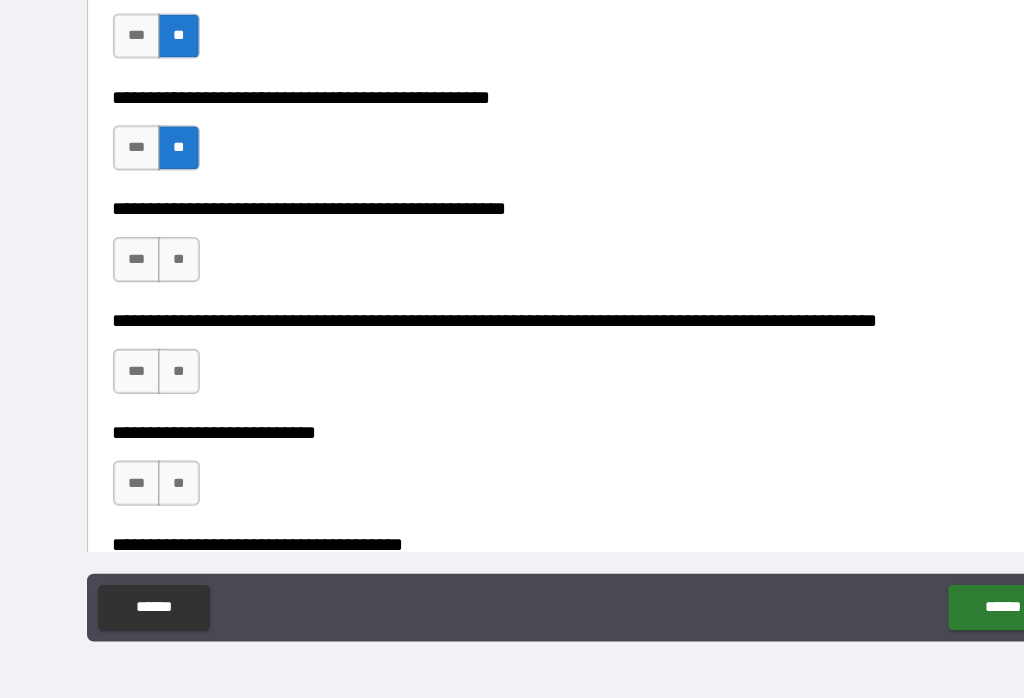 scroll, scrollTop: 640, scrollLeft: 0, axis: vertical 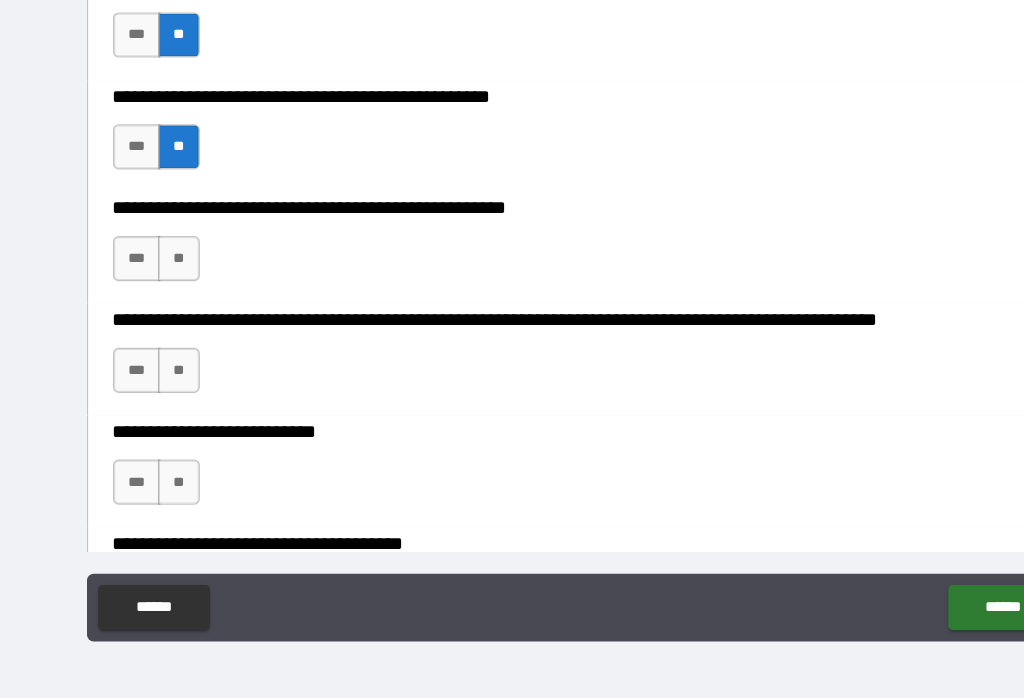 click on "**" at bounding box center [158, 309] 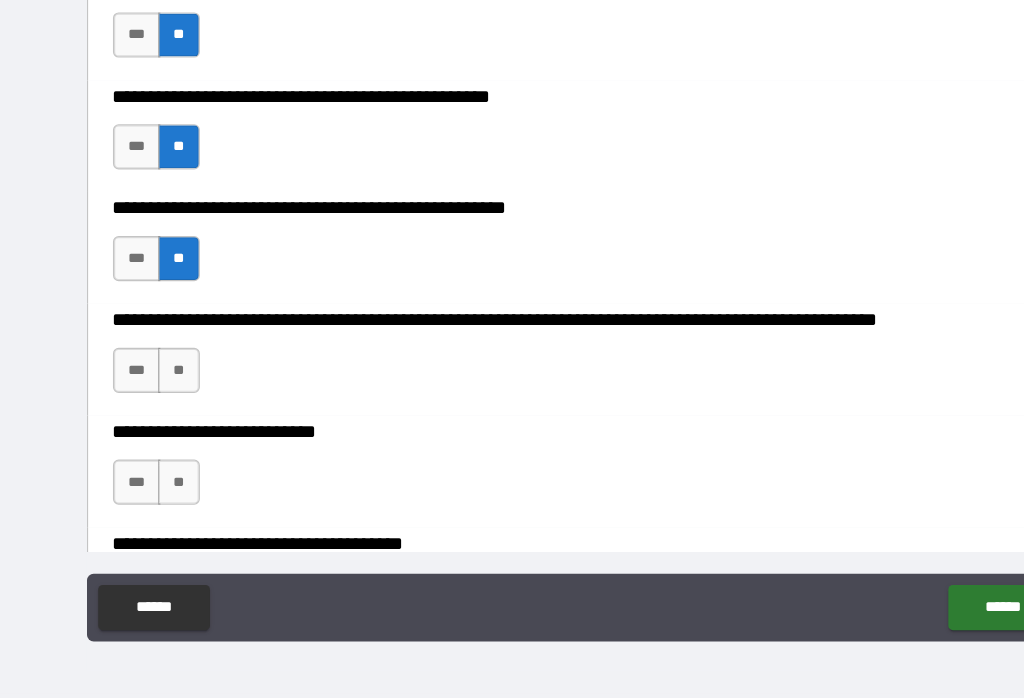 click on "**" at bounding box center (158, 408) 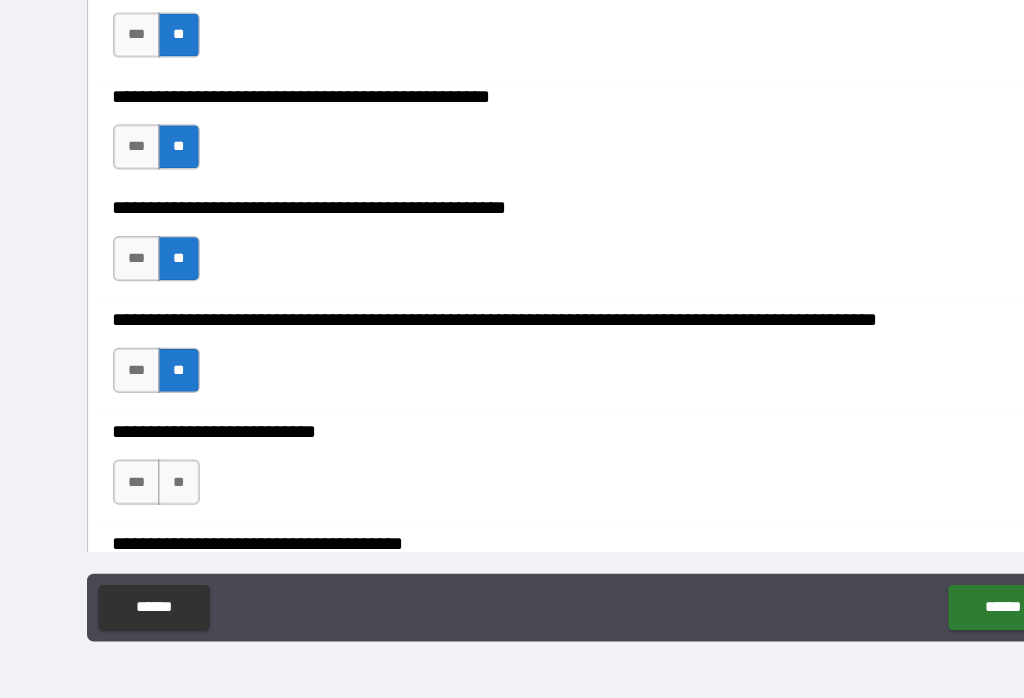 click on "**" at bounding box center [158, 507] 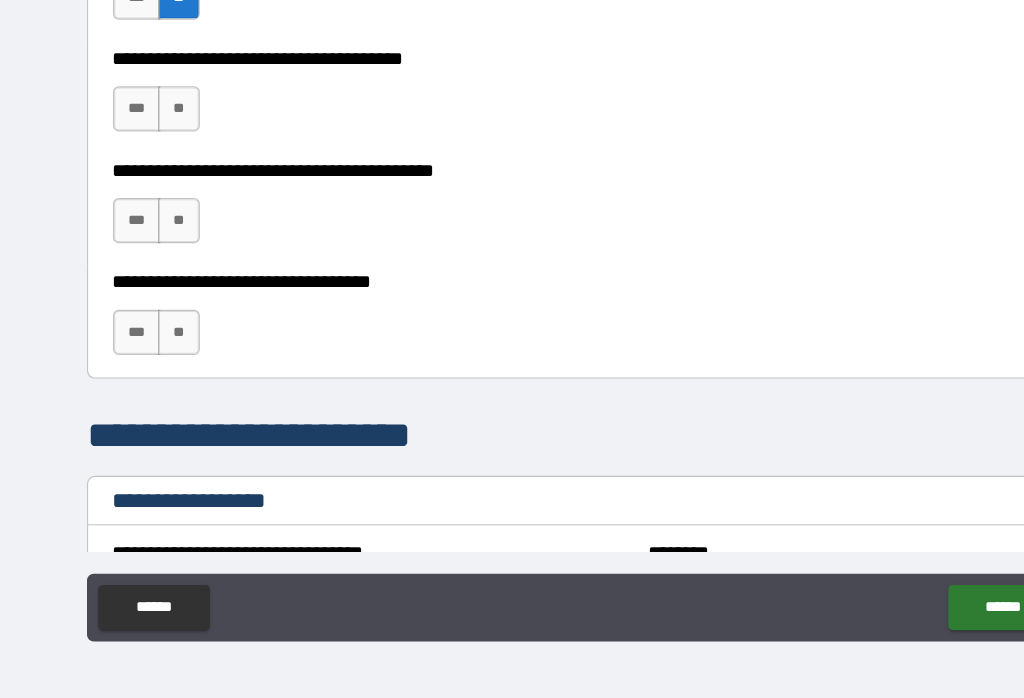 scroll, scrollTop: 1059, scrollLeft: 0, axis: vertical 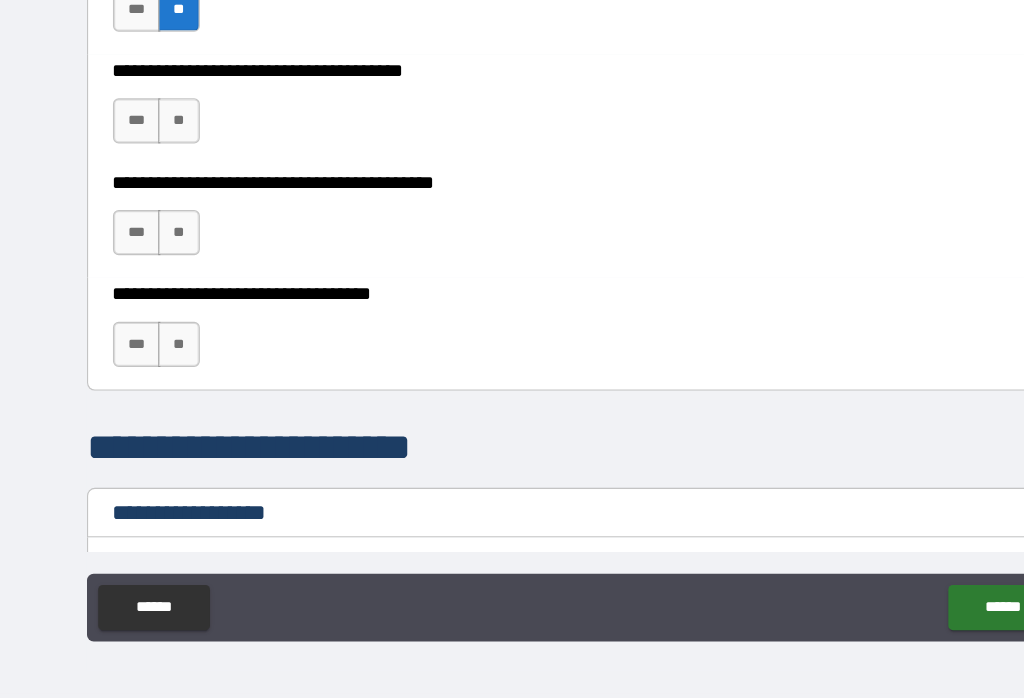 click on "**" at bounding box center [158, 187] 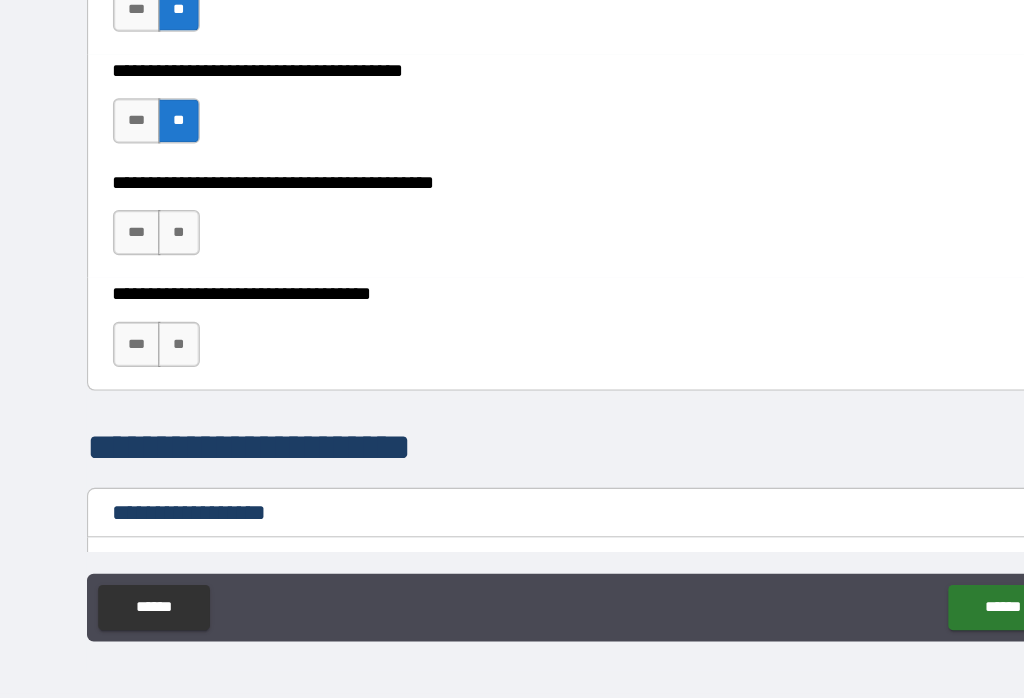 click on "**" at bounding box center [158, 286] 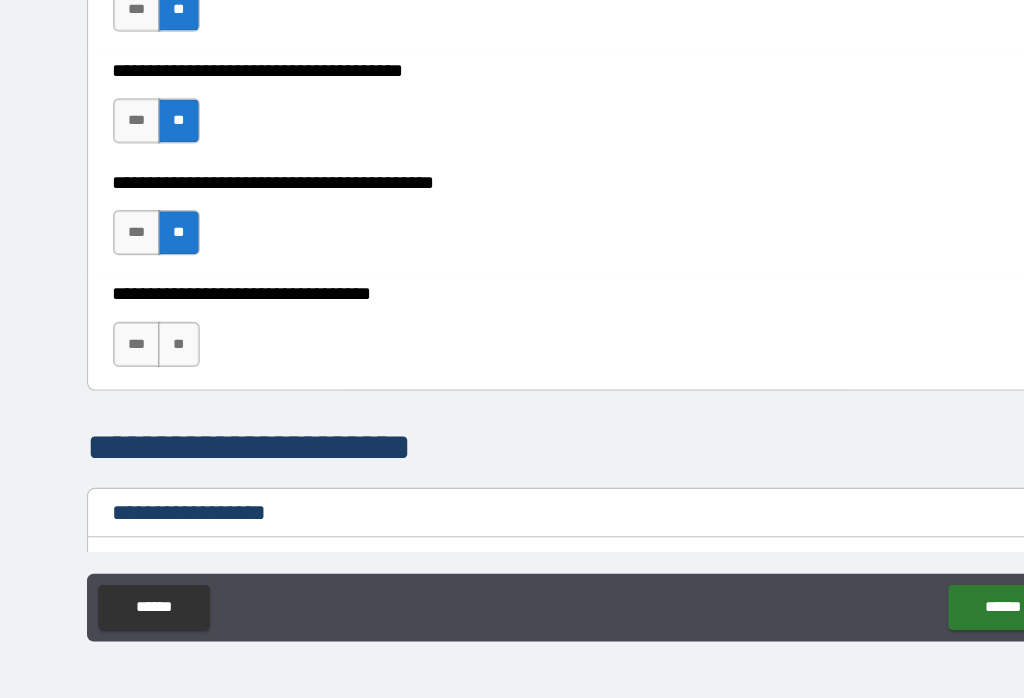 click on "**" at bounding box center (158, 385) 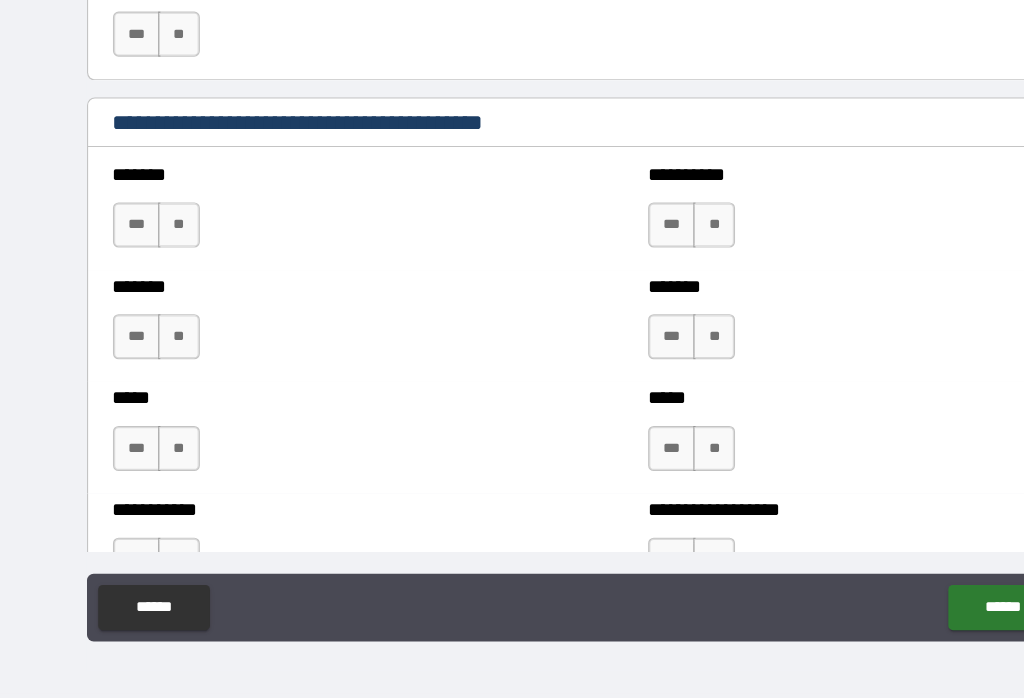 scroll, scrollTop: 1675, scrollLeft: 0, axis: vertical 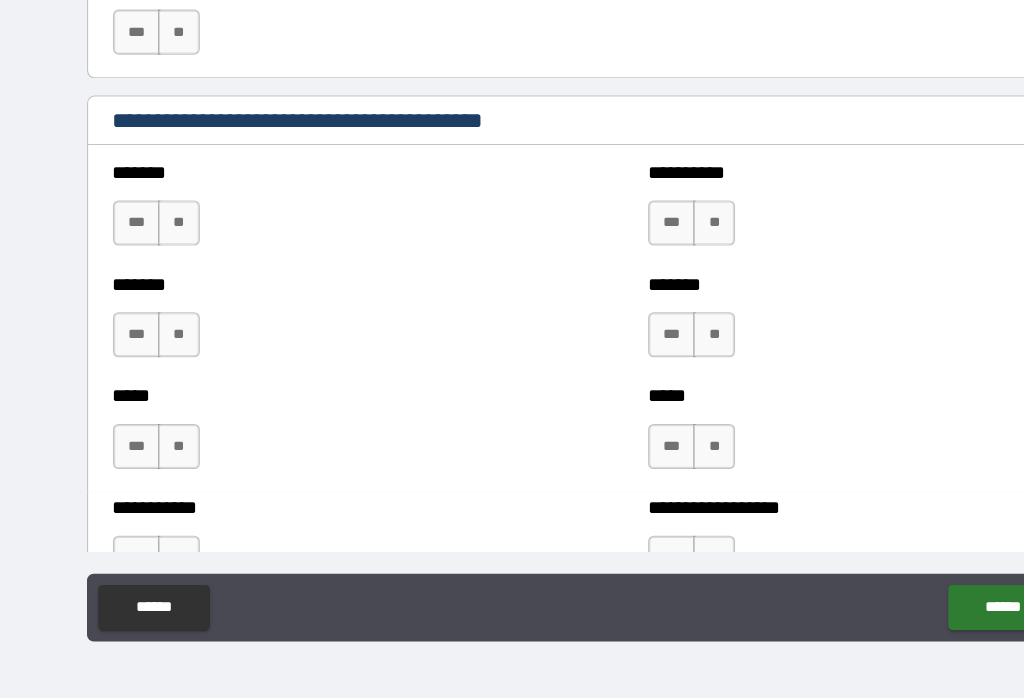 click on "**" at bounding box center [158, 277] 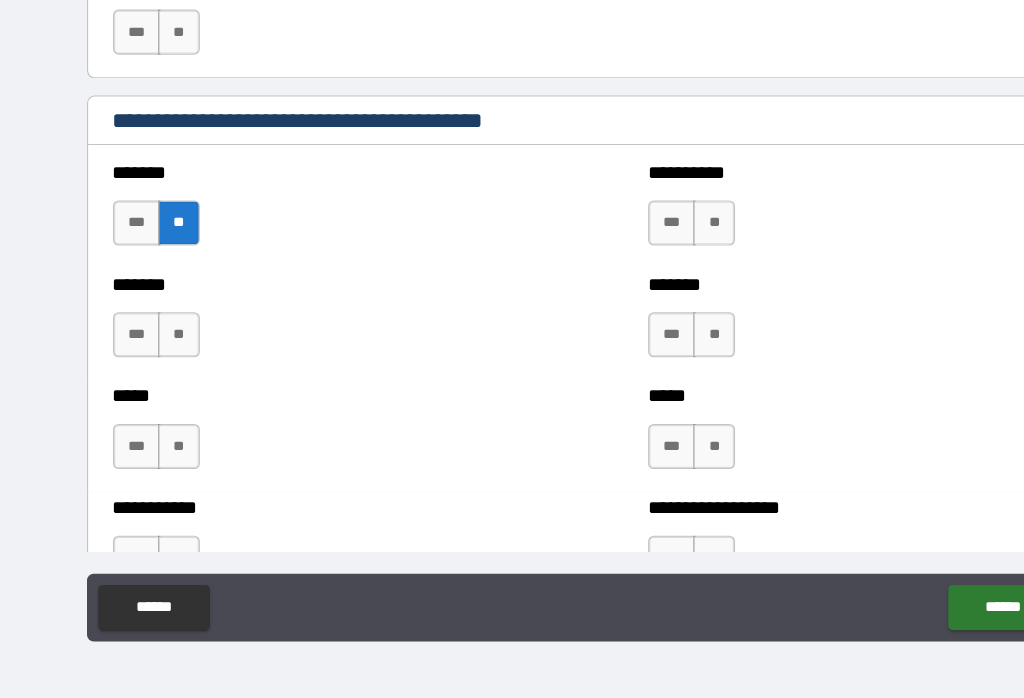 click on "**" at bounding box center [158, 376] 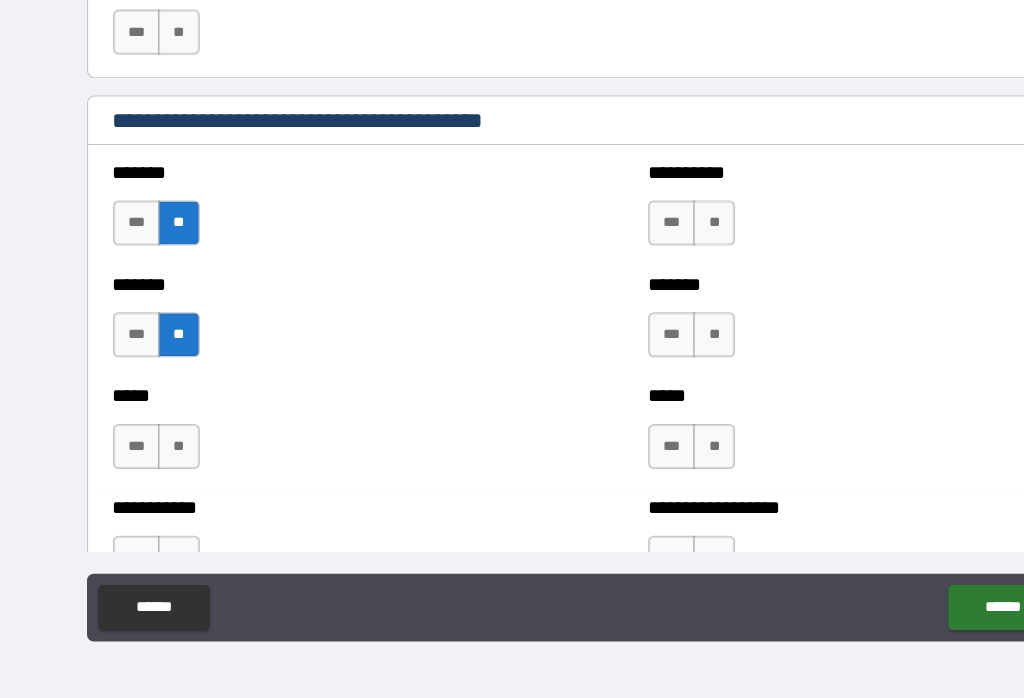 click on "**" at bounding box center [158, 475] 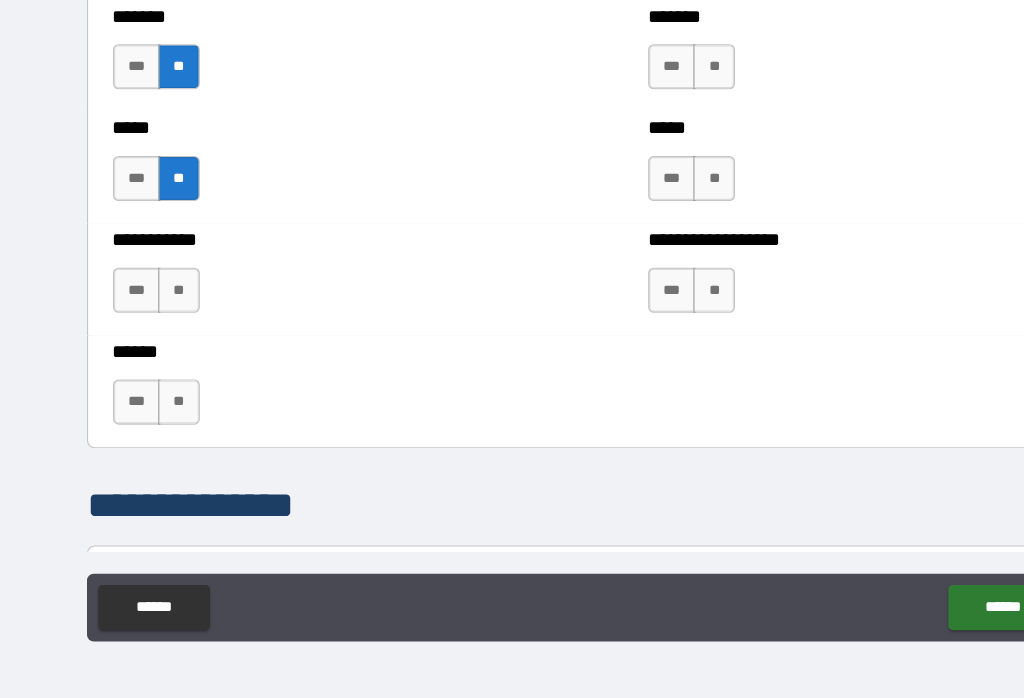 scroll, scrollTop: 1911, scrollLeft: 0, axis: vertical 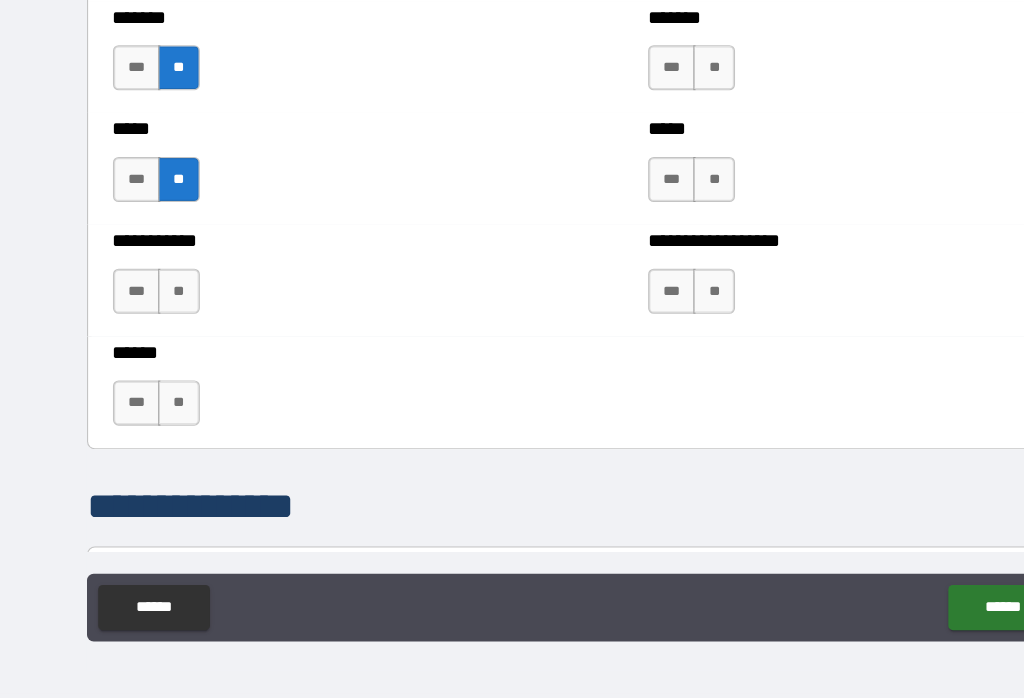 click on "**" at bounding box center (158, 338) 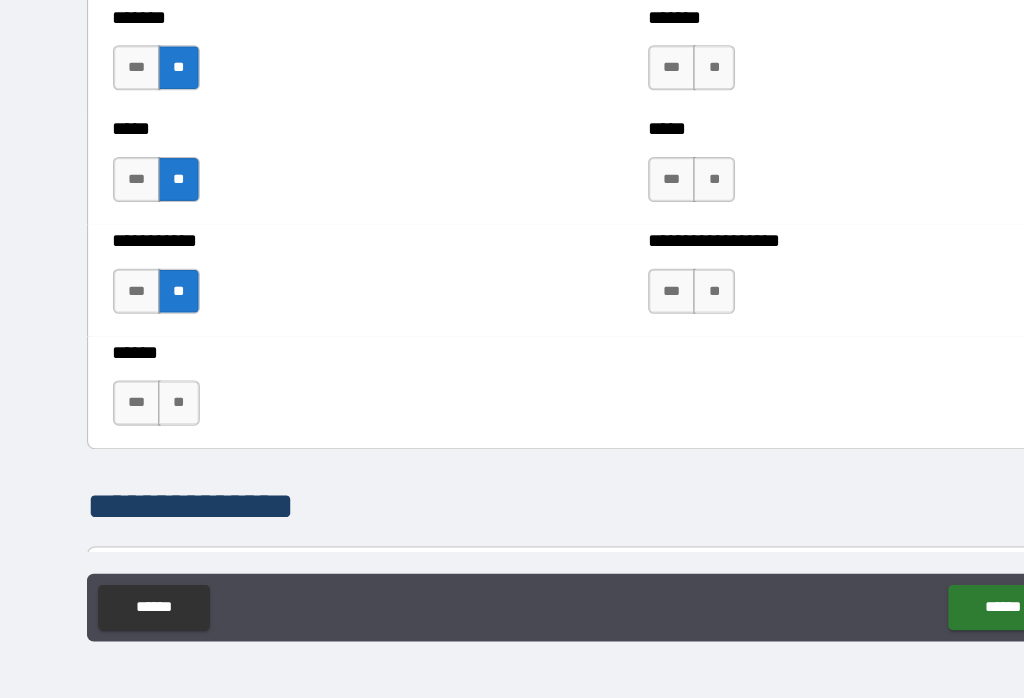 click on "**" at bounding box center (158, 437) 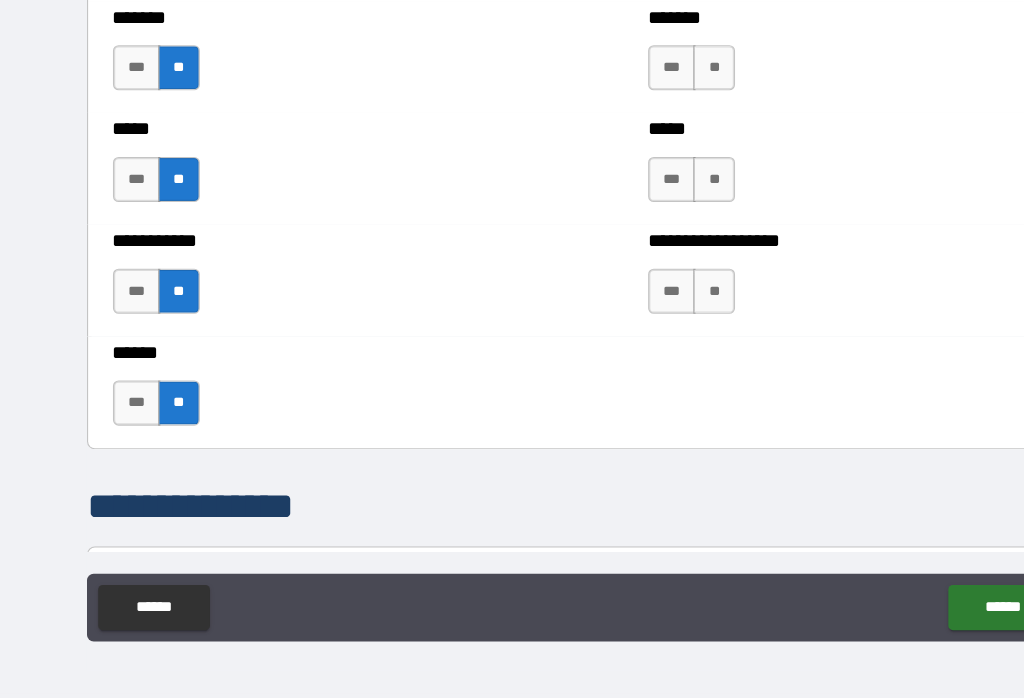 click on "**" at bounding box center (632, 338) 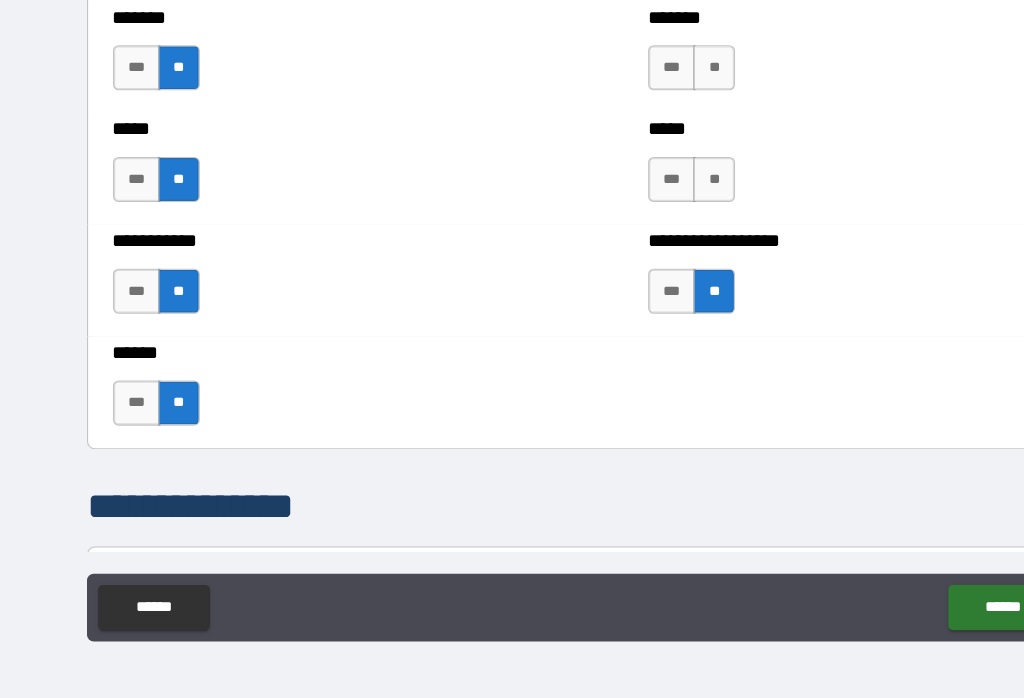 click on "***** *** **" at bounding box center [749, 229] 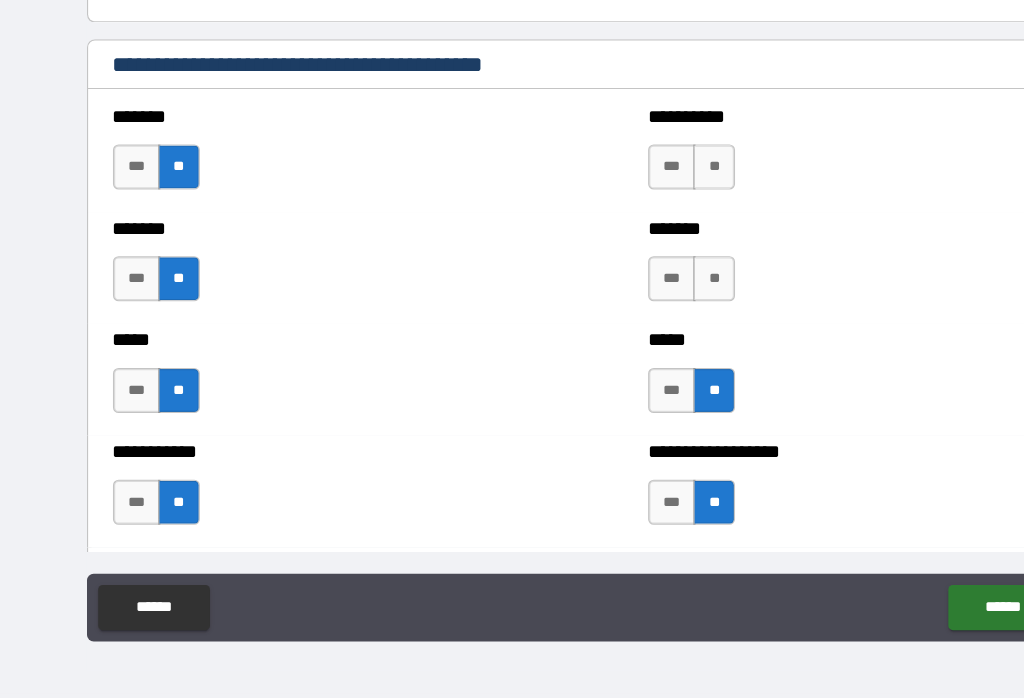 scroll, scrollTop: 1681, scrollLeft: 0, axis: vertical 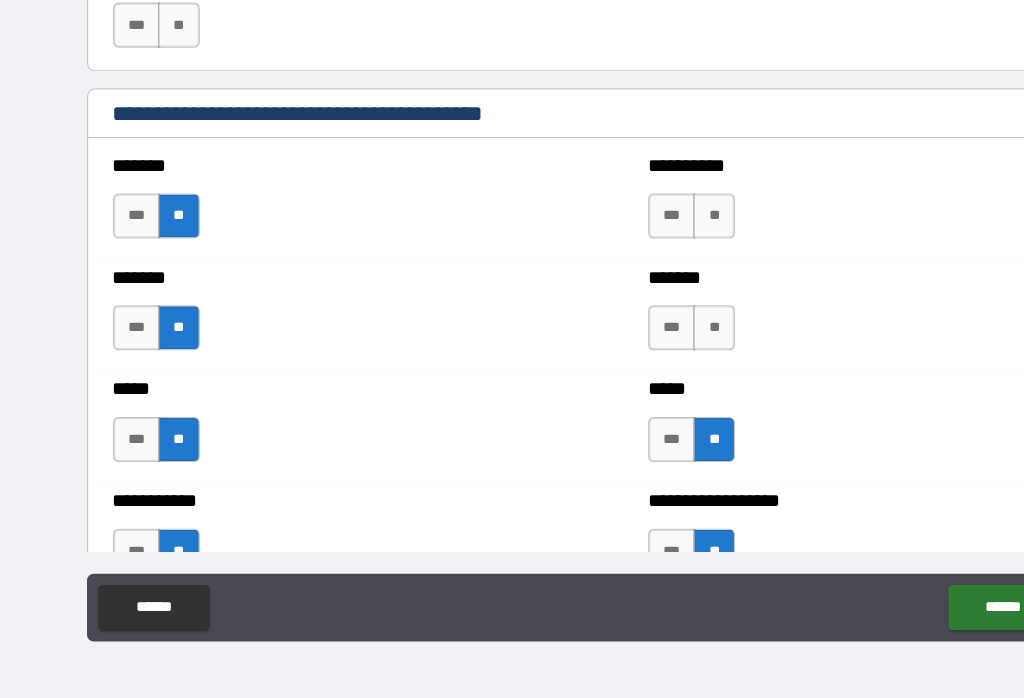 click on "**" at bounding box center [632, 370] 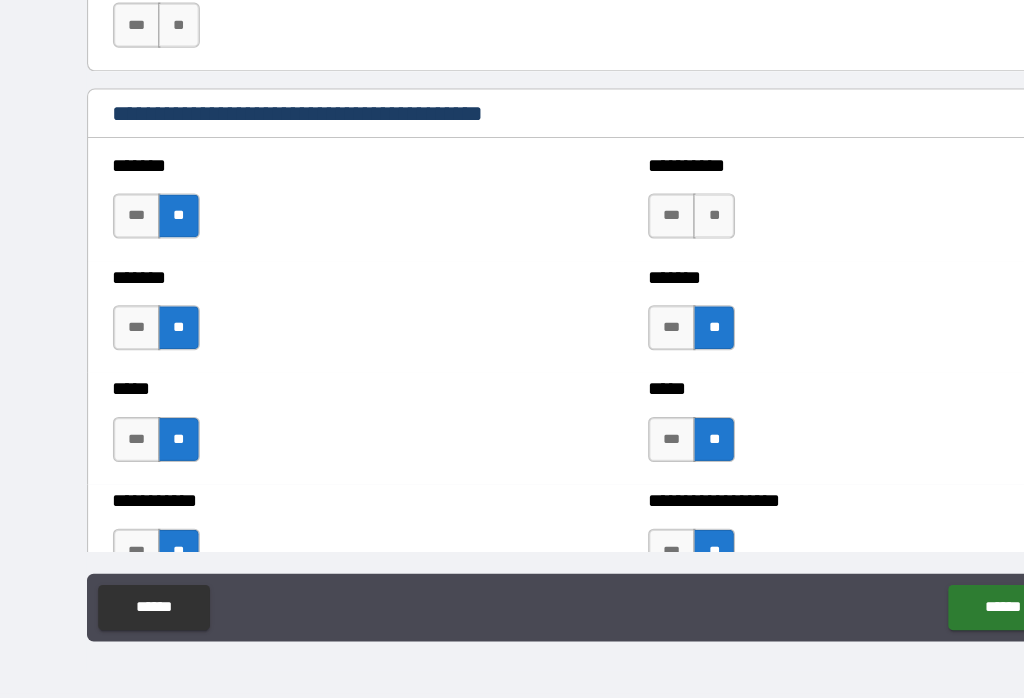 click on "**" at bounding box center (632, 271) 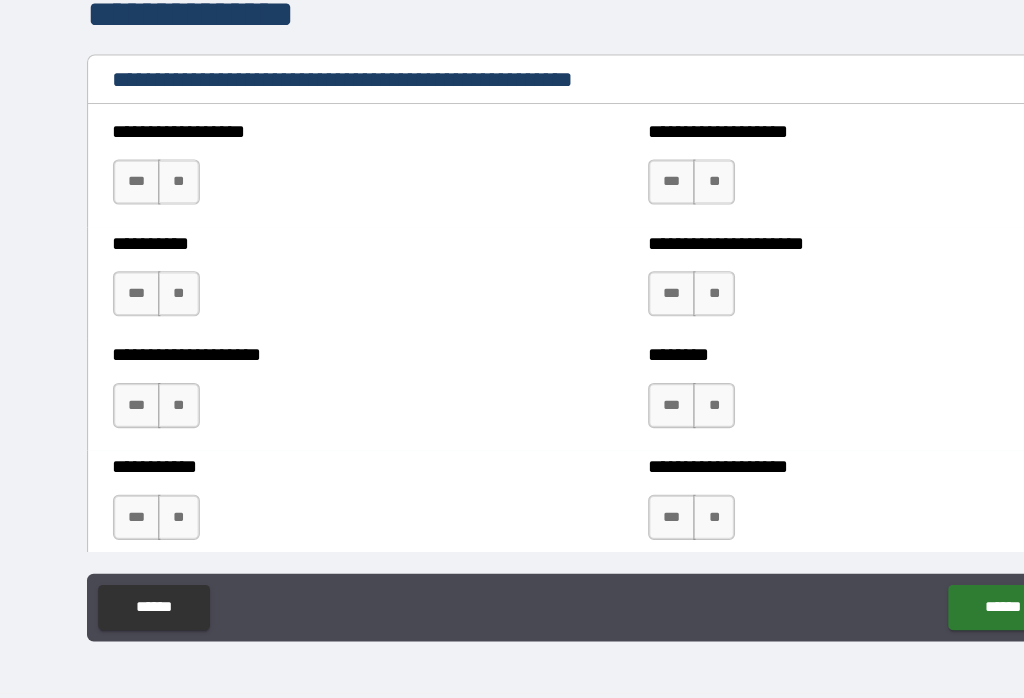 scroll, scrollTop: 2345, scrollLeft: 0, axis: vertical 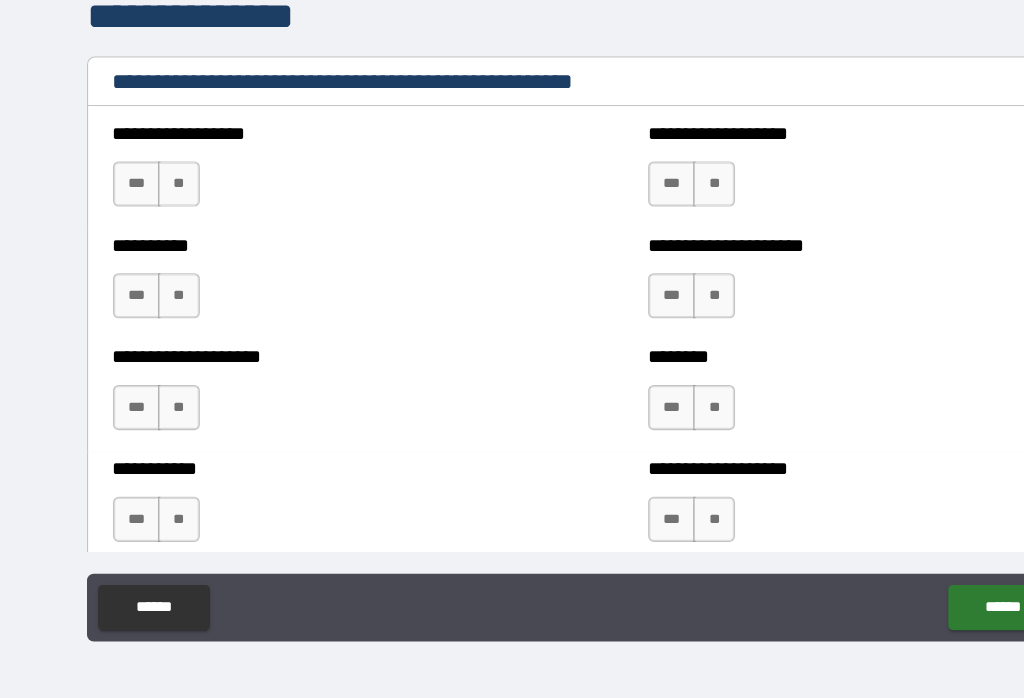 click on "**" at bounding box center (158, 243) 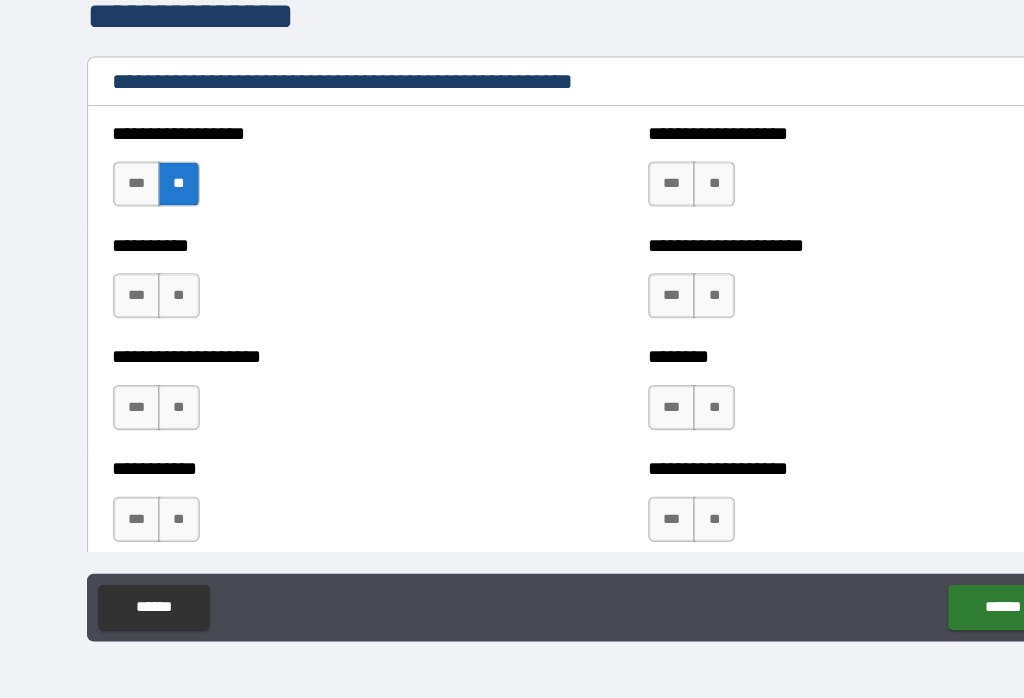 click on "**" at bounding box center (158, 342) 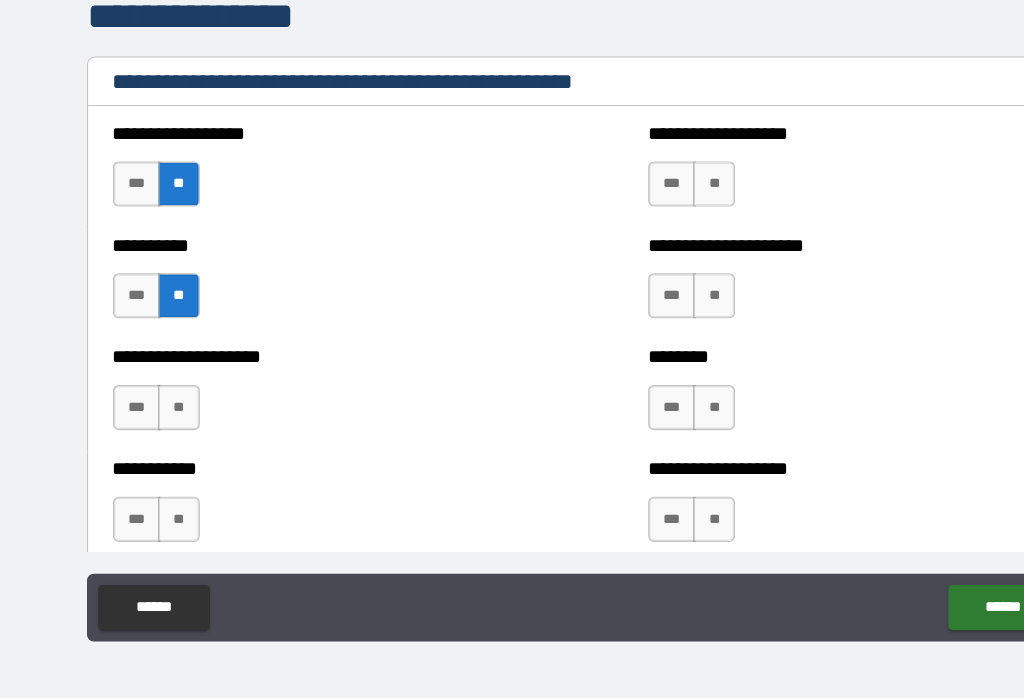 click on "**" at bounding box center (158, 441) 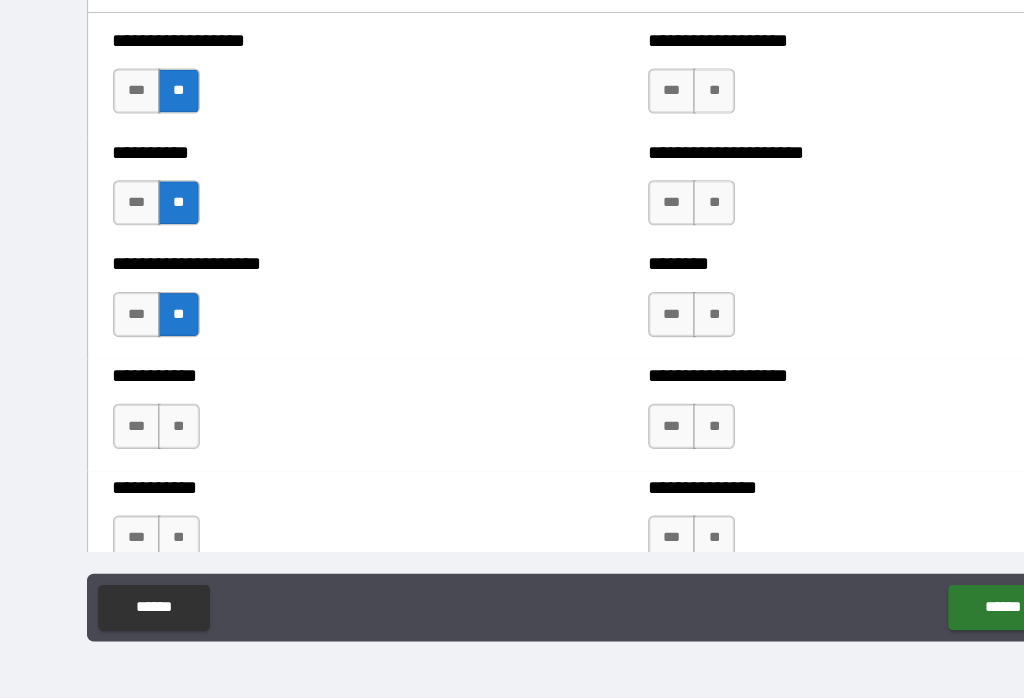 scroll, scrollTop: 2439, scrollLeft: 0, axis: vertical 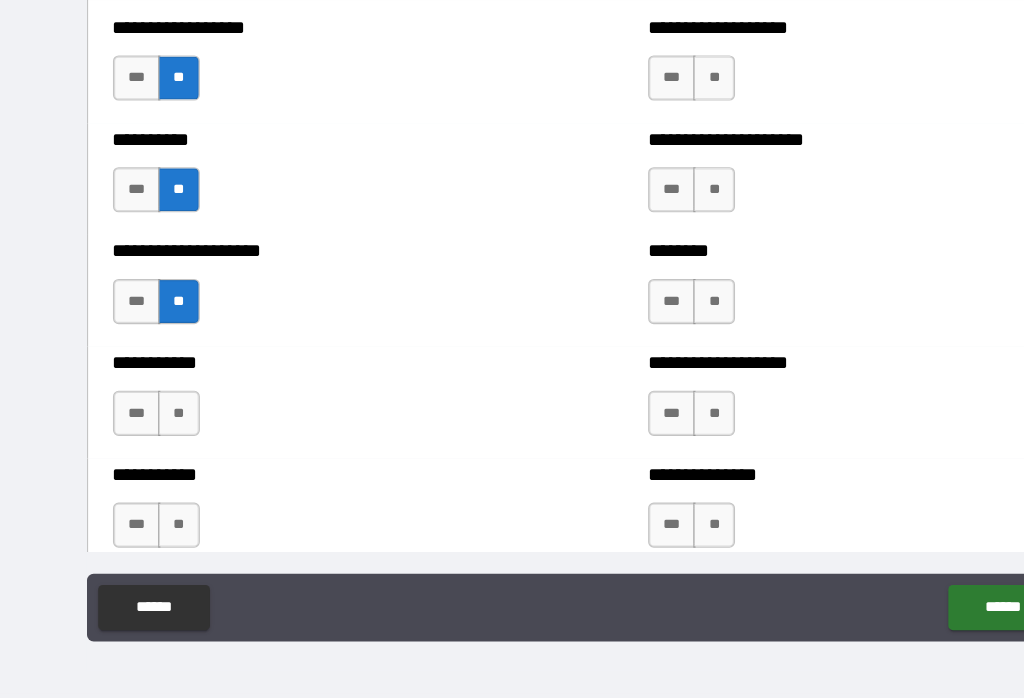 click on "**********" at bounding box center (275, 436) 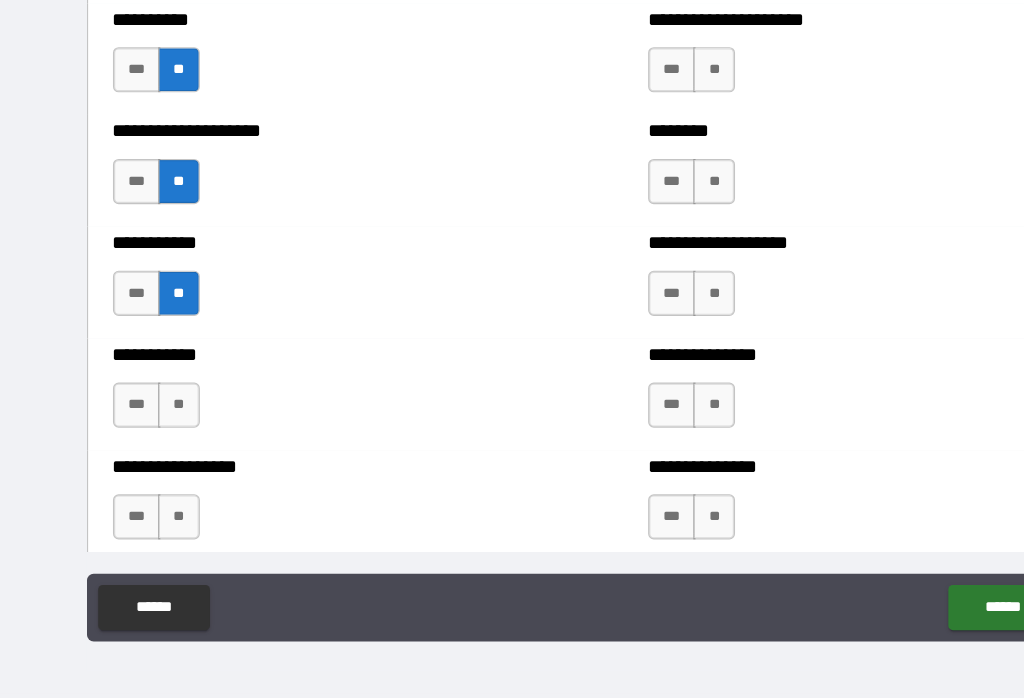 scroll, scrollTop: 2540, scrollLeft: 0, axis: vertical 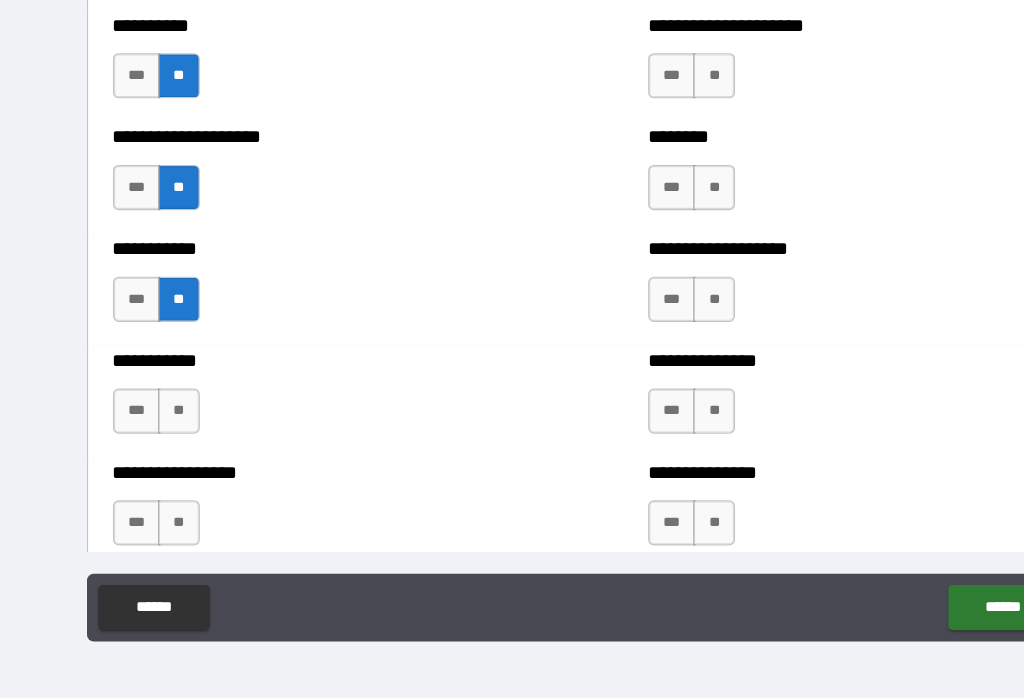 click on "**" at bounding box center [158, 444] 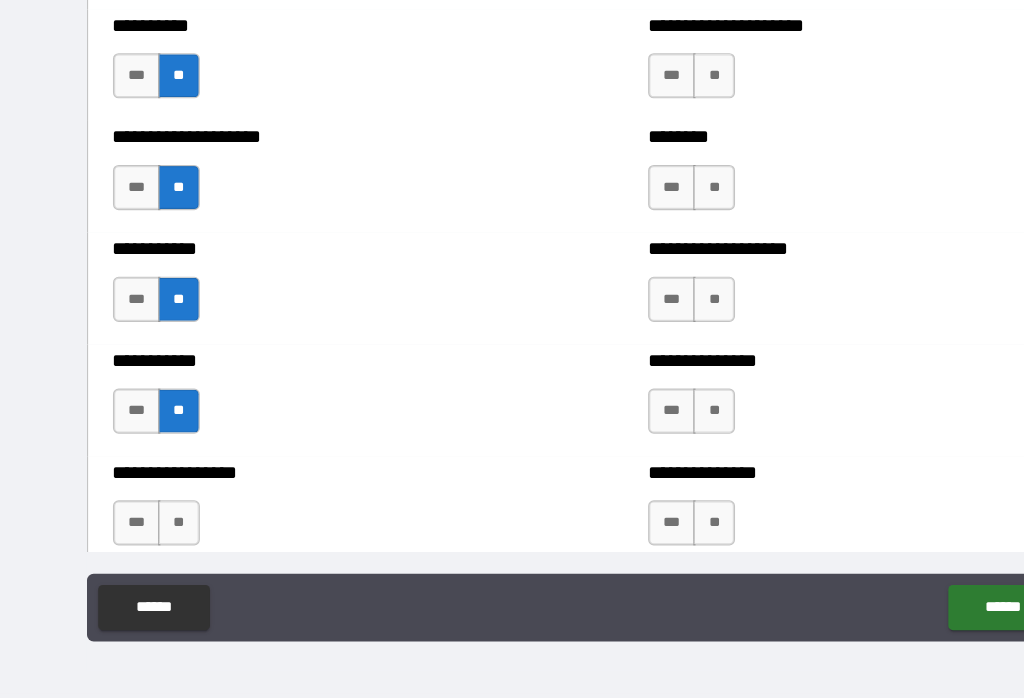 click on "**" at bounding box center (158, 543) 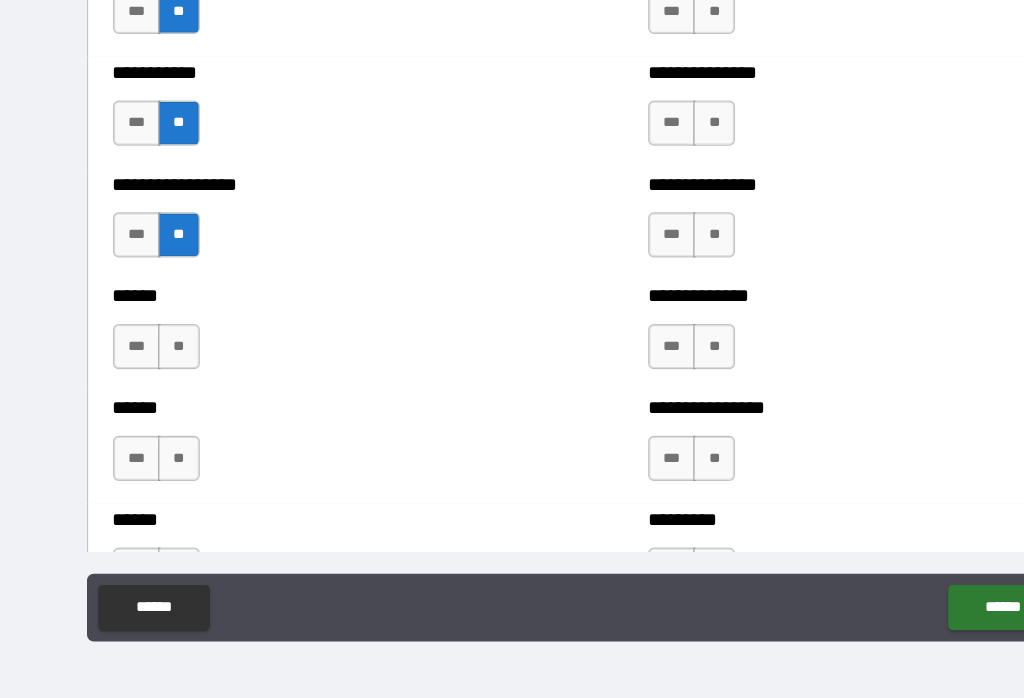 scroll, scrollTop: 2799, scrollLeft: 0, axis: vertical 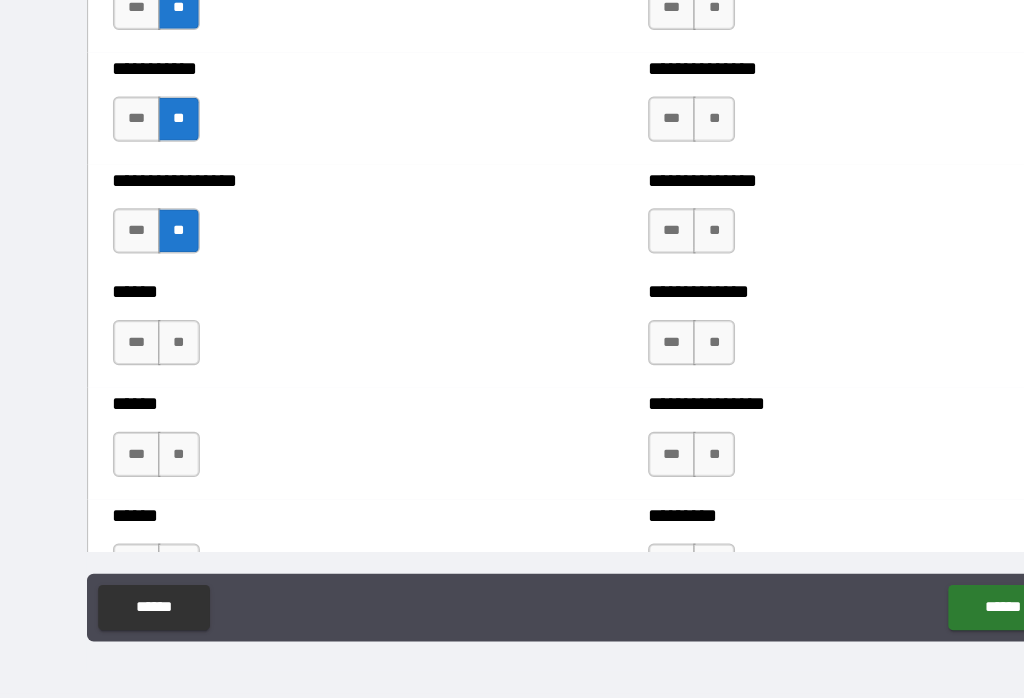 click on "**" at bounding box center [158, 383] 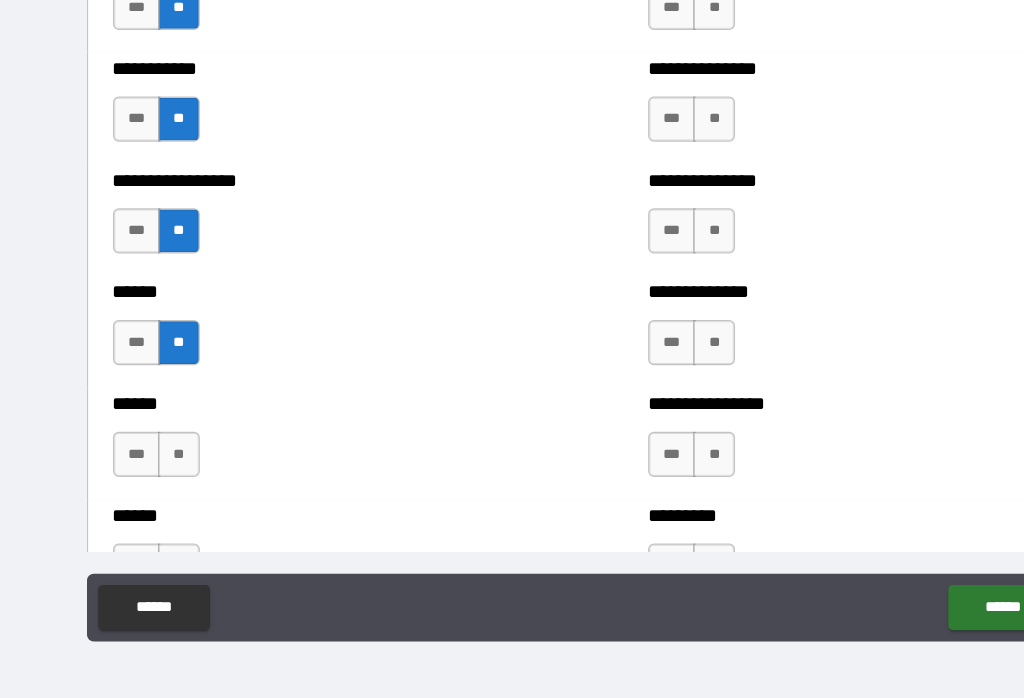 click on "**" at bounding box center [158, 482] 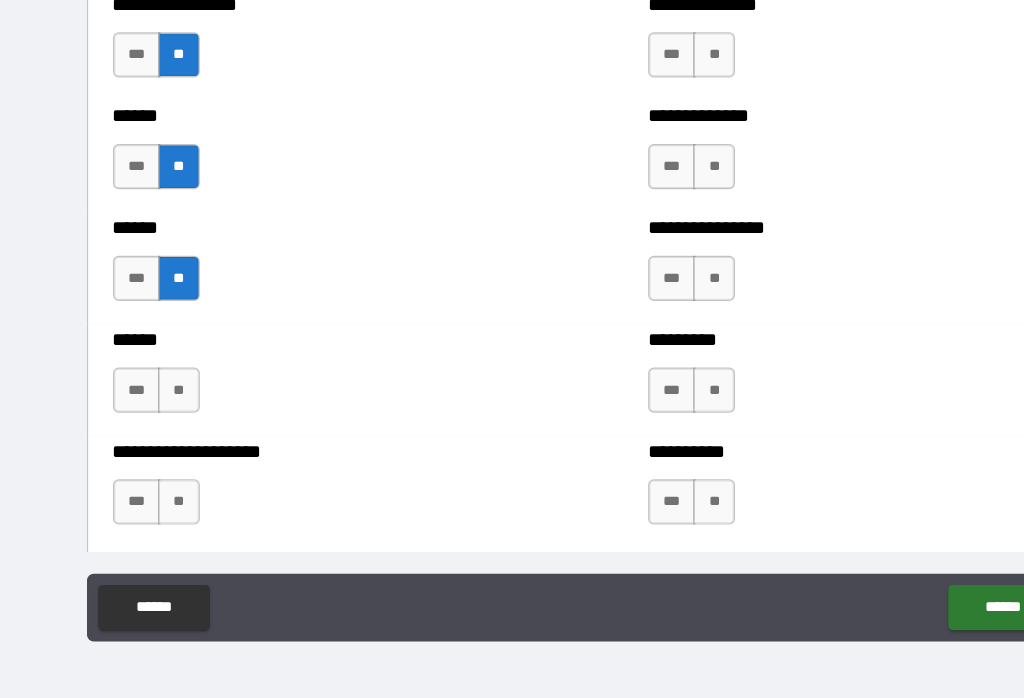 scroll, scrollTop: 2960, scrollLeft: 0, axis: vertical 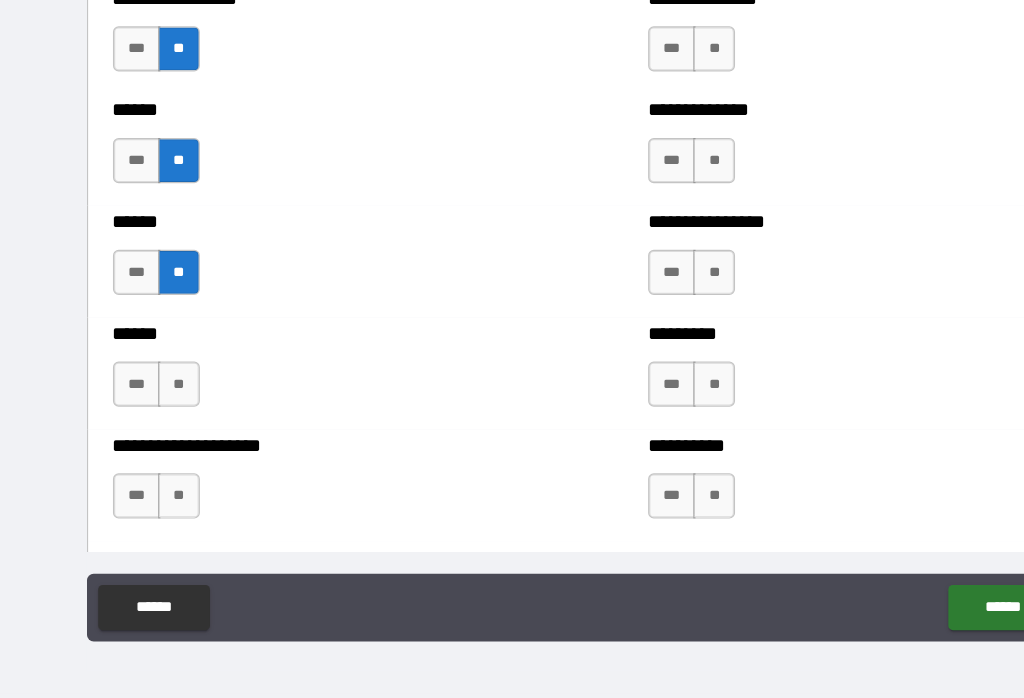 click on "**" at bounding box center [158, 420] 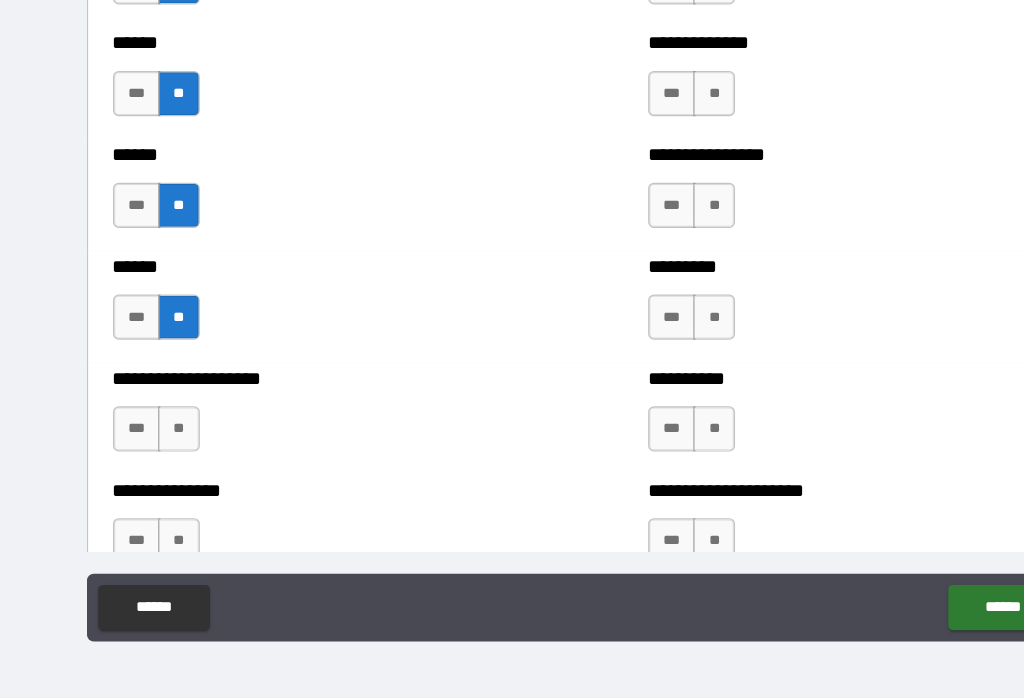 scroll, scrollTop: 3023, scrollLeft: 0, axis: vertical 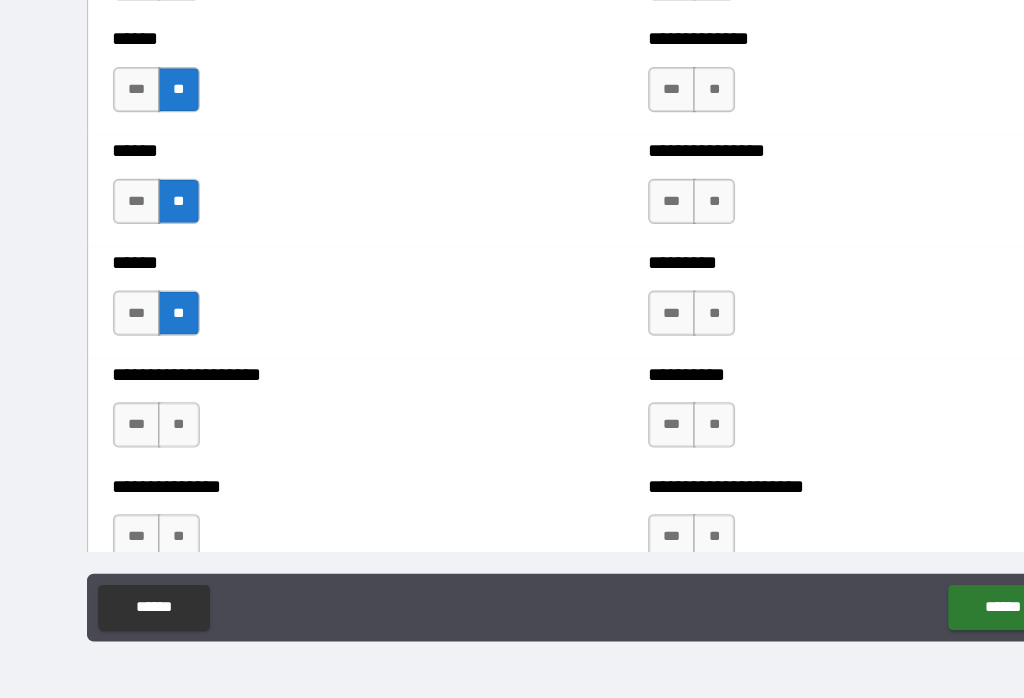 click on "***" at bounding box center (121, 456) 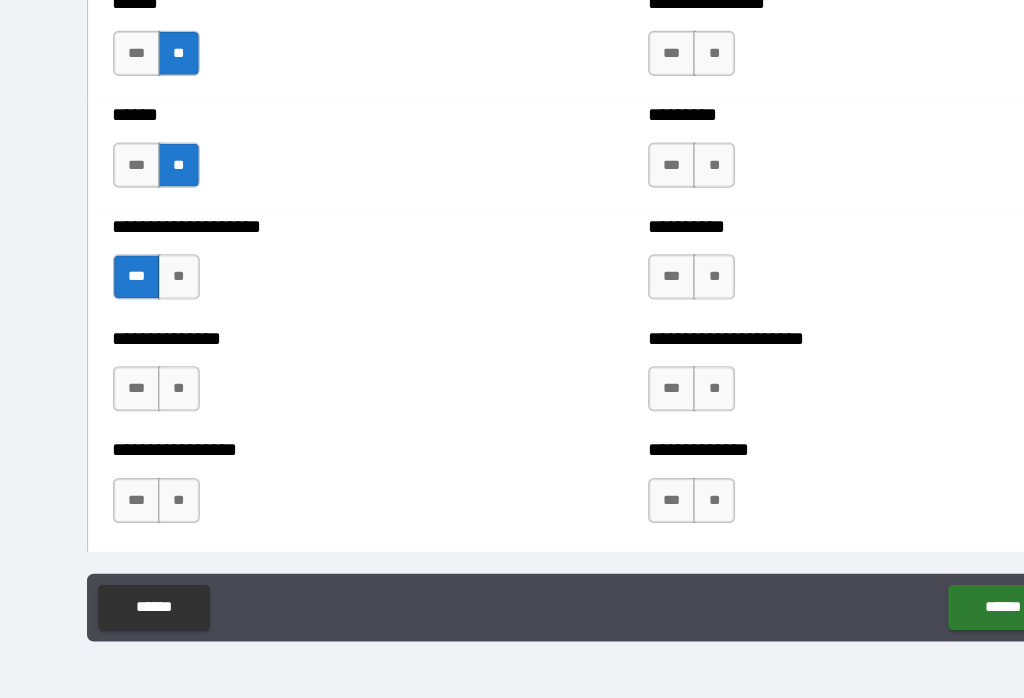 scroll, scrollTop: 3153, scrollLeft: 0, axis: vertical 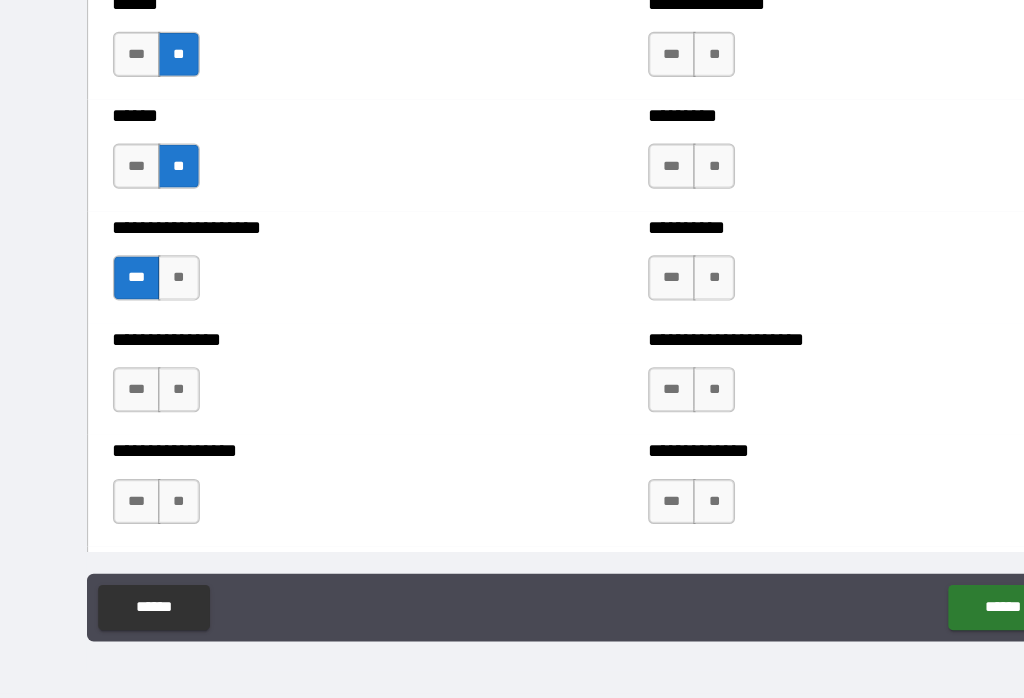 click on "**" at bounding box center [158, 425] 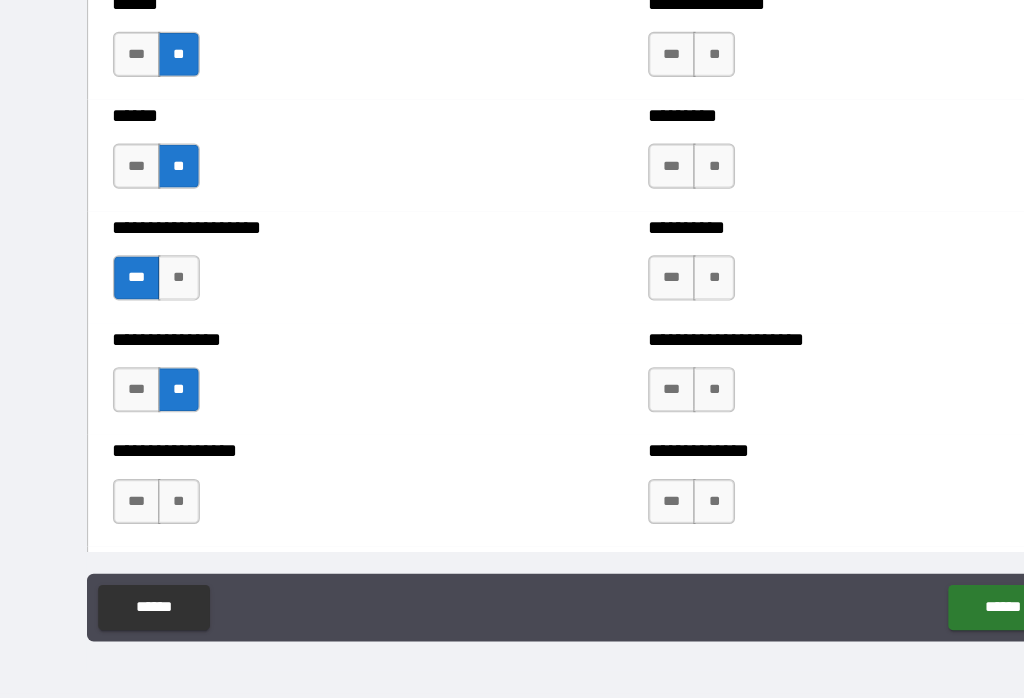 click on "**" at bounding box center (158, 524) 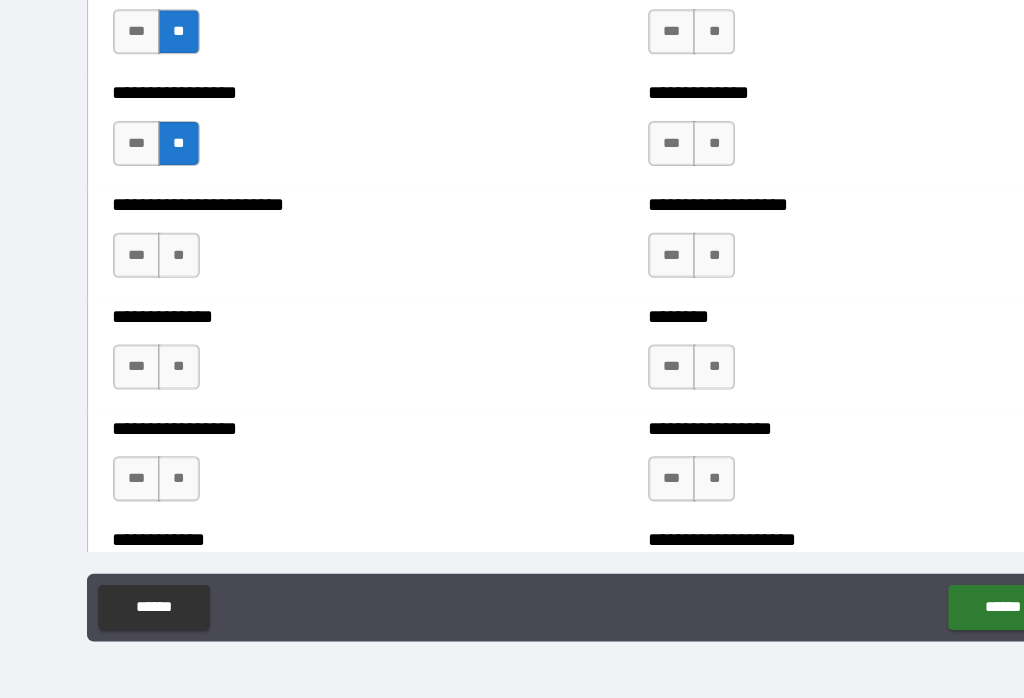 scroll, scrollTop: 3463, scrollLeft: 0, axis: vertical 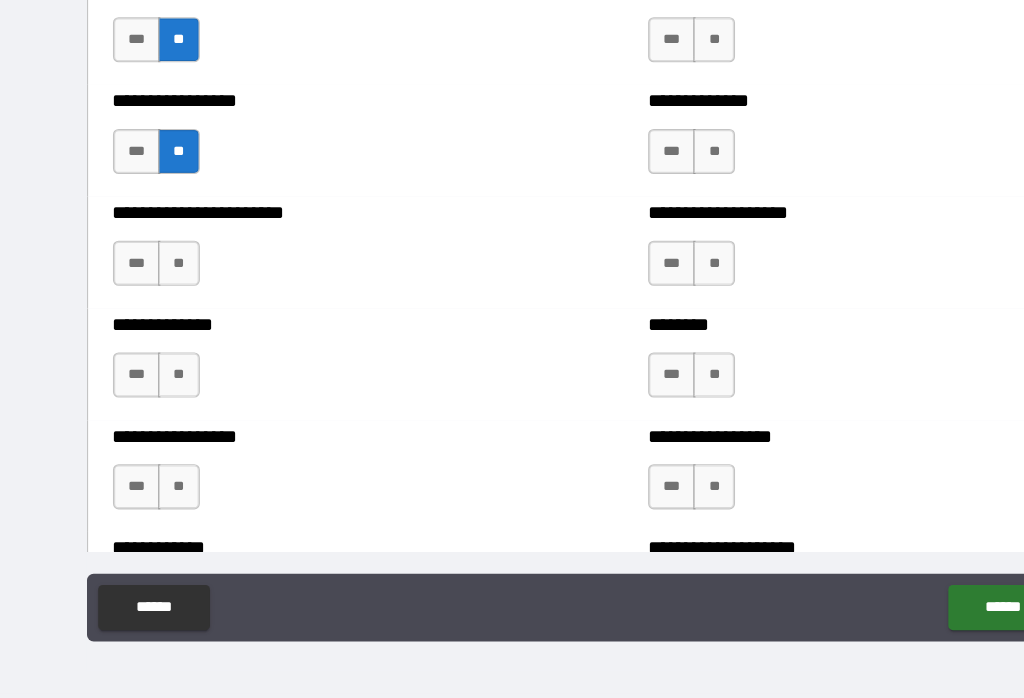 click on "**" at bounding box center (158, 313) 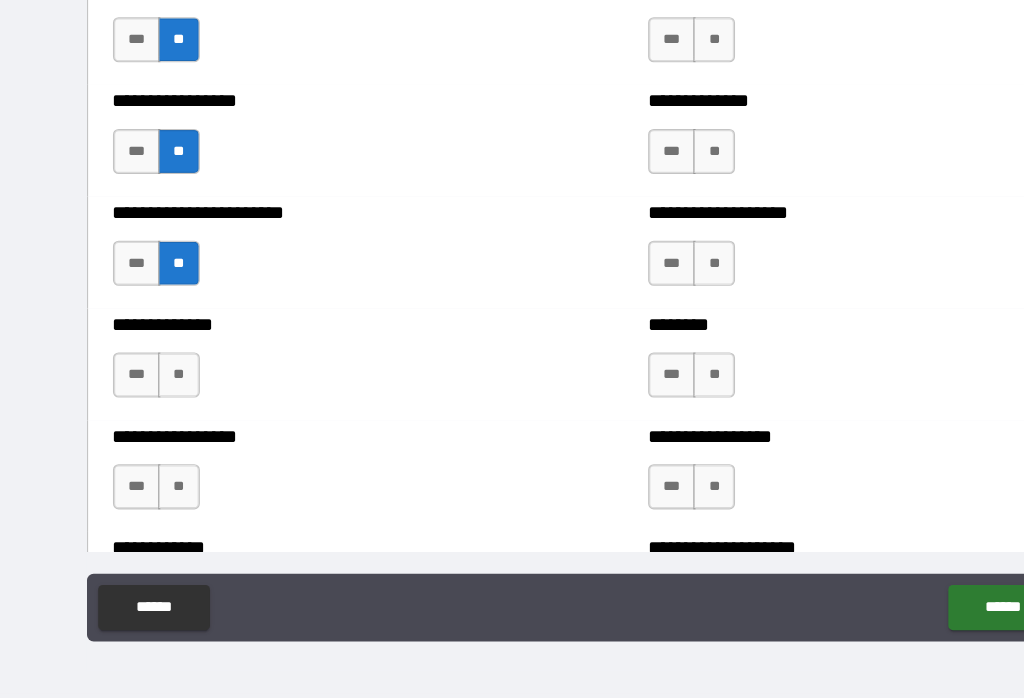 click on "**" at bounding box center [158, 412] 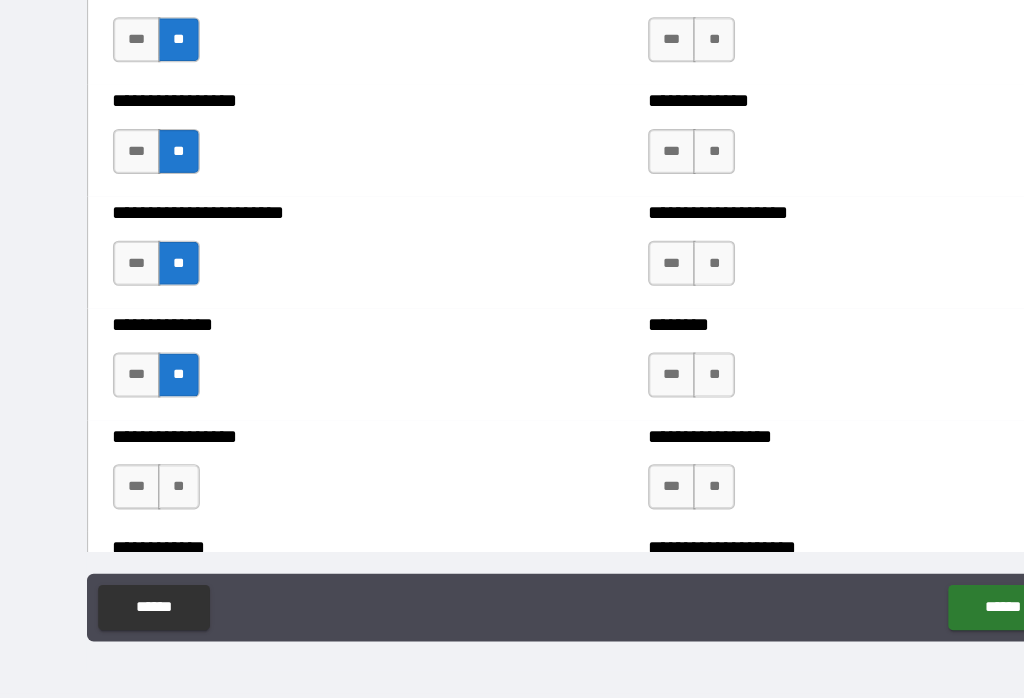click on "**" at bounding box center [158, 511] 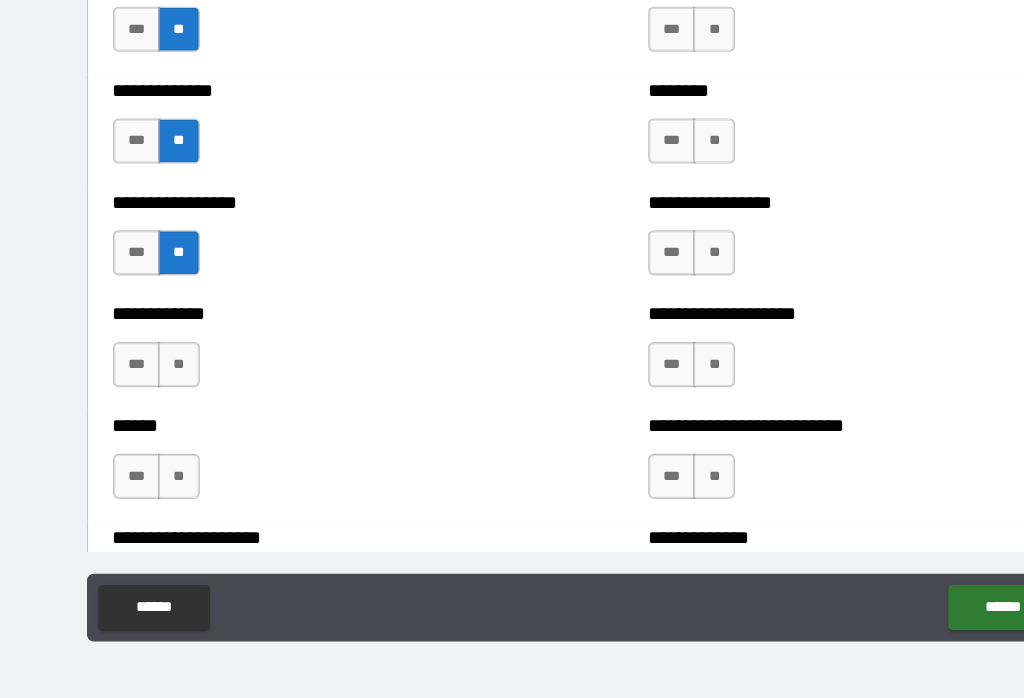 scroll, scrollTop: 3705, scrollLeft: 0, axis: vertical 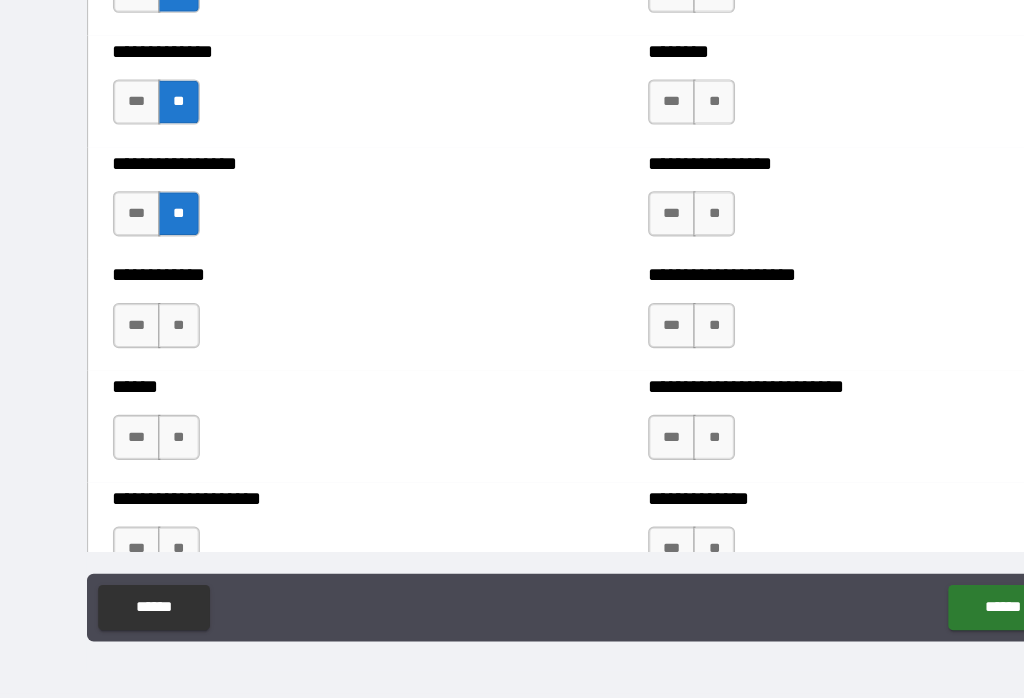click on "**" at bounding box center [158, 368] 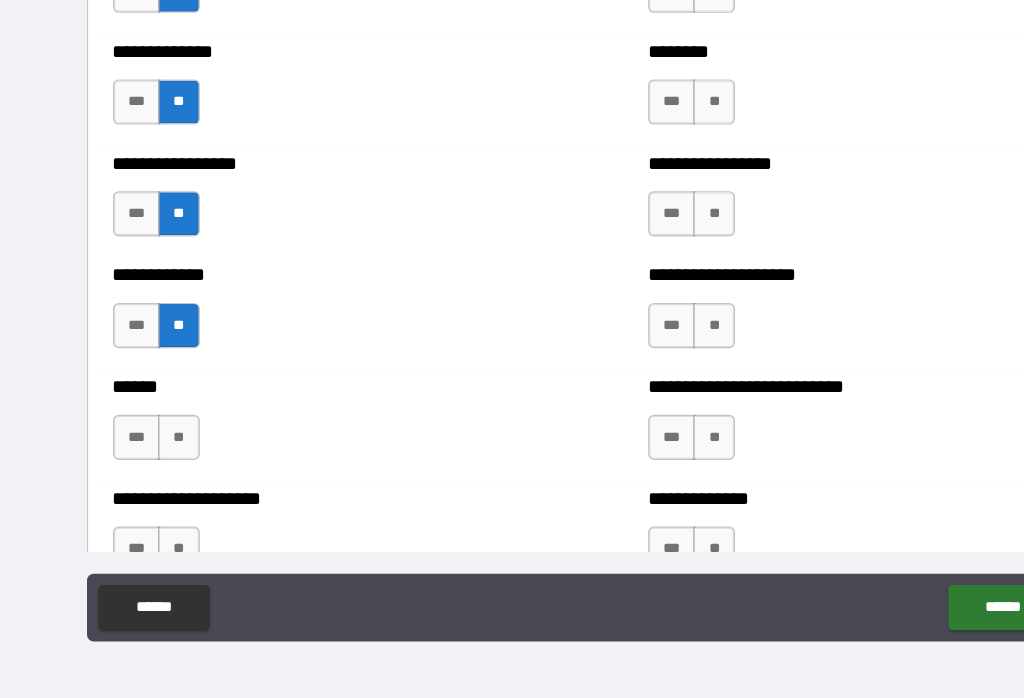 click on "**" at bounding box center [158, 467] 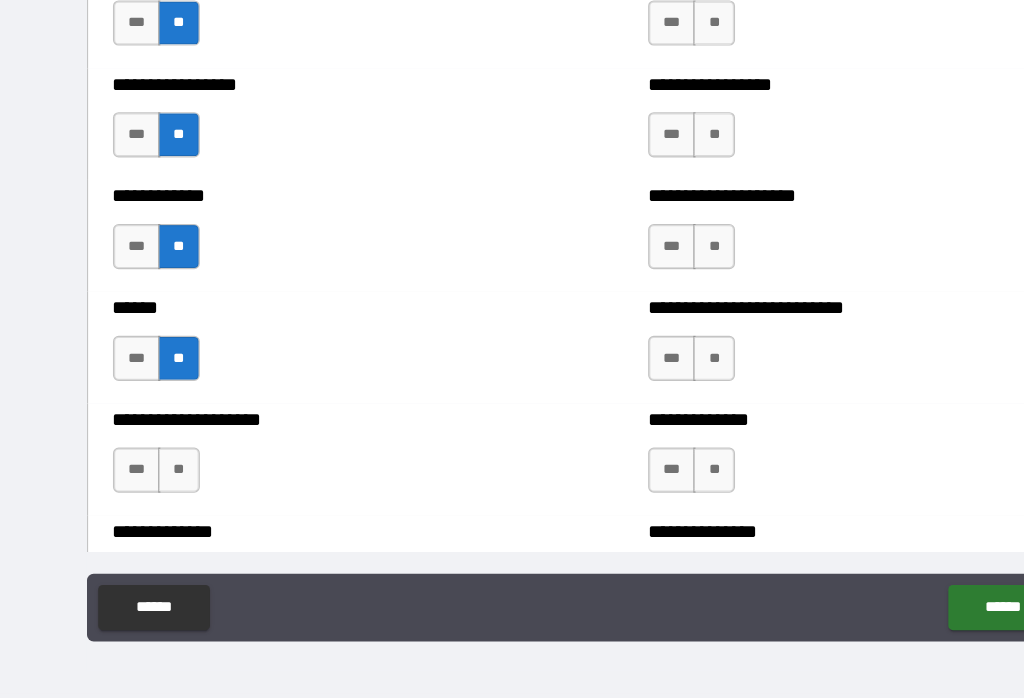 scroll, scrollTop: 3831, scrollLeft: 0, axis: vertical 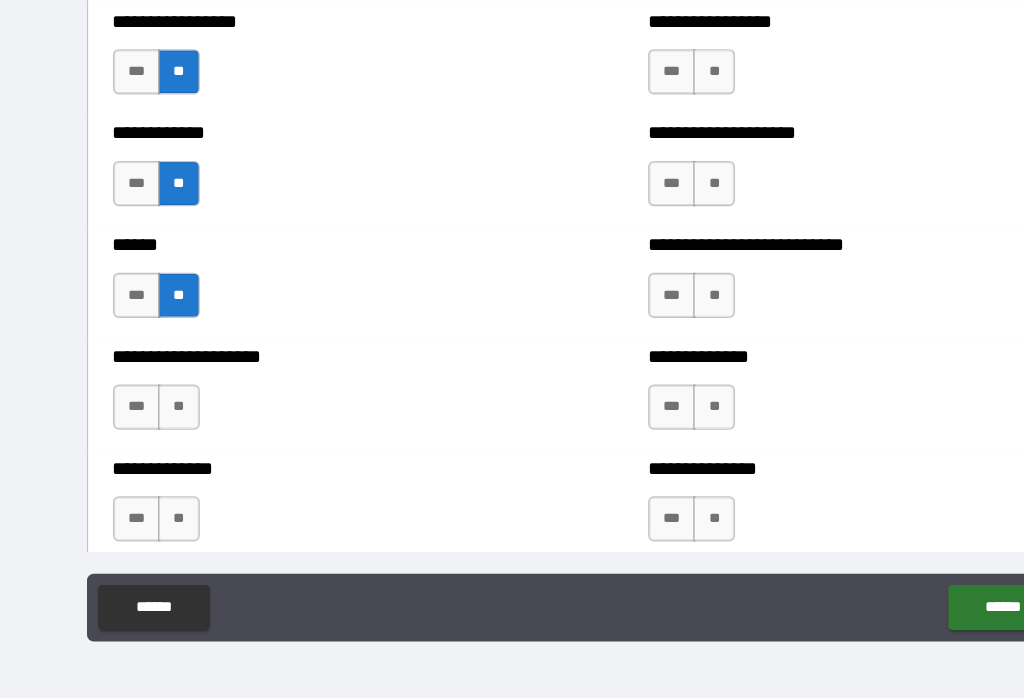 click on "**" at bounding box center (158, 440) 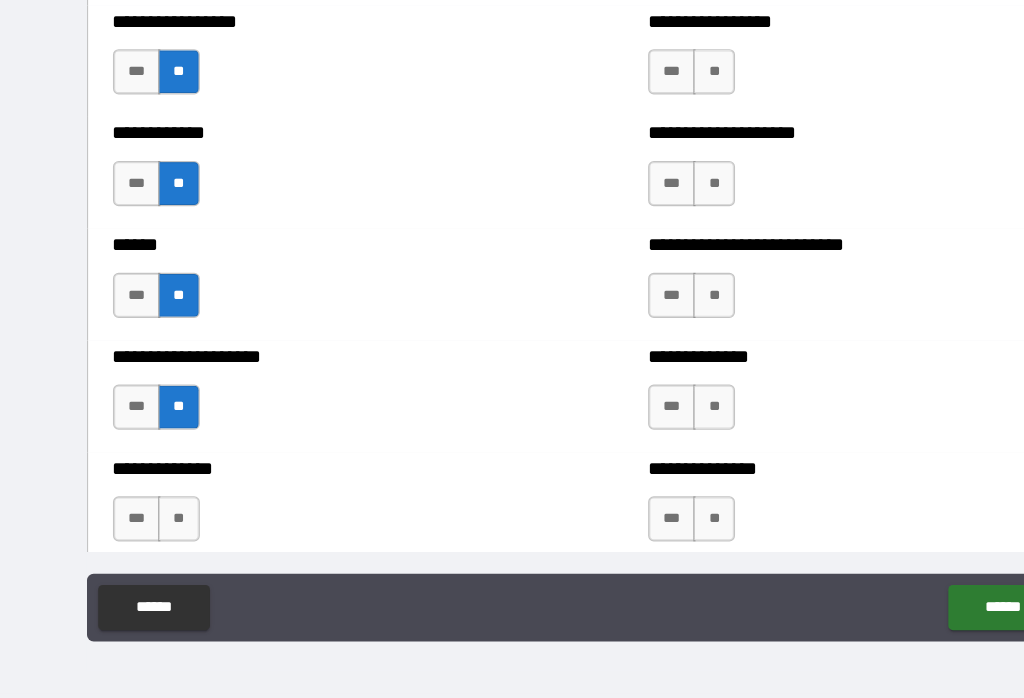 click on "**" at bounding box center [158, 539] 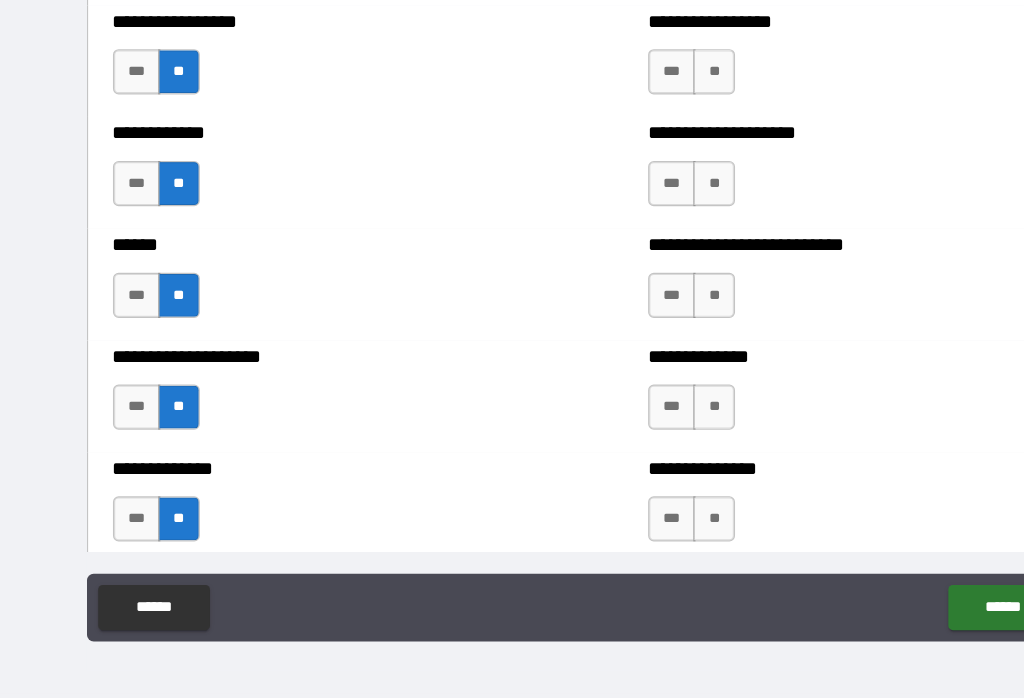 click on "**" at bounding box center [632, 539] 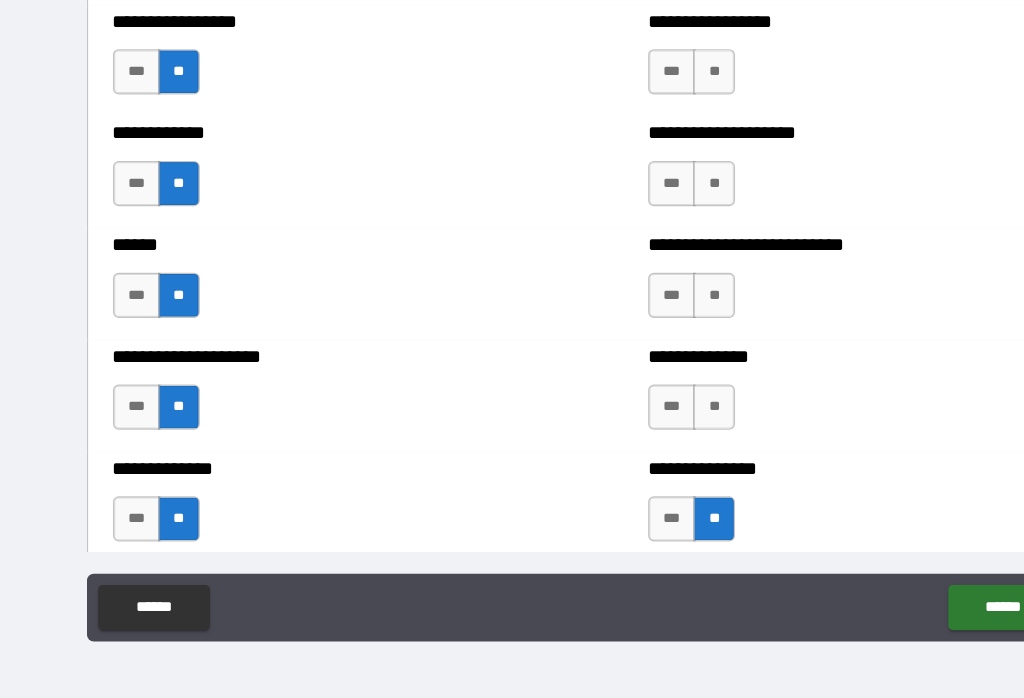 click on "**" at bounding box center [632, 440] 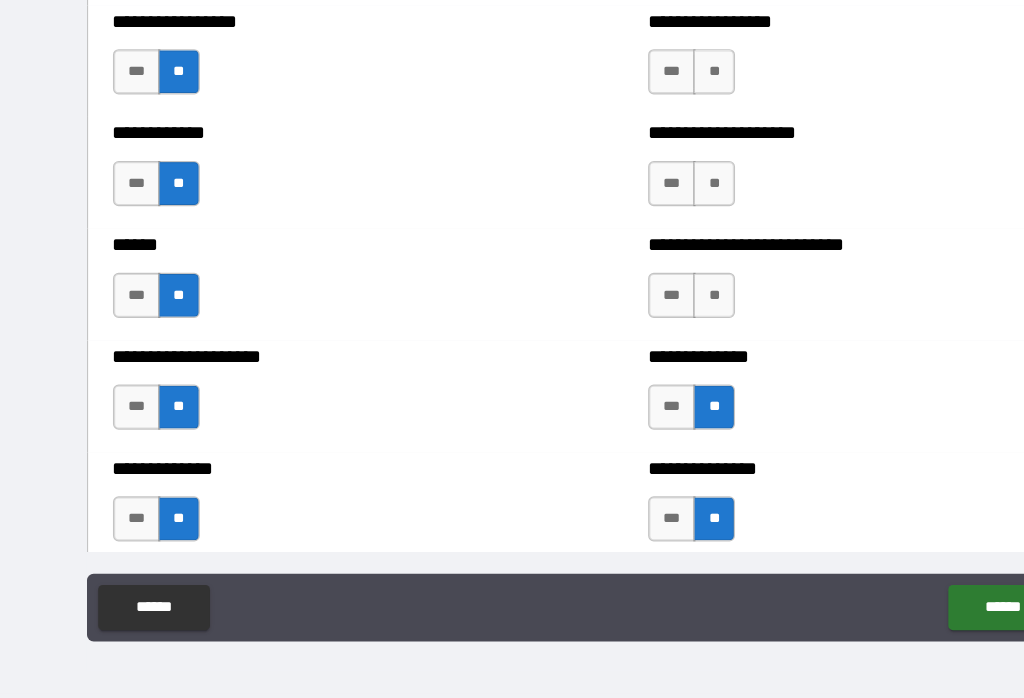 click on "**" at bounding box center (632, 341) 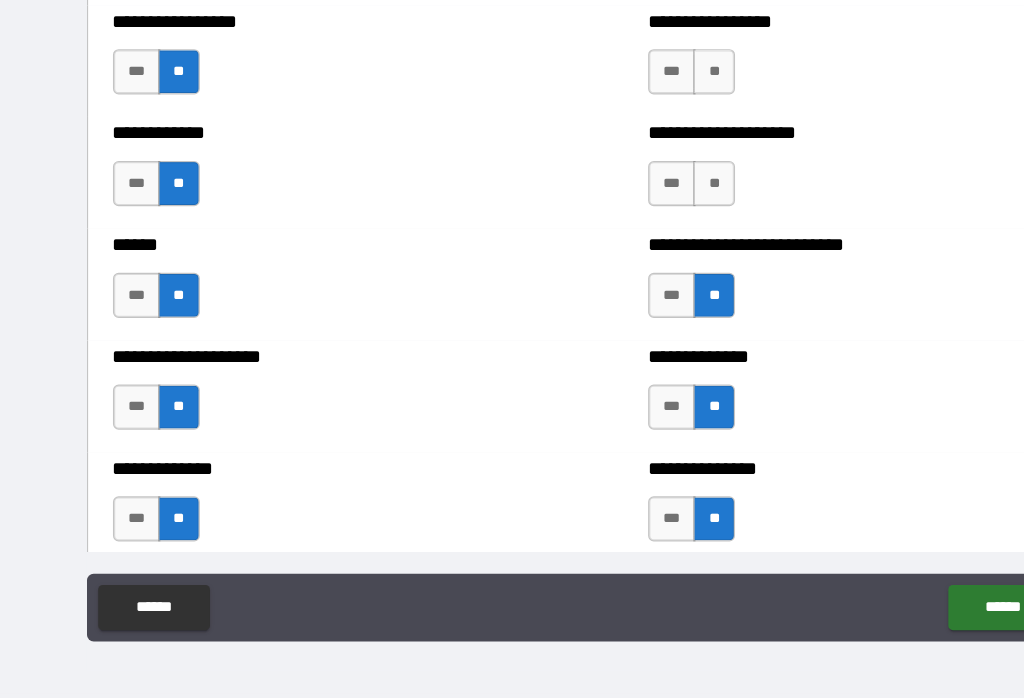 click on "**" at bounding box center [632, 242] 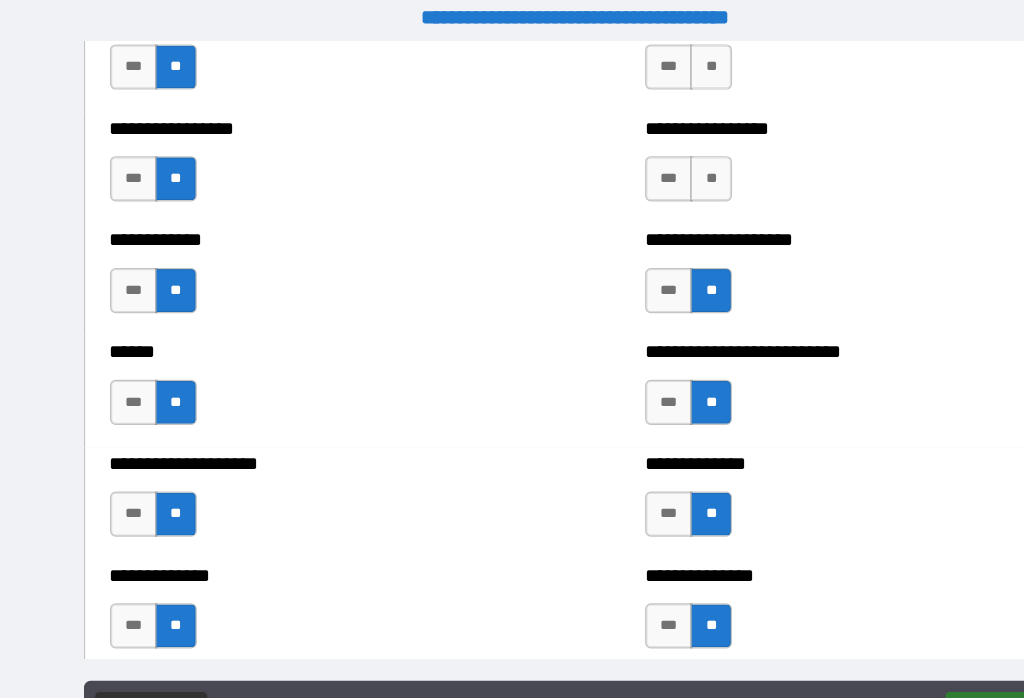 scroll, scrollTop: 0, scrollLeft: 0, axis: both 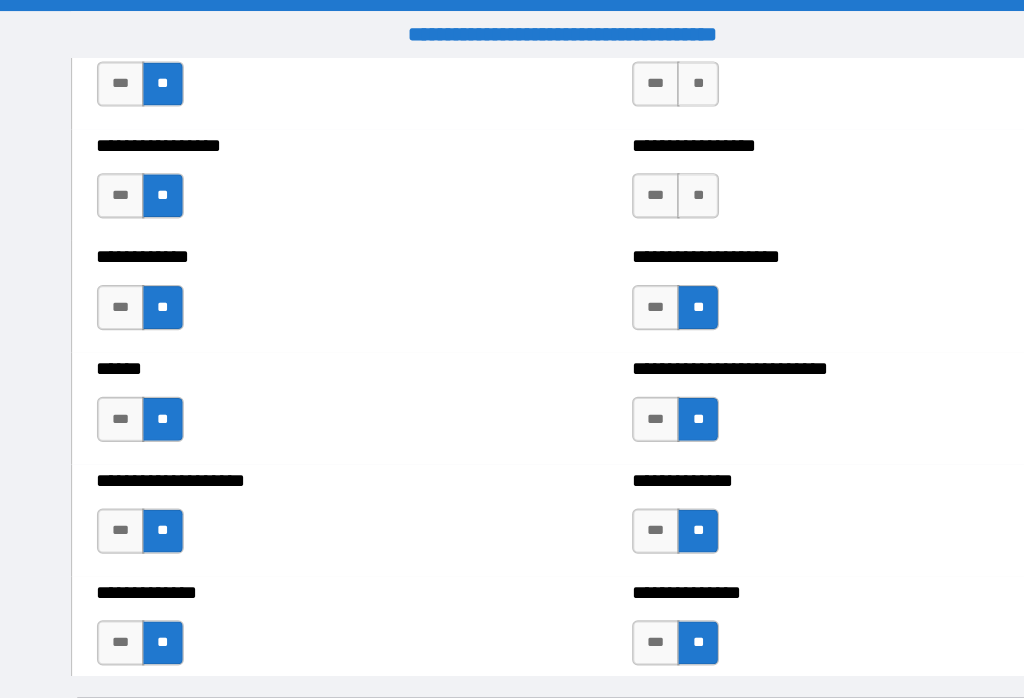 click on "**" at bounding box center [632, 173] 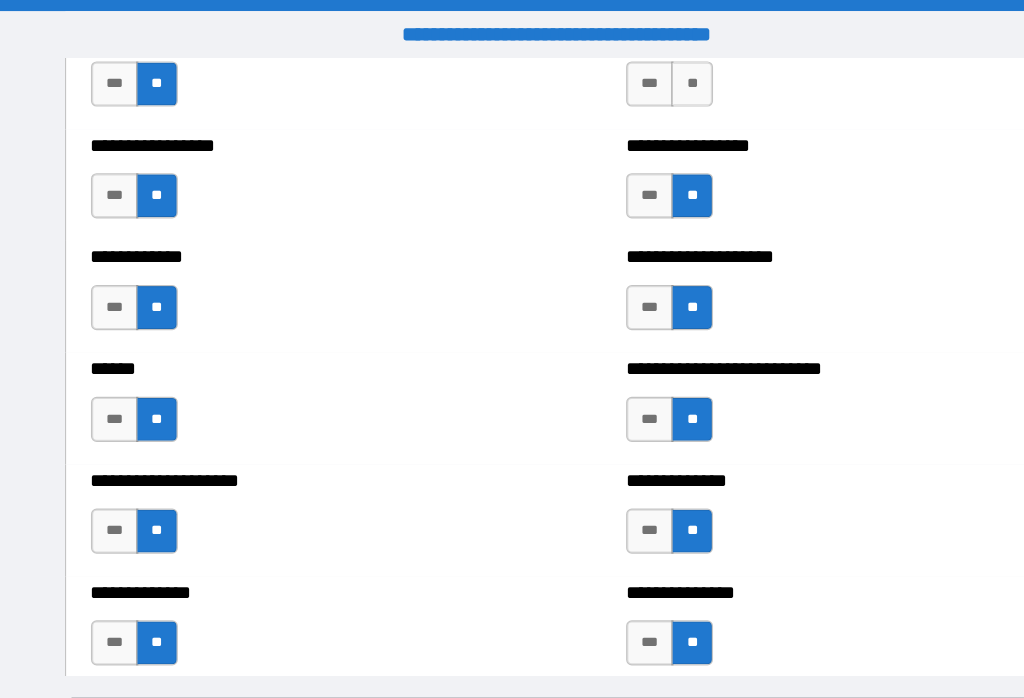 click on "**" at bounding box center (632, 74) 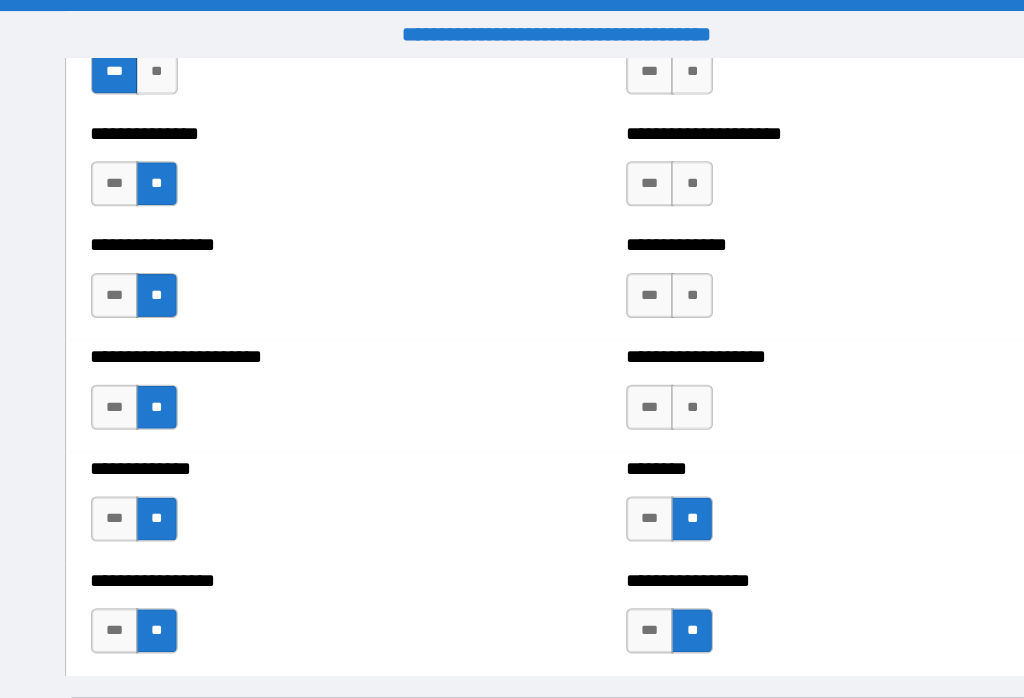 scroll, scrollTop: 3444, scrollLeft: 0, axis: vertical 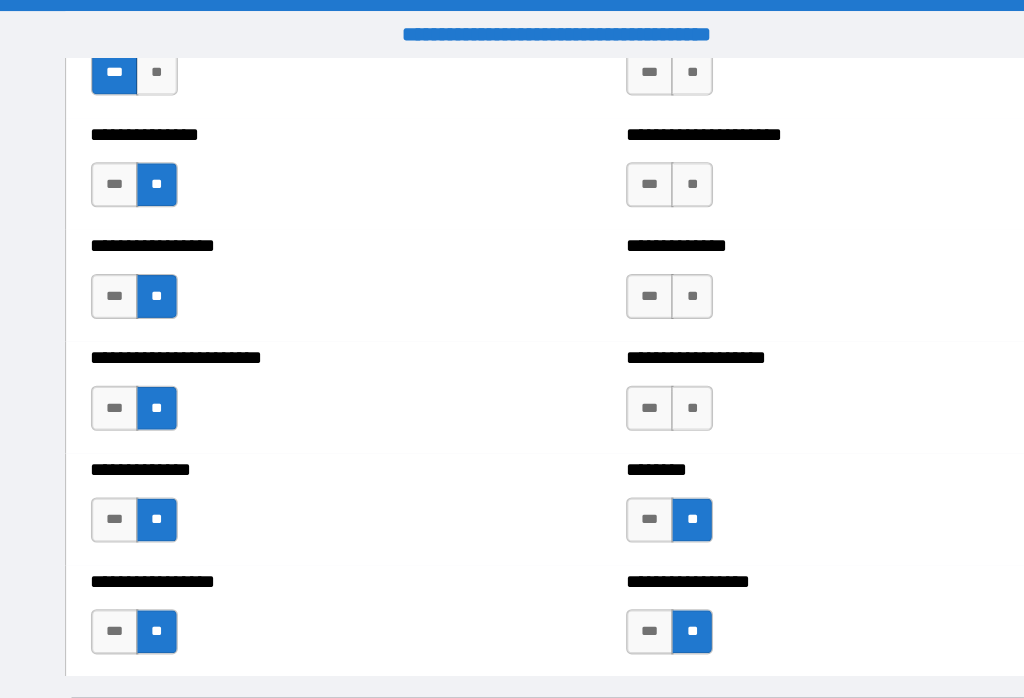 click on "**" at bounding box center (632, 362) 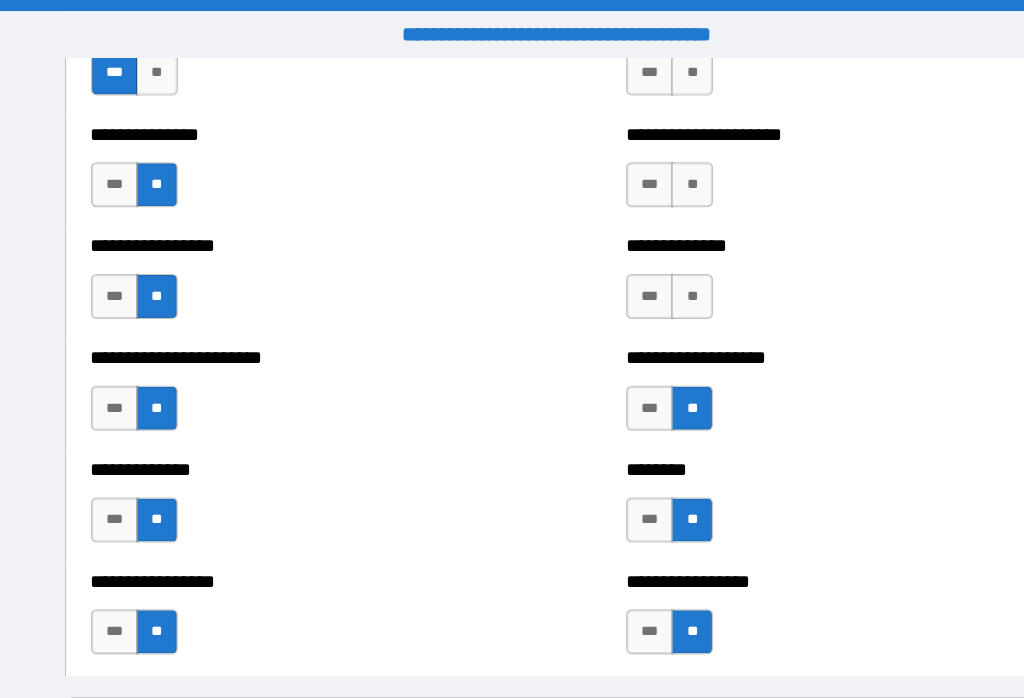 click on "**" at bounding box center (632, 263) 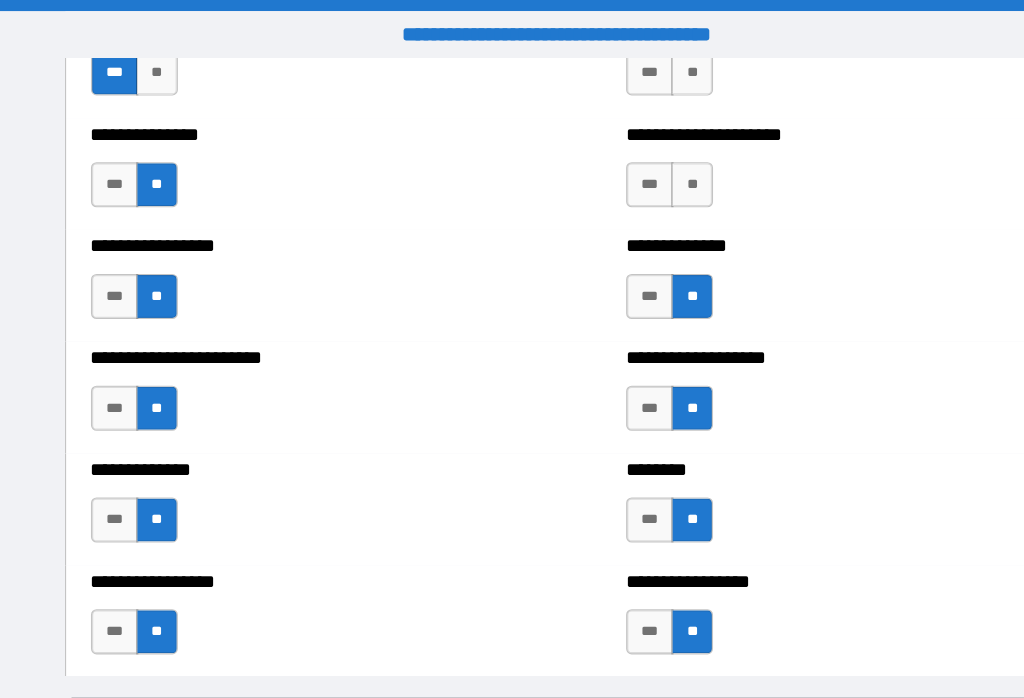click on "**" at bounding box center [632, 164] 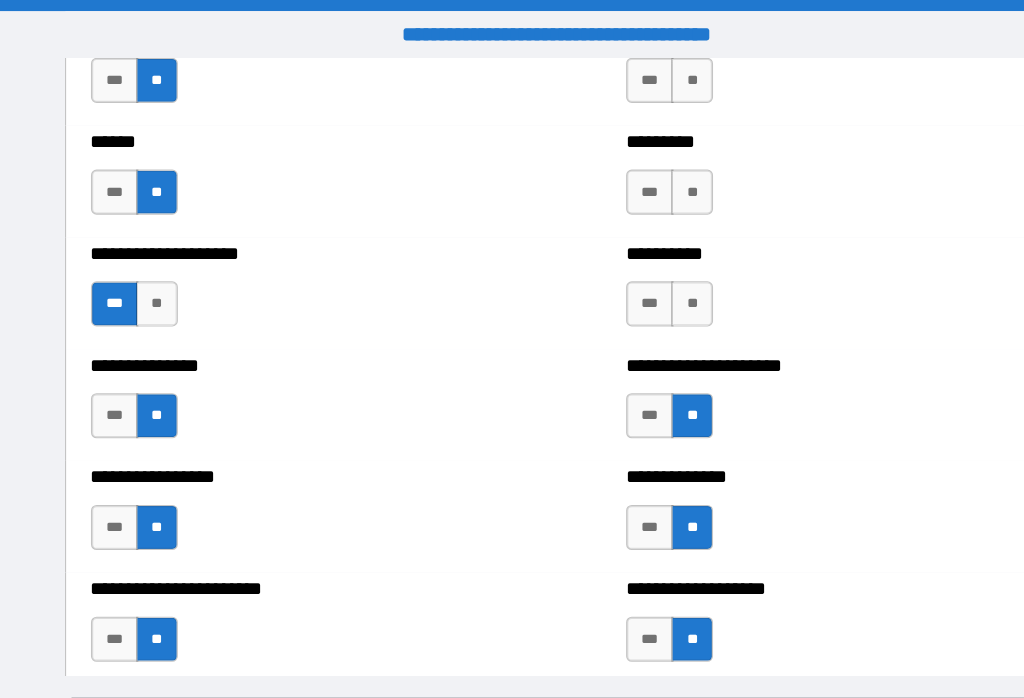scroll, scrollTop: 3241, scrollLeft: 0, axis: vertical 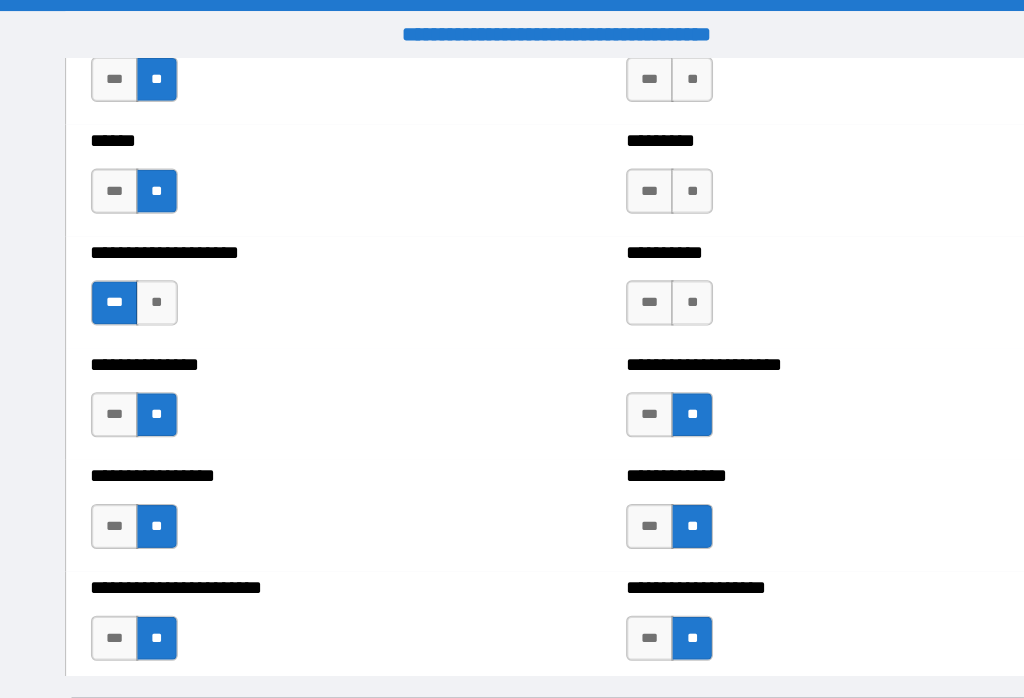 click on "**" at bounding box center [632, 268] 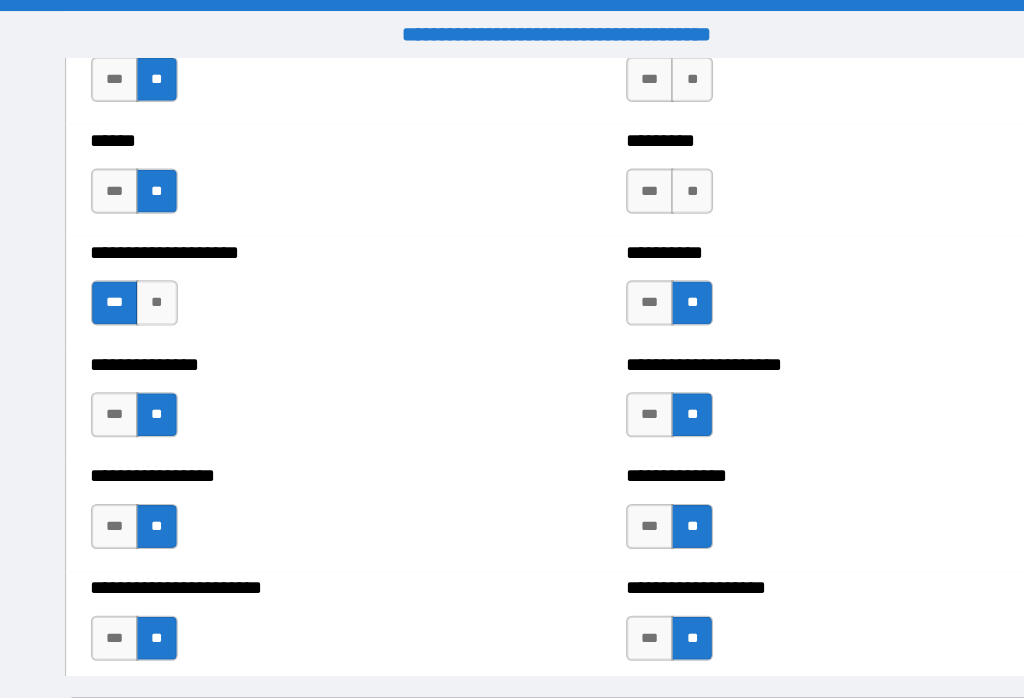 click on "**" at bounding box center (632, 169) 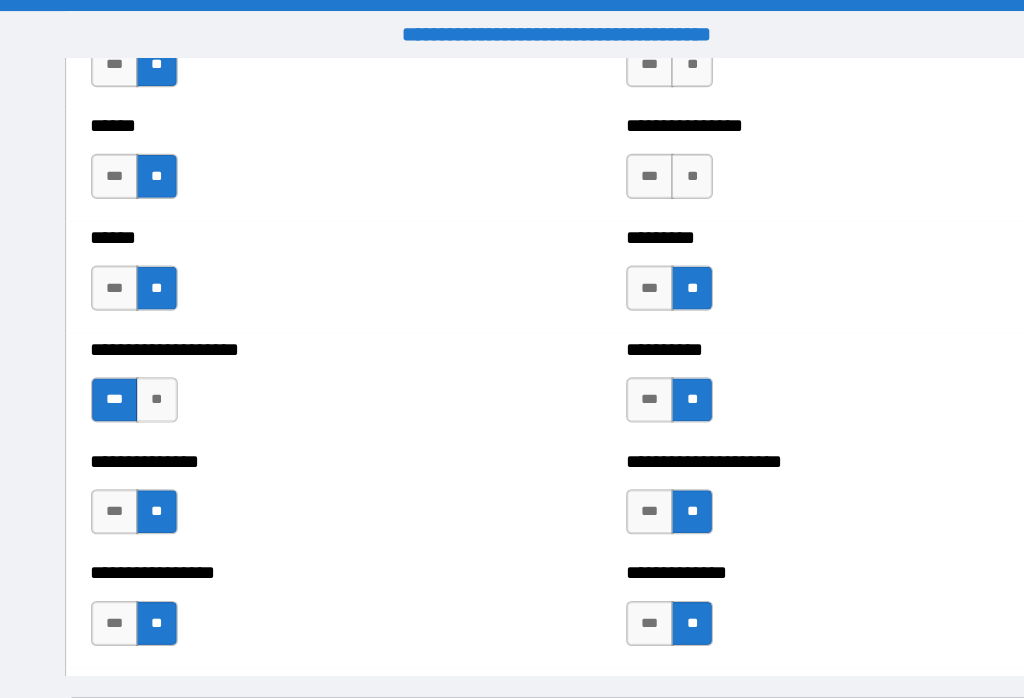 scroll, scrollTop: 3093, scrollLeft: 0, axis: vertical 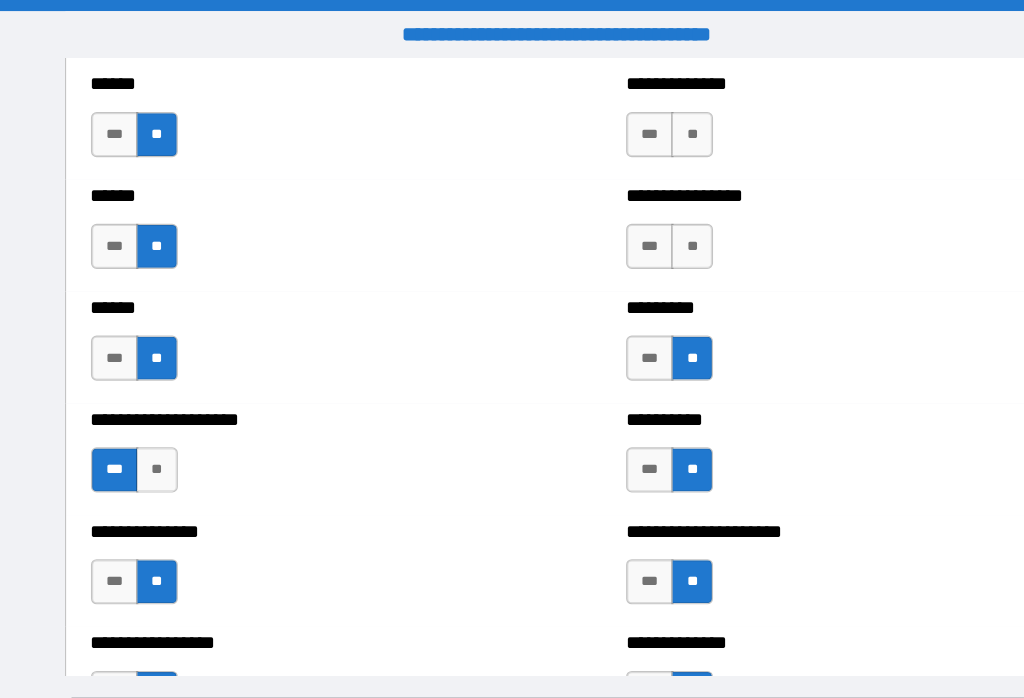 click on "**" at bounding box center [632, 218] 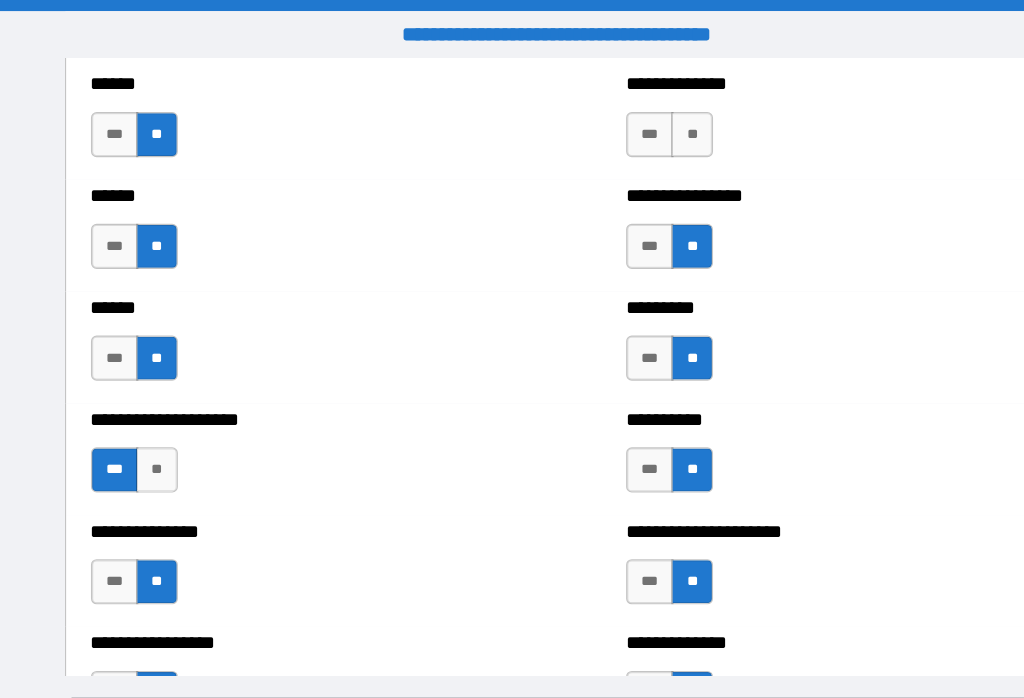 click on "**" at bounding box center [632, 119] 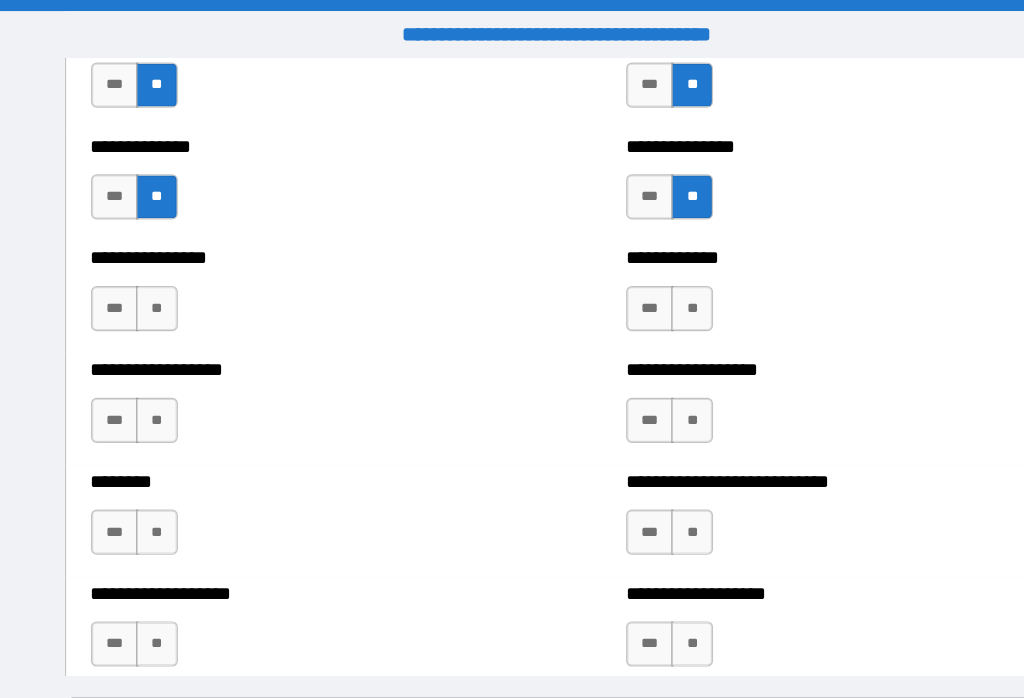 scroll, scrollTop: 4228, scrollLeft: 0, axis: vertical 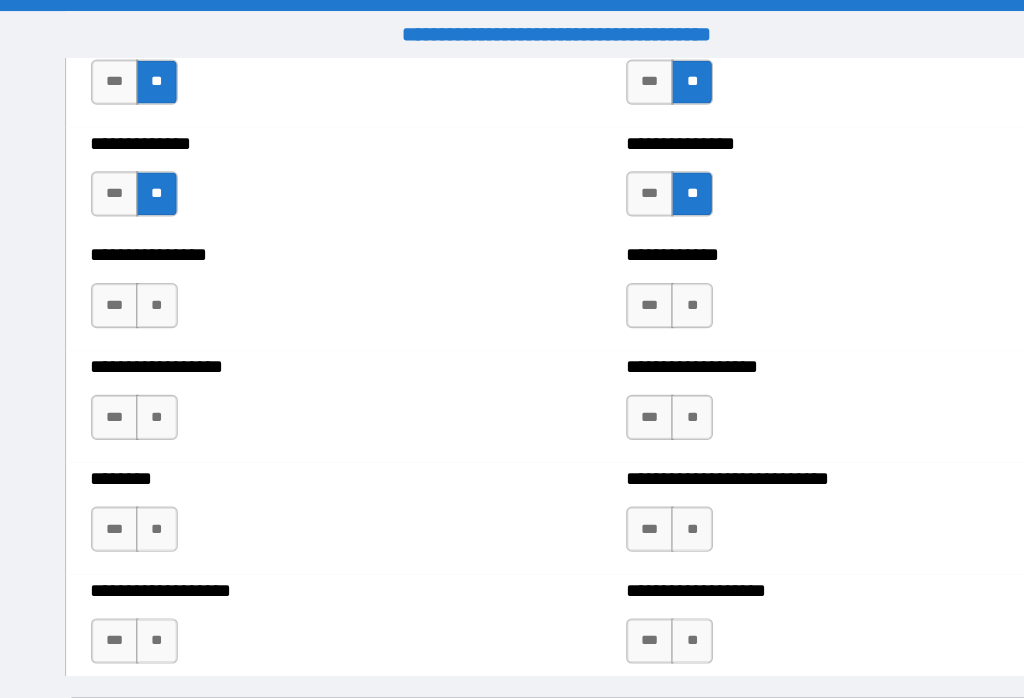 click on "**" at bounding box center (158, 271) 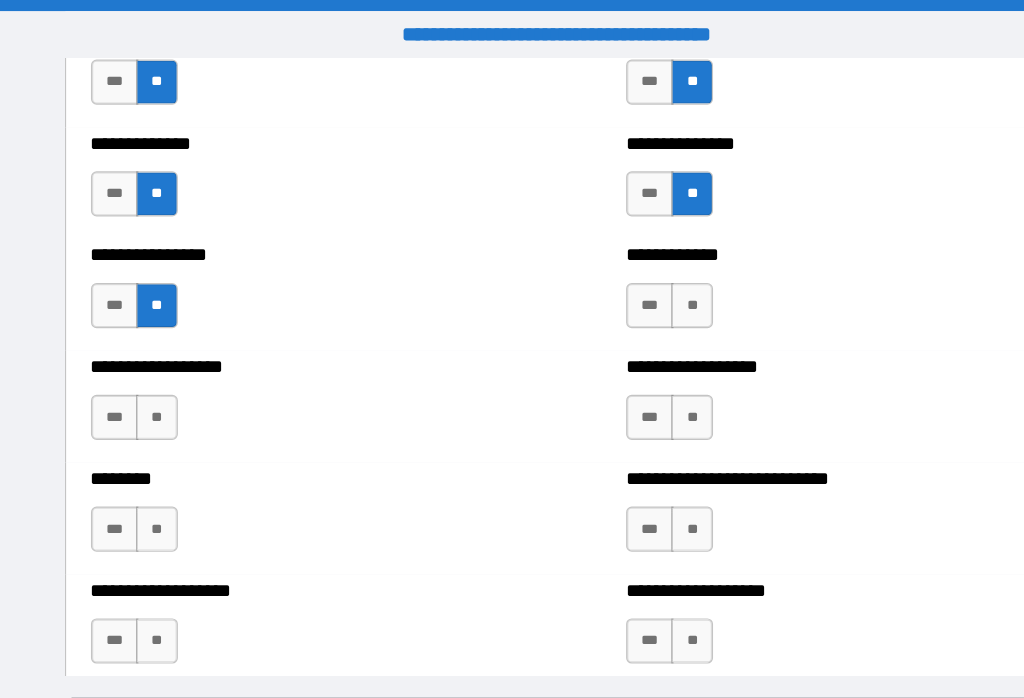 click on "**" at bounding box center [158, 370] 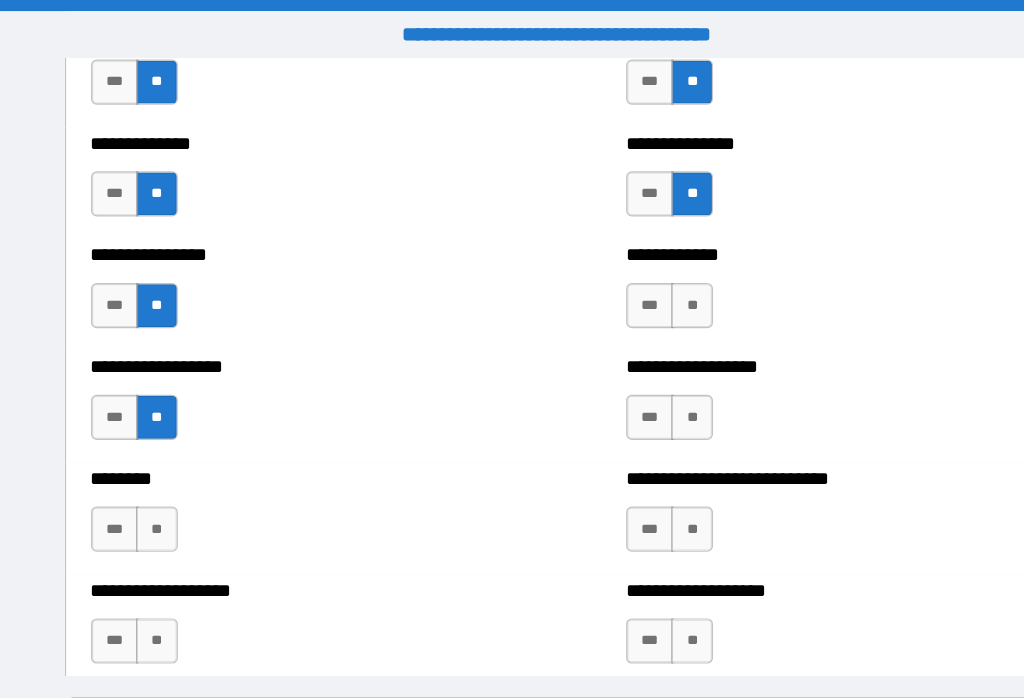 click on "**" at bounding box center [158, 469] 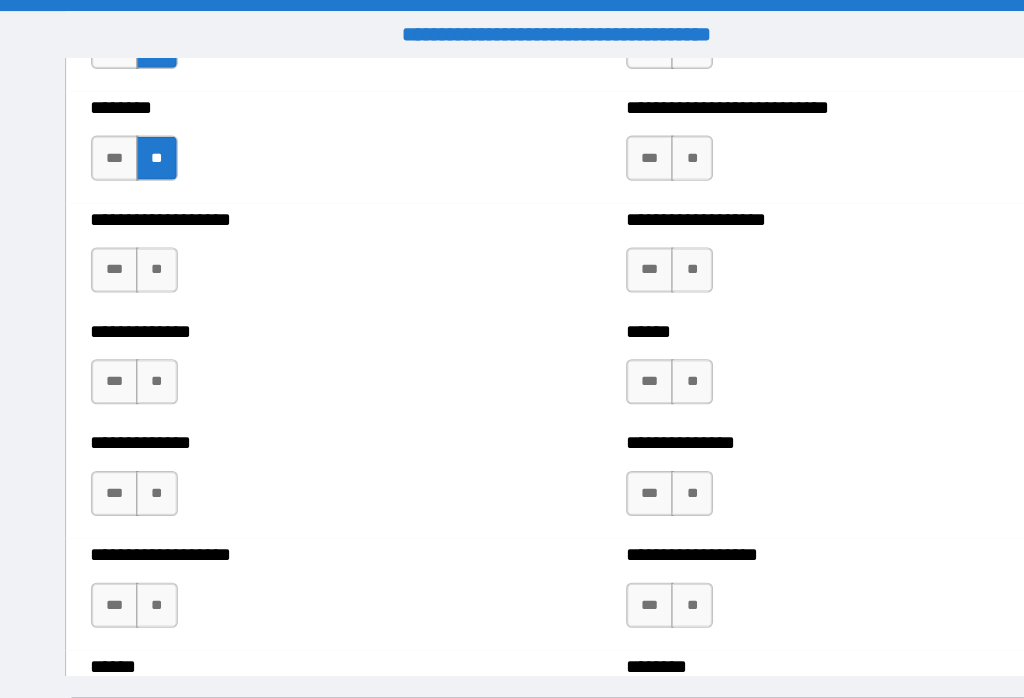 scroll, scrollTop: 4562, scrollLeft: 0, axis: vertical 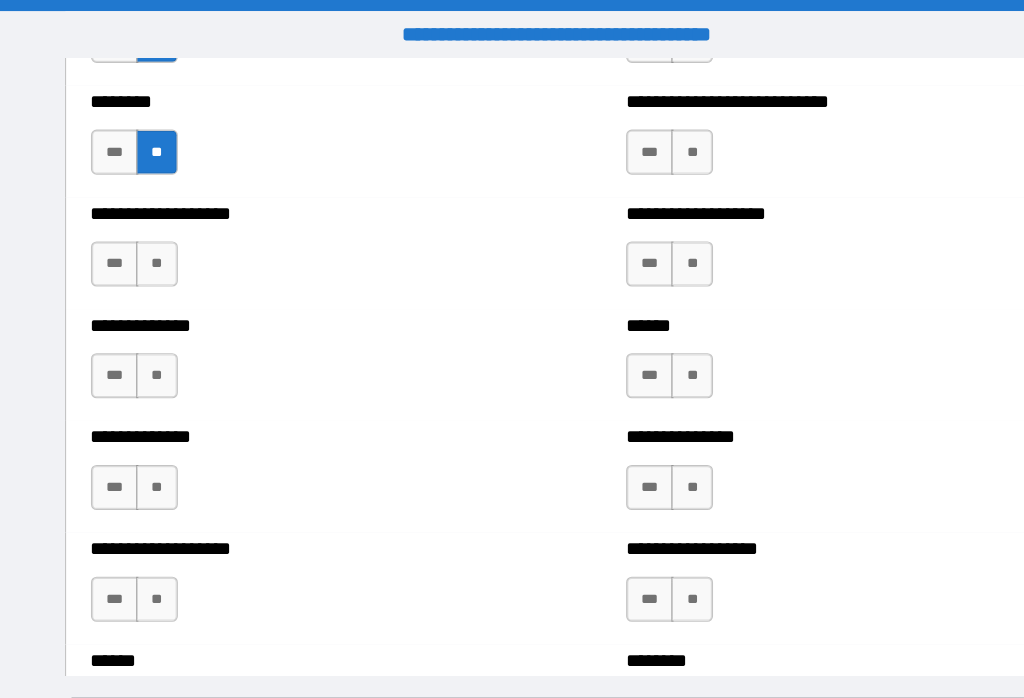 click on "**" at bounding box center [158, 234] 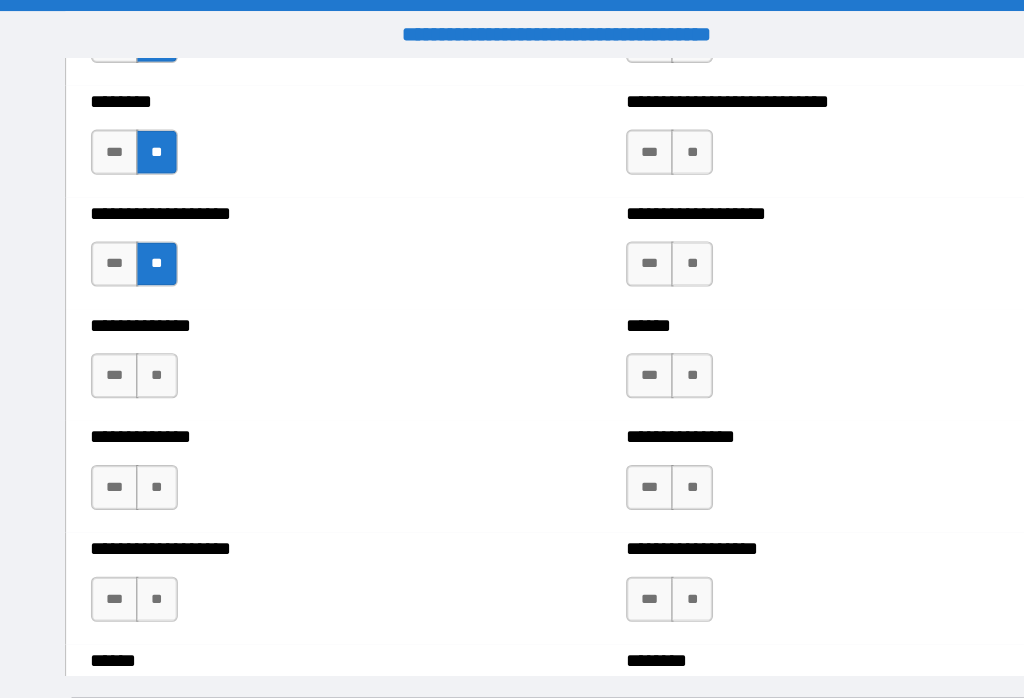 click on "**********" at bounding box center (275, 323) 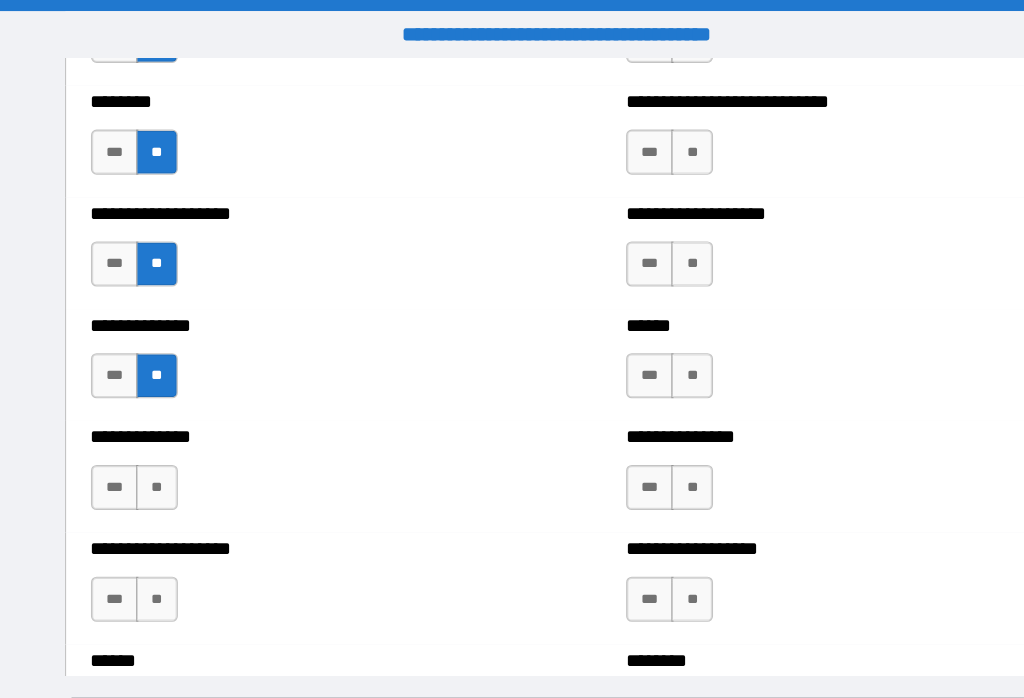 click on "**" at bounding box center [158, 432] 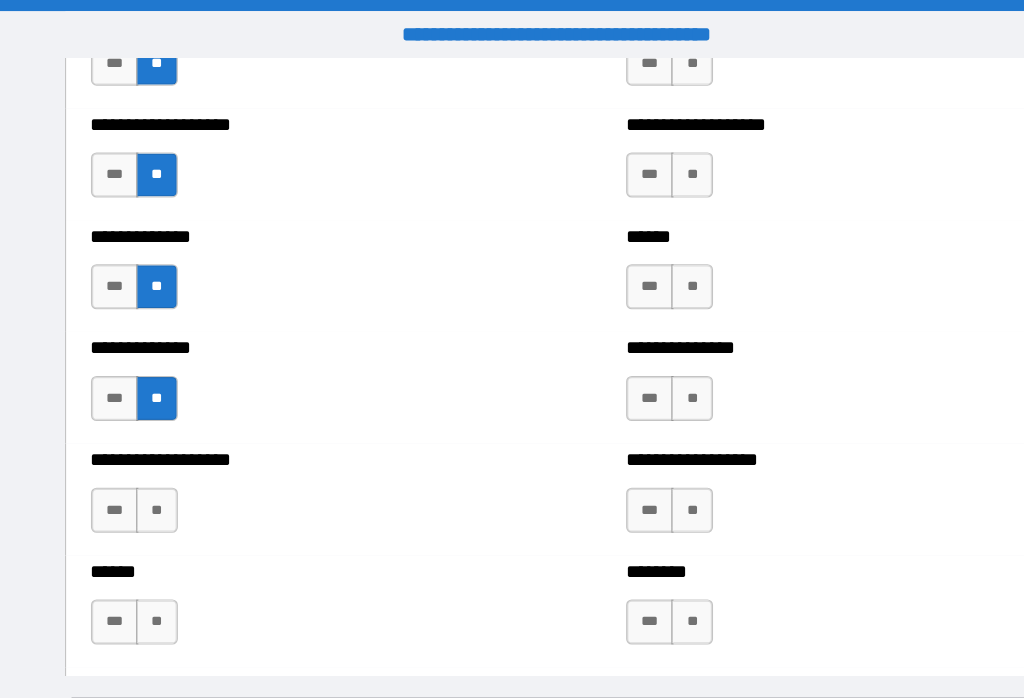 scroll, scrollTop: 4726, scrollLeft: 0, axis: vertical 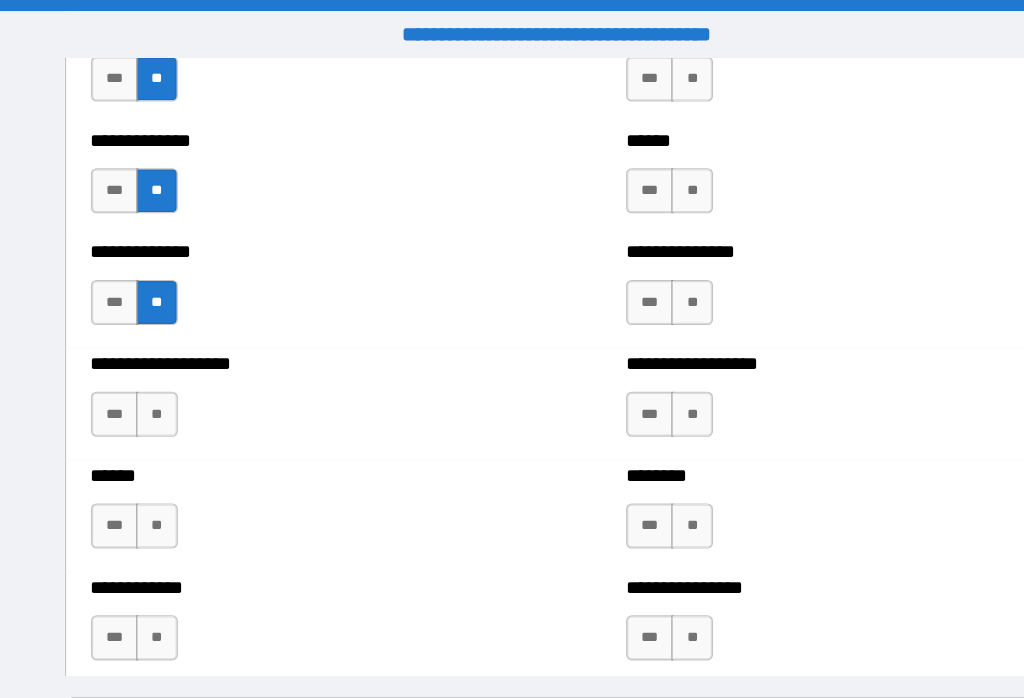 click on "**" at bounding box center [158, 367] 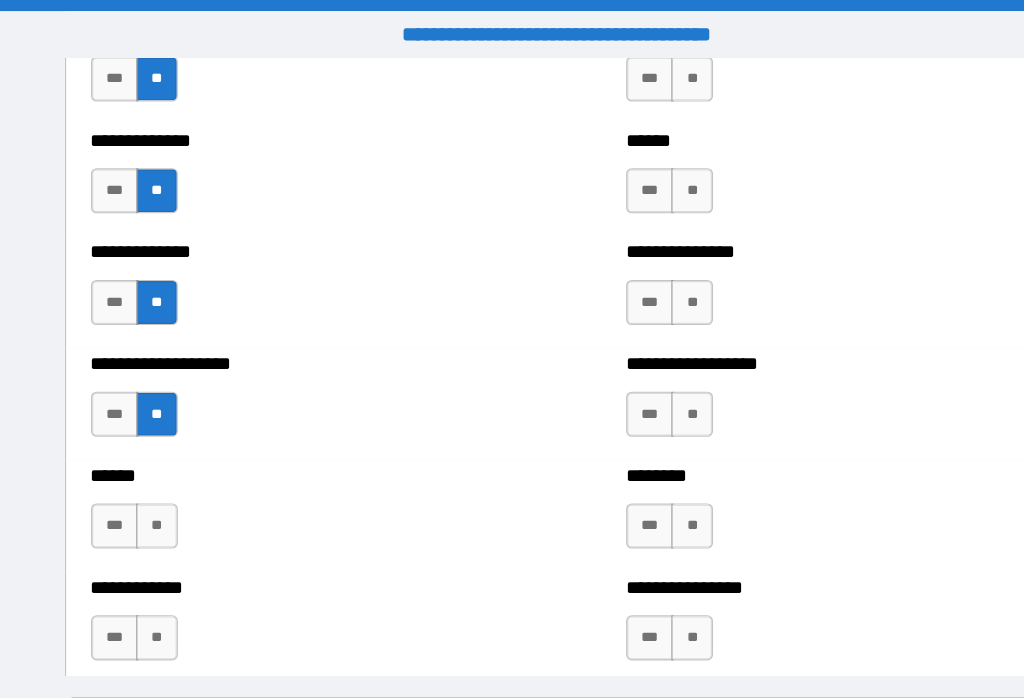 click on "**" at bounding box center (158, 466) 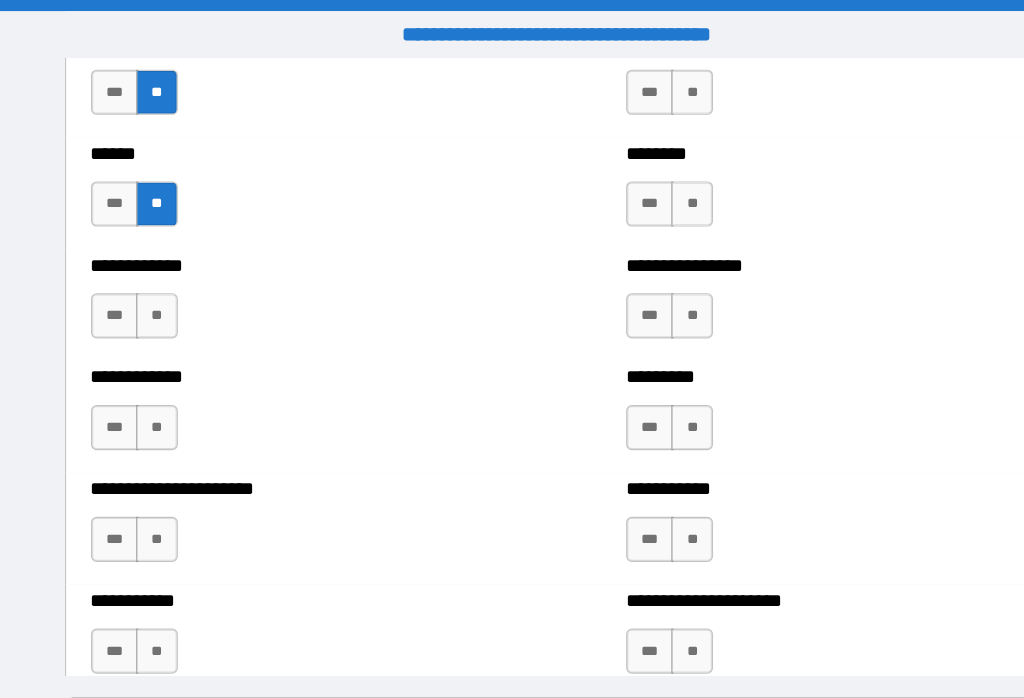 scroll, scrollTop: 5005, scrollLeft: 0, axis: vertical 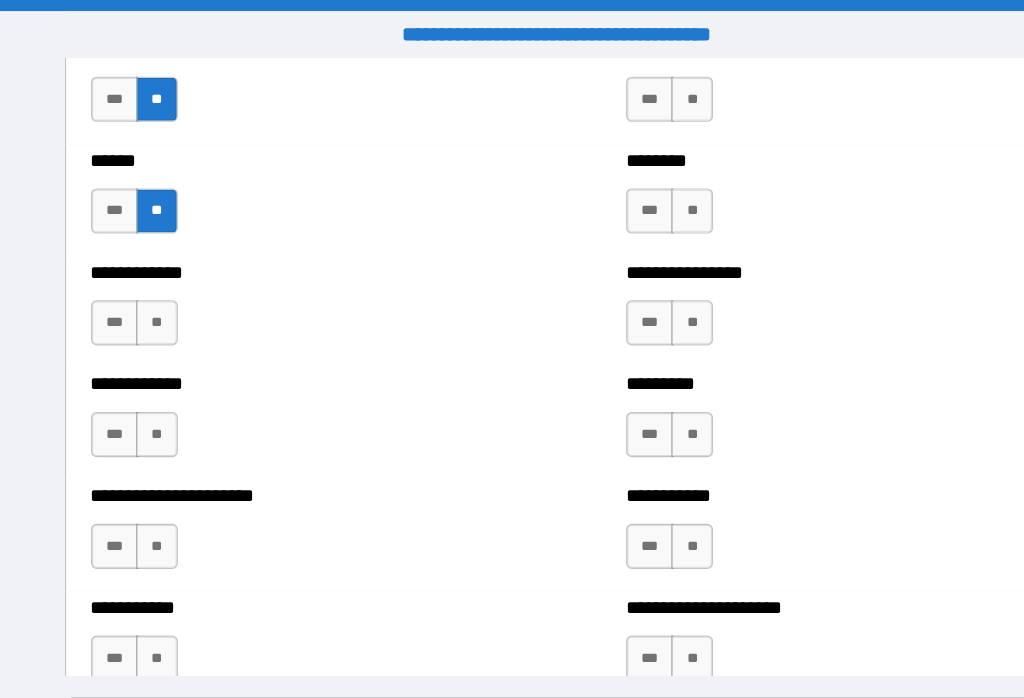 click on "**" at bounding box center (158, 286) 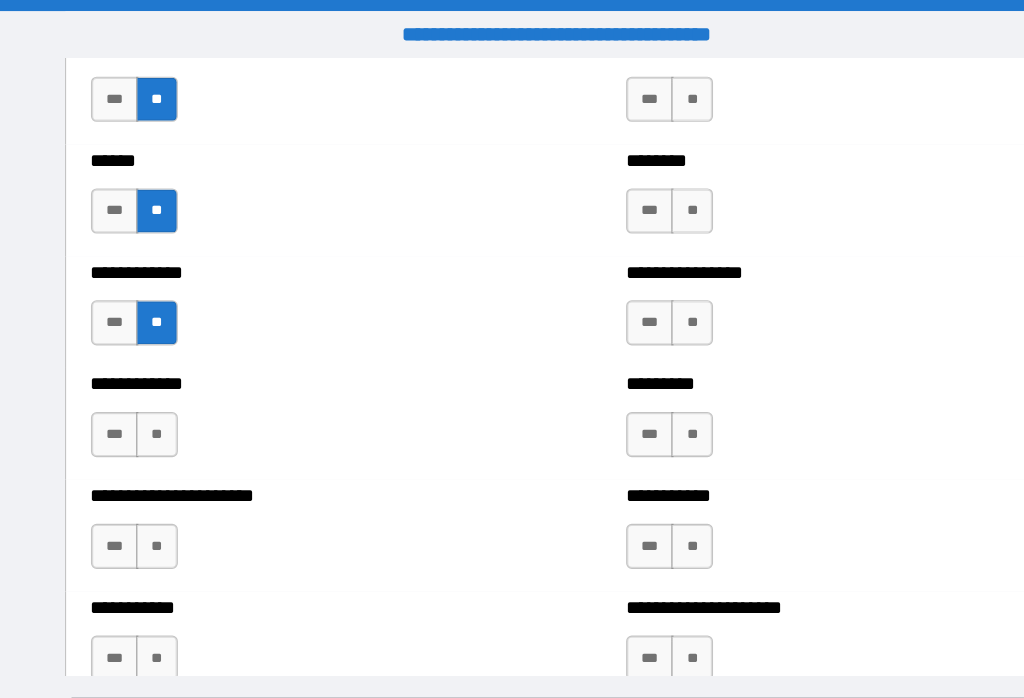 click on "**" at bounding box center [158, 385] 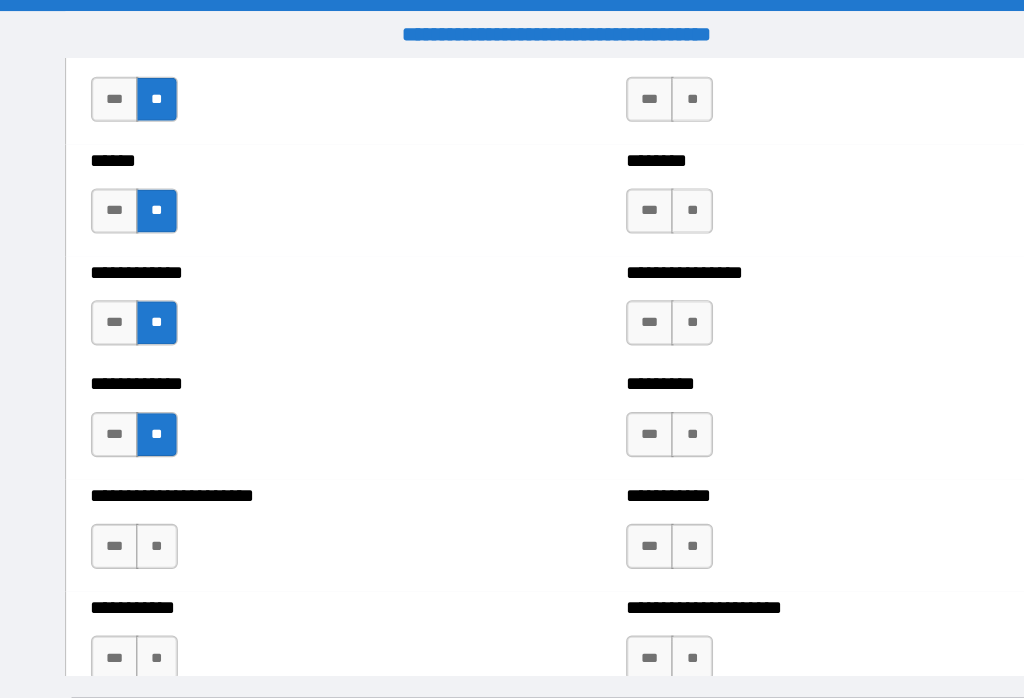 click on "**" at bounding box center (158, 484) 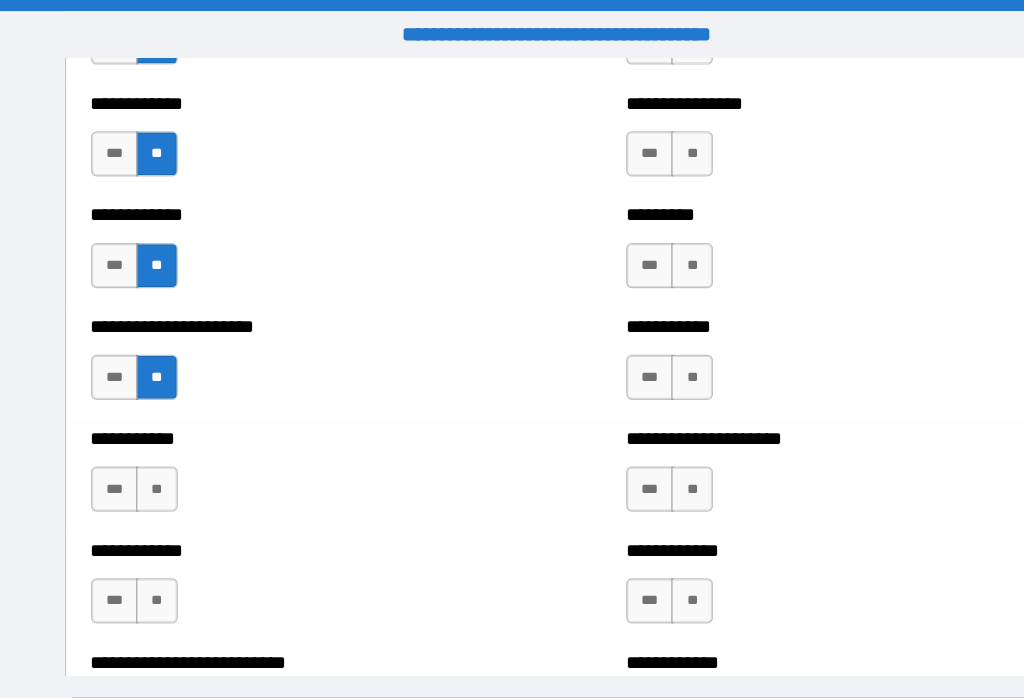 scroll, scrollTop: 5157, scrollLeft: 0, axis: vertical 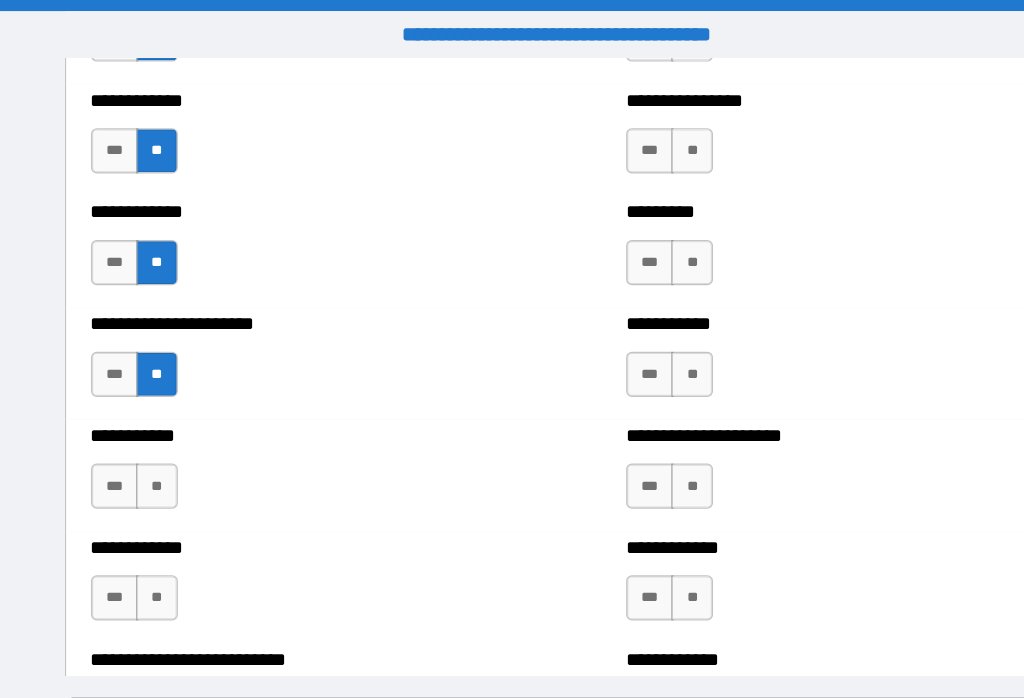 click on "**" at bounding box center (158, 431) 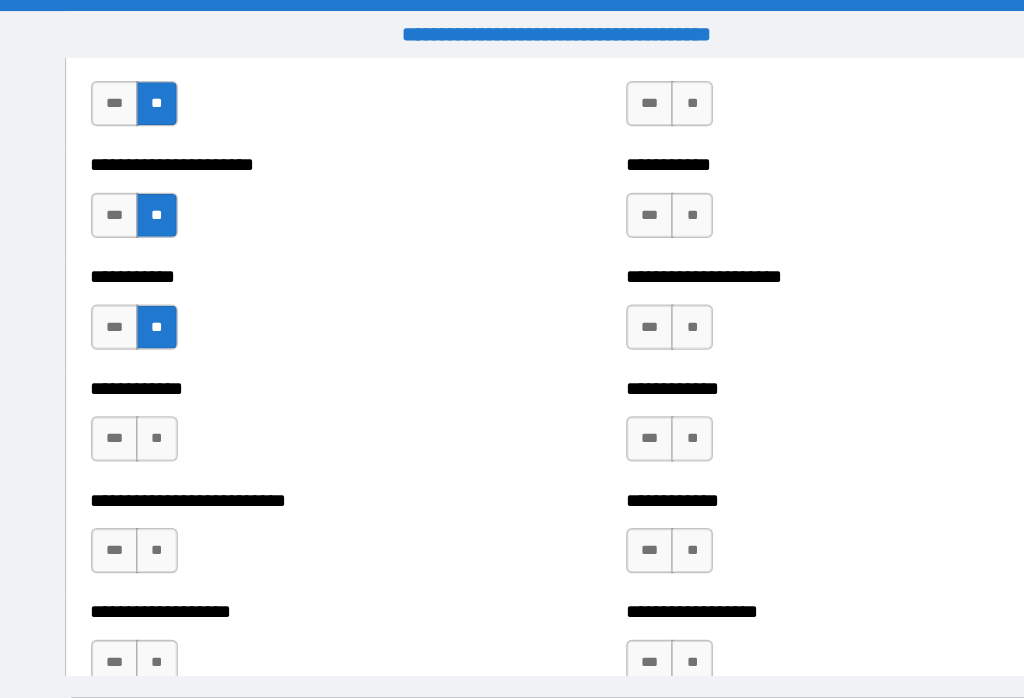 scroll, scrollTop: 5300, scrollLeft: 0, axis: vertical 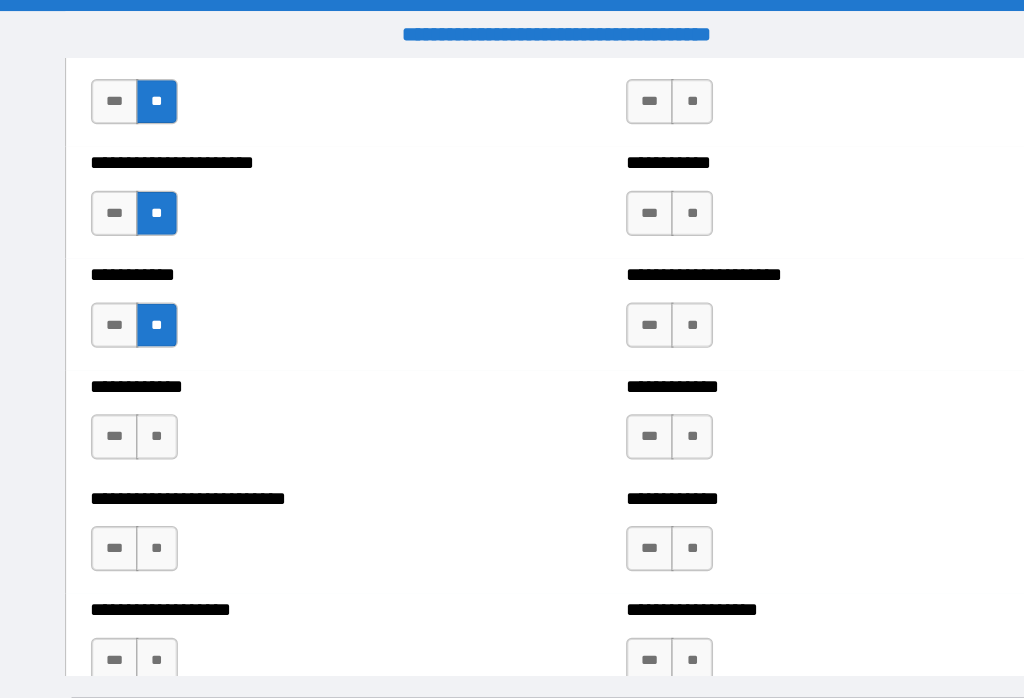 click on "**********" at bounding box center [275, 377] 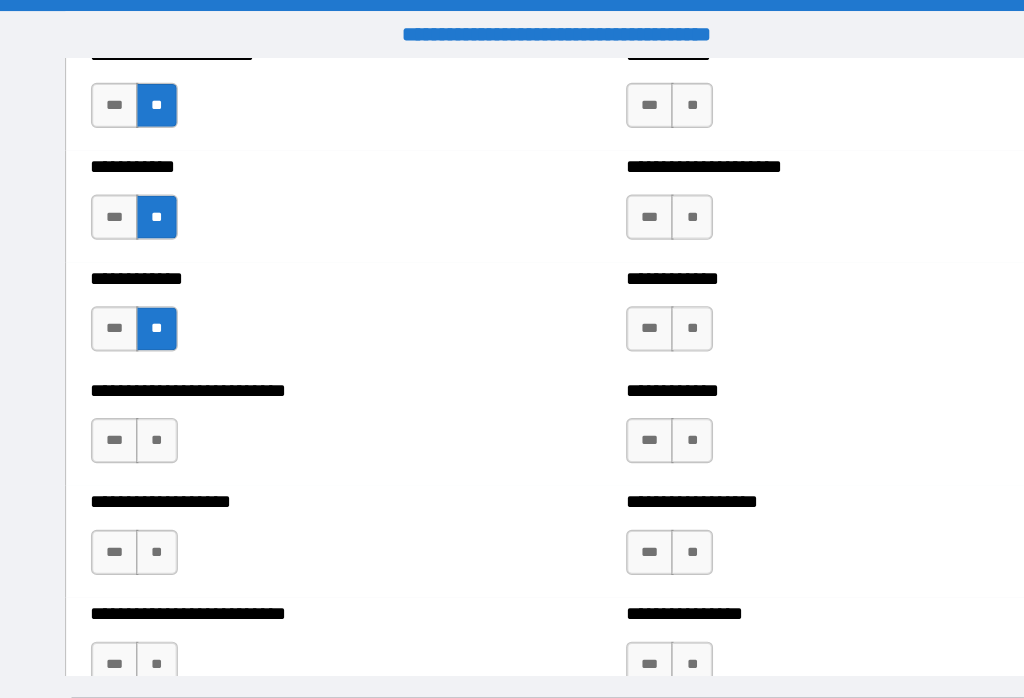 scroll, scrollTop: 5426, scrollLeft: 0, axis: vertical 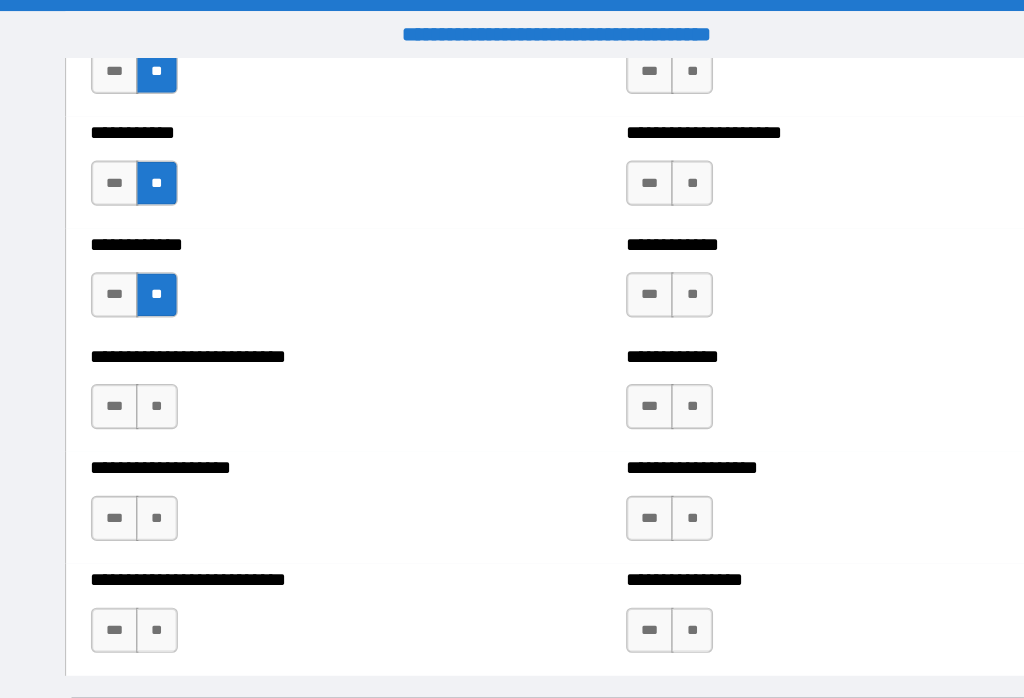 click on "**" at bounding box center (158, 360) 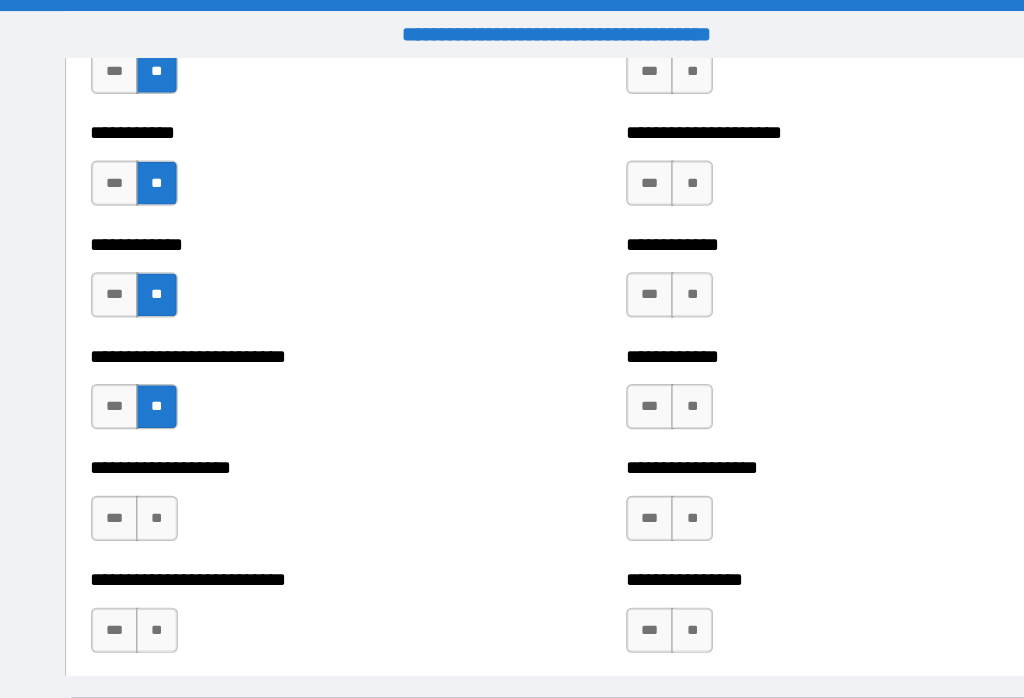 click on "**" at bounding box center [158, 459] 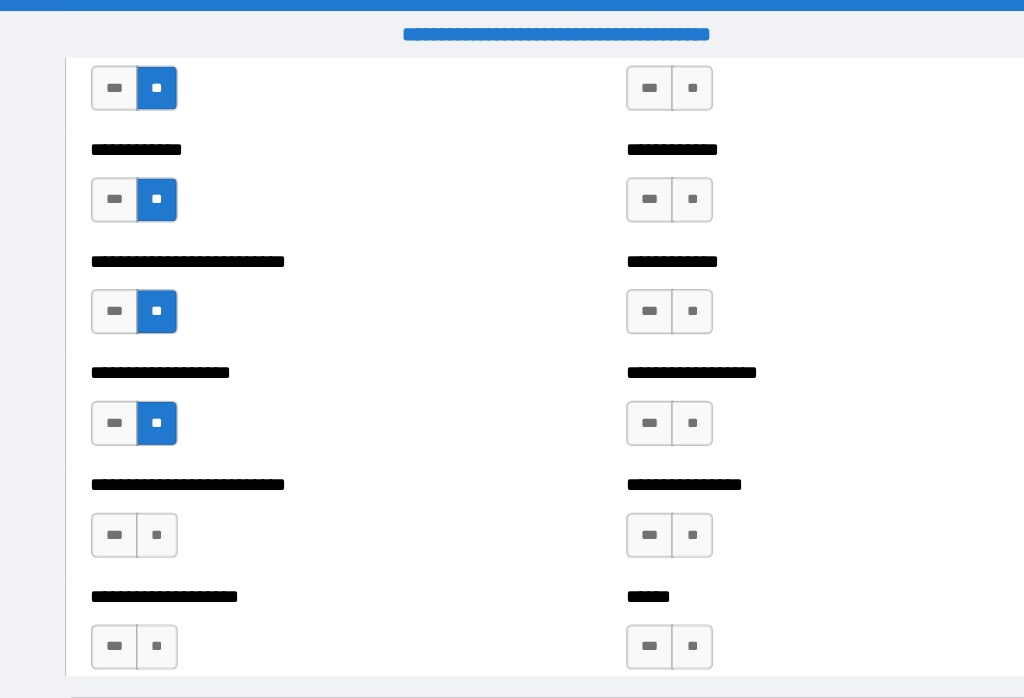 scroll, scrollTop: 5564, scrollLeft: 0, axis: vertical 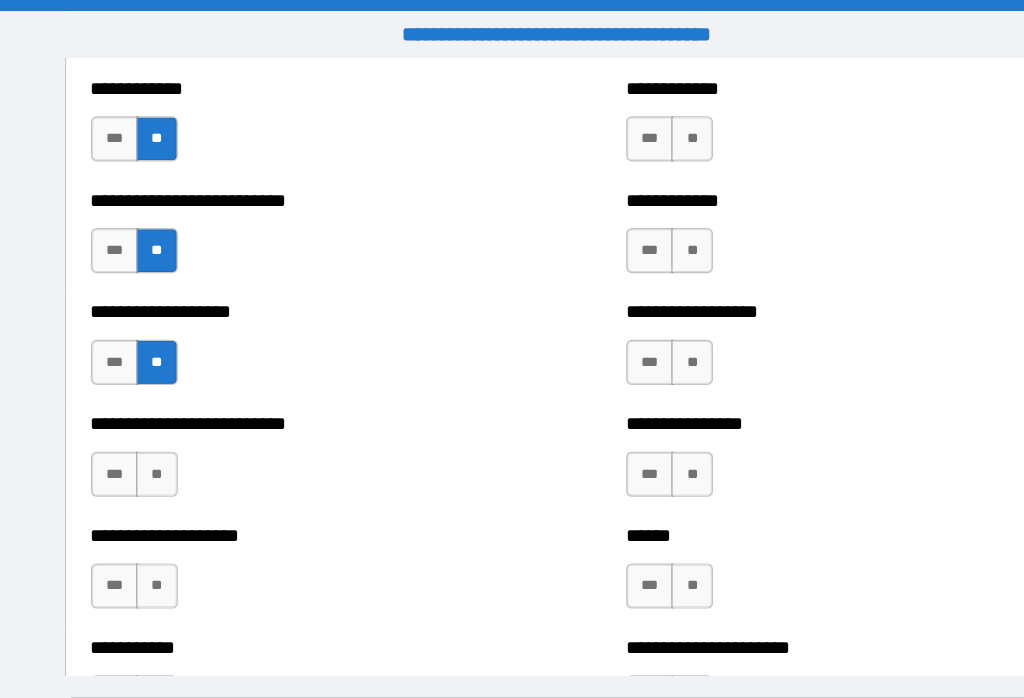 click on "**" at bounding box center (158, 420) 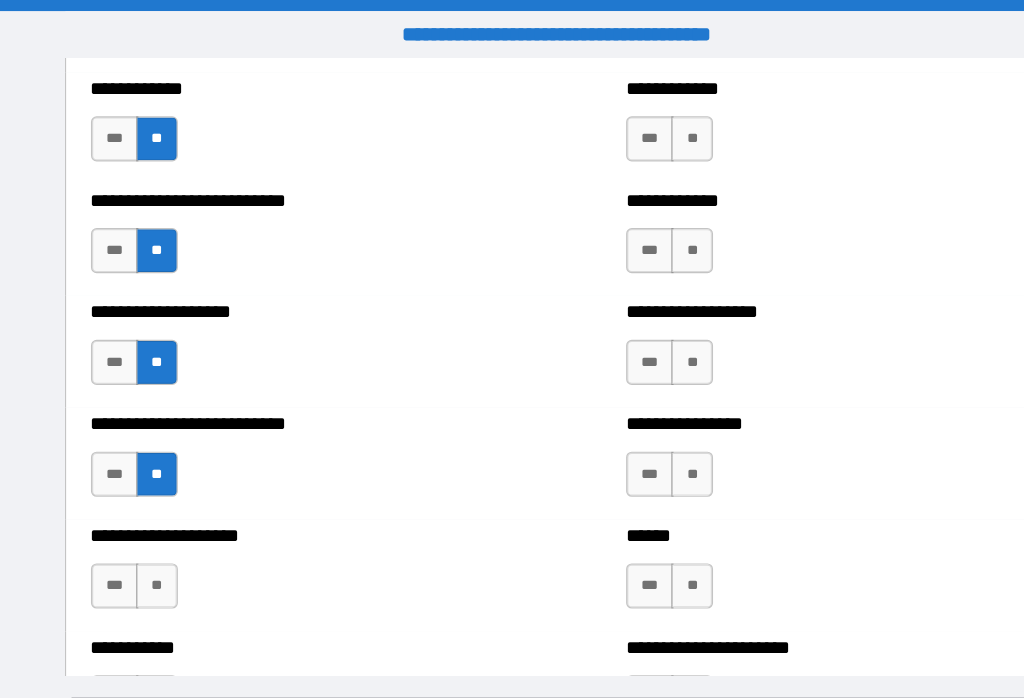 click on "**" at bounding box center [158, 519] 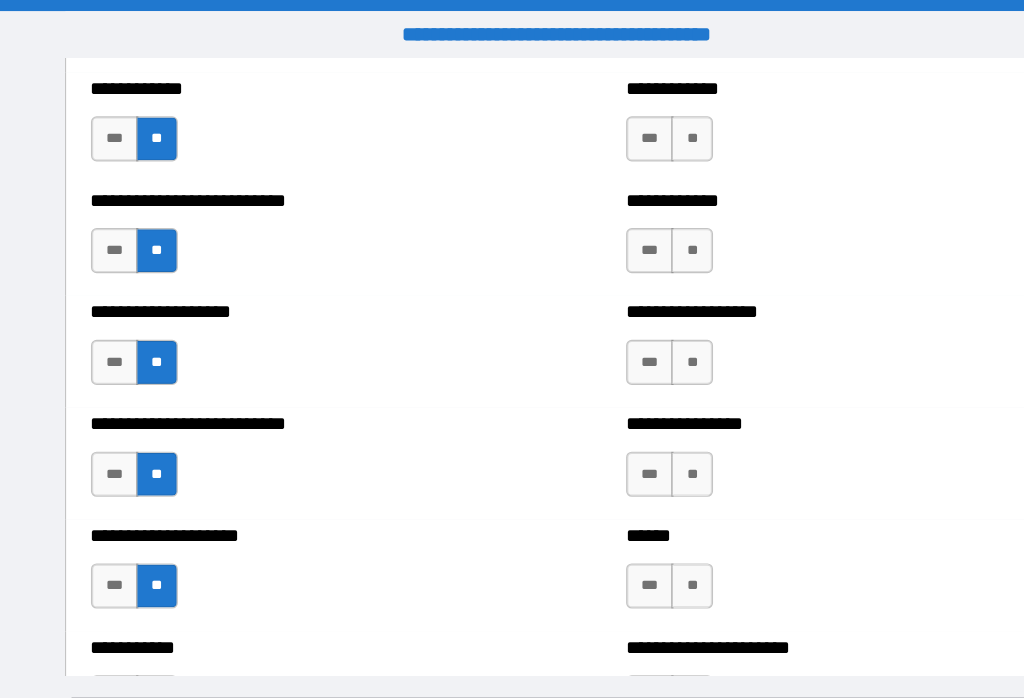 click on "**" at bounding box center (632, 519) 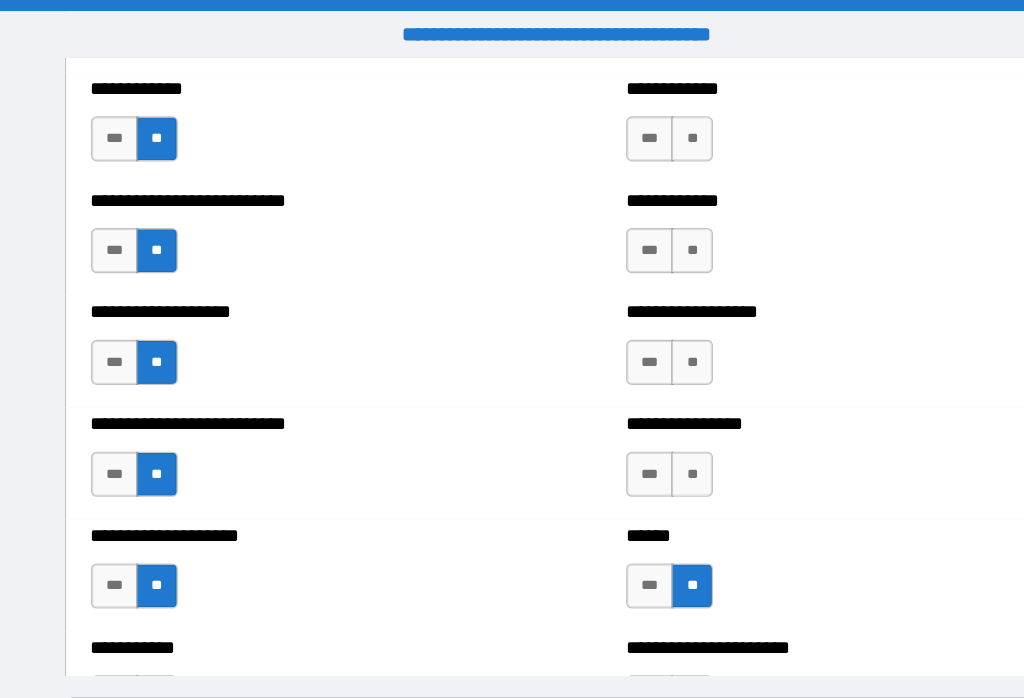 click on "**" at bounding box center (632, 420) 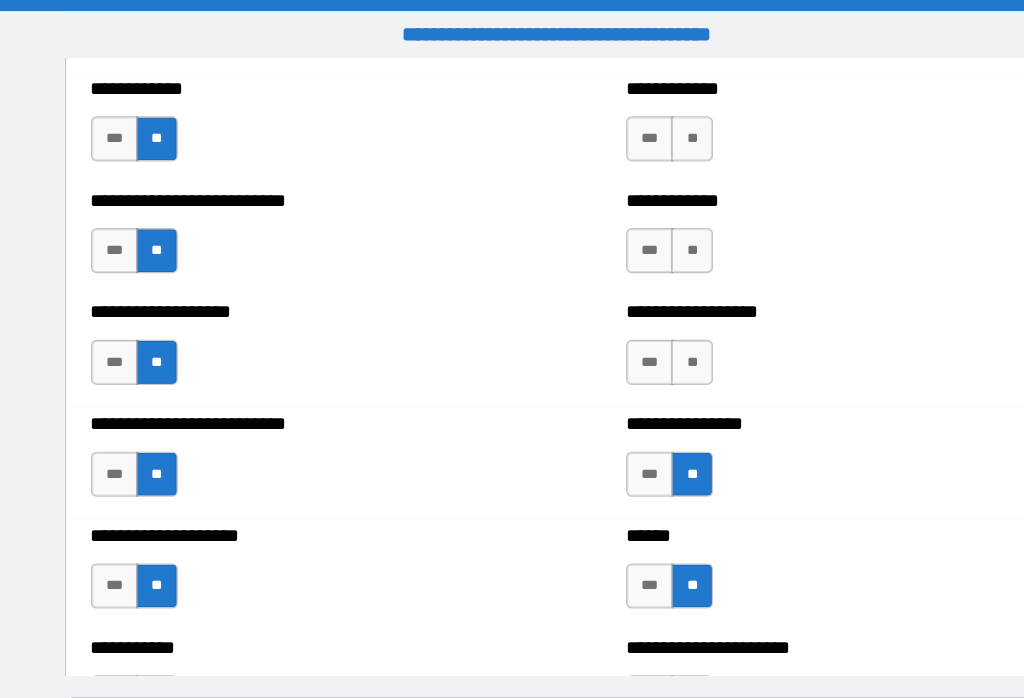 click on "**" at bounding box center (632, 321) 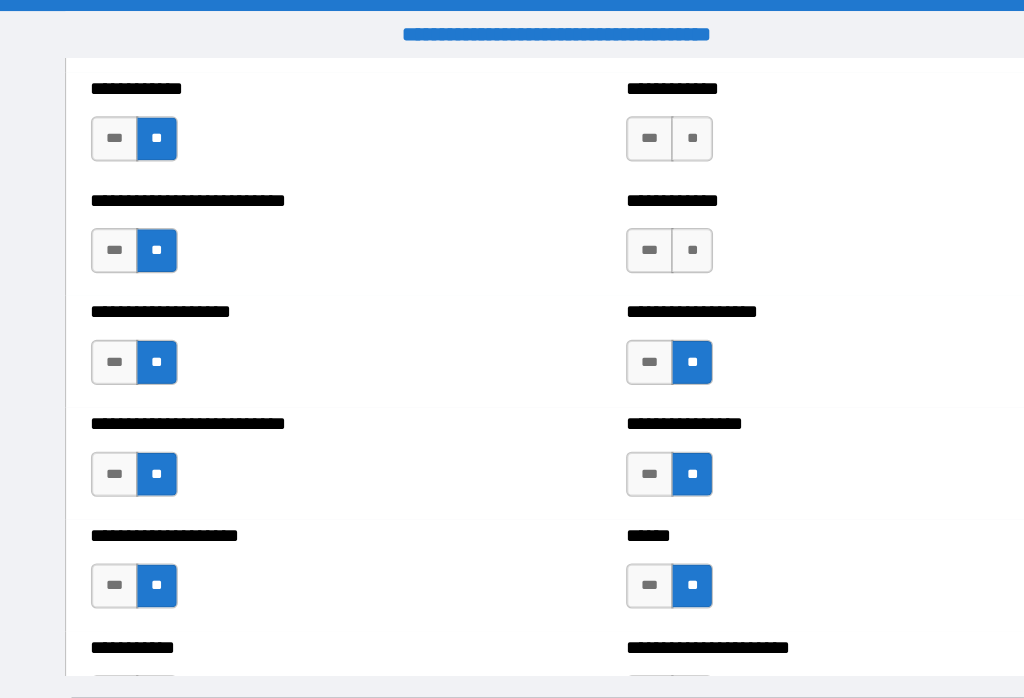 click on "**" at bounding box center (632, 222) 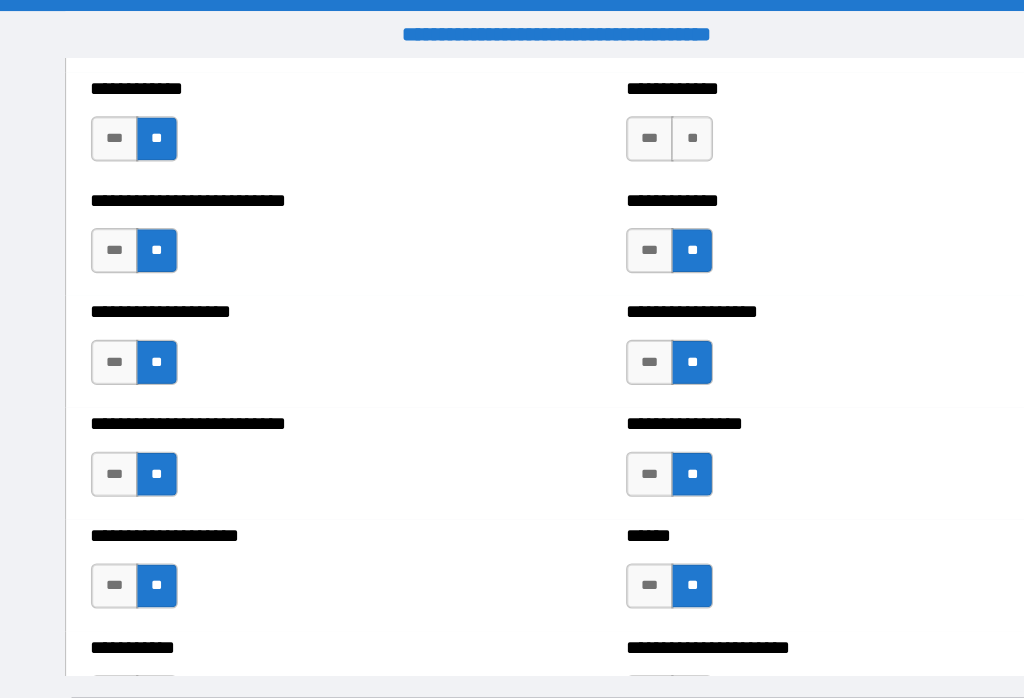 click on "**" at bounding box center (632, 123) 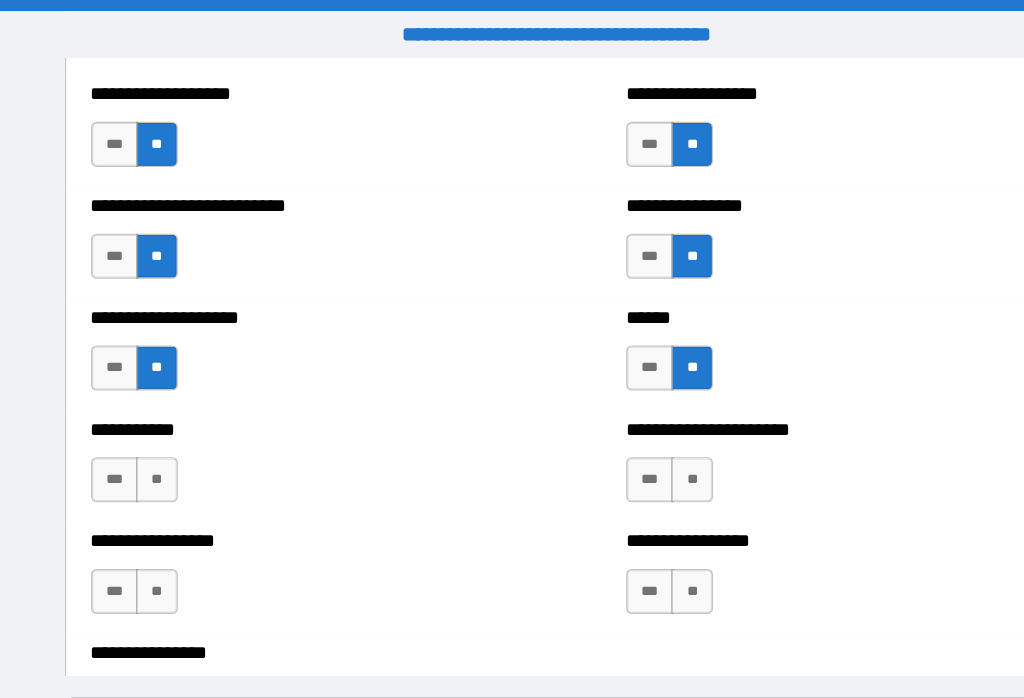 scroll, scrollTop: 5764, scrollLeft: 0, axis: vertical 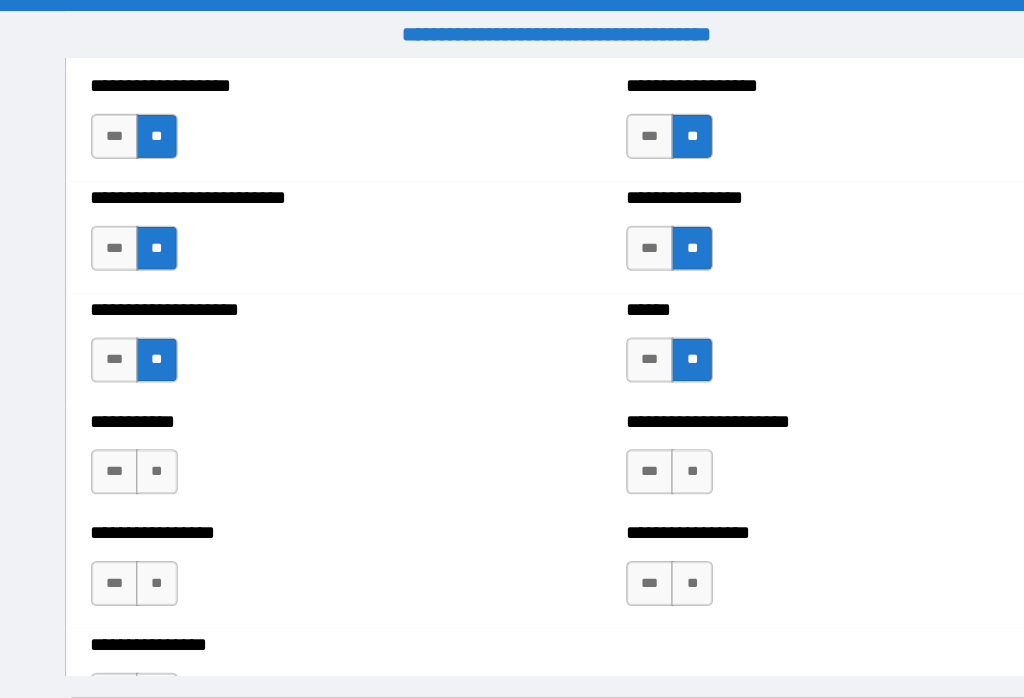 click on "**" at bounding box center [632, 418] 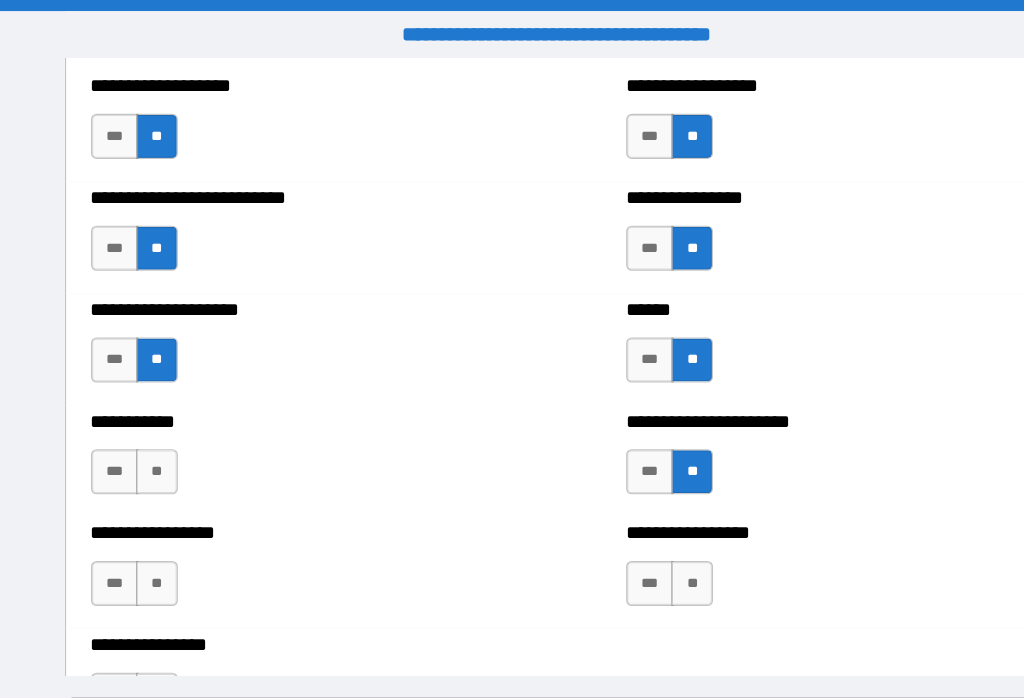click on "**" at bounding box center [632, 517] 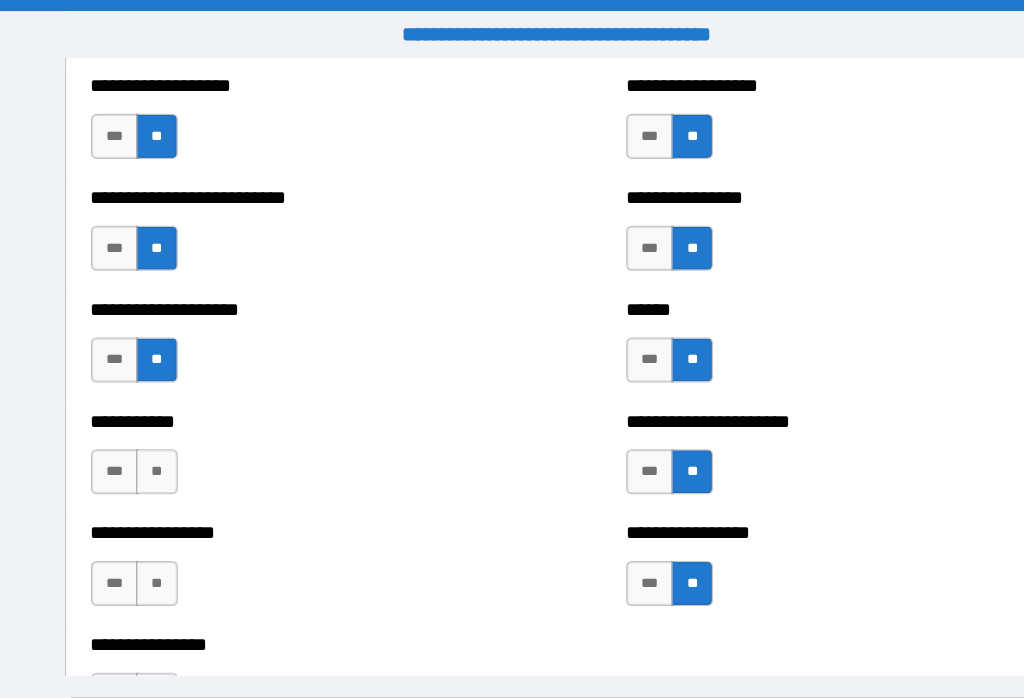 click on "**" at bounding box center (158, 418) 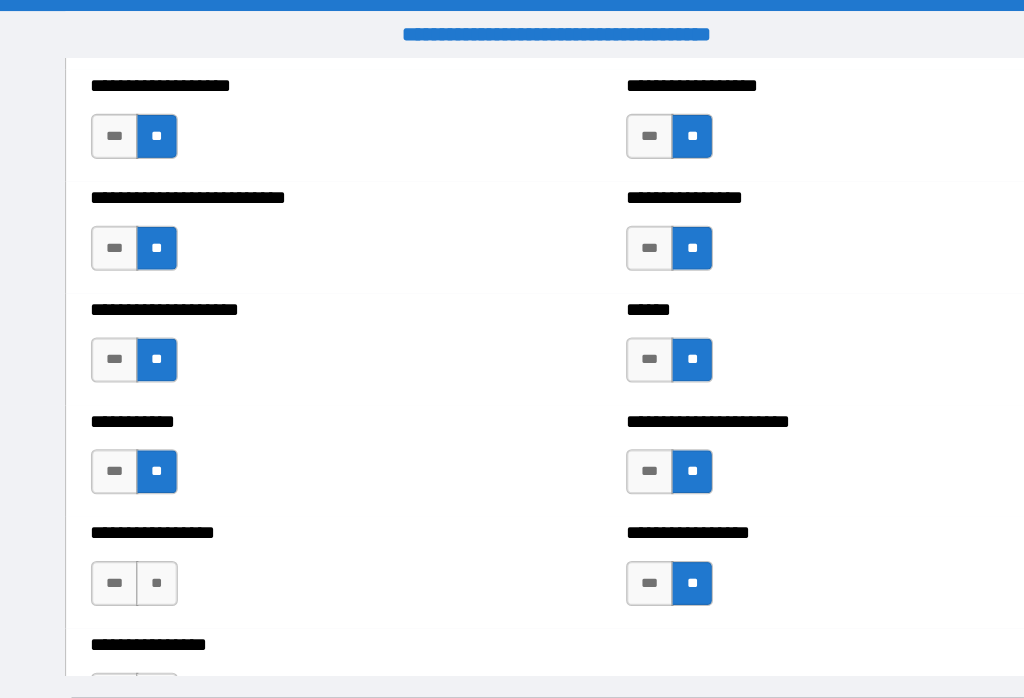 click on "**" at bounding box center [158, 517] 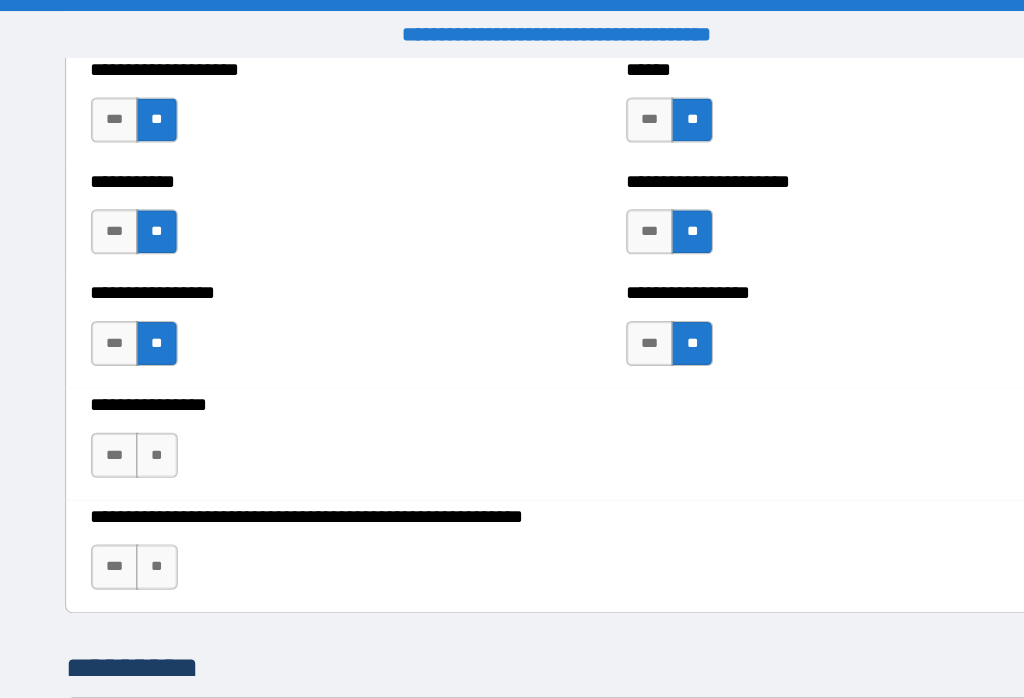 scroll, scrollTop: 5980, scrollLeft: 0, axis: vertical 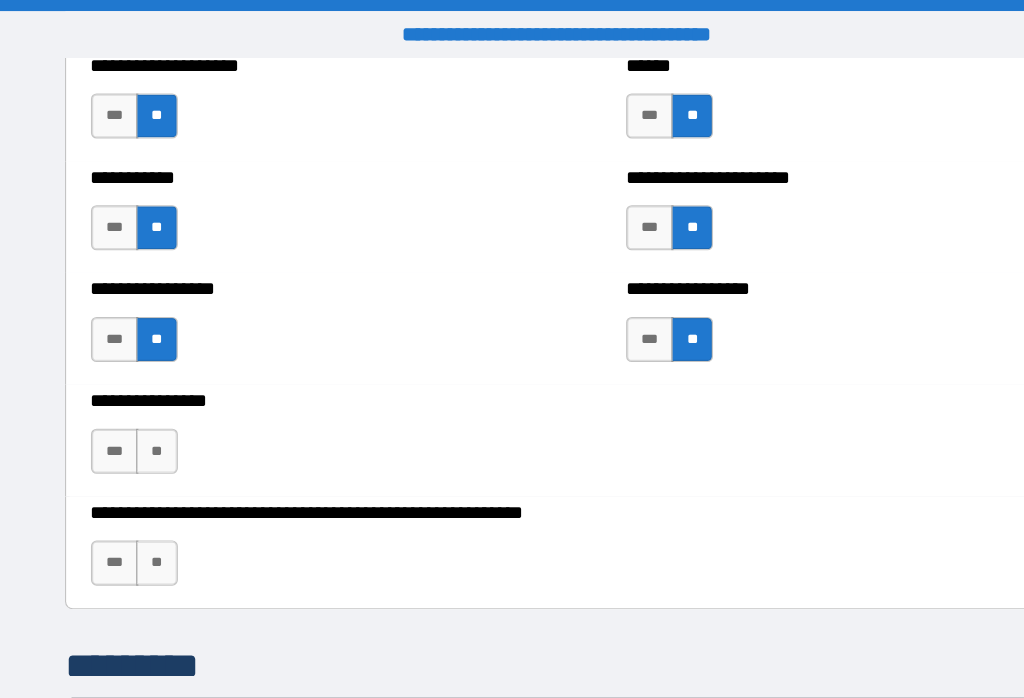 click on "**" at bounding box center (158, 400) 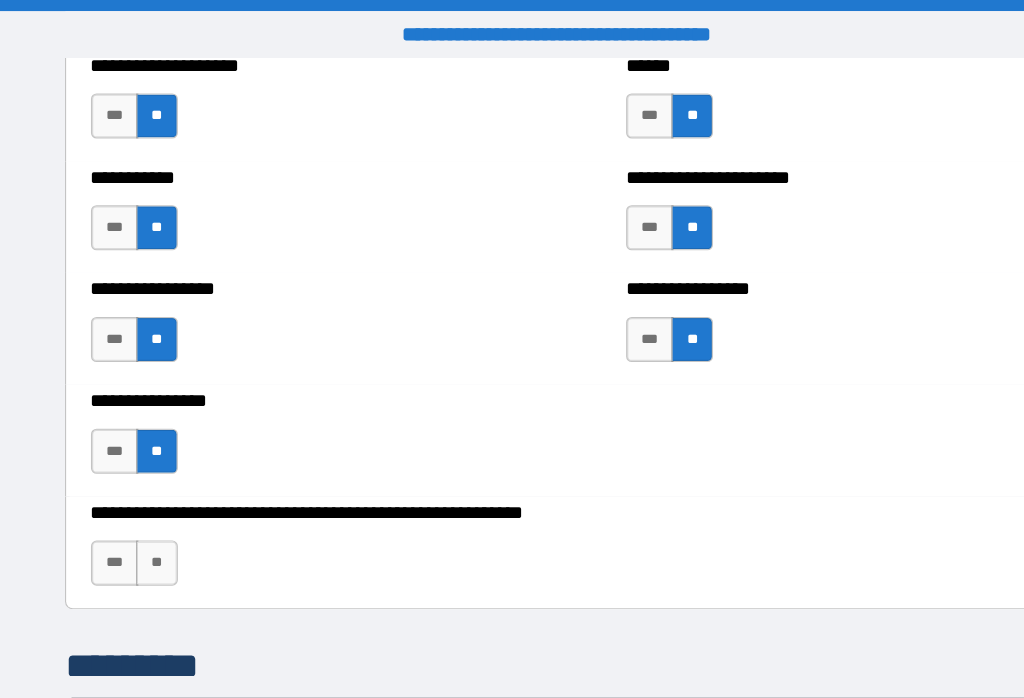 click on "**" at bounding box center [158, 499] 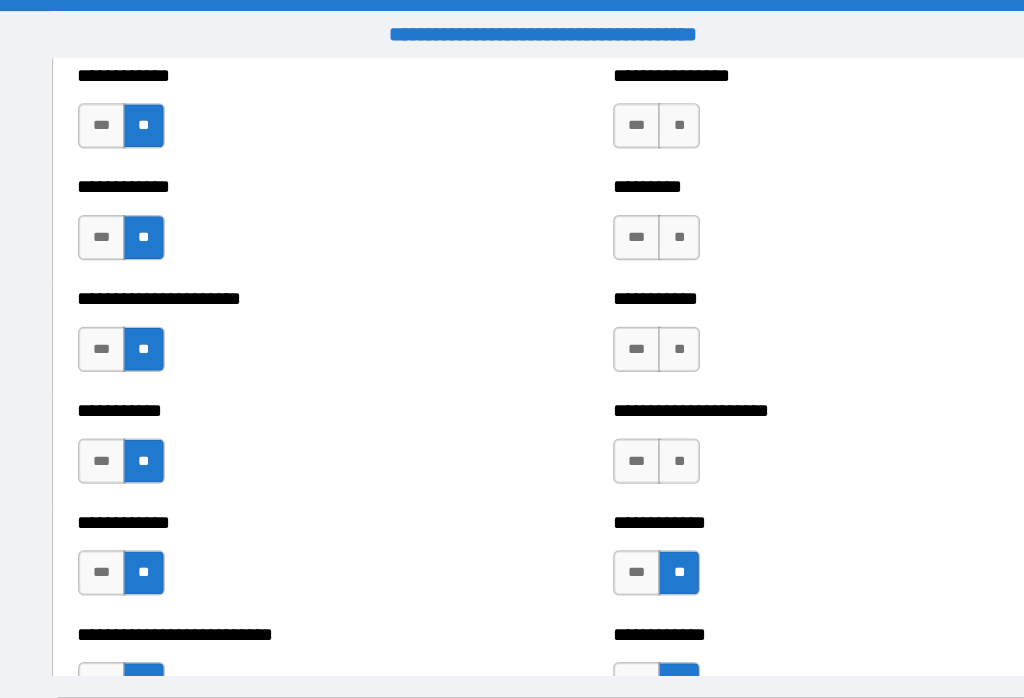 scroll, scrollTop: 5184, scrollLeft: 0, axis: vertical 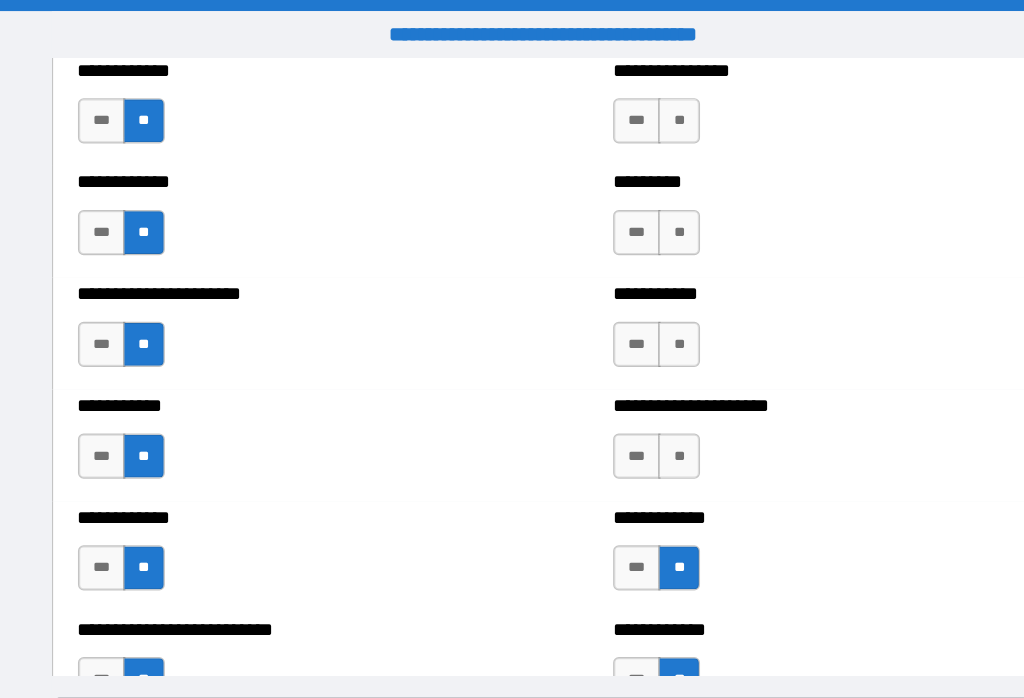 click on "**" at bounding box center (632, 404) 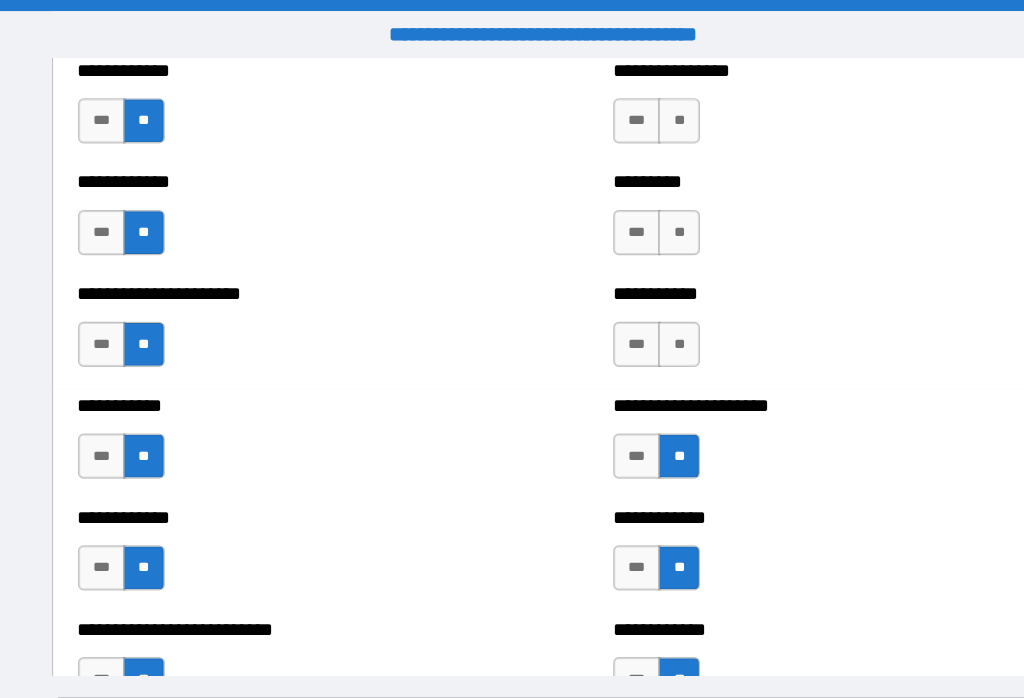 click on "**" at bounding box center (632, 305) 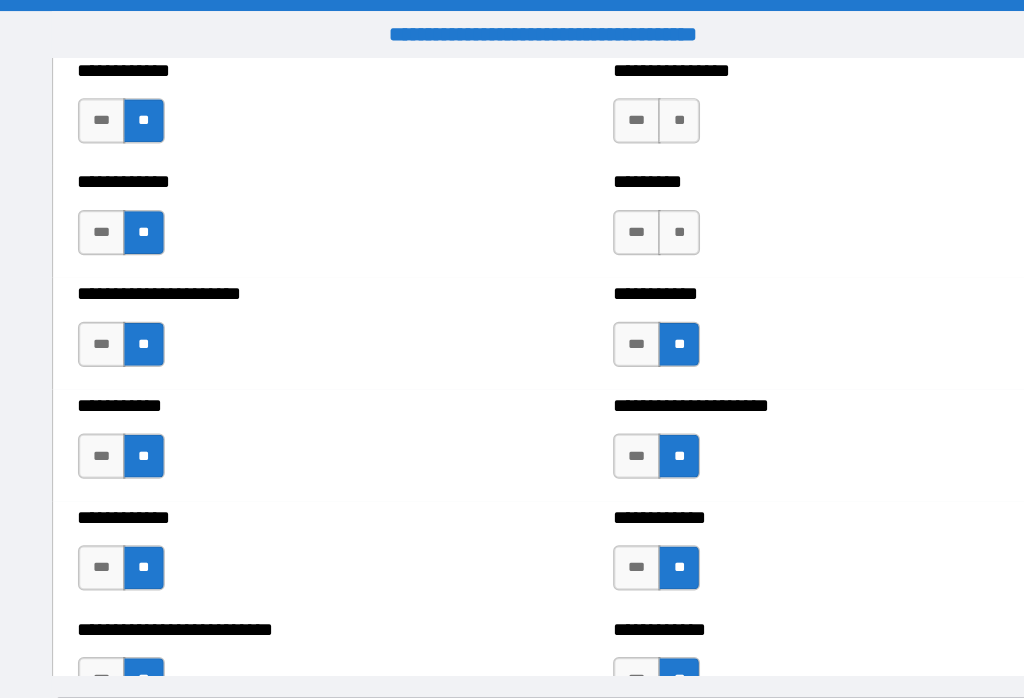 click on "**" at bounding box center [632, 206] 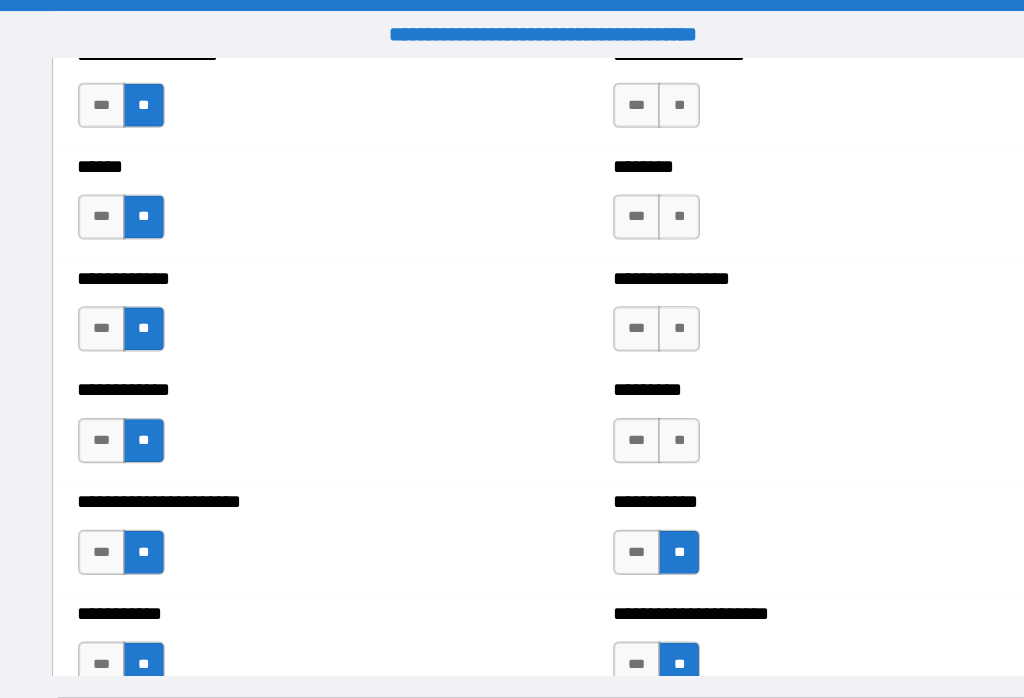 scroll, scrollTop: 4982, scrollLeft: 0, axis: vertical 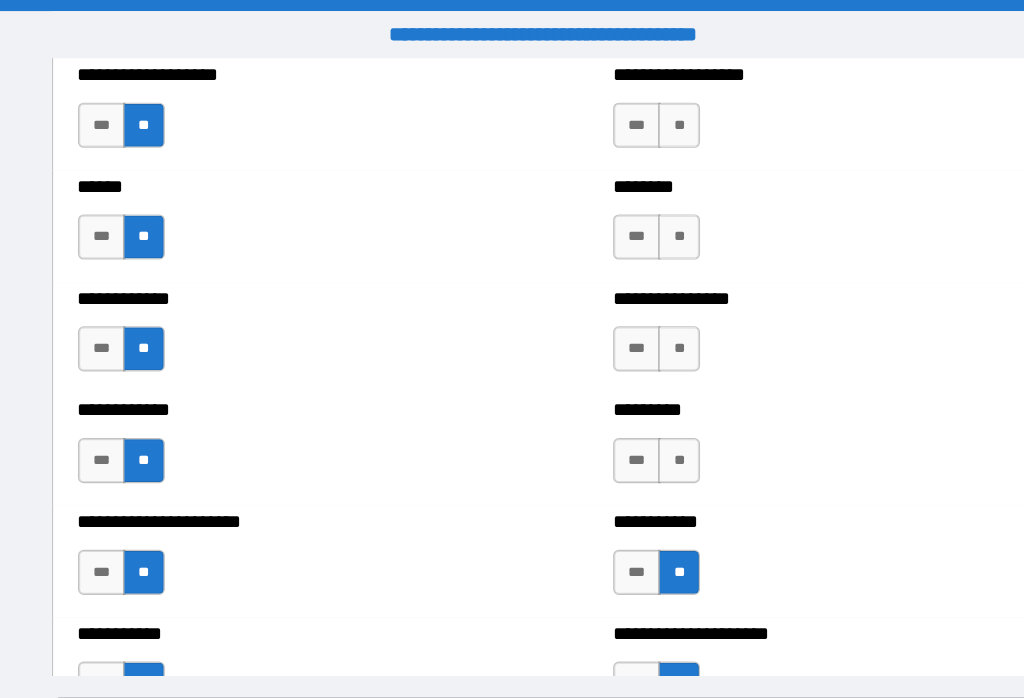 click on "**" at bounding box center (632, 408) 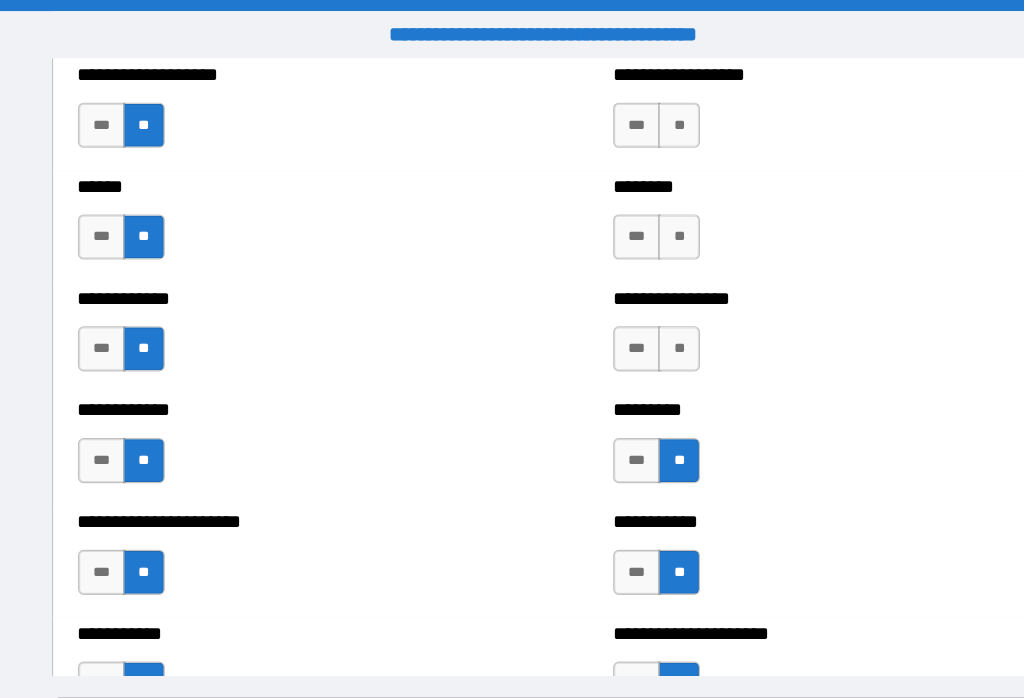 click on "**" at bounding box center [632, 309] 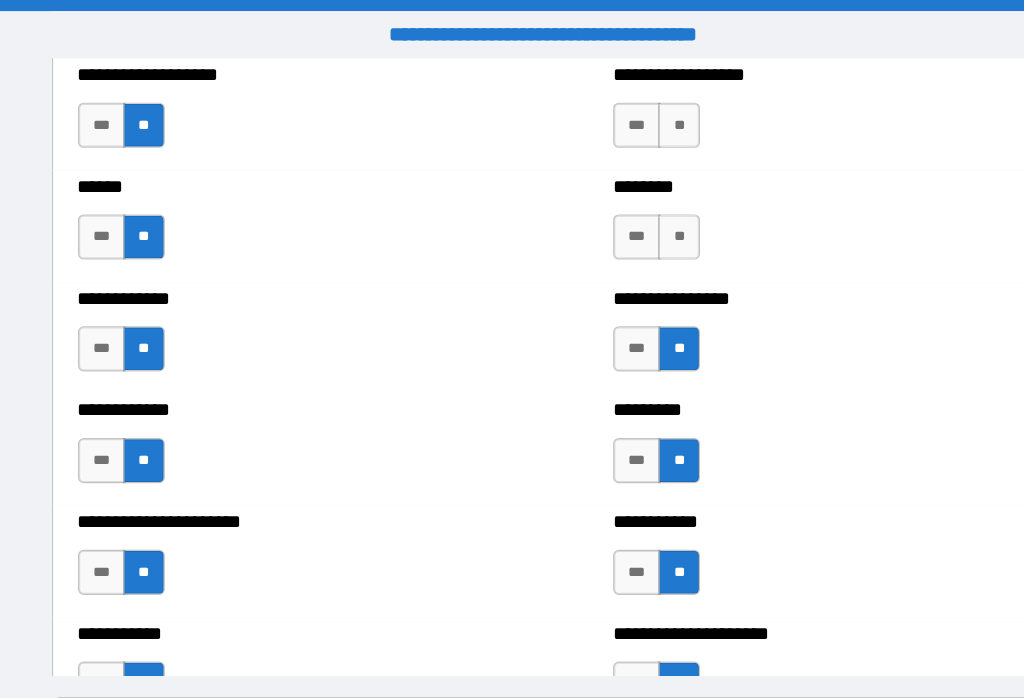 click on "*** **" at bounding box center (615, 215) 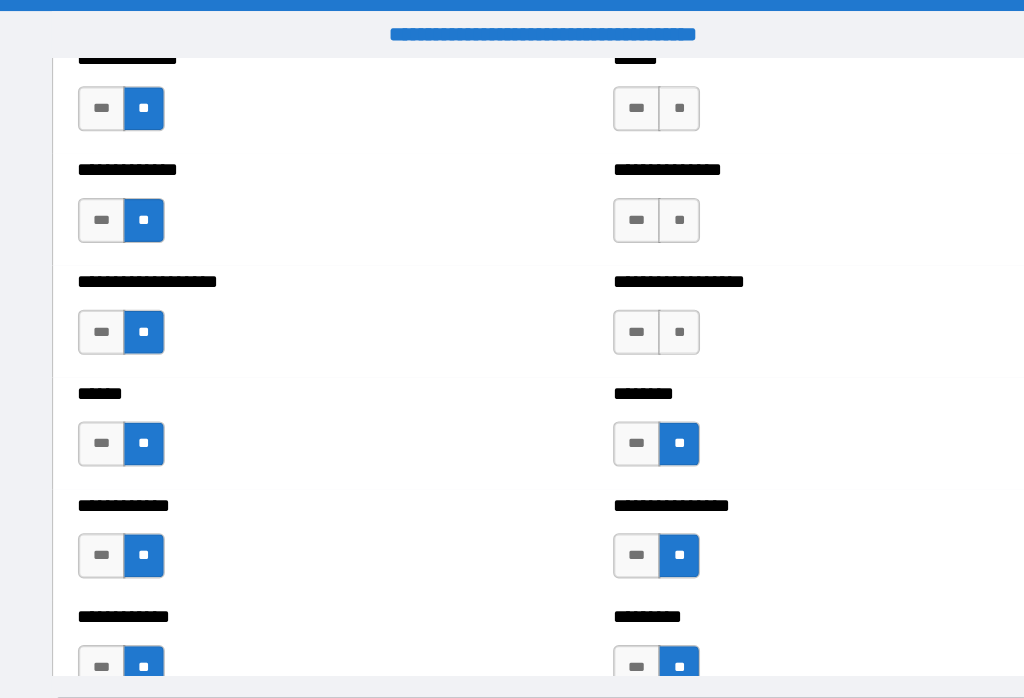 scroll, scrollTop: 4799, scrollLeft: 0, axis: vertical 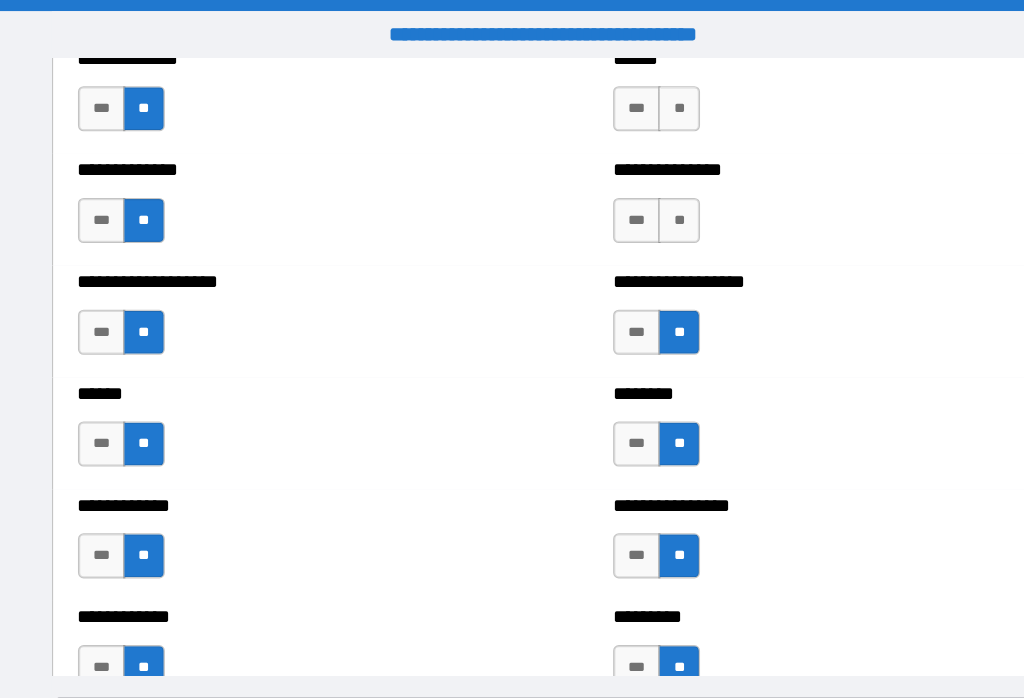 click on "**" at bounding box center (632, 195) 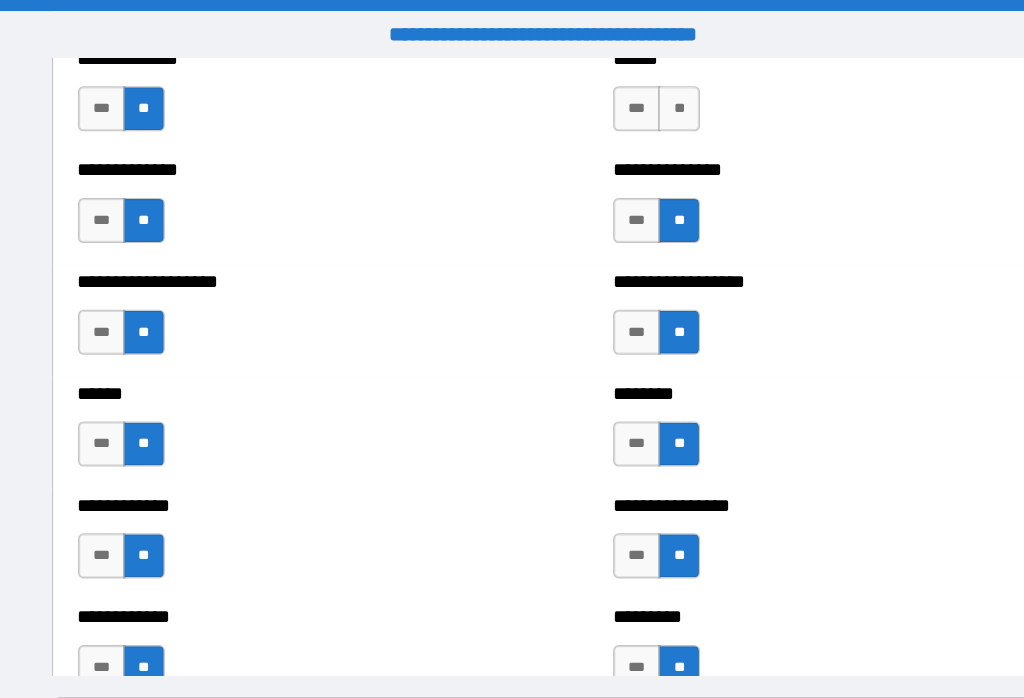 click on "**" at bounding box center [632, 96] 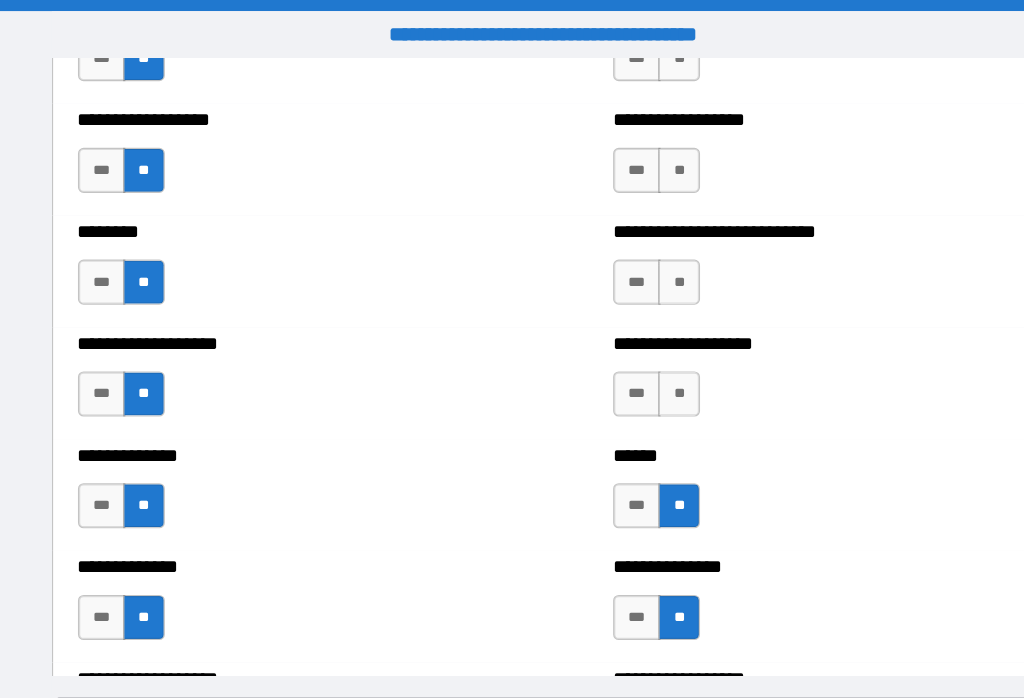 scroll, scrollTop: 4428, scrollLeft: 0, axis: vertical 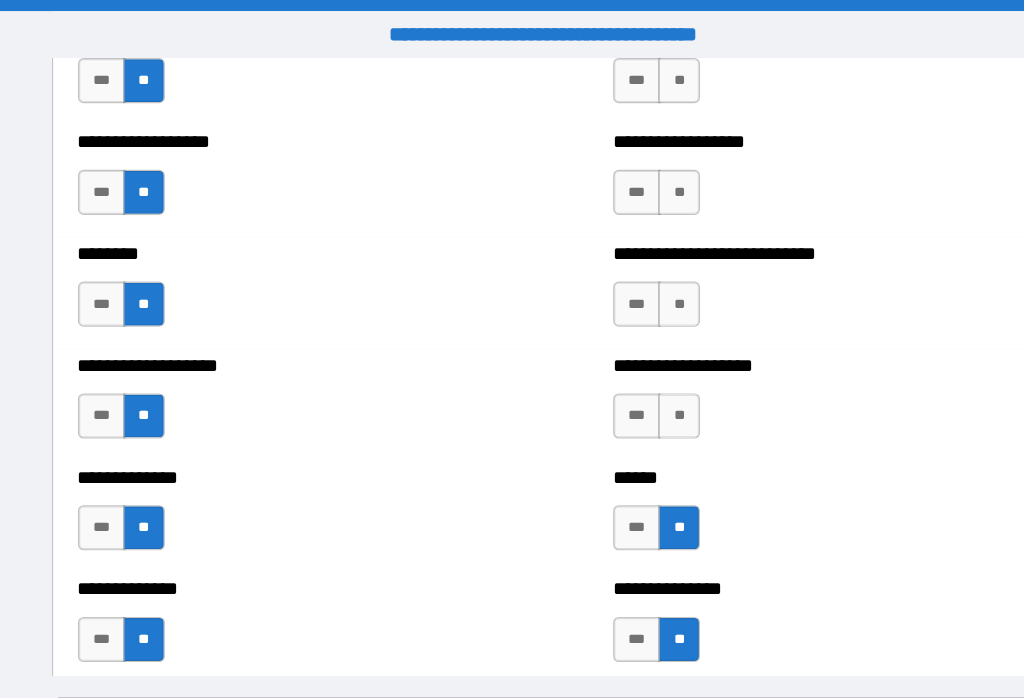 click on "**" at bounding box center (632, 368) 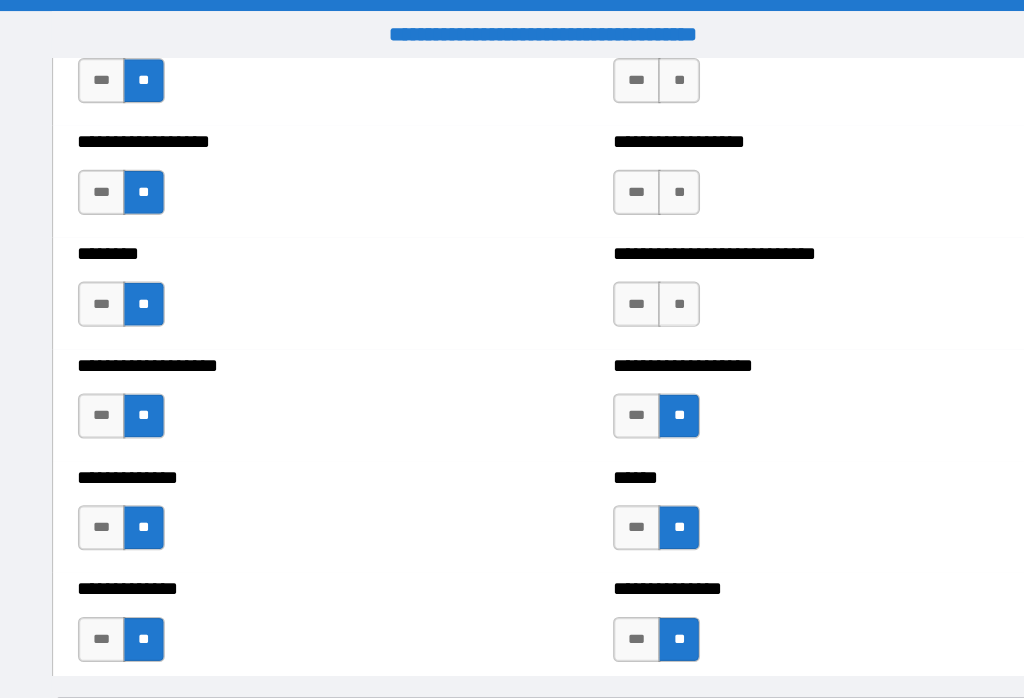 click on "**" at bounding box center (632, 269) 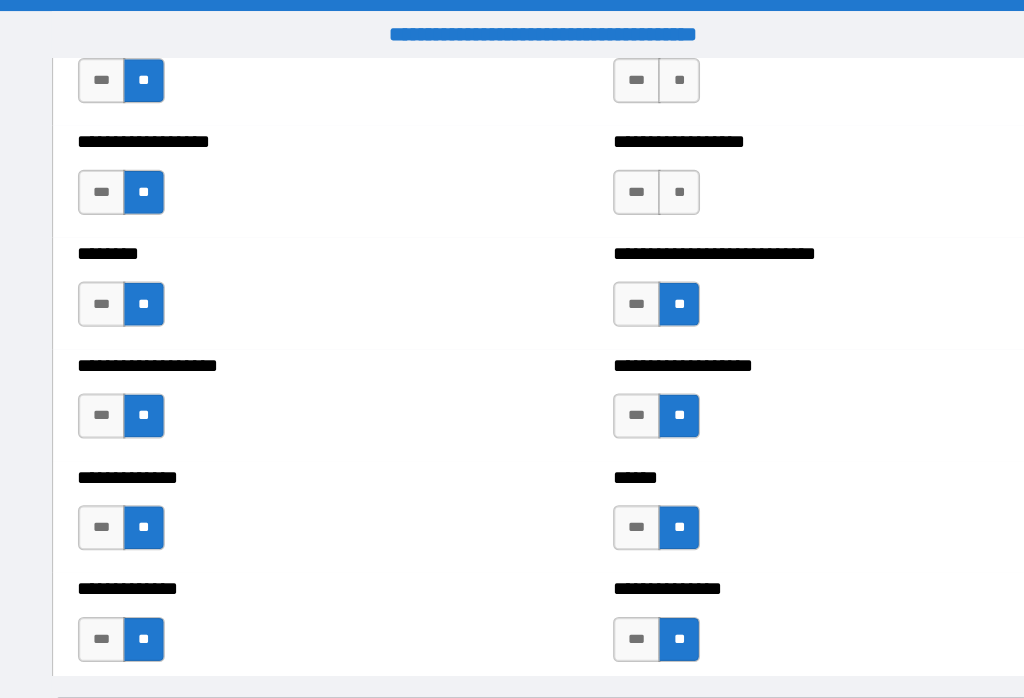 click on "**" at bounding box center (632, 170) 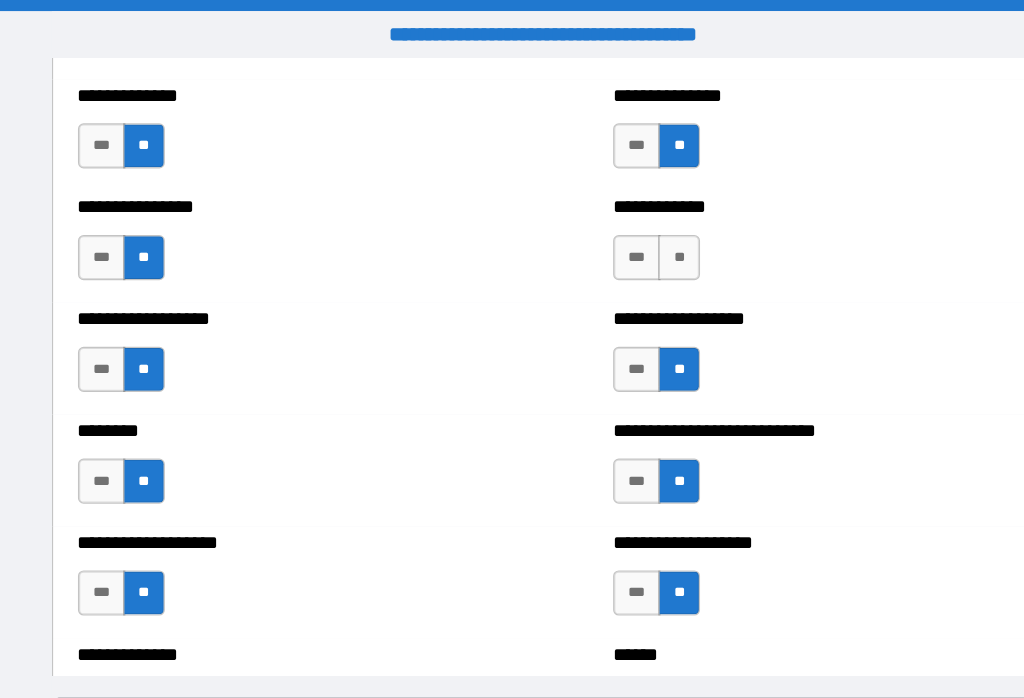 scroll, scrollTop: 4254, scrollLeft: 0, axis: vertical 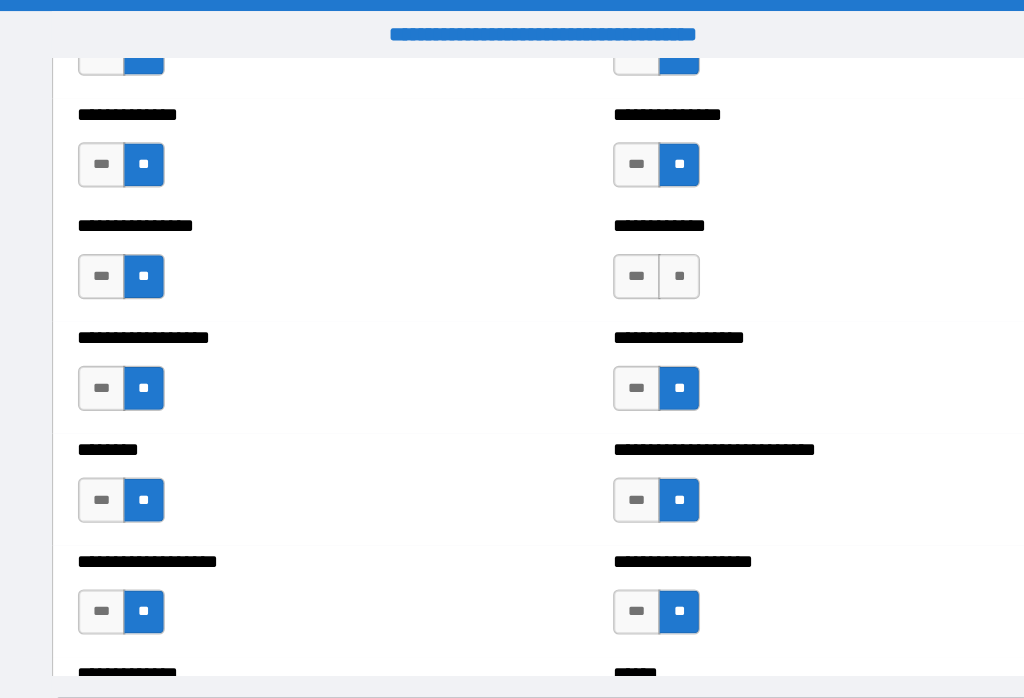 click on "**" at bounding box center [632, 245] 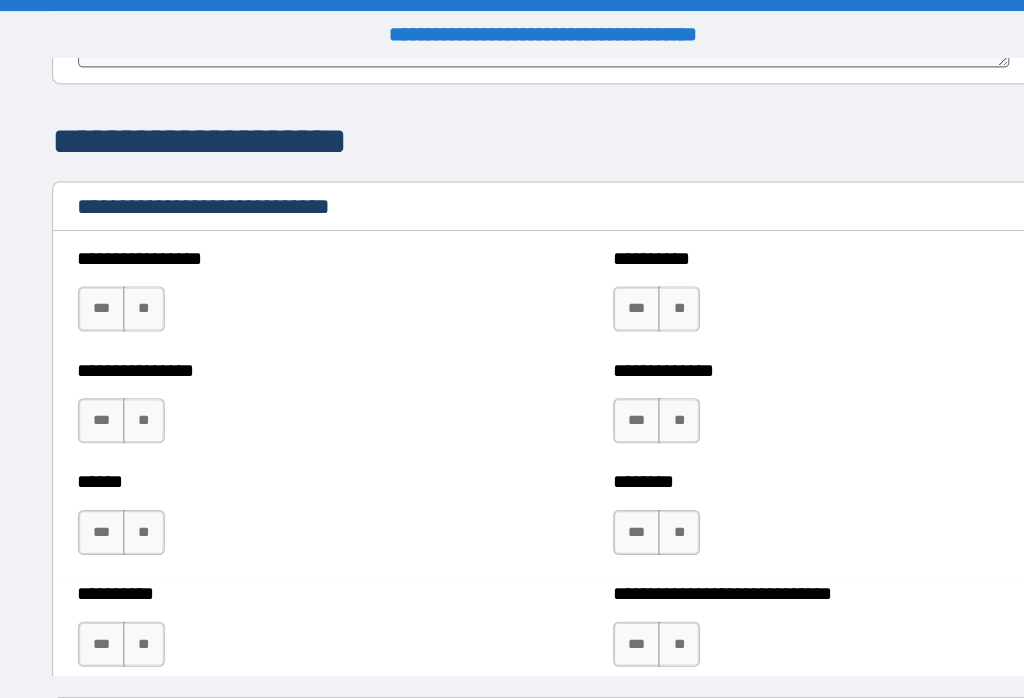 scroll, scrollTop: 6624, scrollLeft: 0, axis: vertical 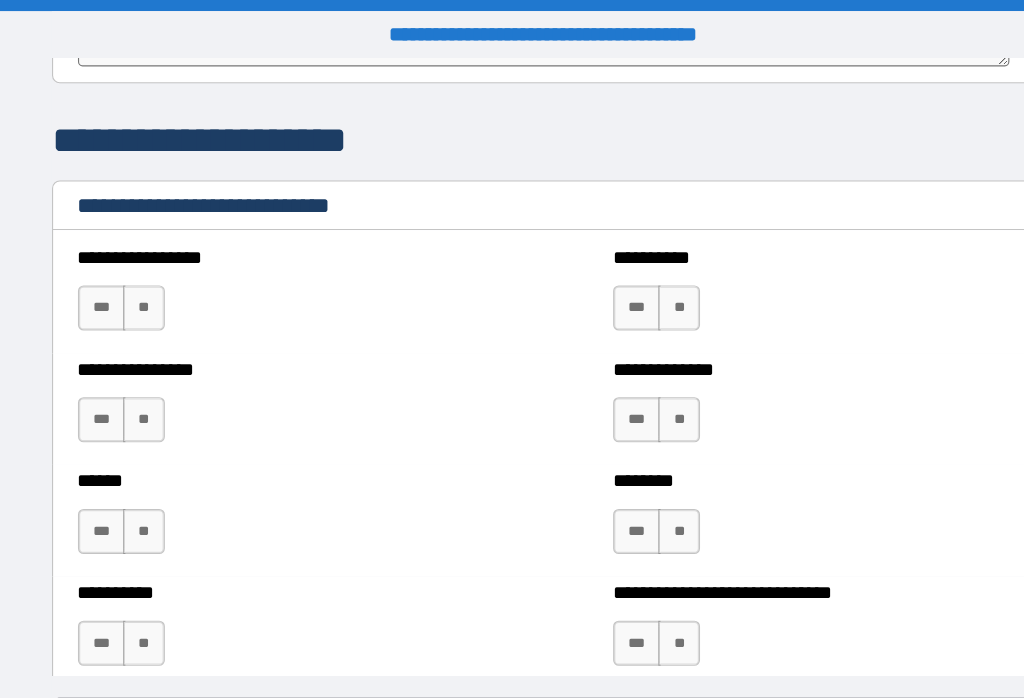 click on "**" at bounding box center [158, 273] 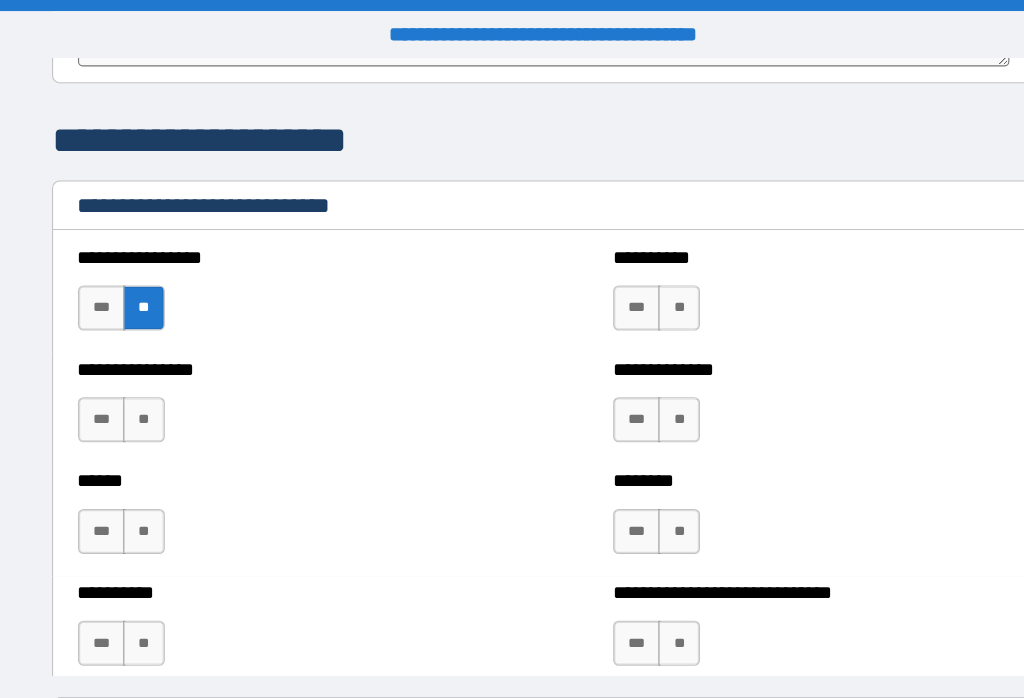 click on "**" at bounding box center [158, 372] 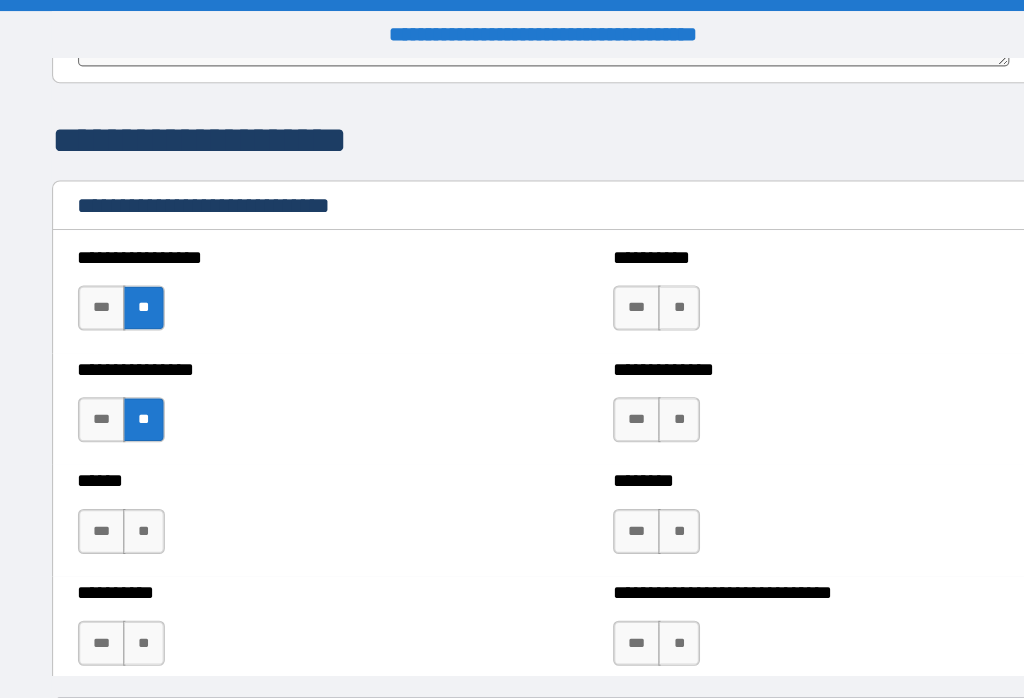click on "***" at bounding box center (121, 471) 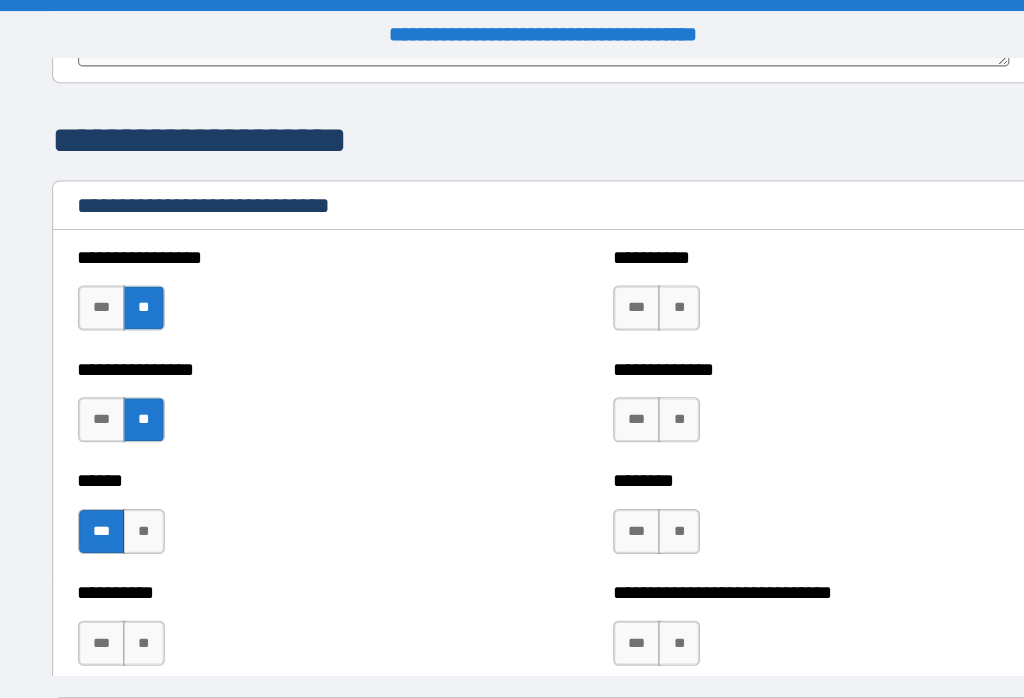 click on "**" at bounding box center (158, 570) 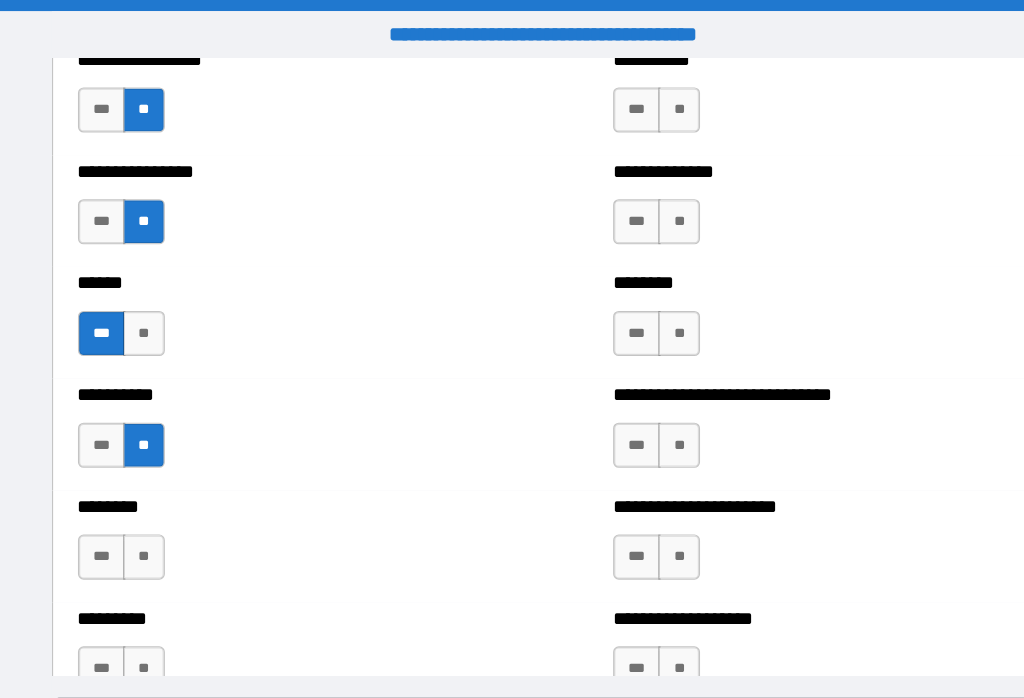 scroll, scrollTop: 6802, scrollLeft: 0, axis: vertical 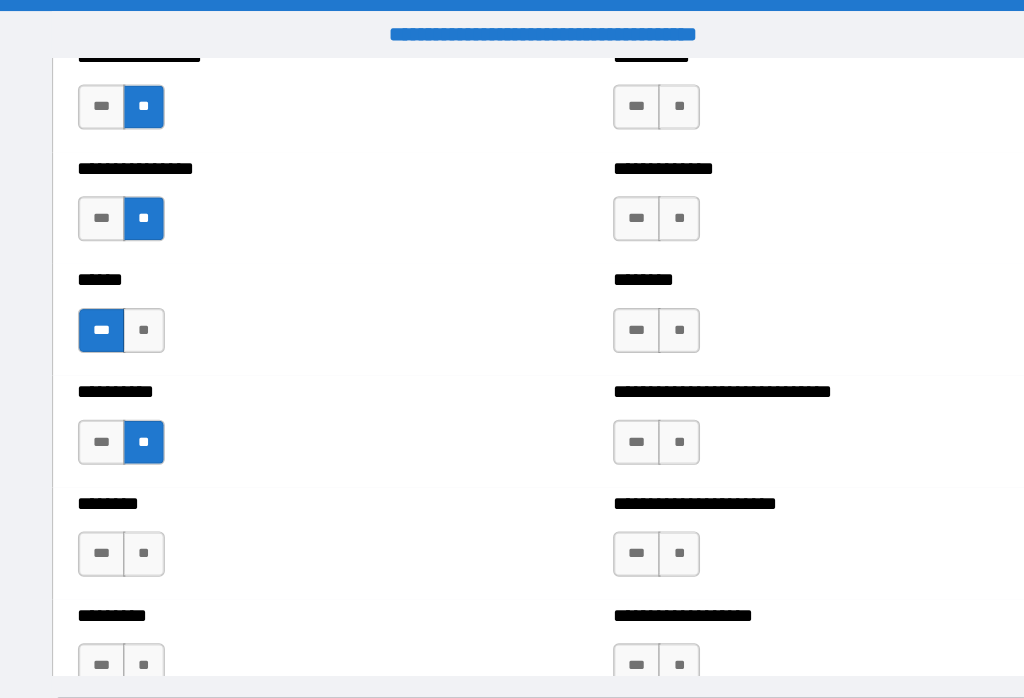 click on "**" at bounding box center [158, 293] 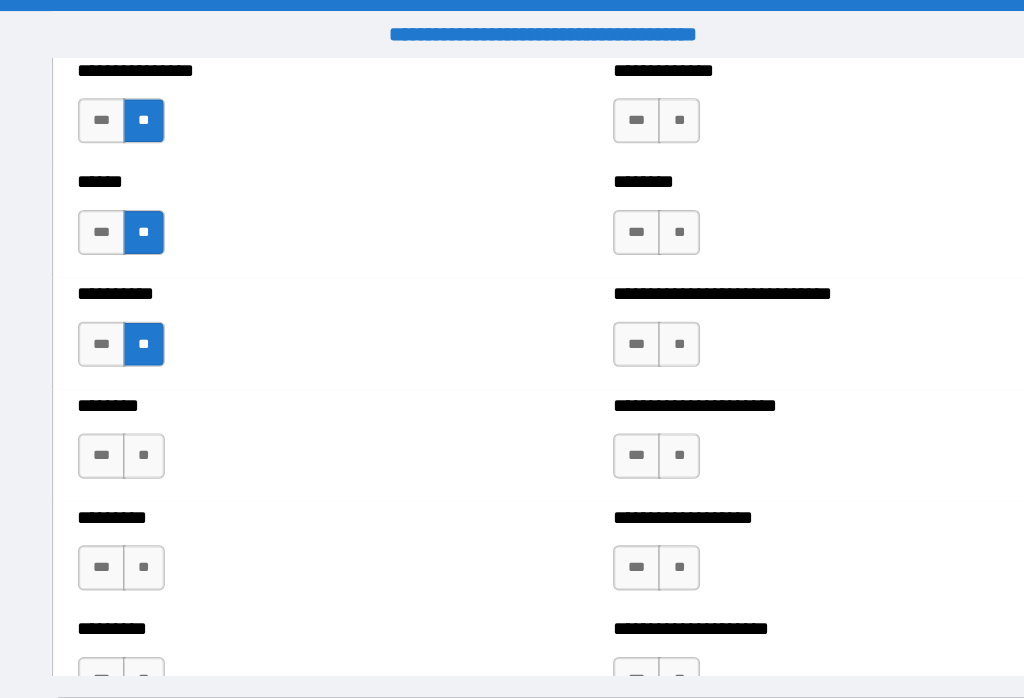 scroll, scrollTop: 6897, scrollLeft: 0, axis: vertical 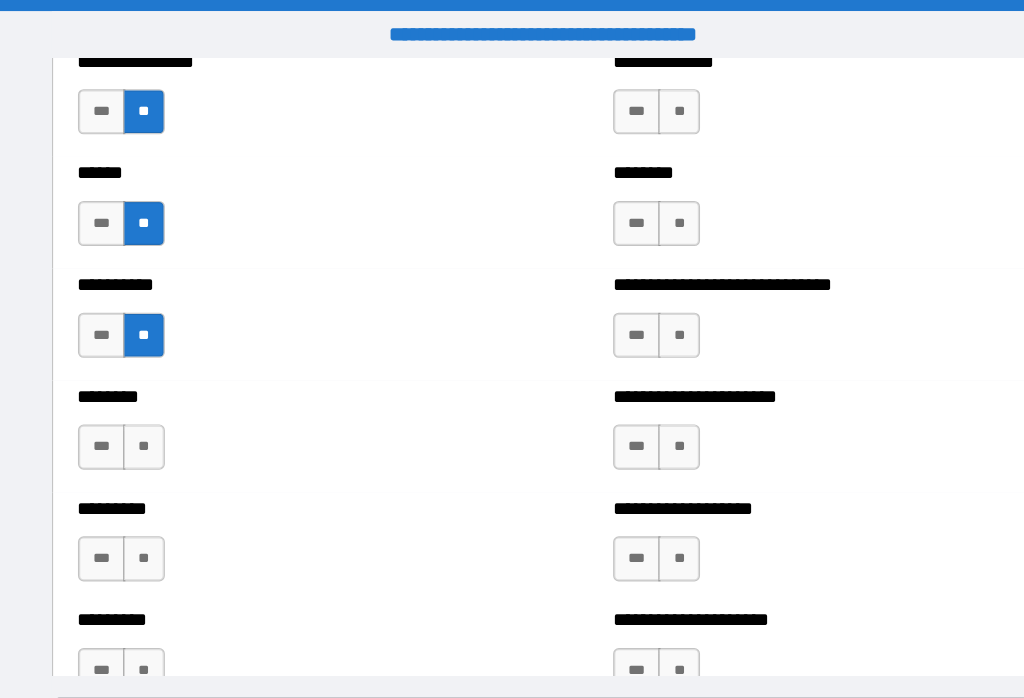 click on "**" at bounding box center [158, 396] 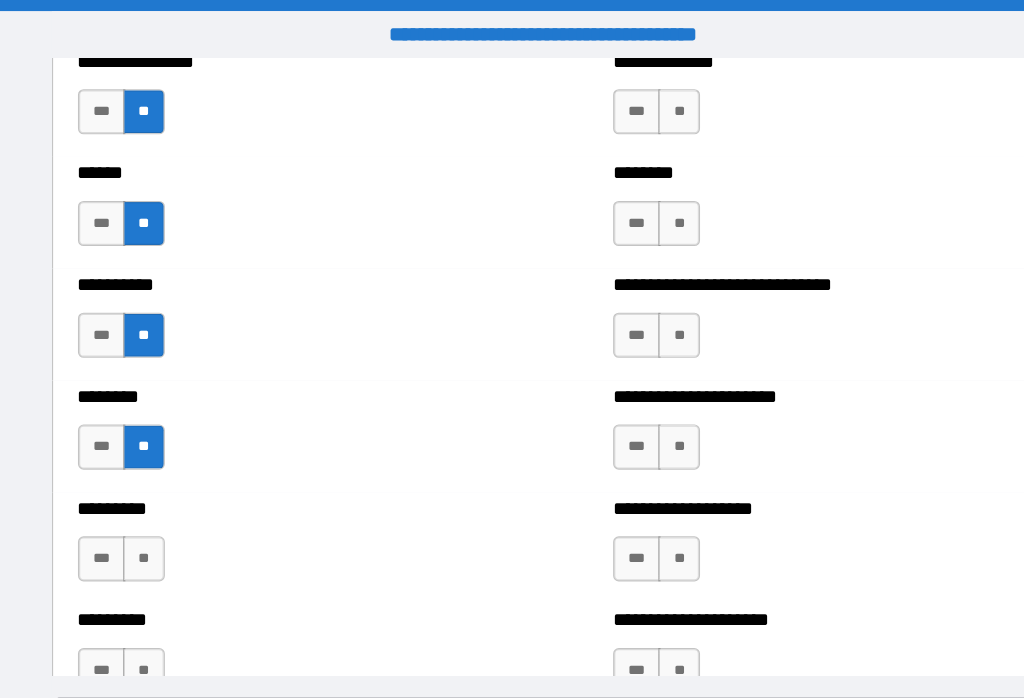 click on "**" at bounding box center [158, 495] 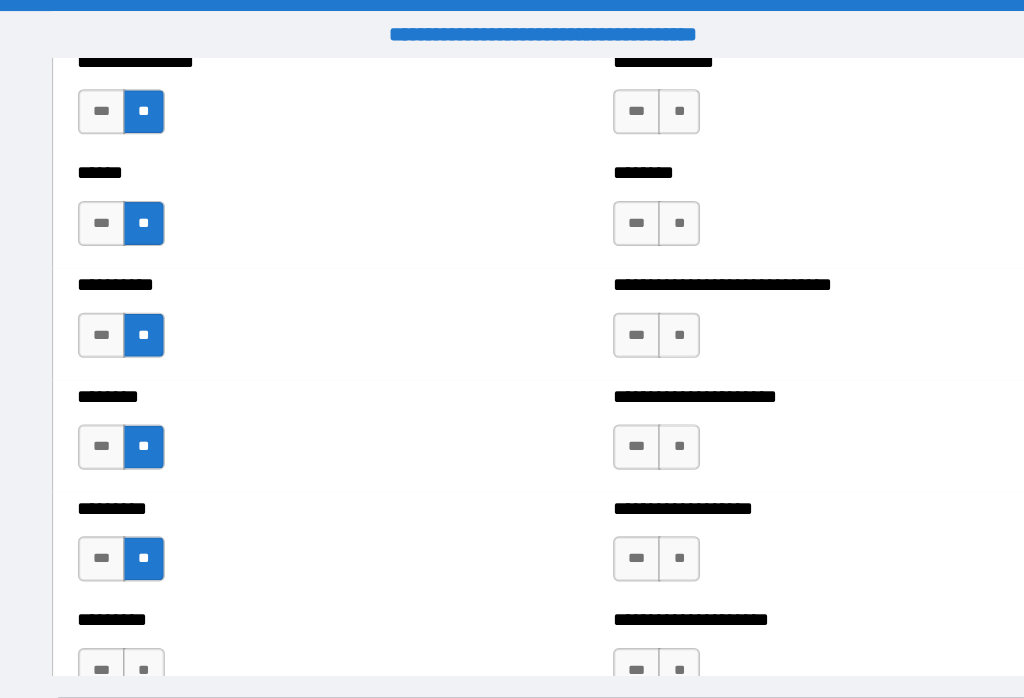 click on "*********" at bounding box center [275, 450] 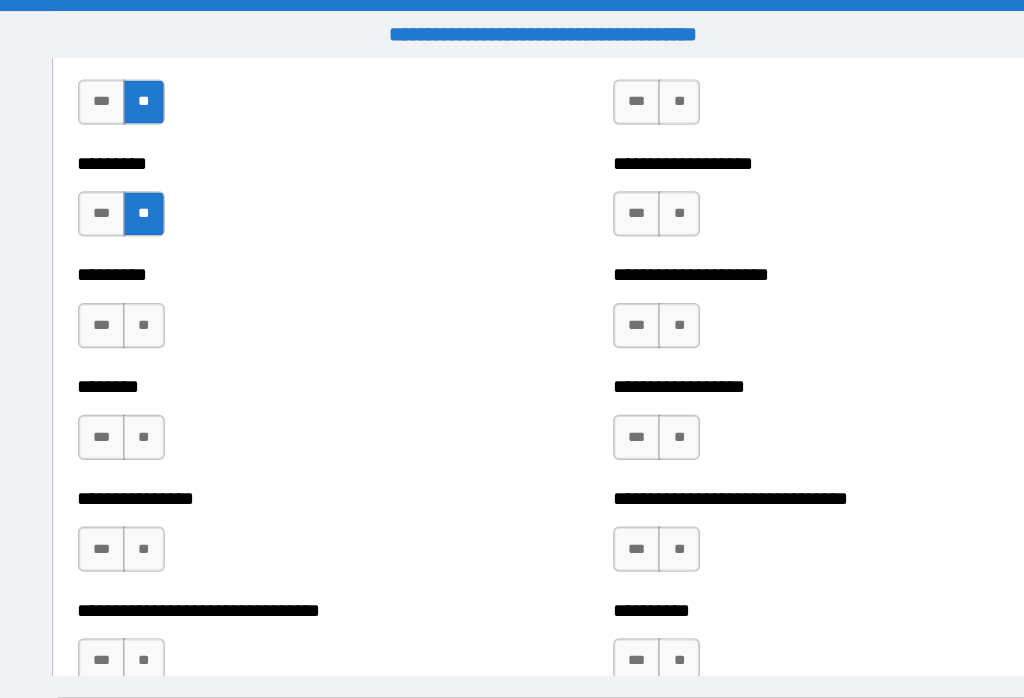 scroll, scrollTop: 7207, scrollLeft: 0, axis: vertical 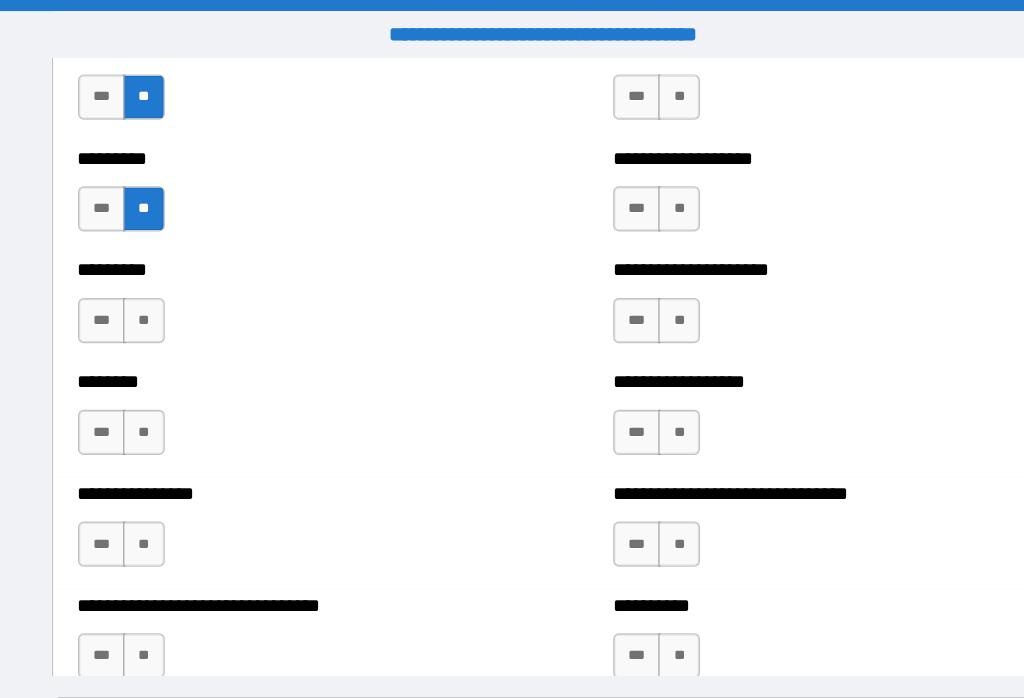 click on "**" at bounding box center (158, 284) 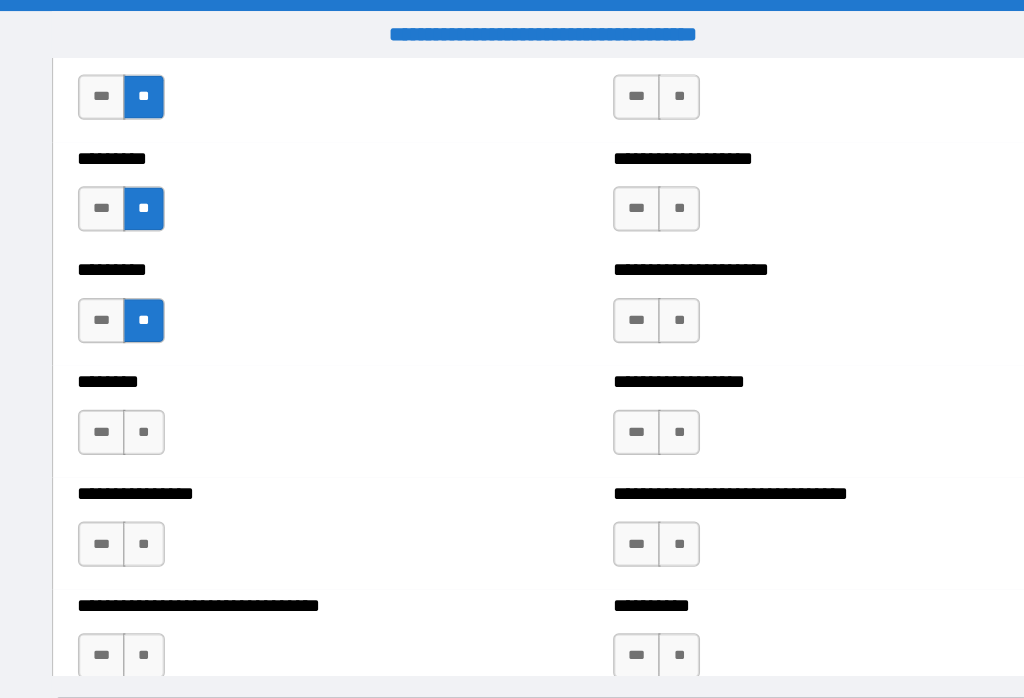 click on "***" at bounding box center [121, 284] 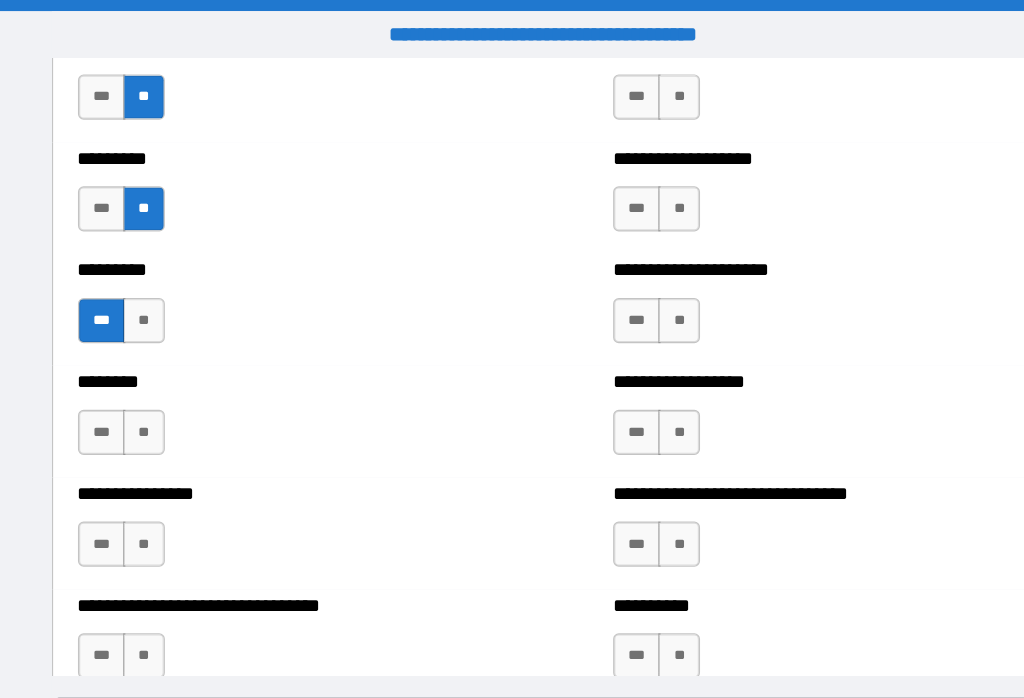 click on "**" at bounding box center [158, 383] 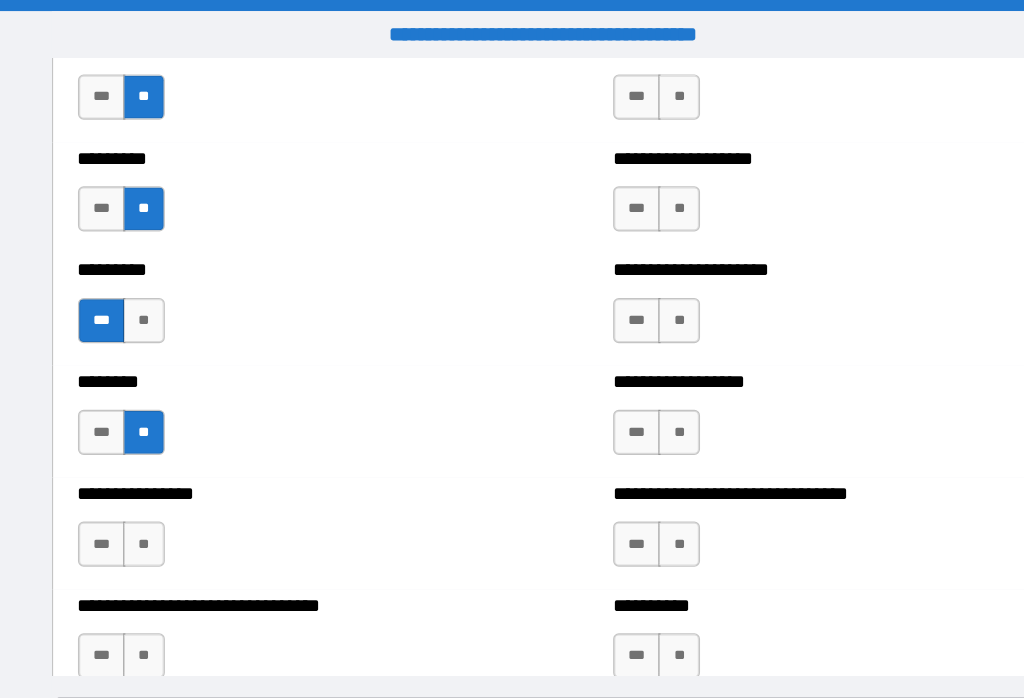 click on "***" at bounding box center [121, 482] 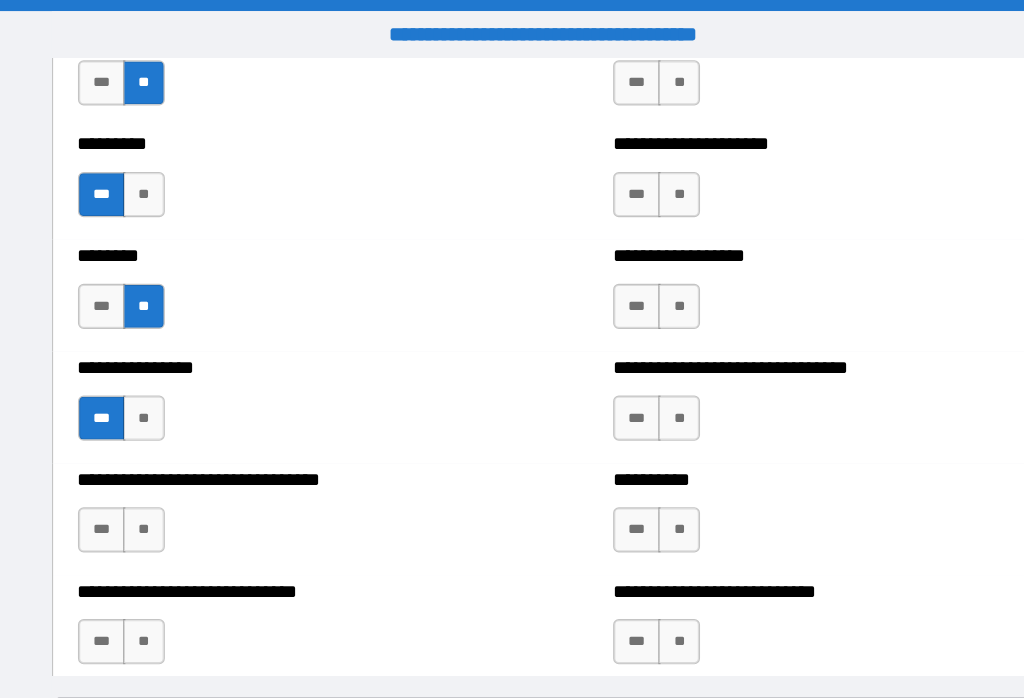 scroll, scrollTop: 7322, scrollLeft: 0, axis: vertical 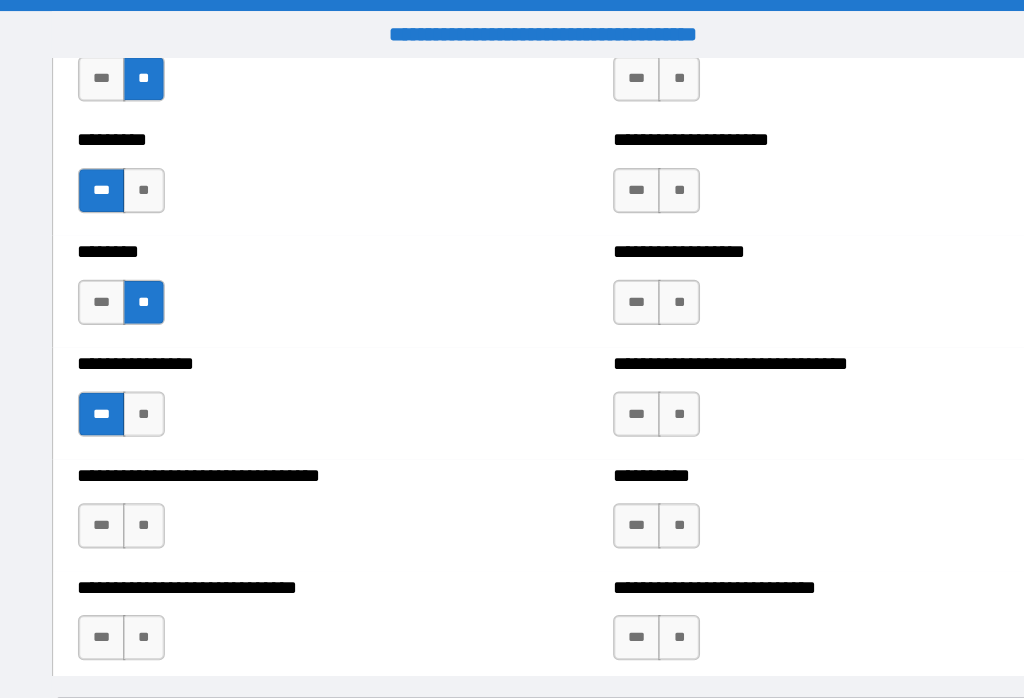 click on "***" at bounding box center [121, 466] 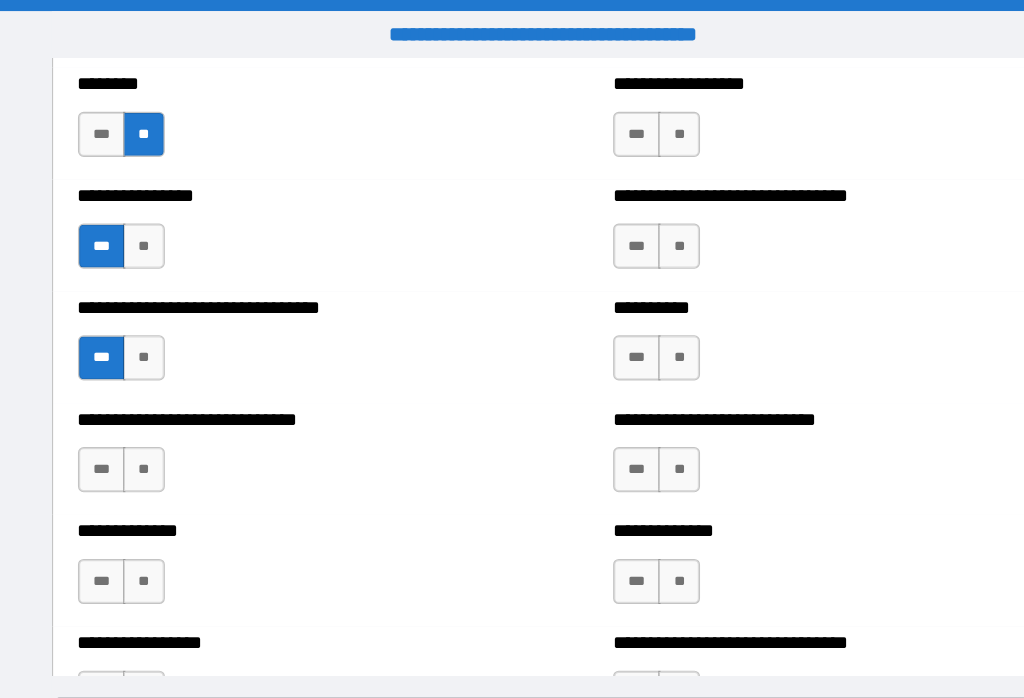 scroll, scrollTop: 7490, scrollLeft: 0, axis: vertical 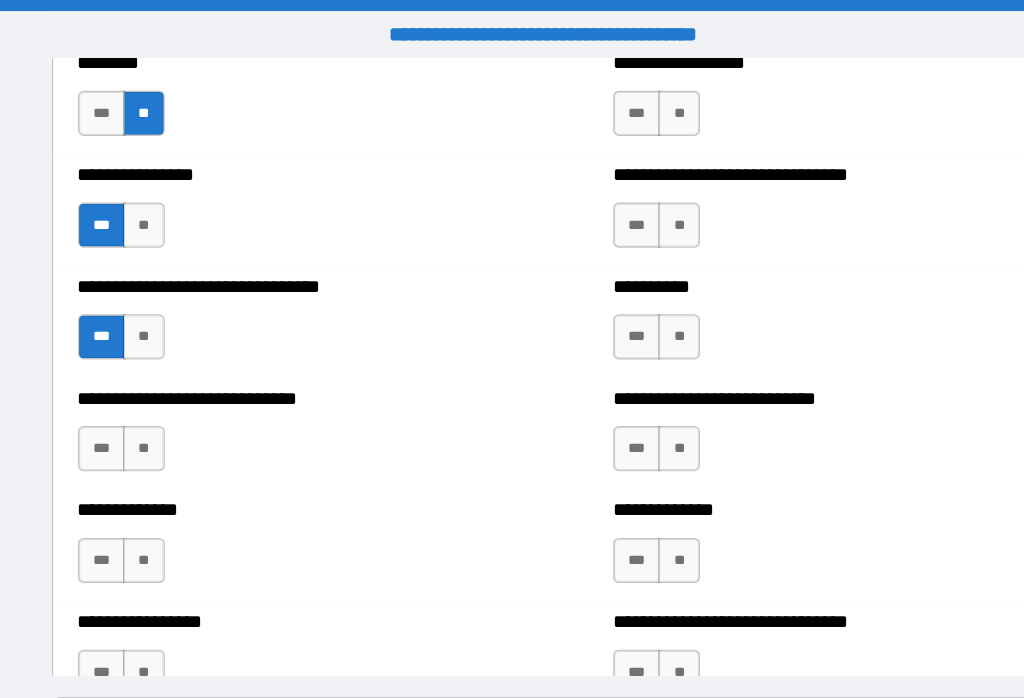 click on "**" at bounding box center (158, 397) 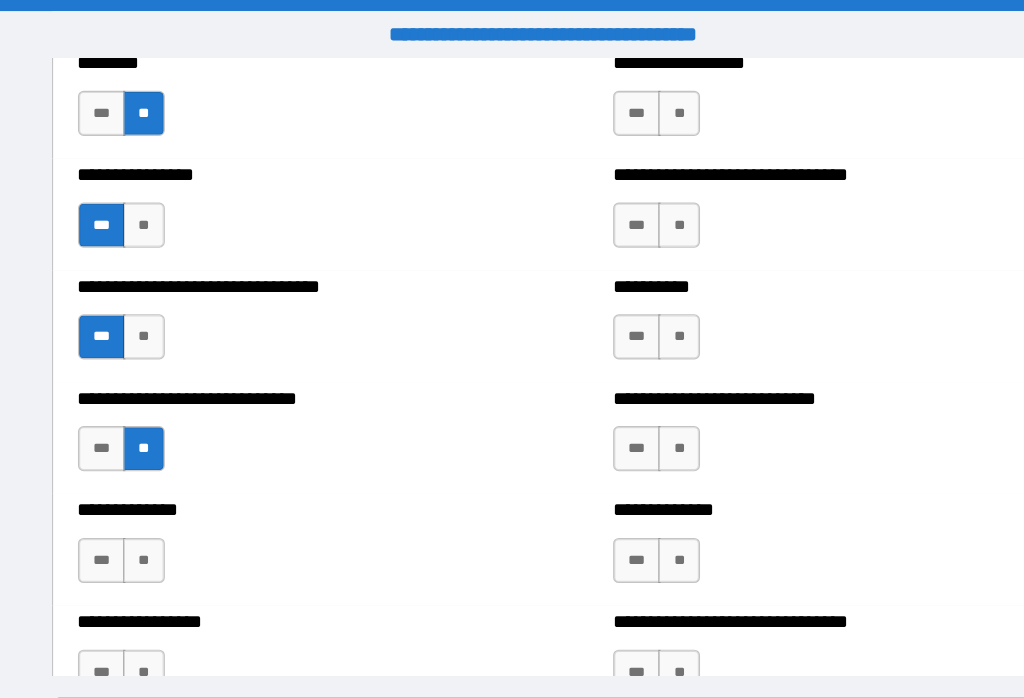 click on "**" at bounding box center (158, 496) 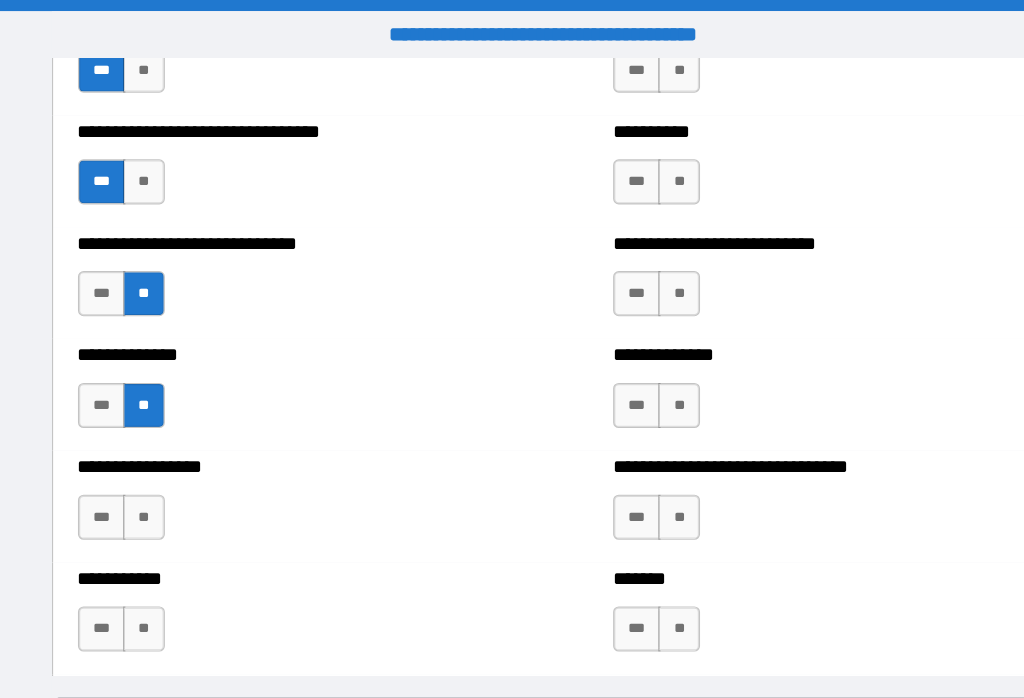 scroll, scrollTop: 7627, scrollLeft: 0, axis: vertical 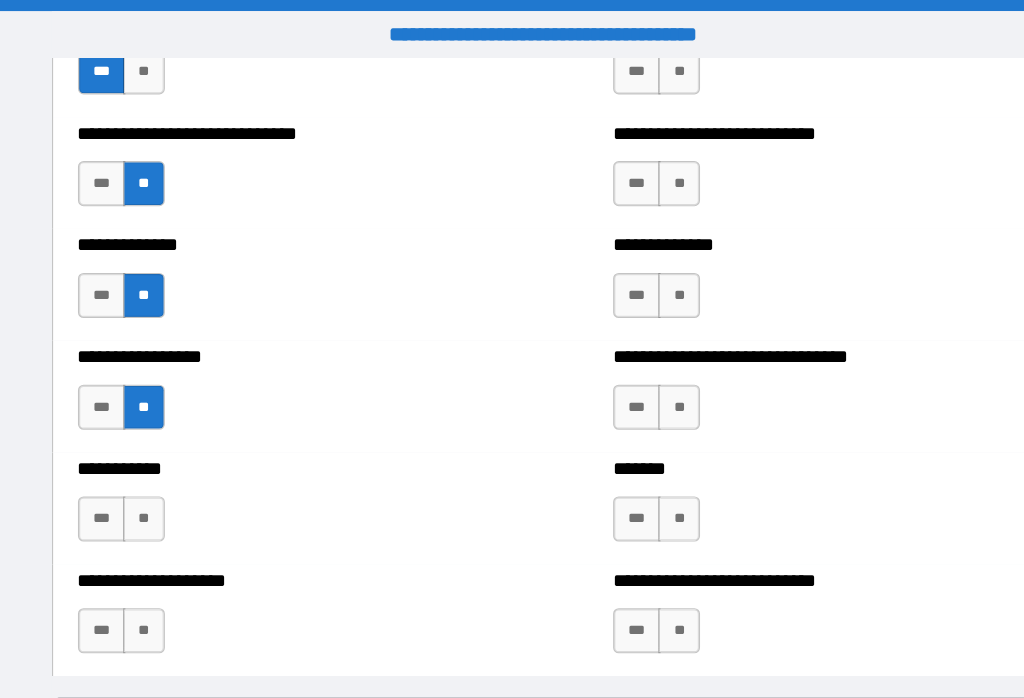 click on "**" at bounding box center [158, 460] 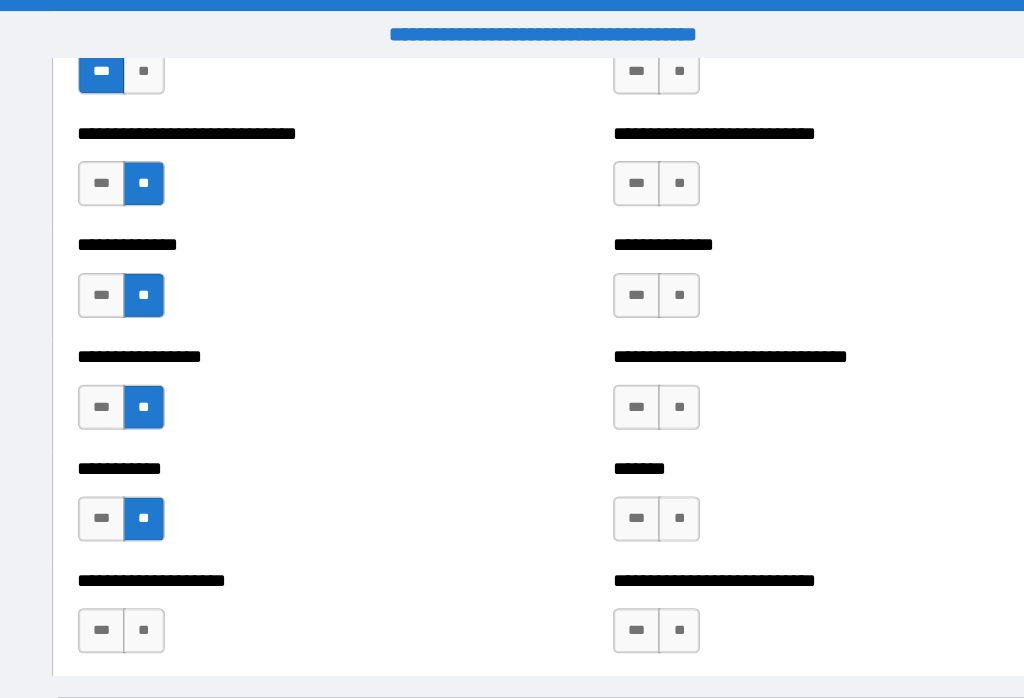 click on "**" at bounding box center (158, 559) 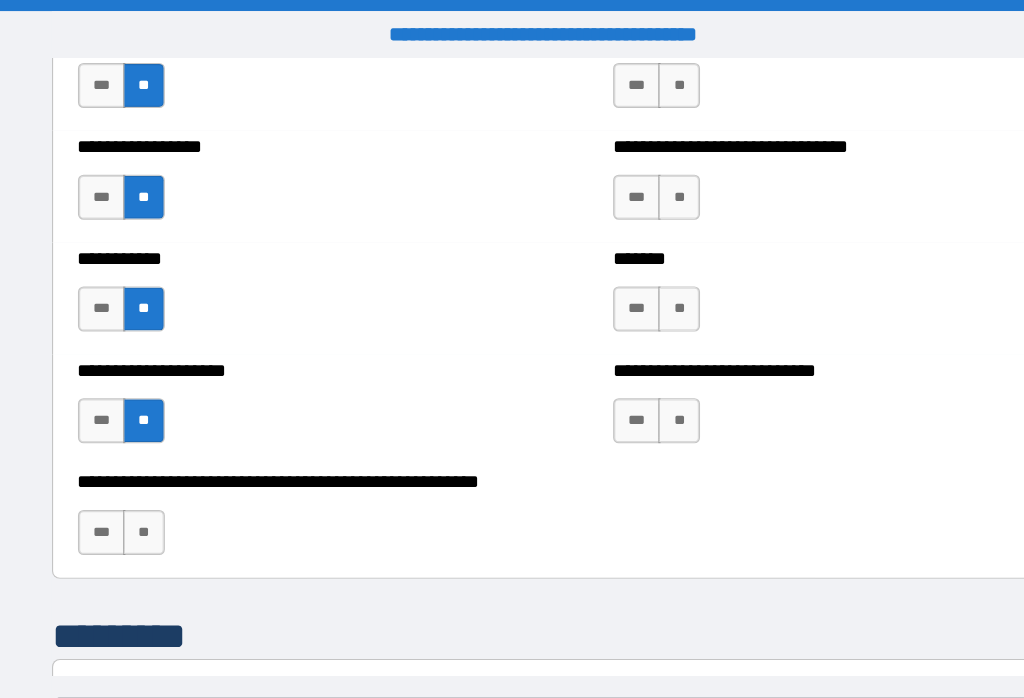 scroll, scrollTop: 7904, scrollLeft: 0, axis: vertical 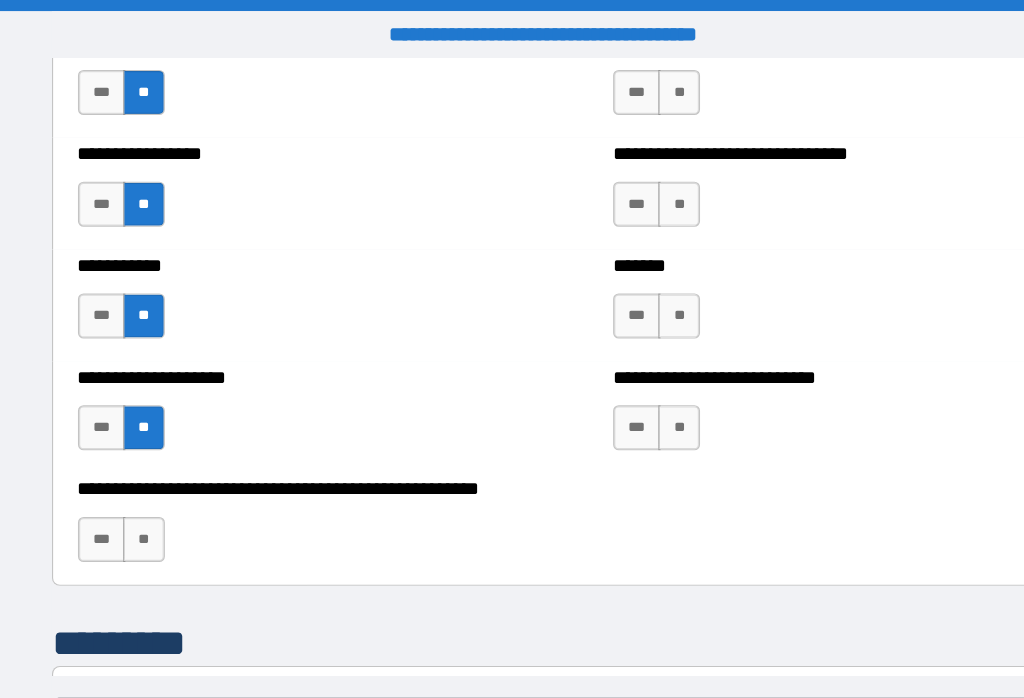 click on "**" at bounding box center (632, 379) 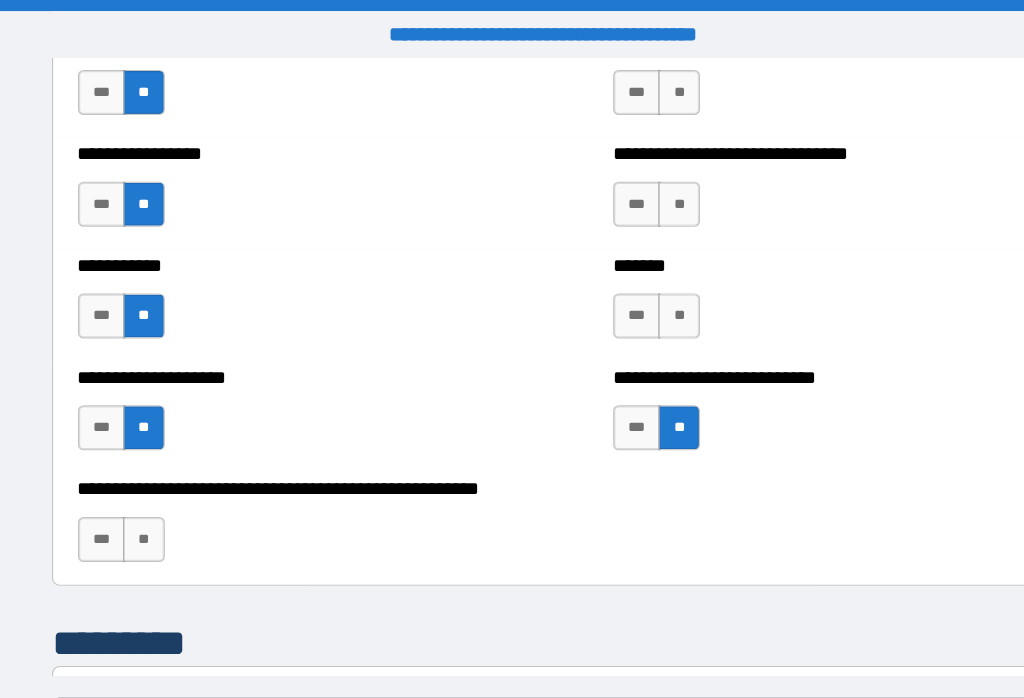 click on "**" at bounding box center (632, 280) 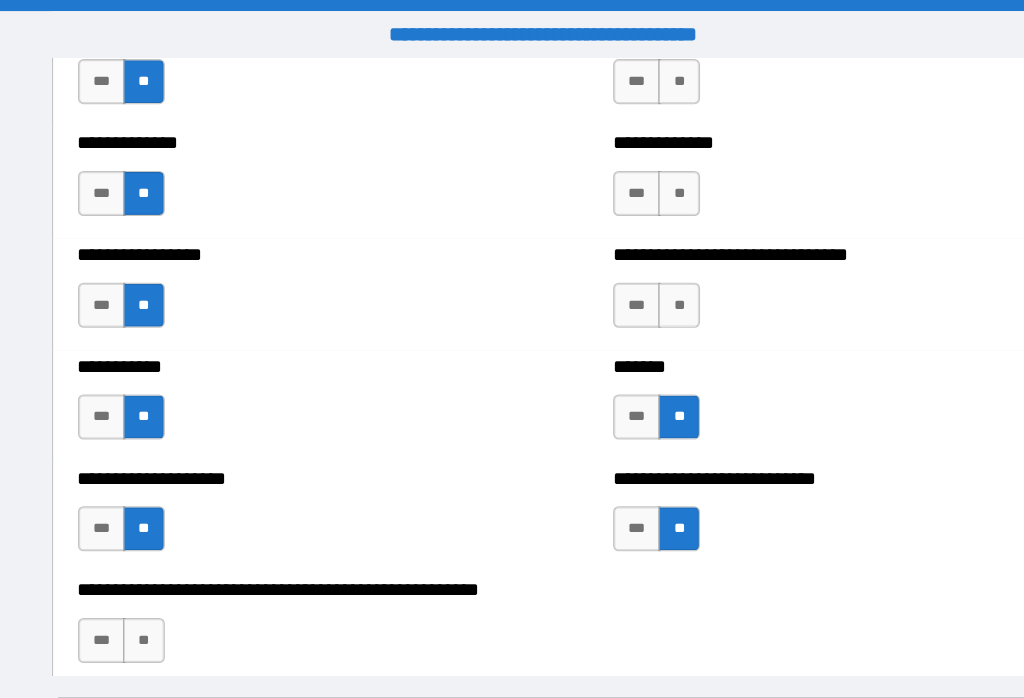 scroll, scrollTop: 7814, scrollLeft: 0, axis: vertical 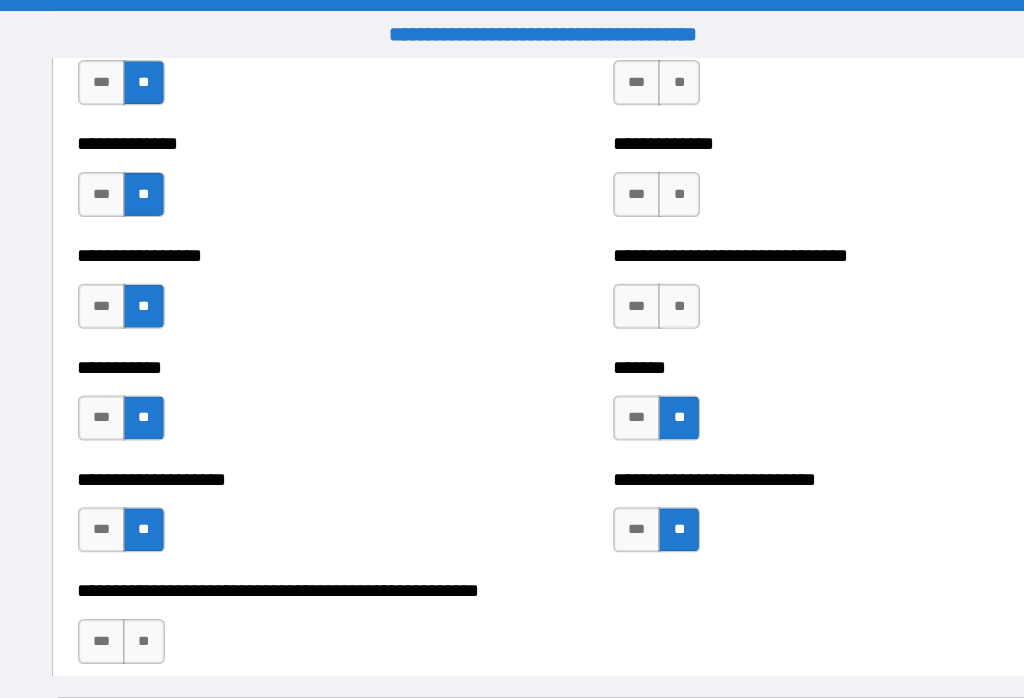 click on "***" at bounding box center [595, 370] 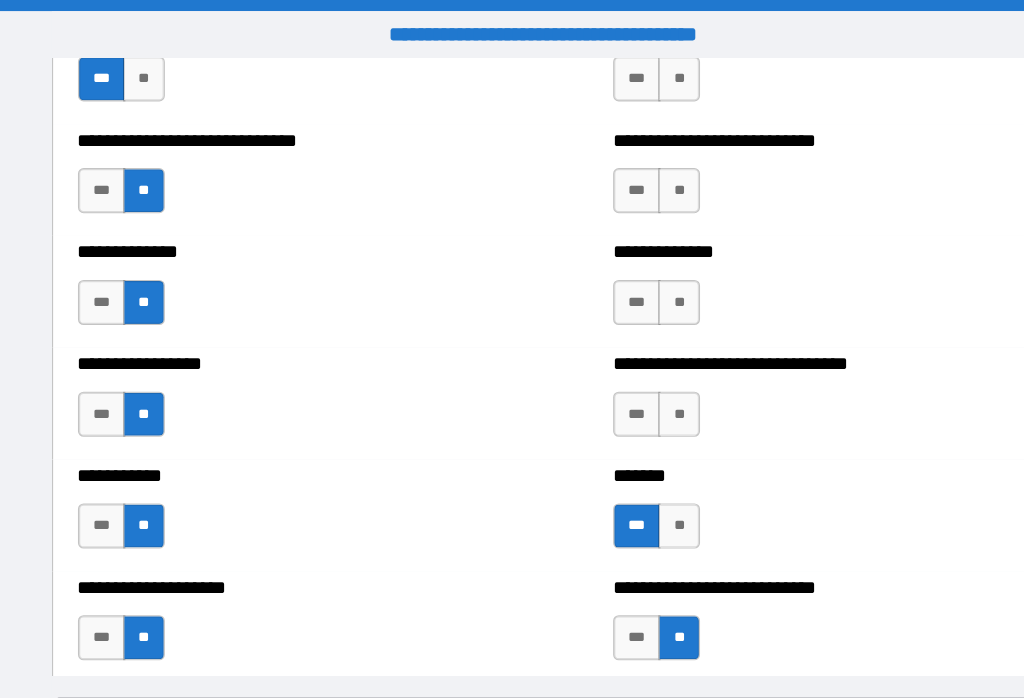 scroll, scrollTop: 7708, scrollLeft: 0, axis: vertical 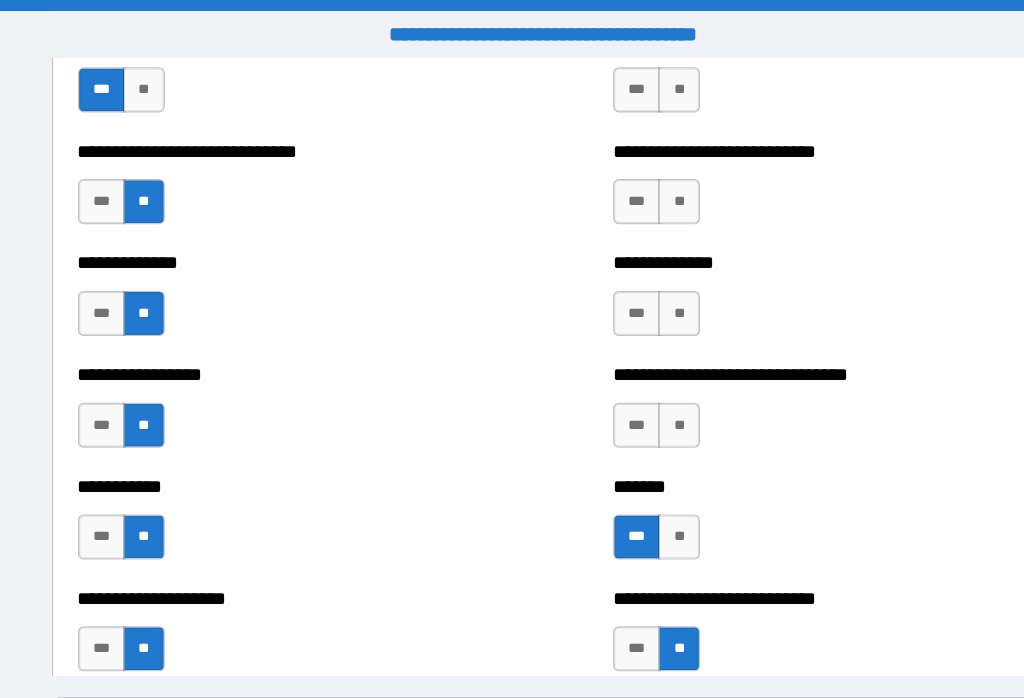 click on "**" at bounding box center (632, 377) 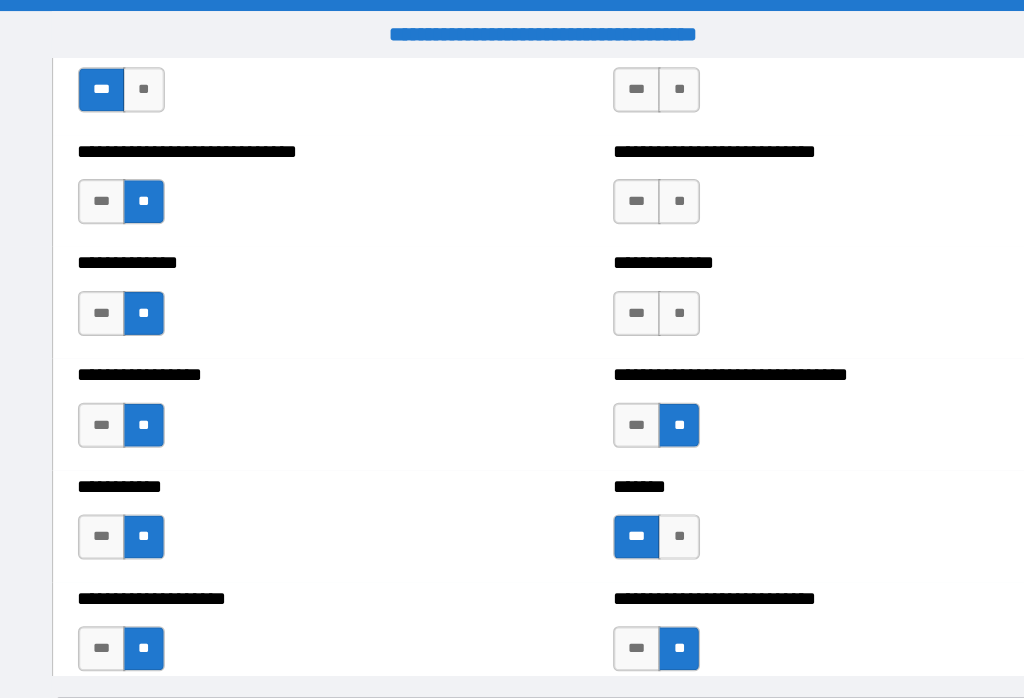 click on "**" at bounding box center [632, 278] 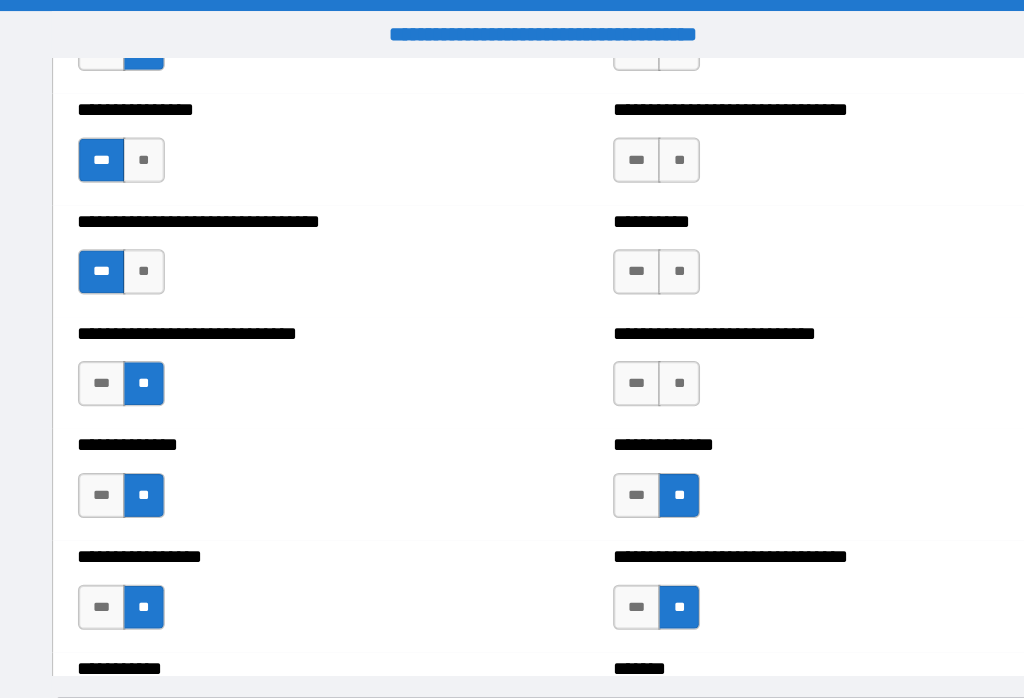 scroll, scrollTop: 7547, scrollLeft: 0, axis: vertical 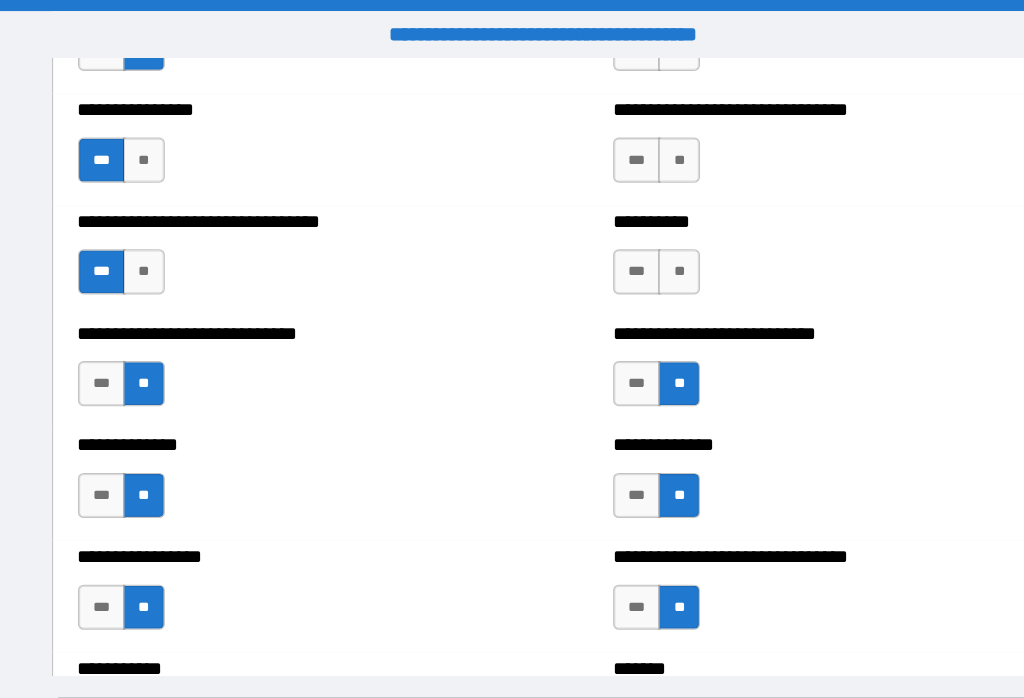 click on "**" at bounding box center (632, 241) 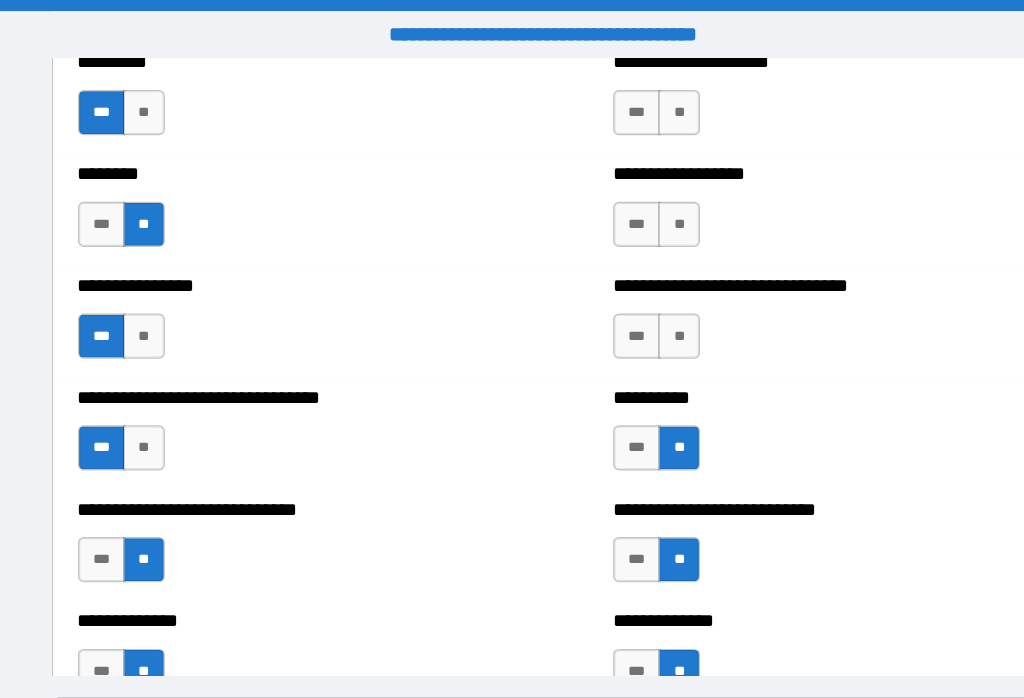scroll, scrollTop: 7390, scrollLeft: 0, axis: vertical 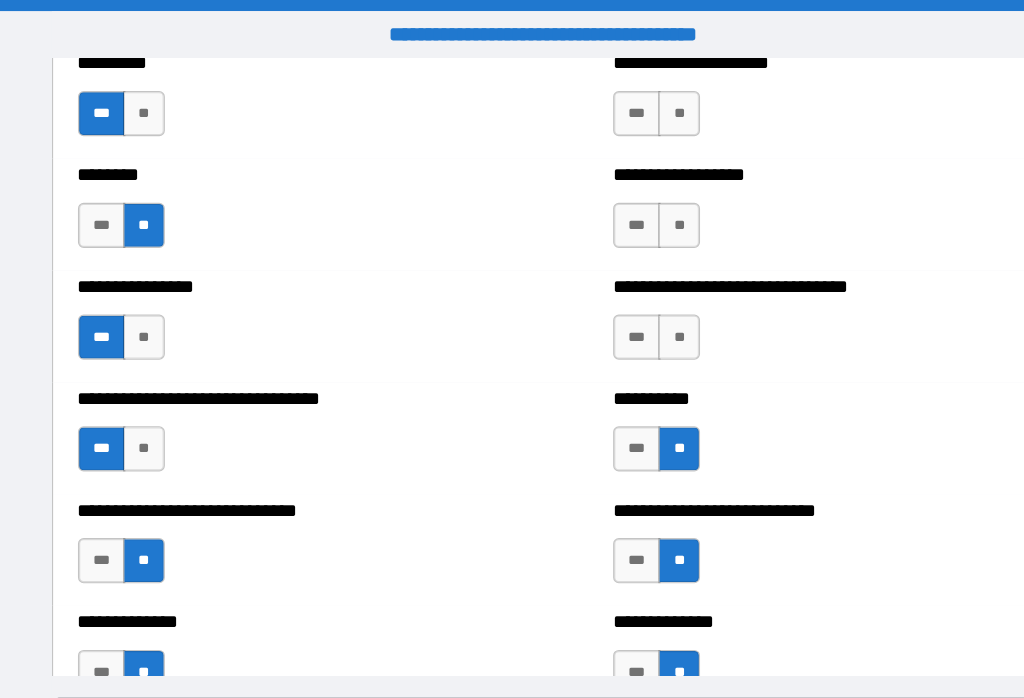 click on "**" at bounding box center (632, 299) 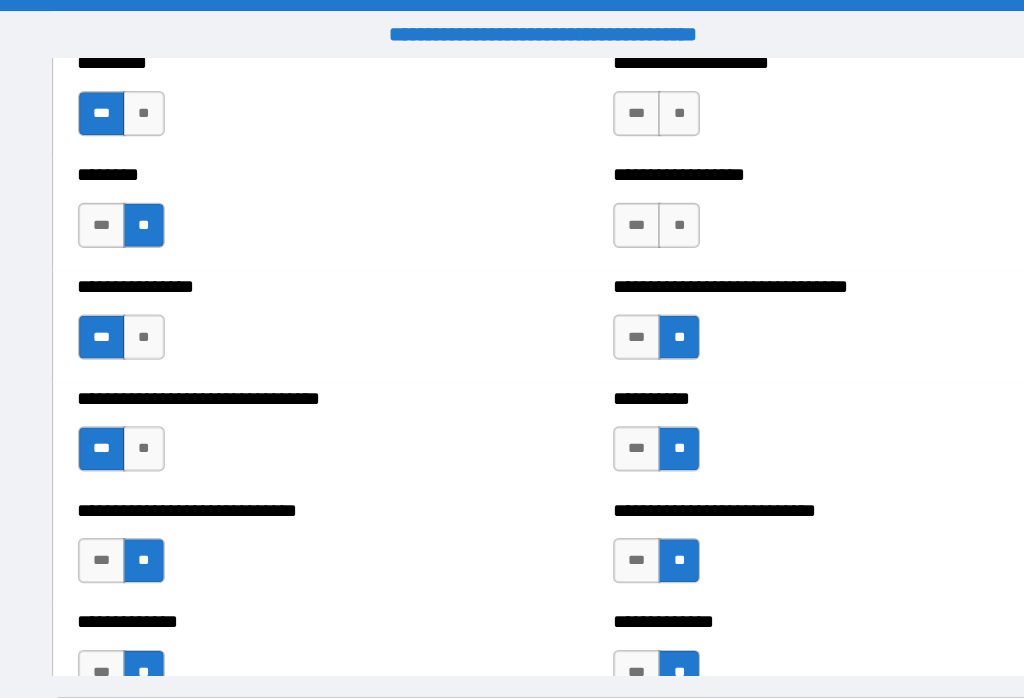 click on "**" at bounding box center (632, 200) 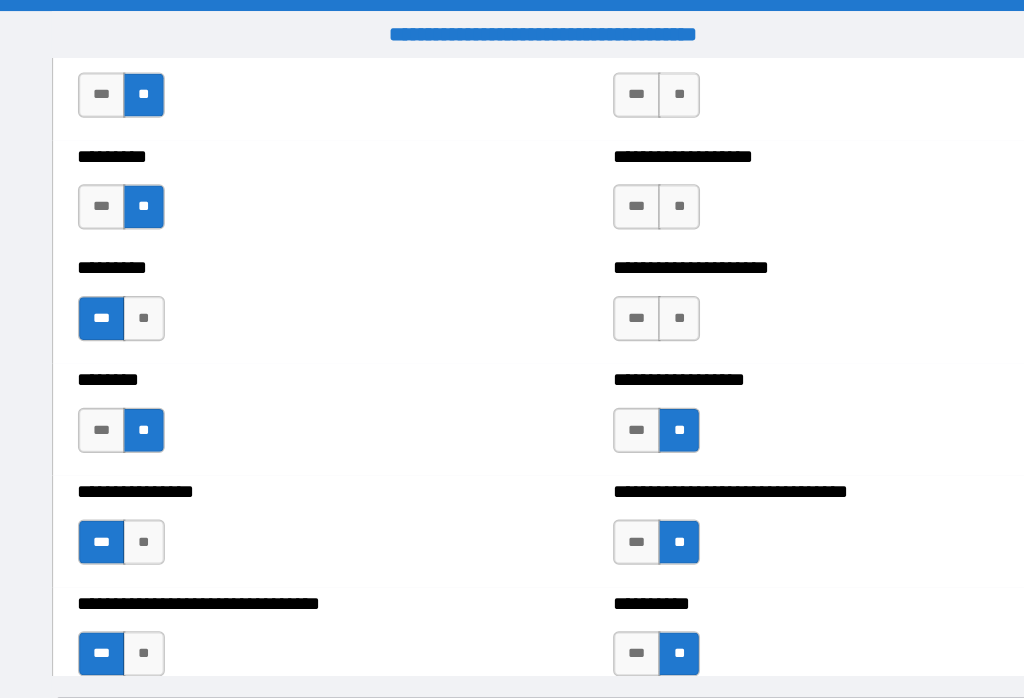 scroll, scrollTop: 7203, scrollLeft: 0, axis: vertical 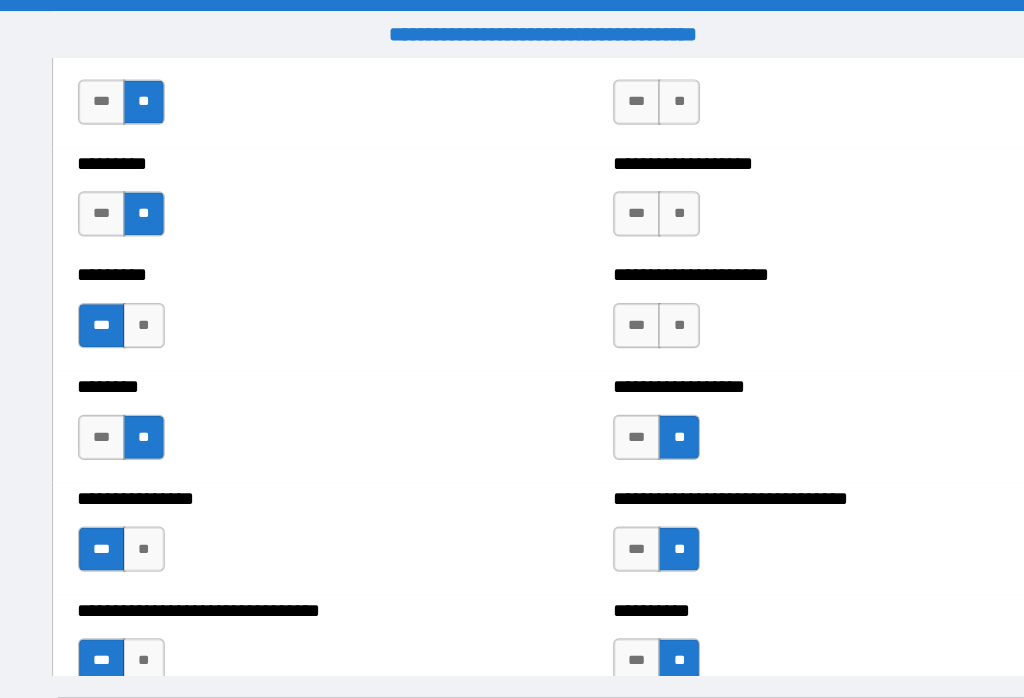 click on "**" at bounding box center [632, 288] 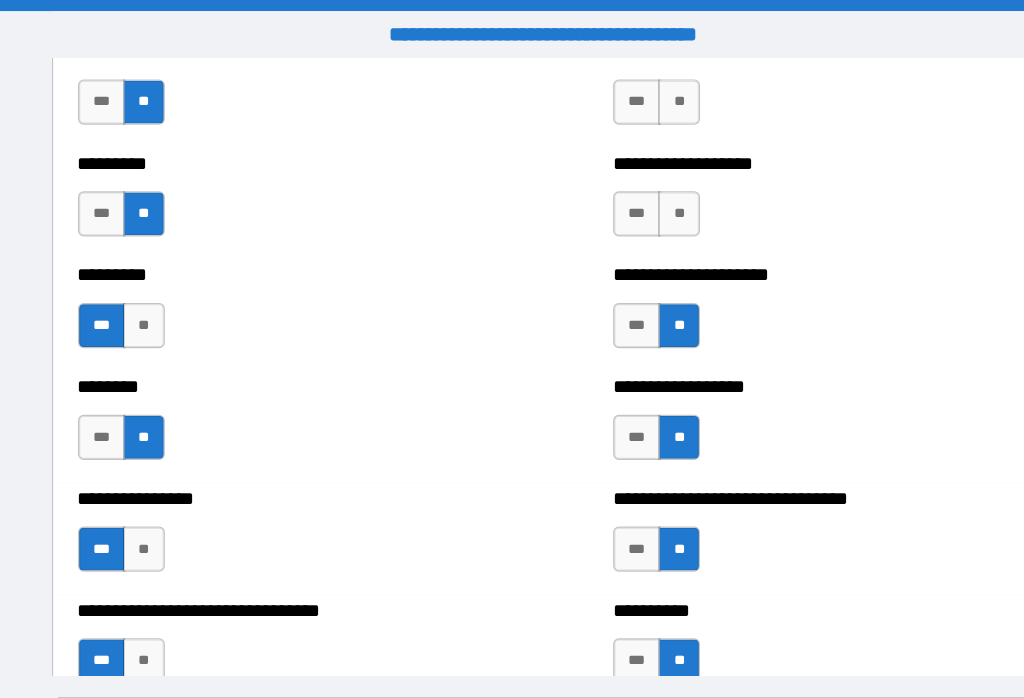 click on "**" at bounding box center [632, 189] 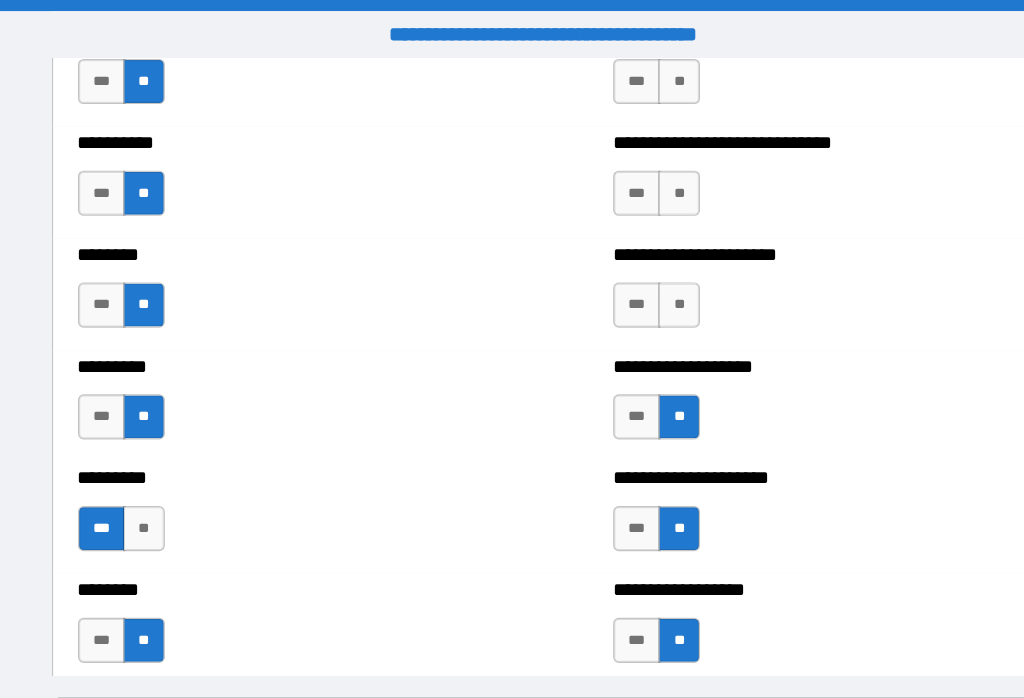 scroll, scrollTop: 7026, scrollLeft: 0, axis: vertical 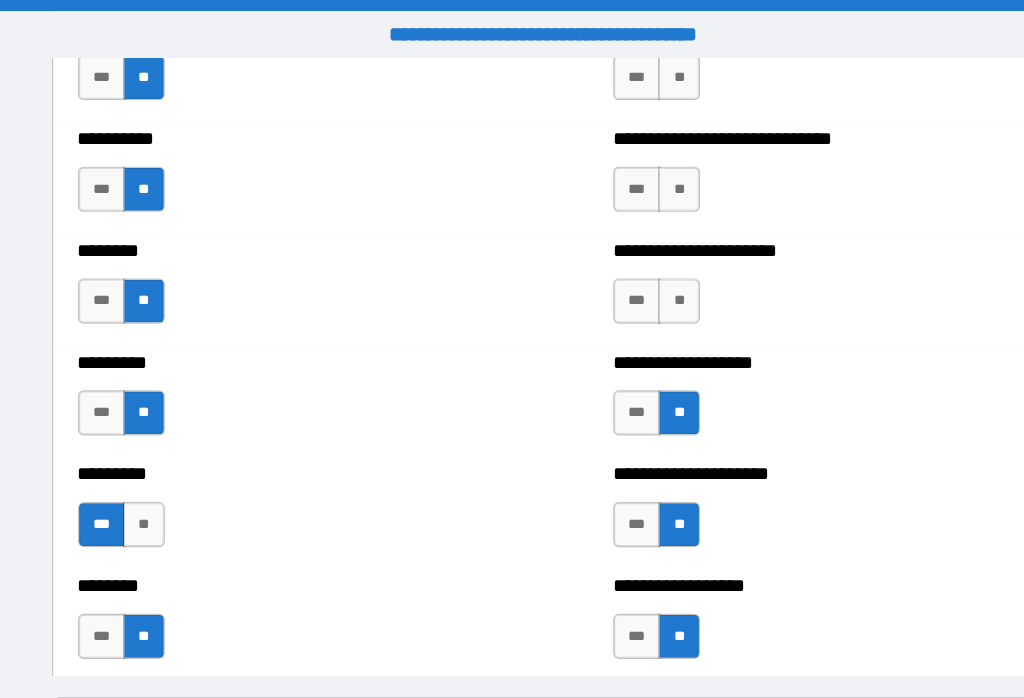 click on "**" at bounding box center (632, 267) 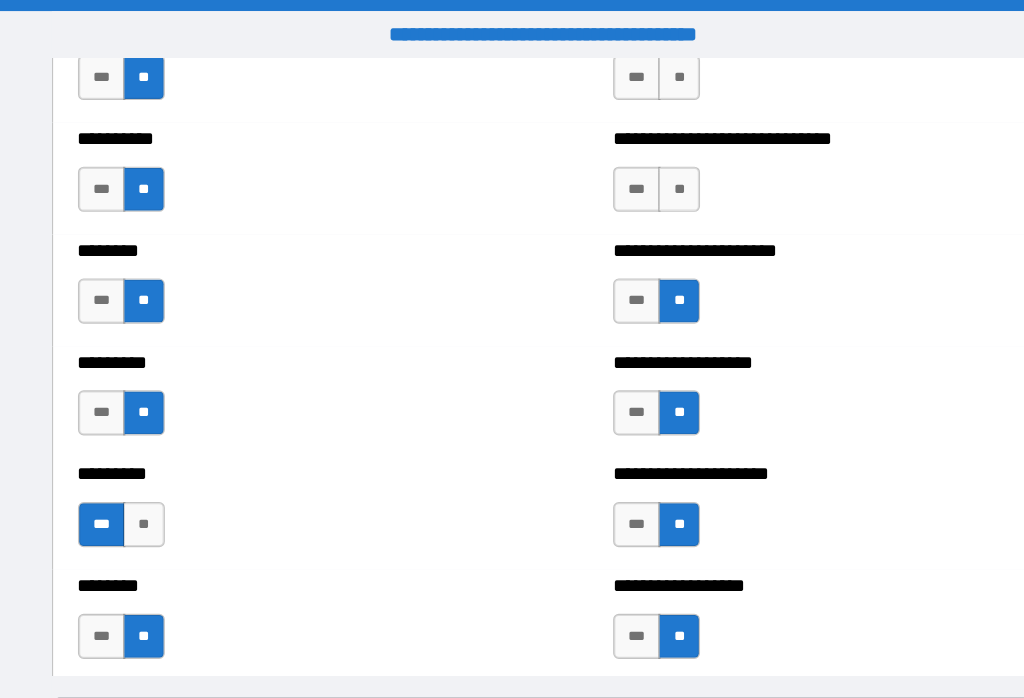 click on "***" at bounding box center (595, 267) 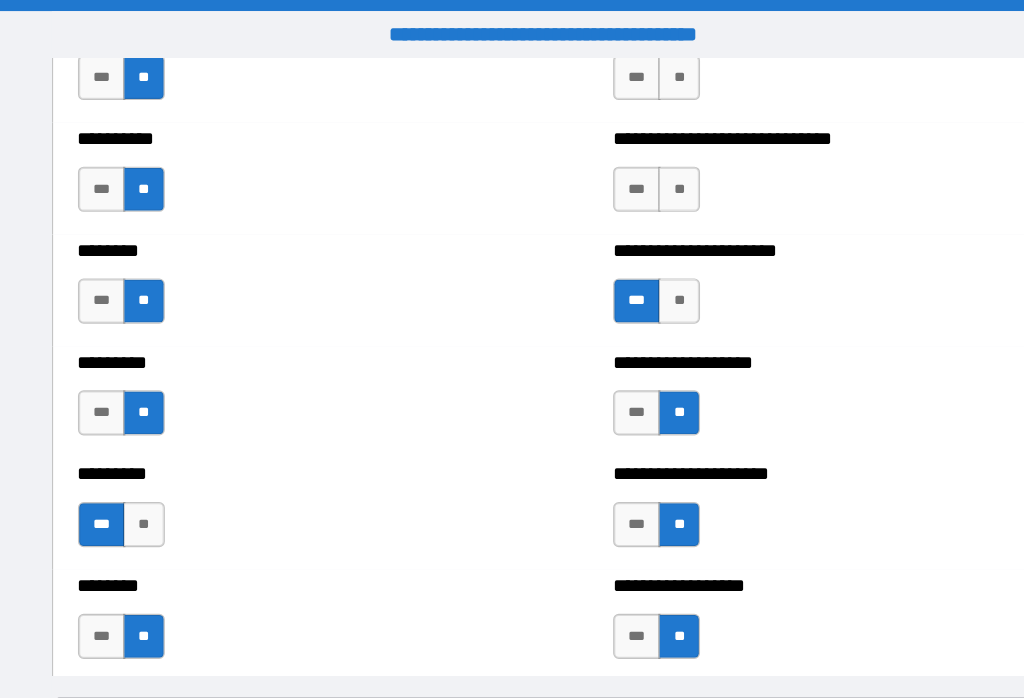 click on "**" at bounding box center [632, 168] 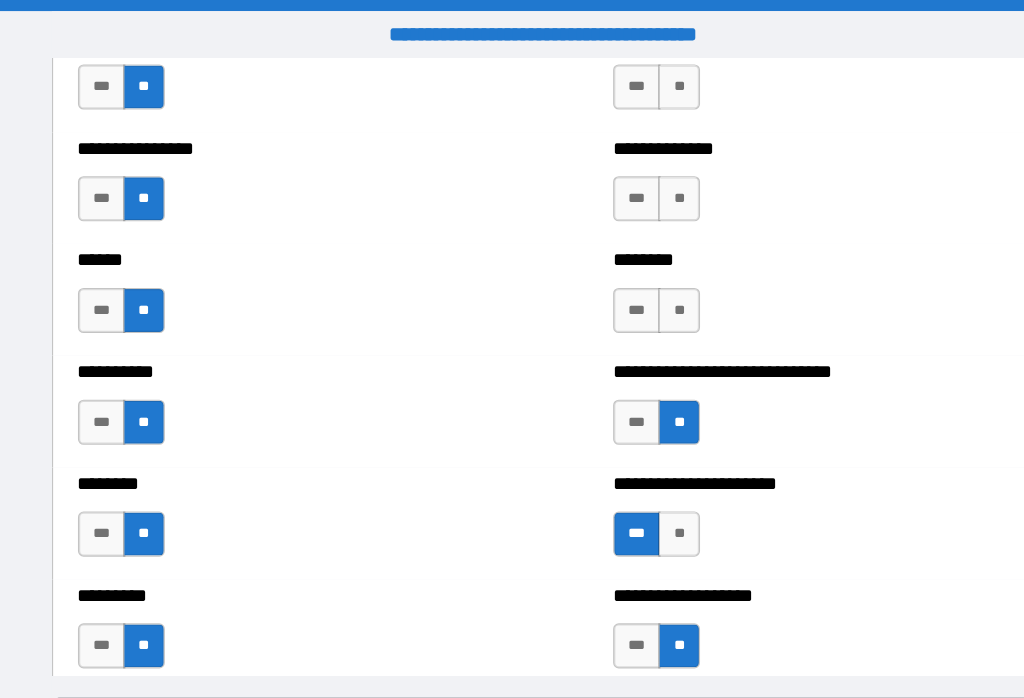 scroll, scrollTop: 6818, scrollLeft: 0, axis: vertical 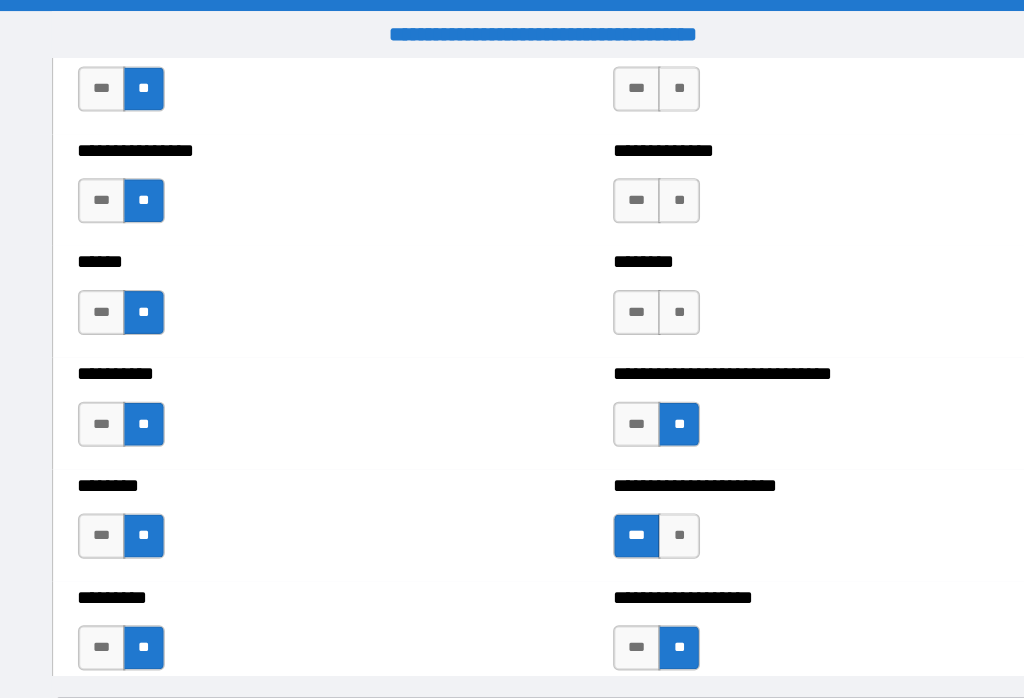 click on "******** *** **" at bounding box center (749, 267) 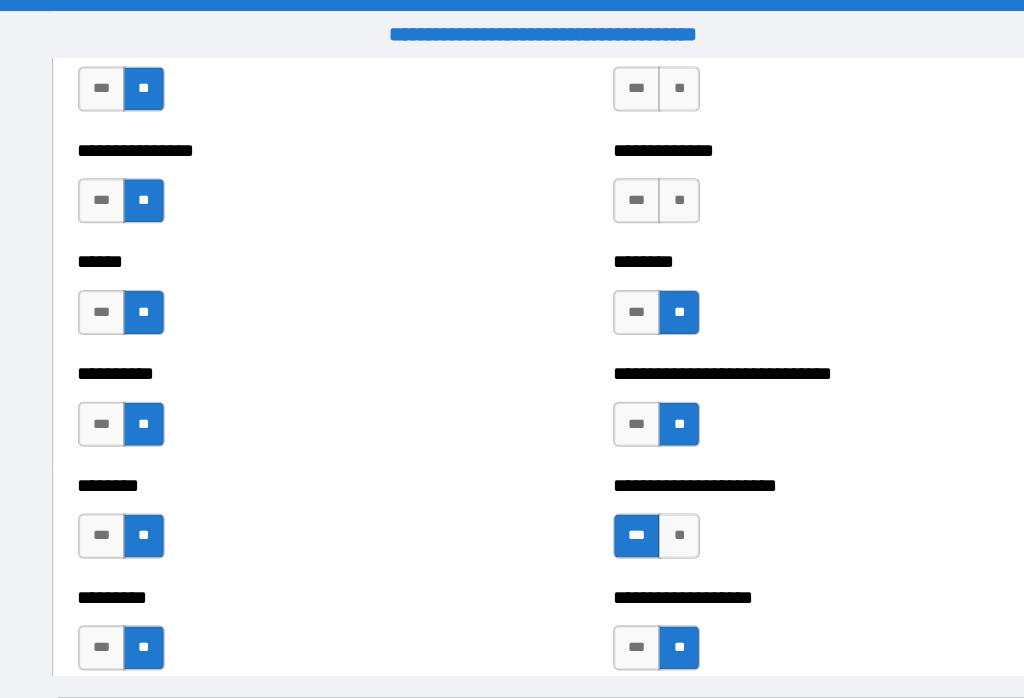click on "**" at bounding box center [632, 178] 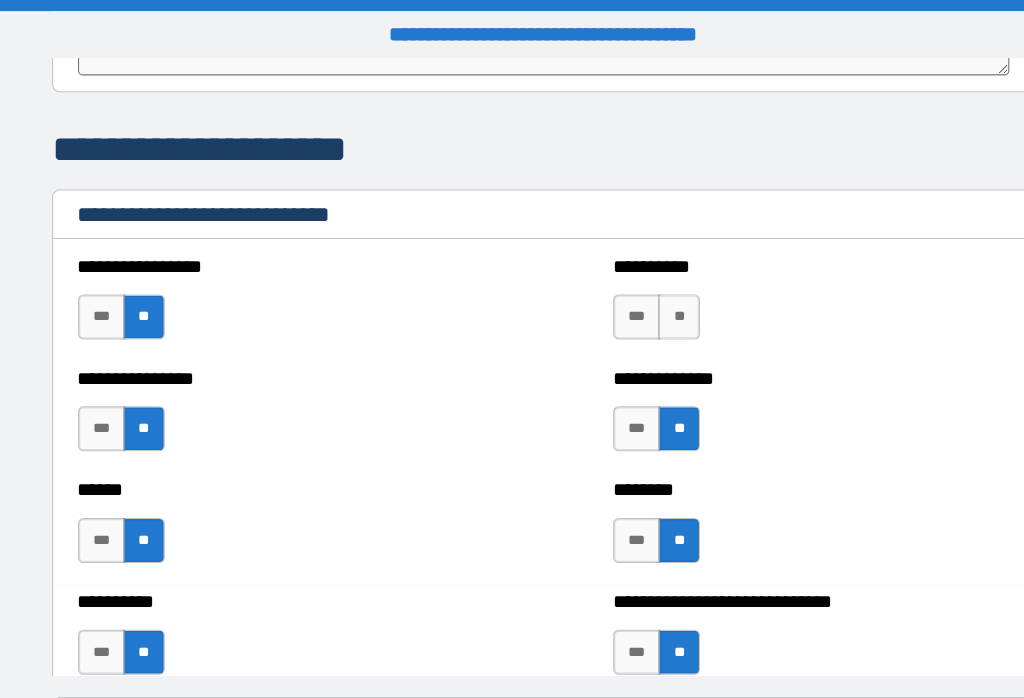 scroll, scrollTop: 6621, scrollLeft: 0, axis: vertical 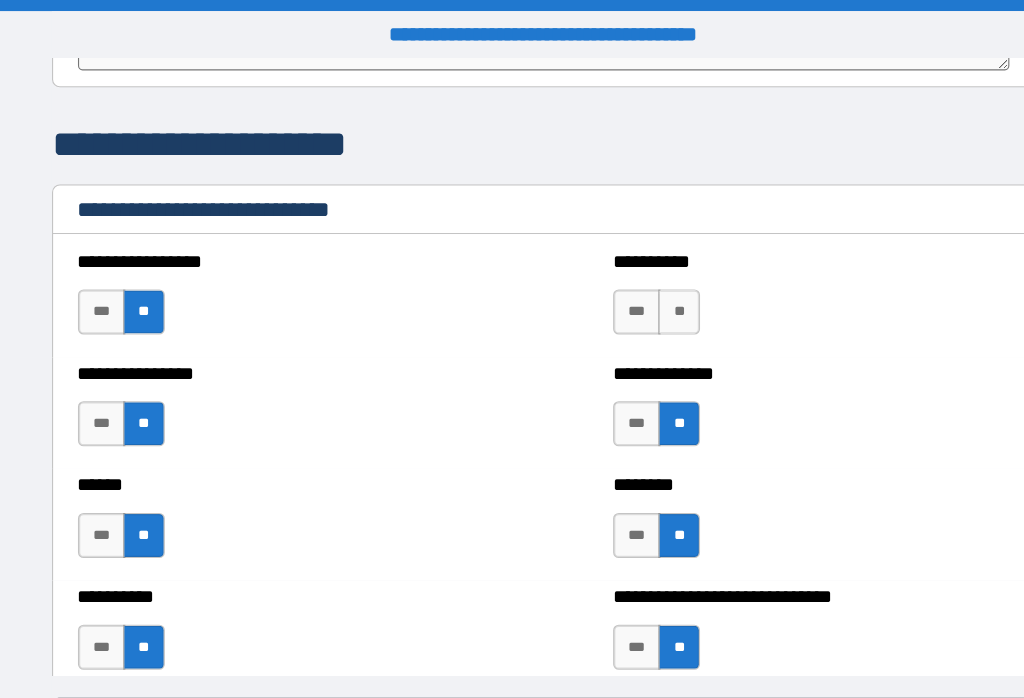 click on "**" at bounding box center [632, 276] 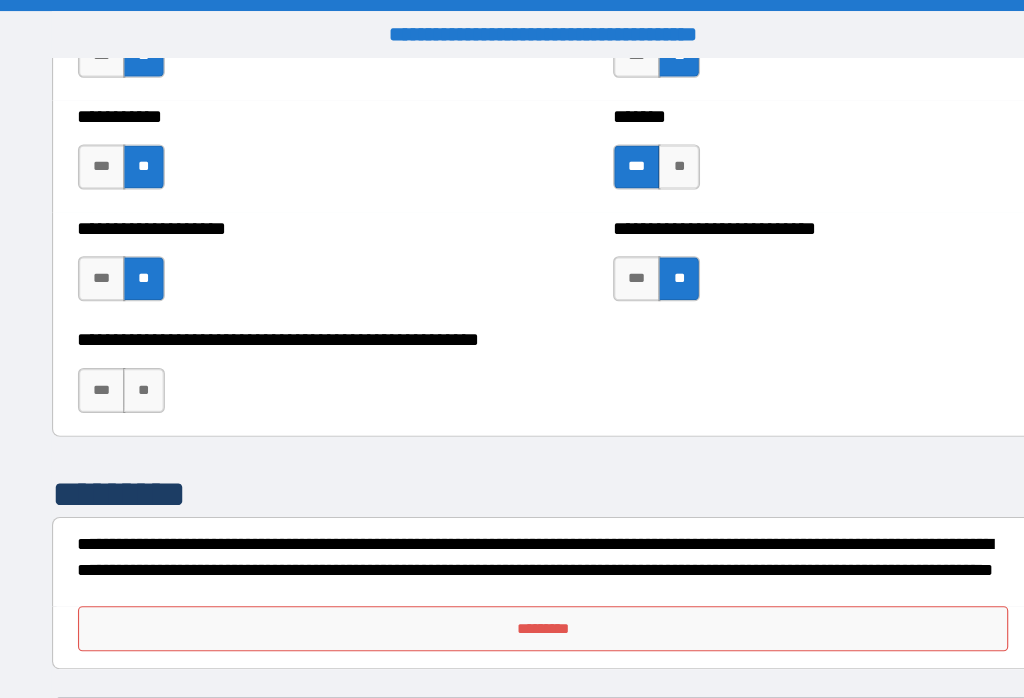 scroll, scrollTop: 8036, scrollLeft: 0, axis: vertical 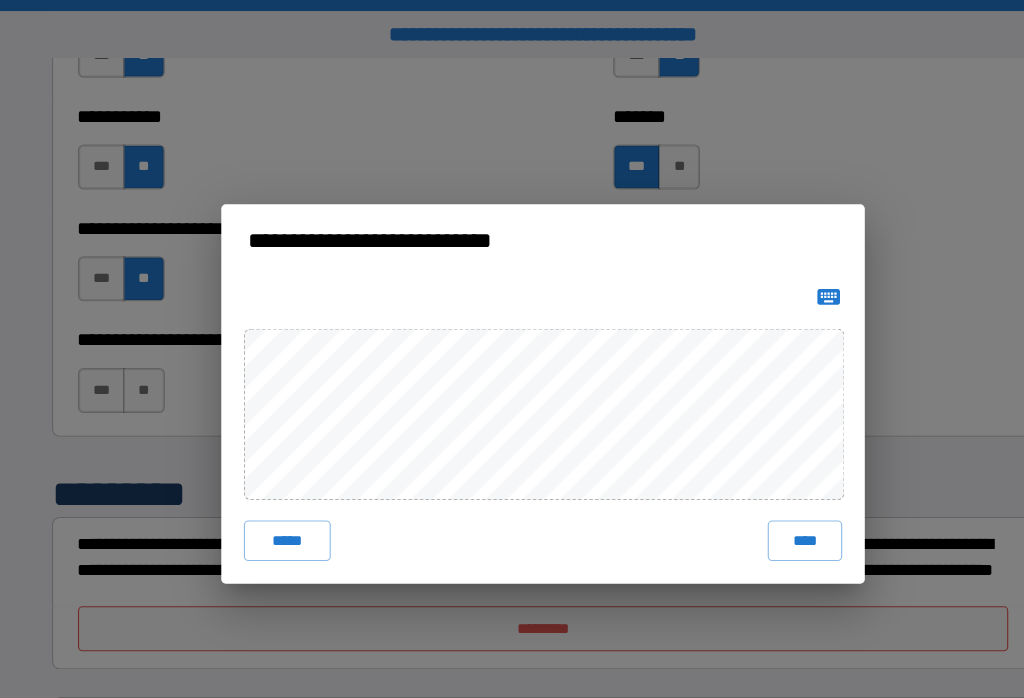 click on "****" at bounding box center [744, 479] 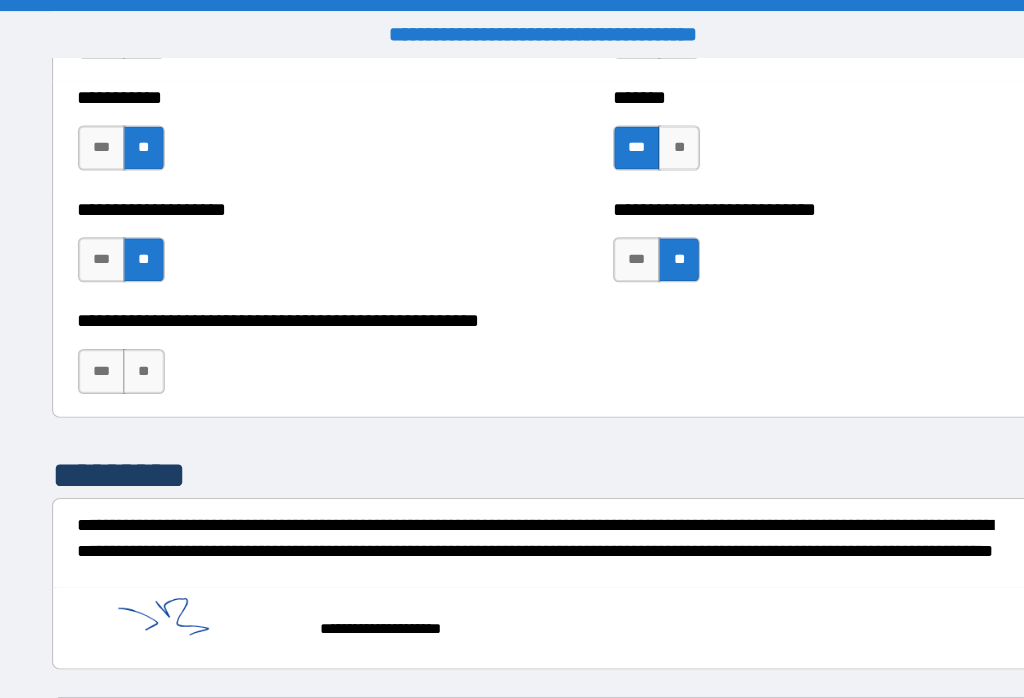 scroll, scrollTop: 8053, scrollLeft: 0, axis: vertical 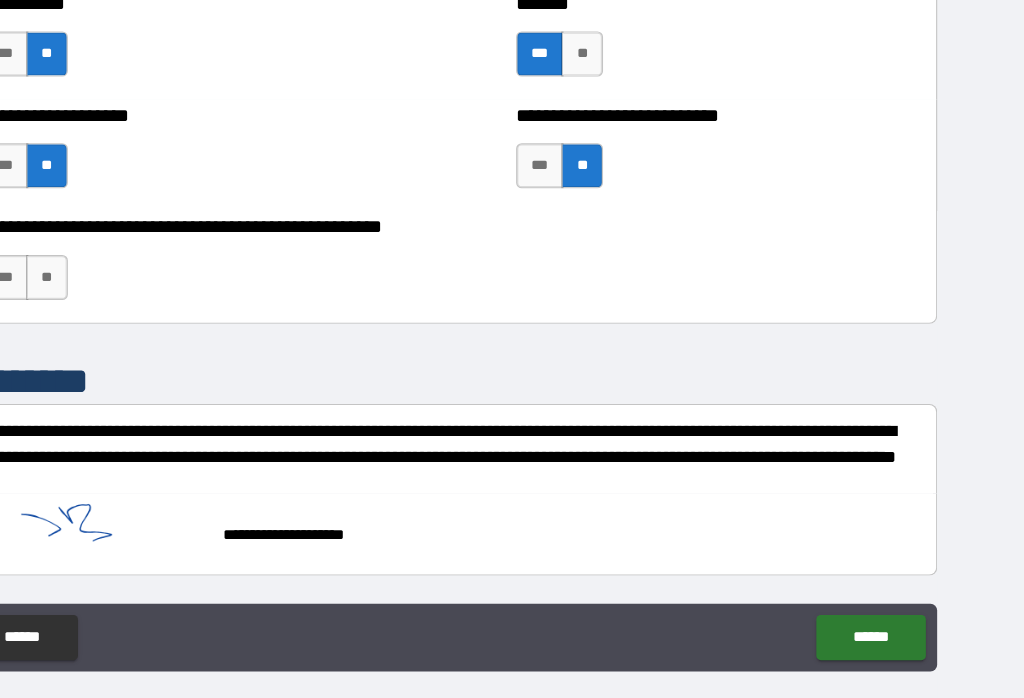 click on "******" at bounding box center [888, 617] 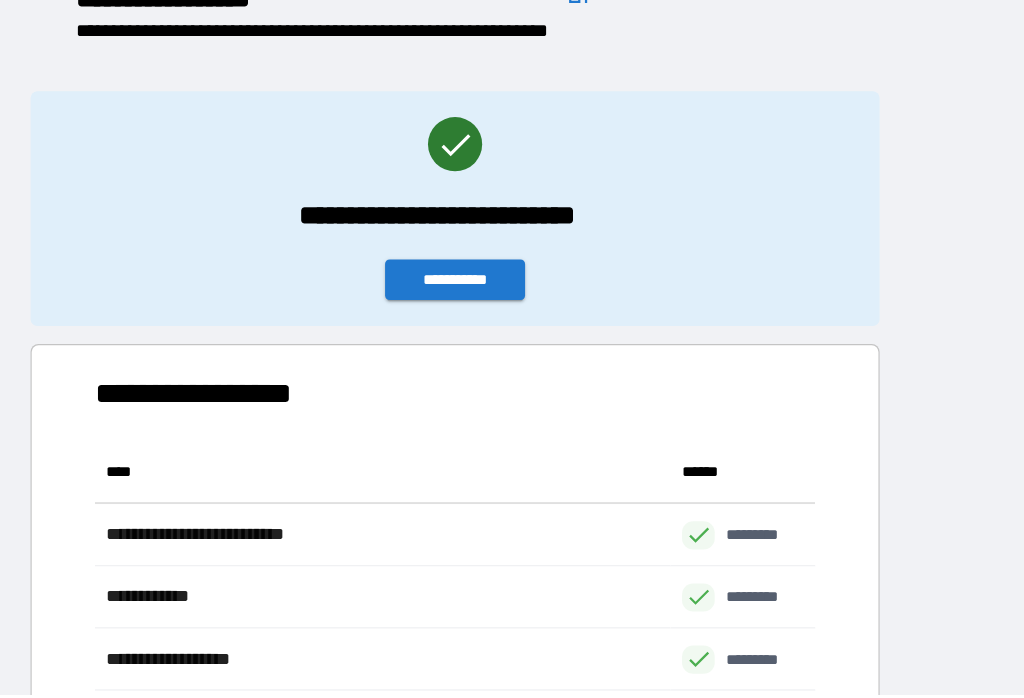 scroll, scrollTop: 1, scrollLeft: 1, axis: both 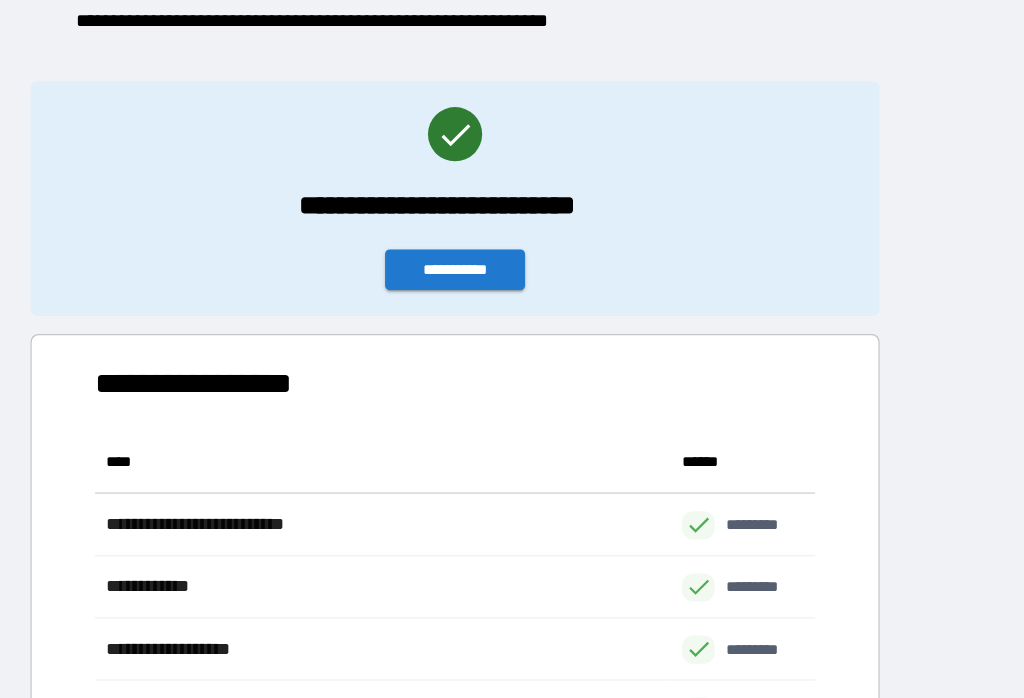 click on "**********" at bounding box center [520, 291] 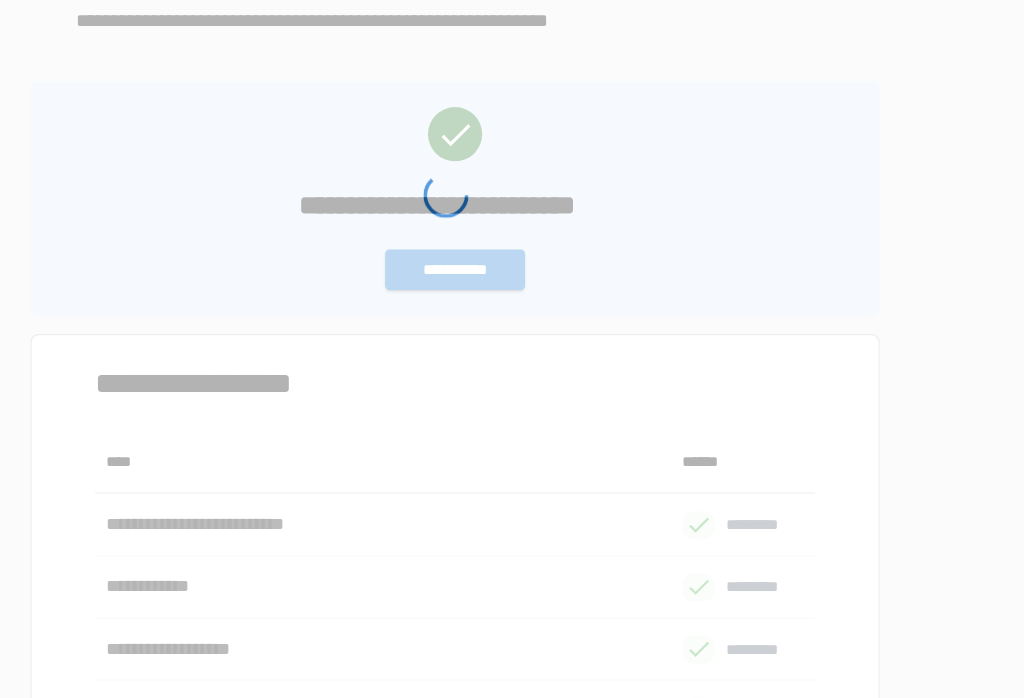 scroll, scrollTop: 0, scrollLeft: 0, axis: both 